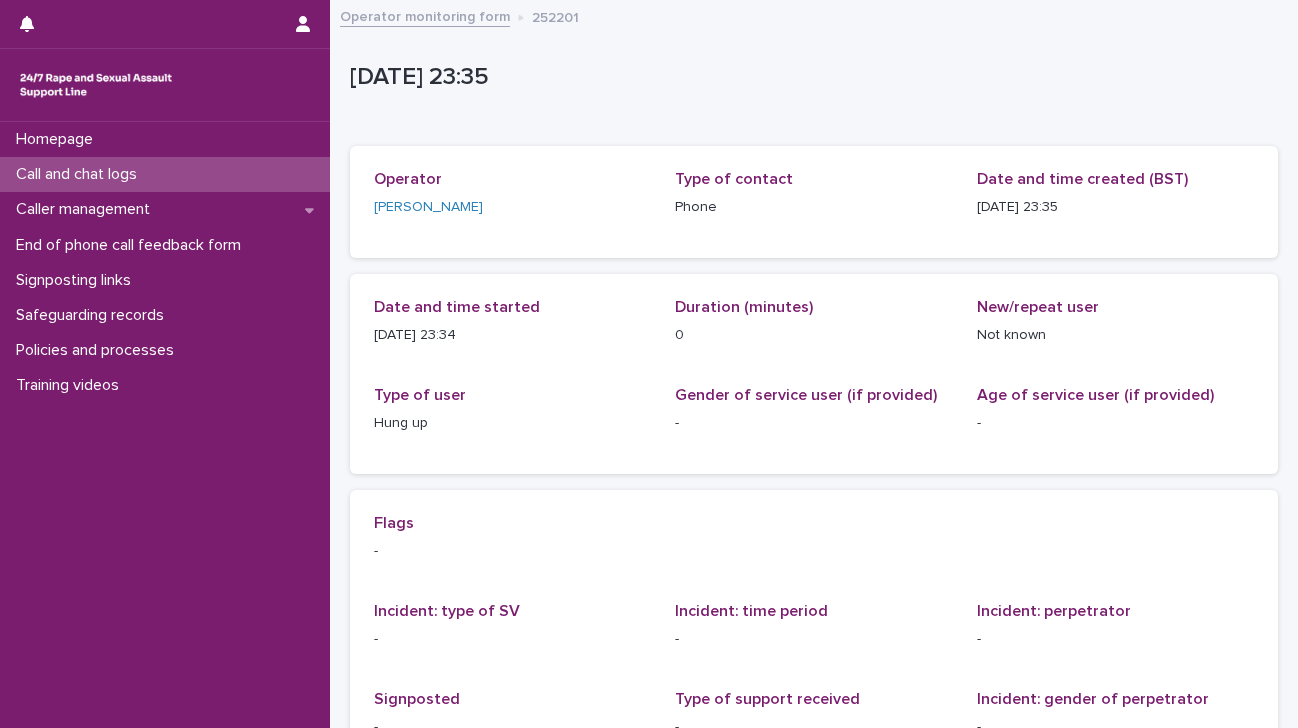 scroll, scrollTop: 0, scrollLeft: 0, axis: both 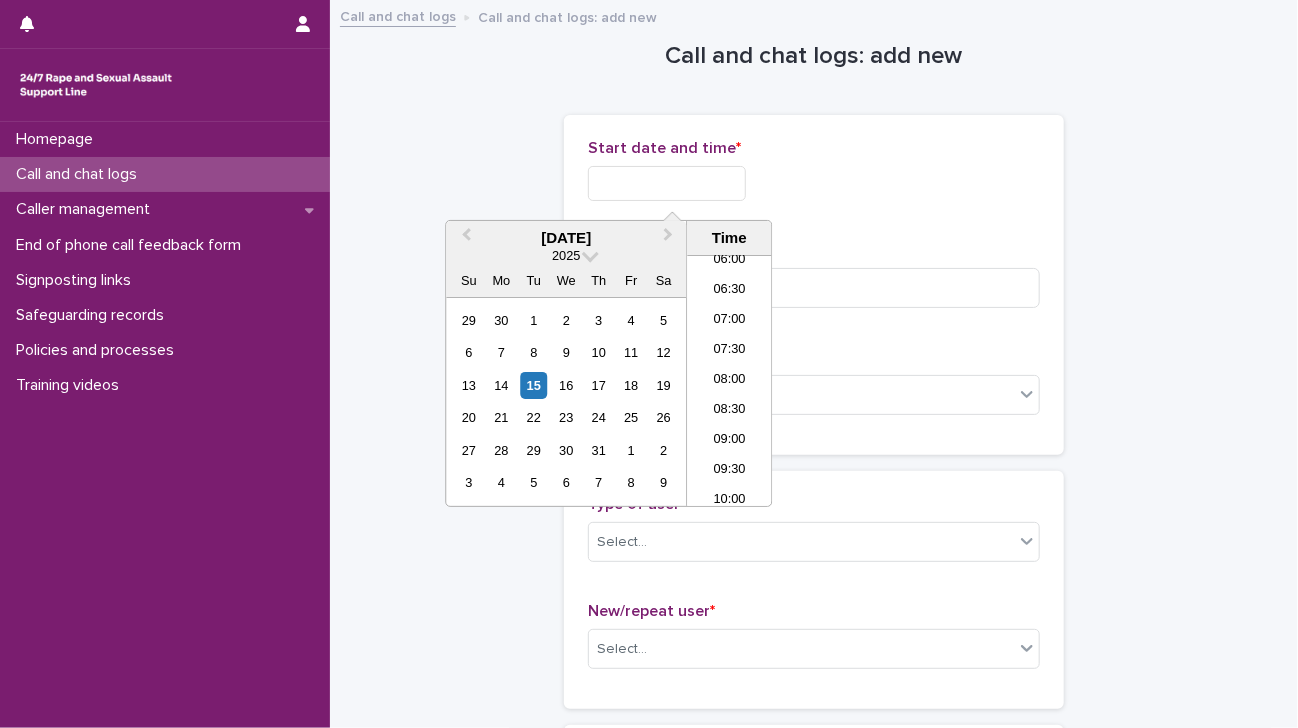 click at bounding box center (667, 183) 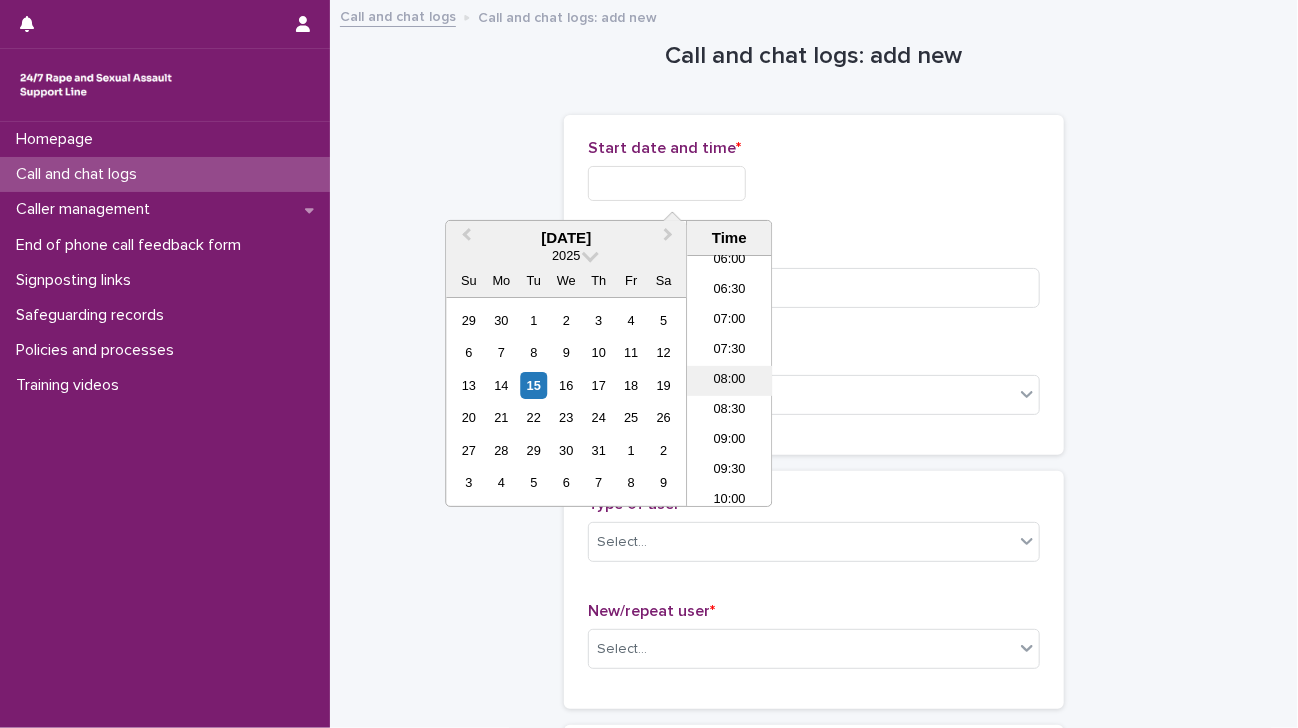 click on "08:00" at bounding box center (729, 381) 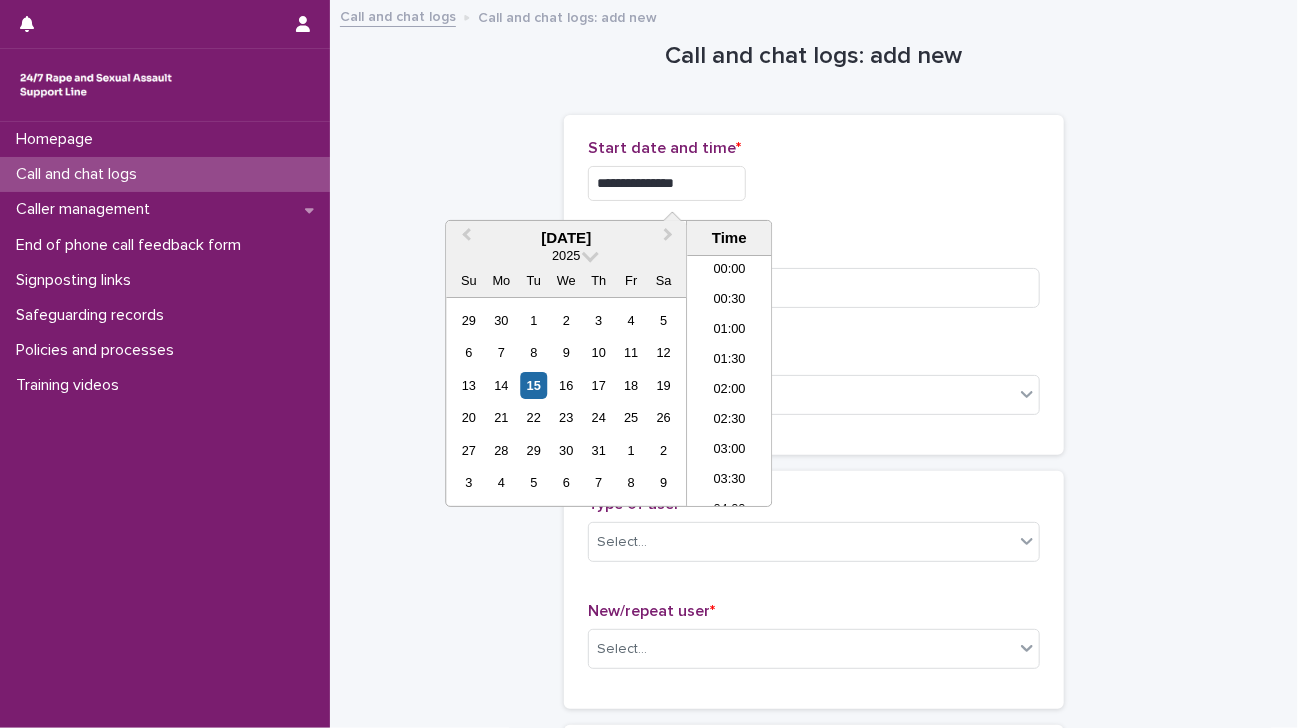 click on "**********" at bounding box center (667, 183) 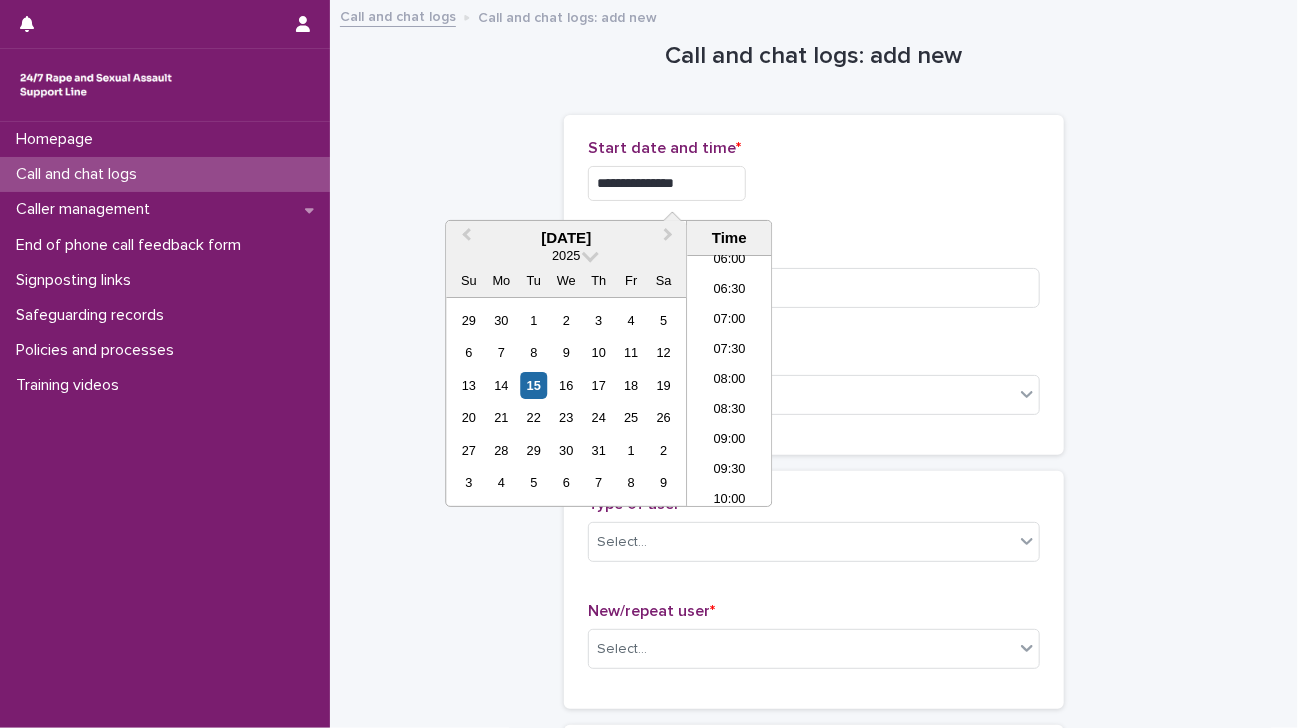 type on "**********" 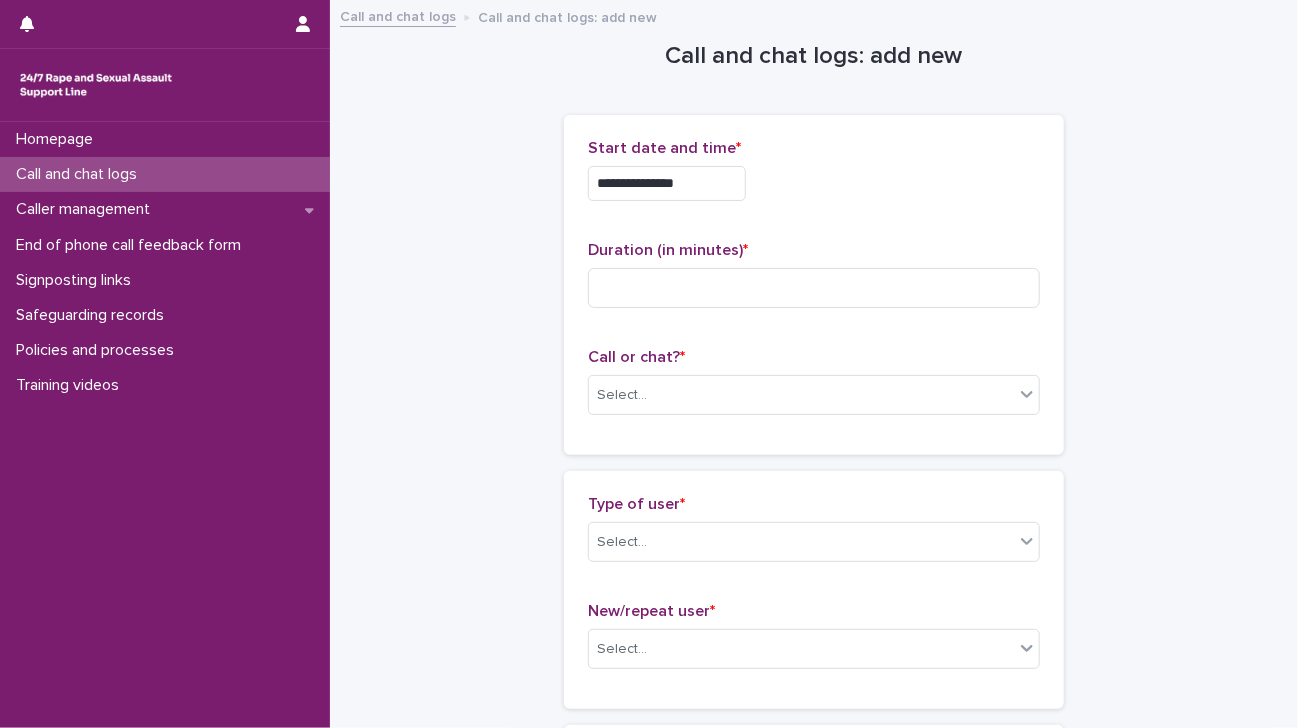 click on "**********" at bounding box center [814, 1084] 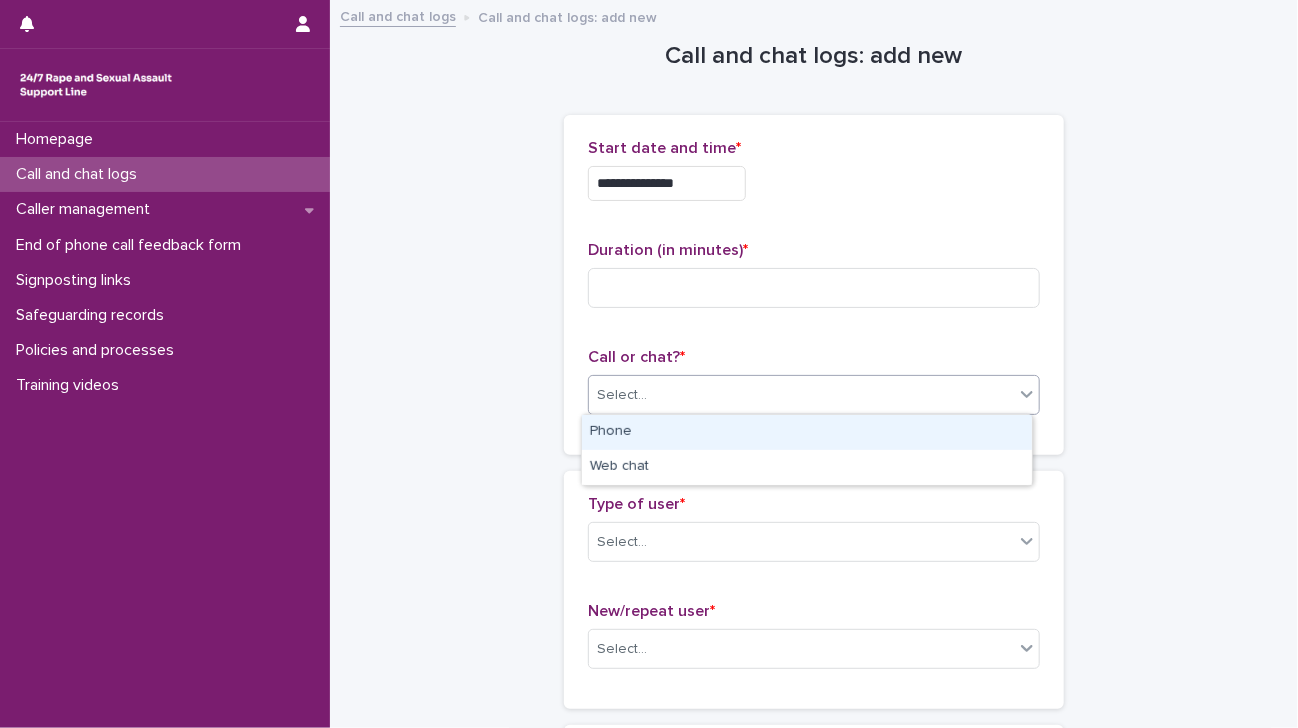click on "Select..." at bounding box center [801, 395] 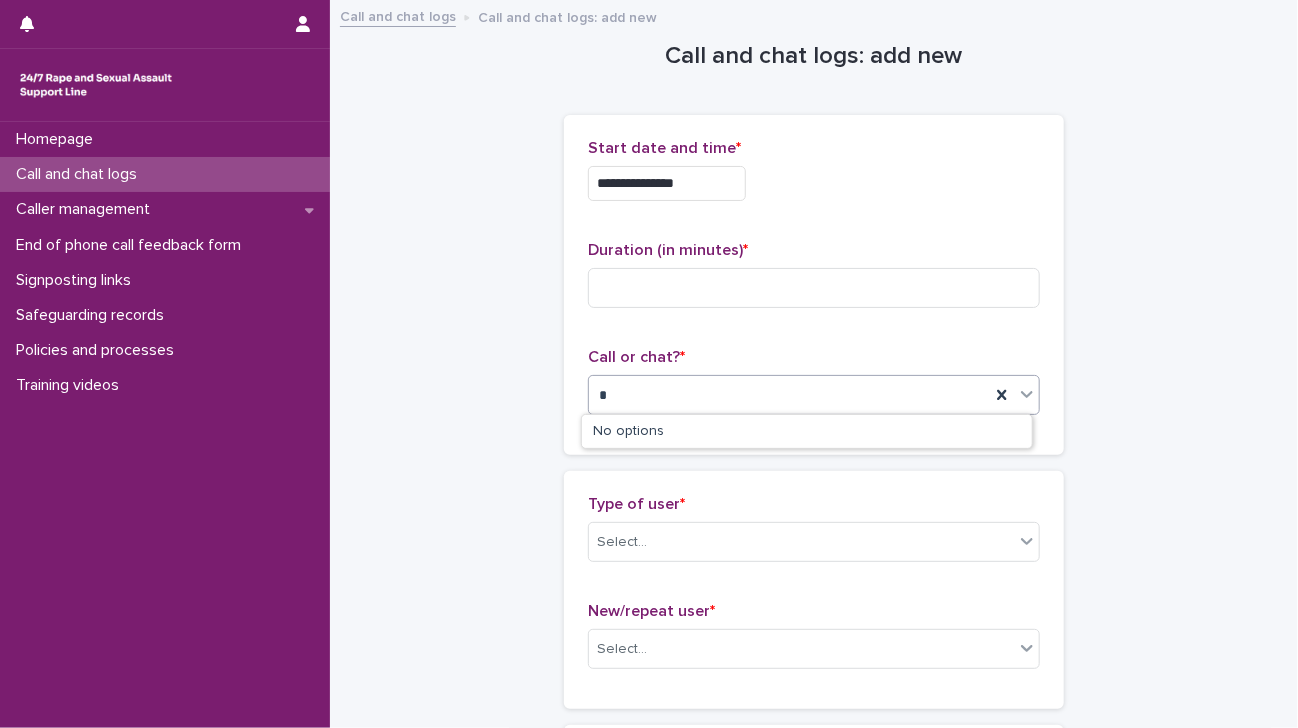 type on "*" 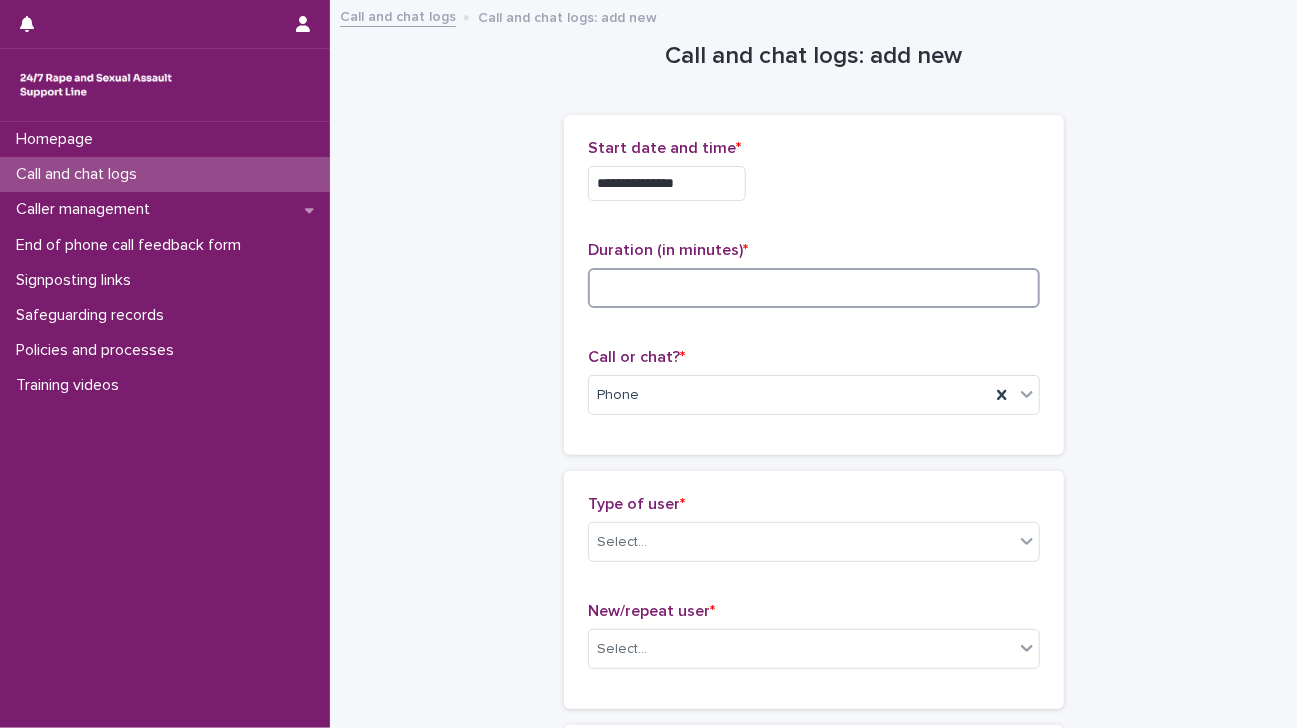 click at bounding box center (814, 288) 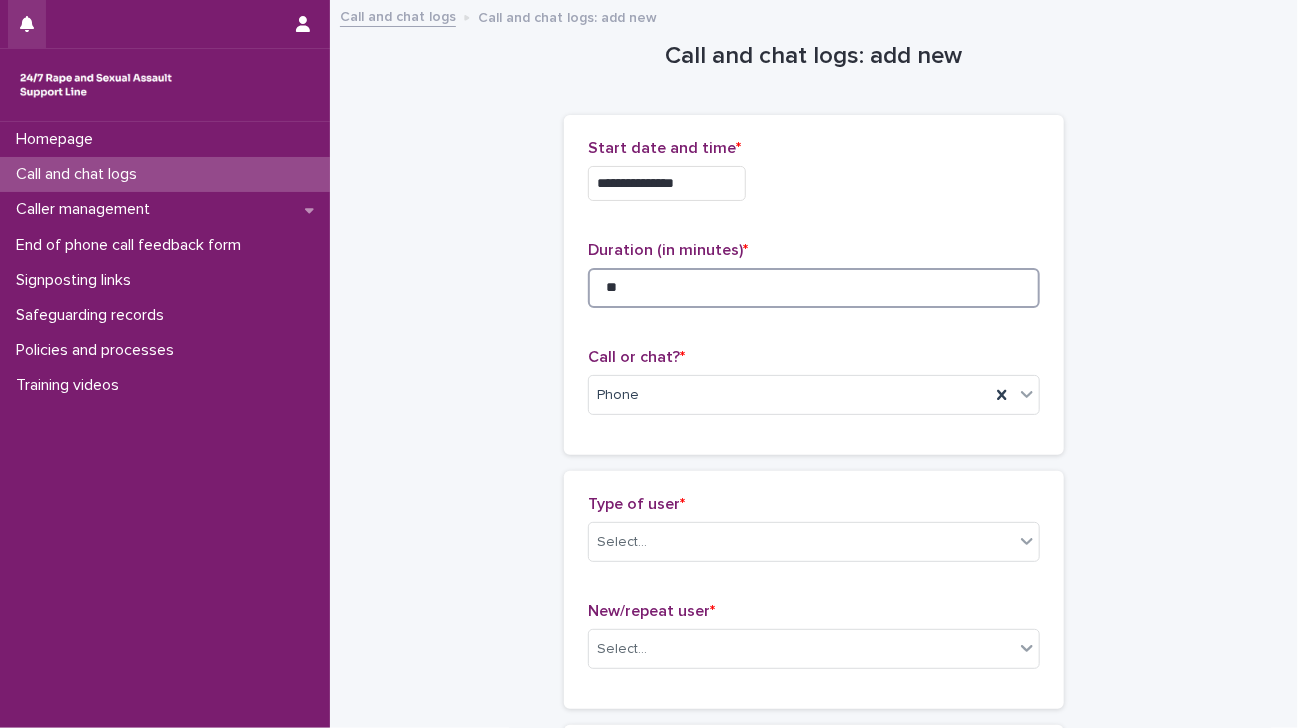type on "**" 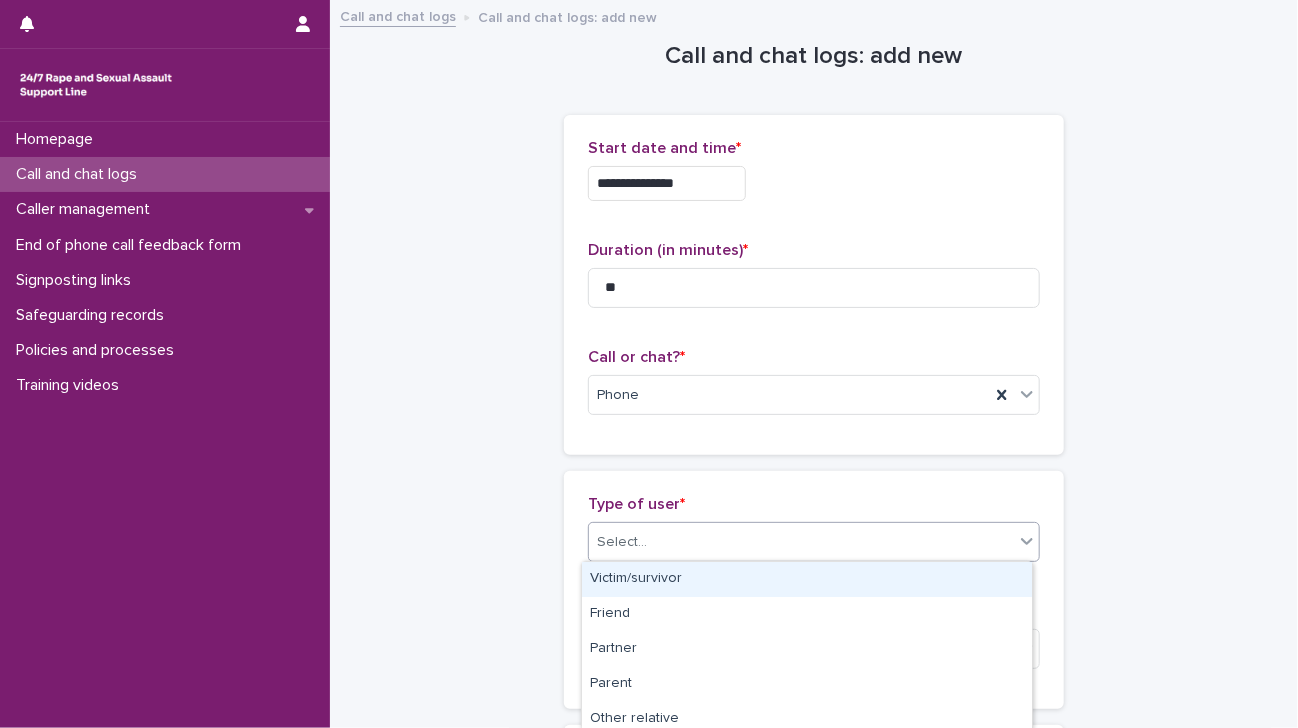 click on "Select..." at bounding box center (801, 542) 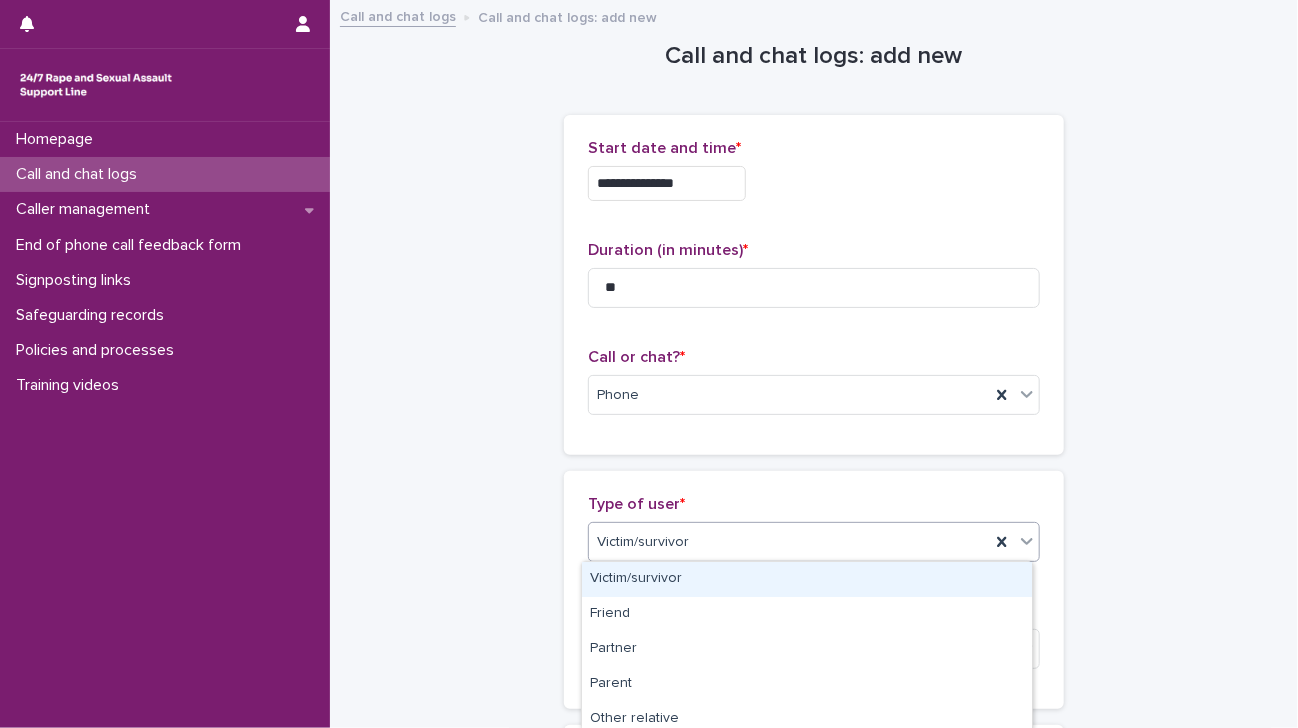 click on "Victim/survivor" at bounding box center [789, 542] 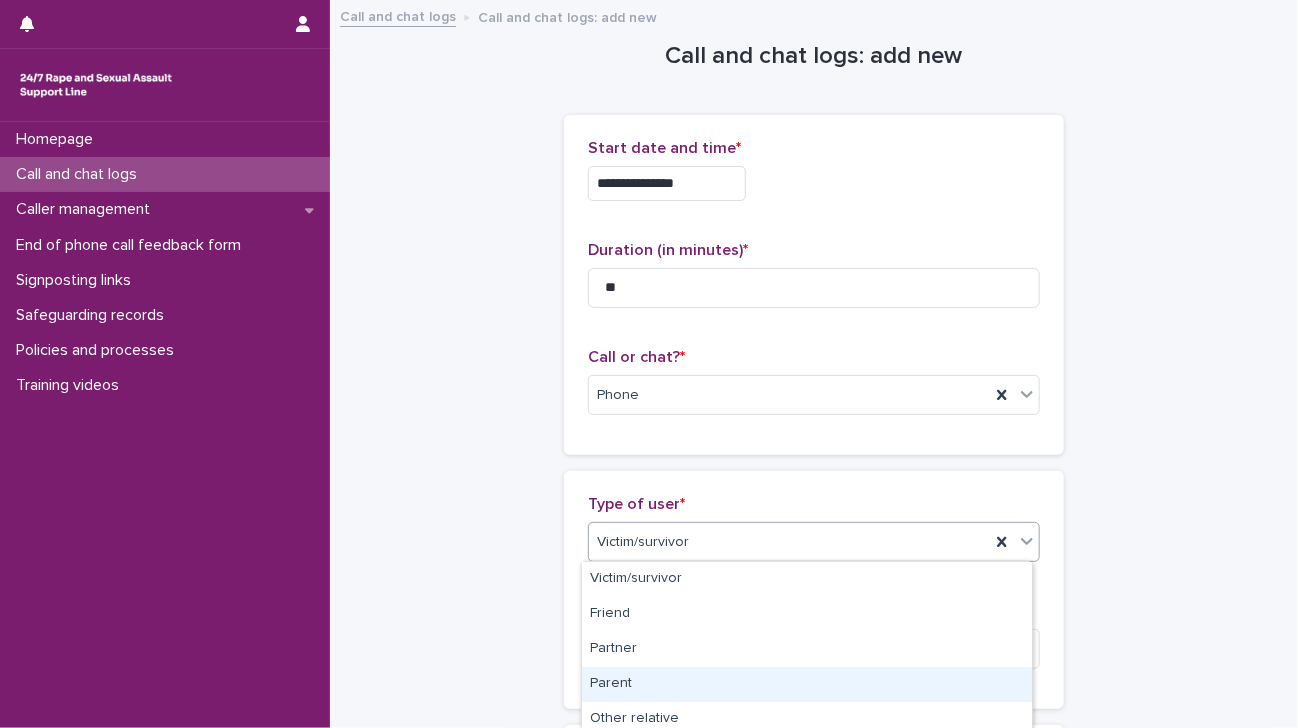 click on "Parent" at bounding box center [807, 684] 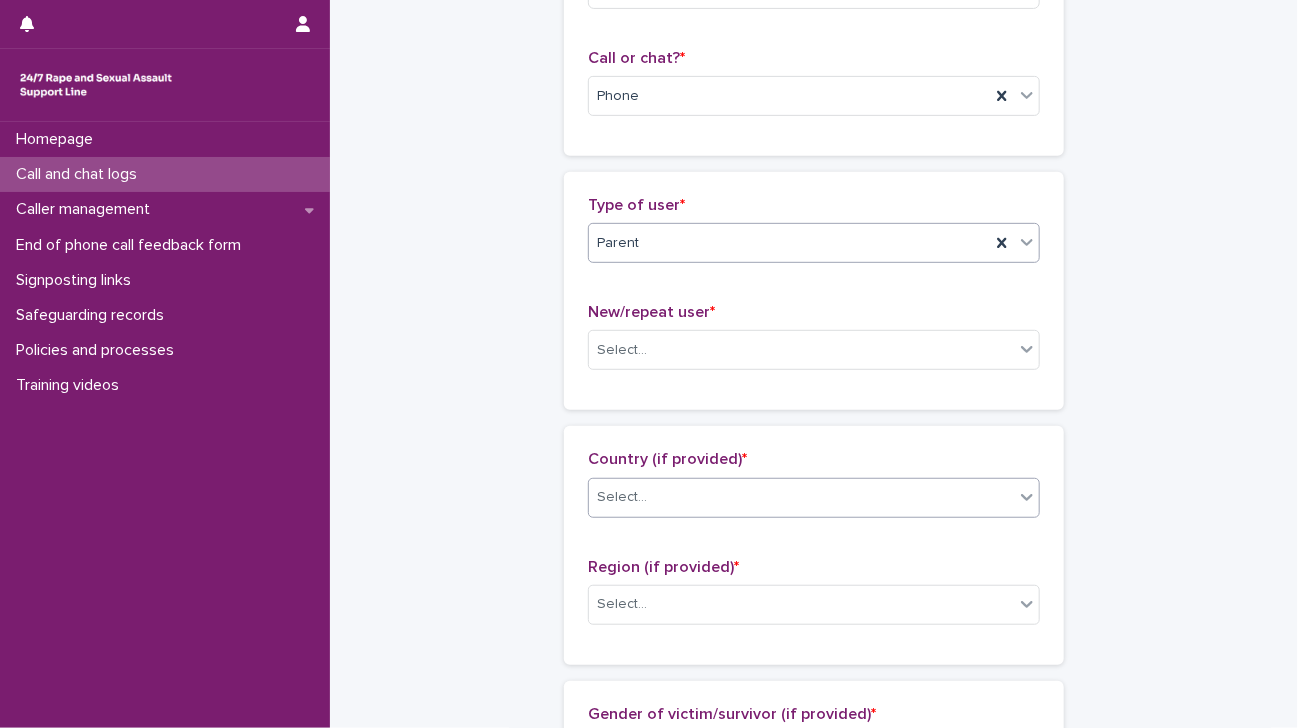 scroll, scrollTop: 300, scrollLeft: 0, axis: vertical 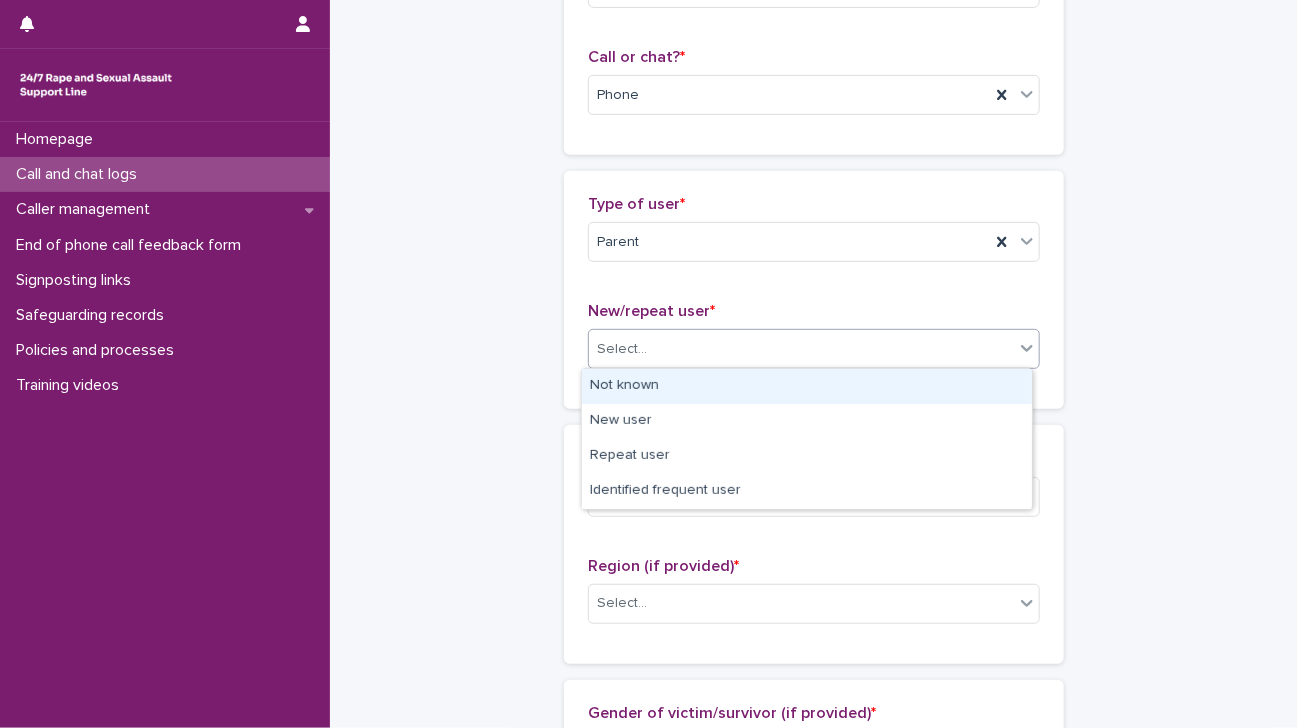 click on "Select..." at bounding box center (814, 349) 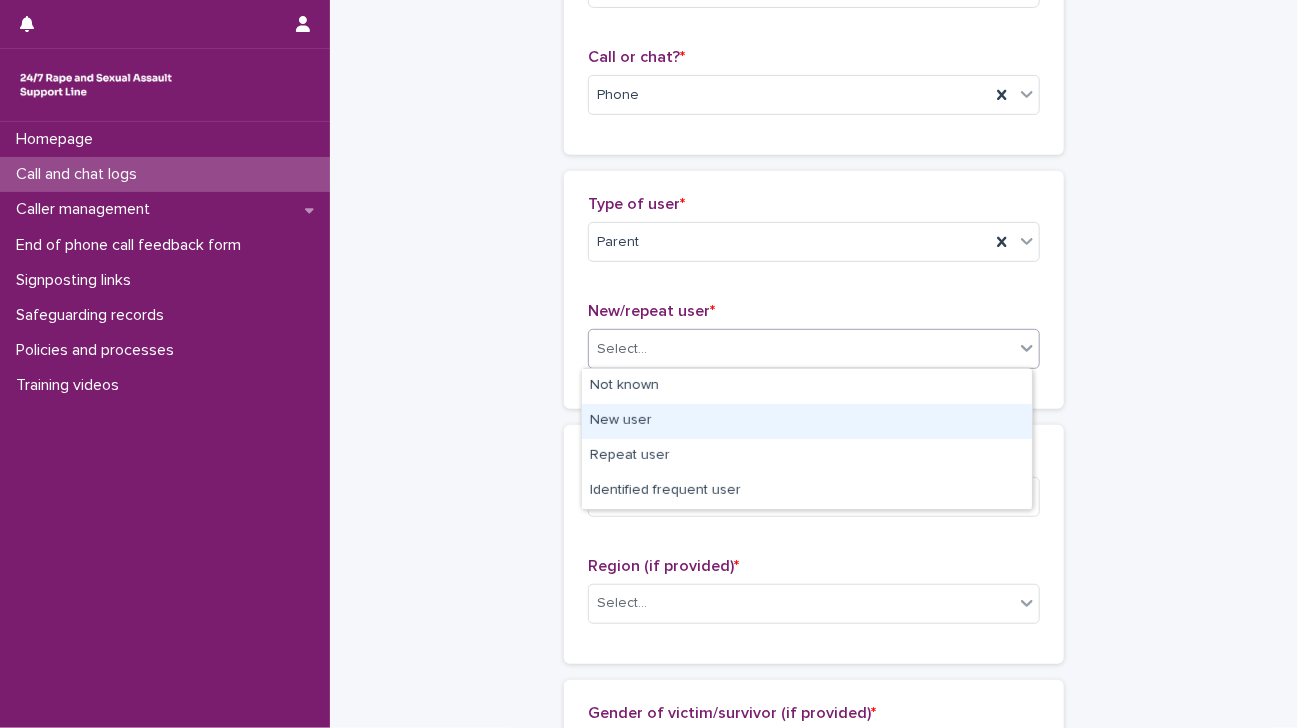 click on "New user" at bounding box center (807, 421) 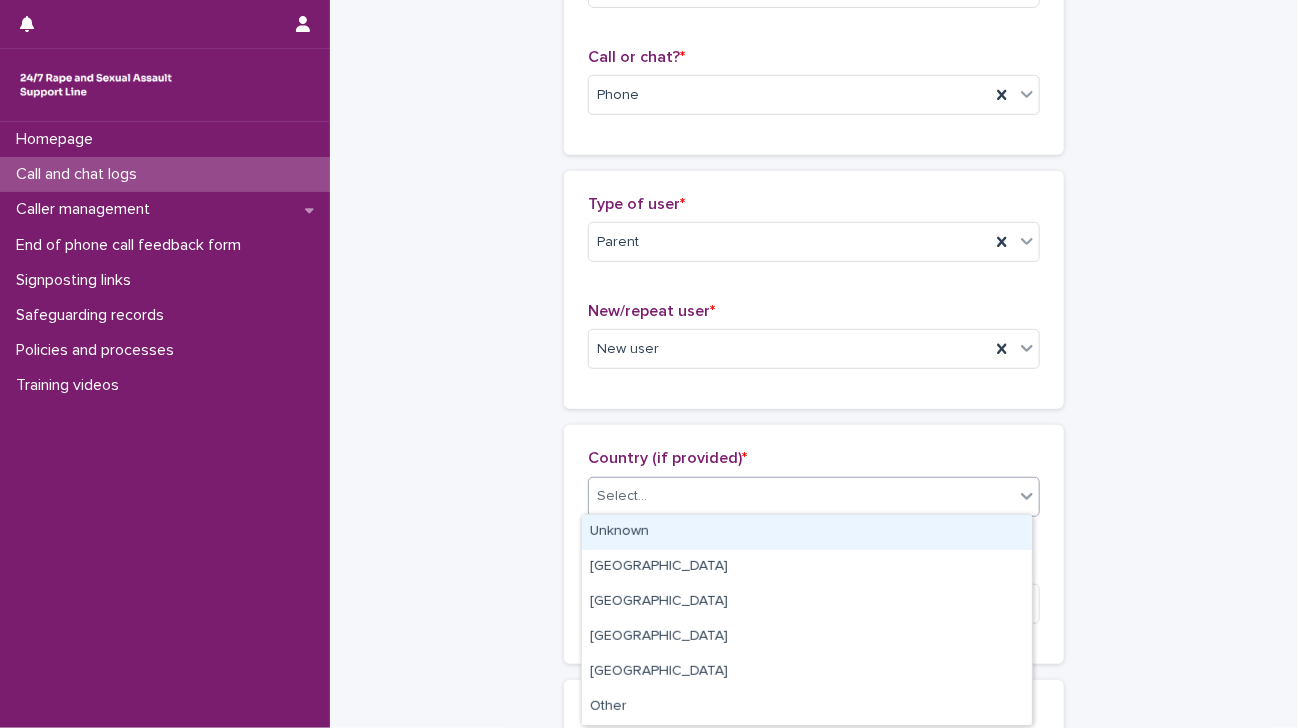 click on "Select..." at bounding box center [814, 497] 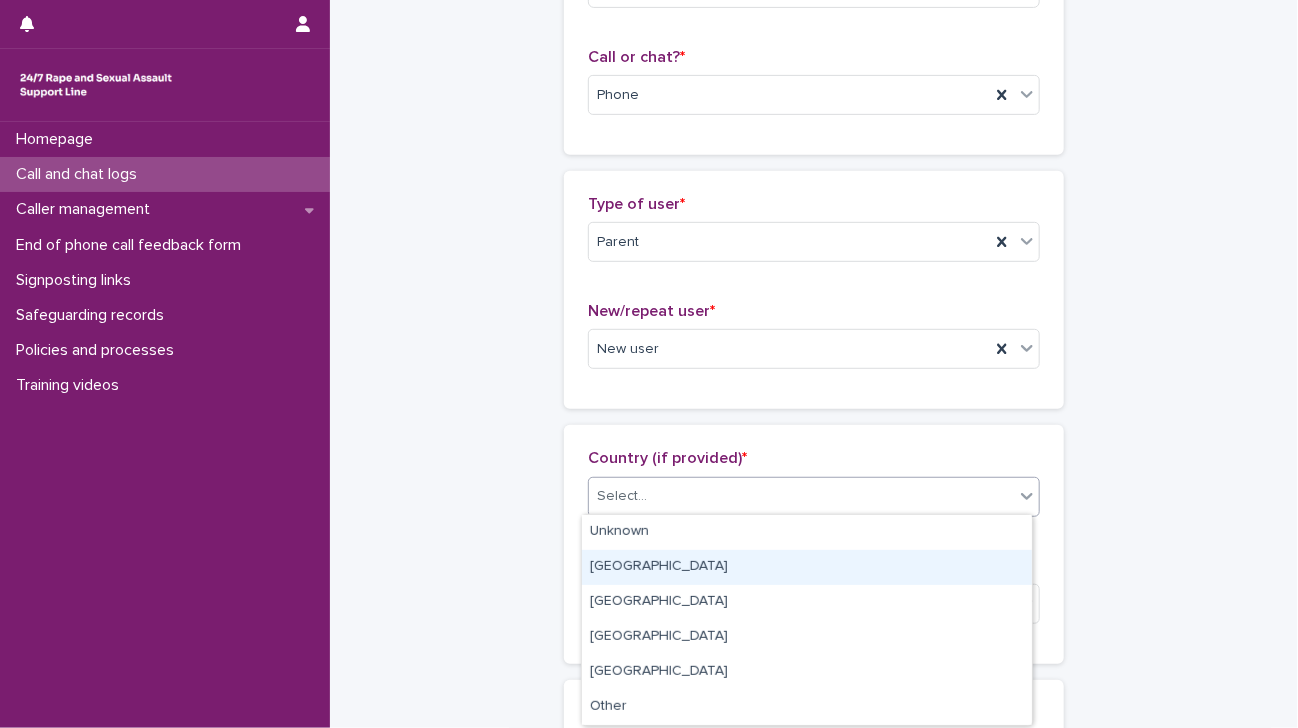 click on "[GEOGRAPHIC_DATA]" at bounding box center (807, 567) 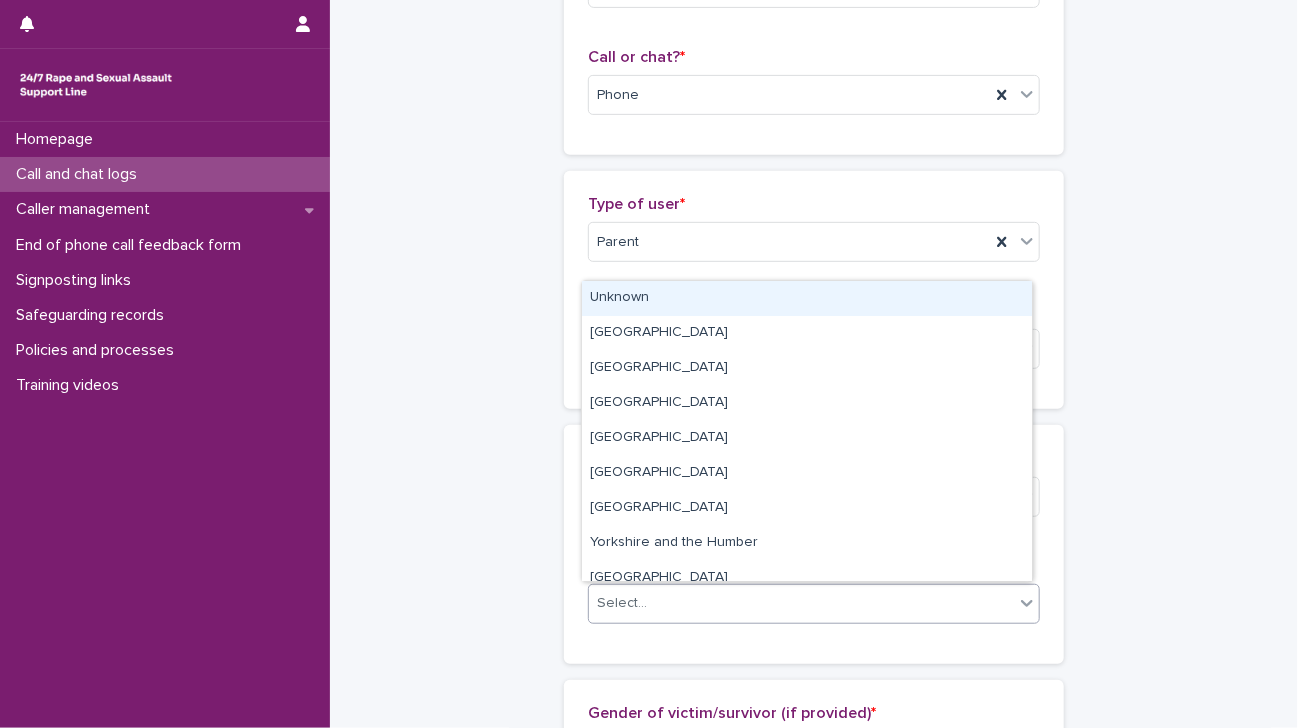 click on "Select..." at bounding box center (801, 603) 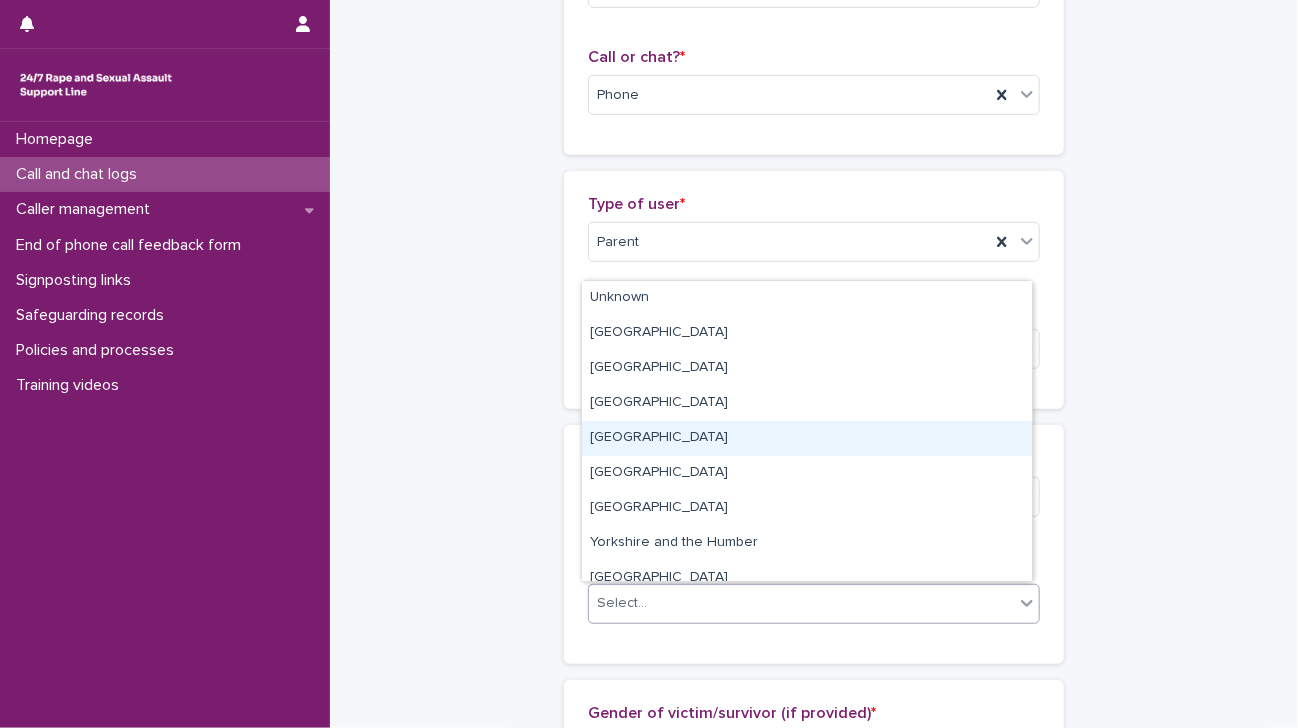 drag, startPoint x: 692, startPoint y: 384, endPoint x: 688, endPoint y: 431, distance: 47.169907 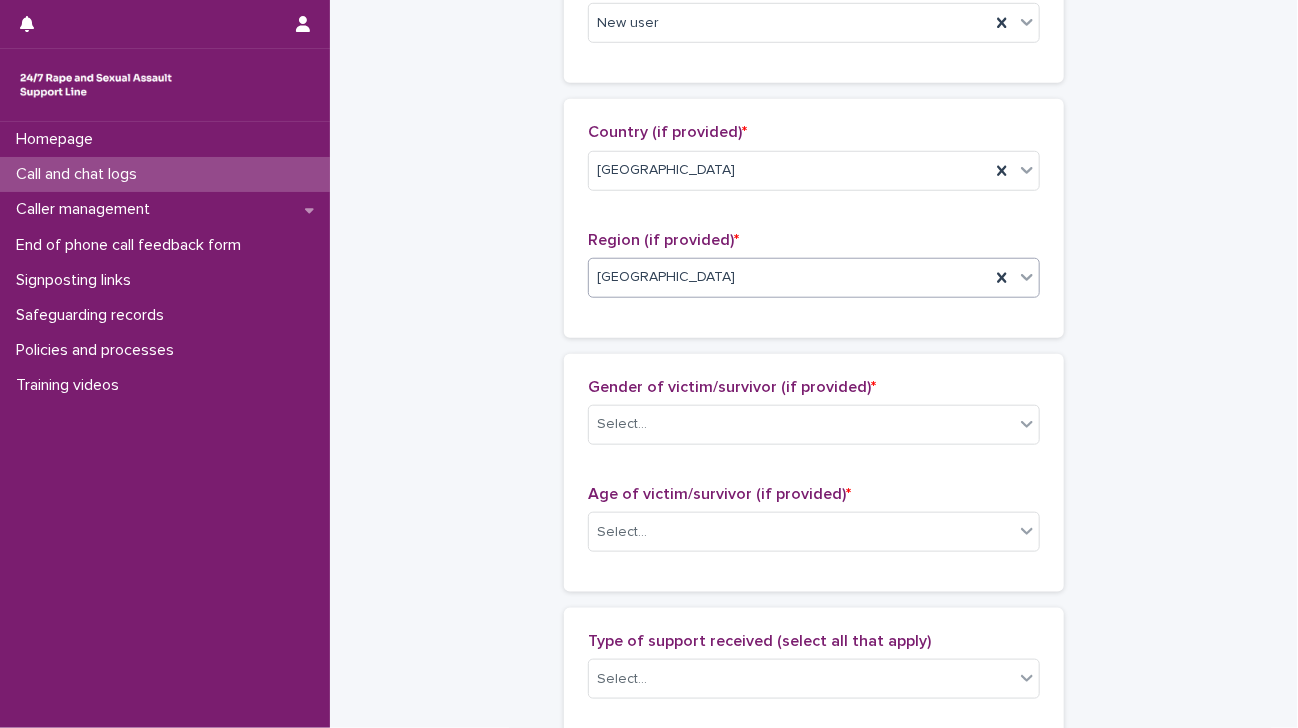scroll, scrollTop: 628, scrollLeft: 0, axis: vertical 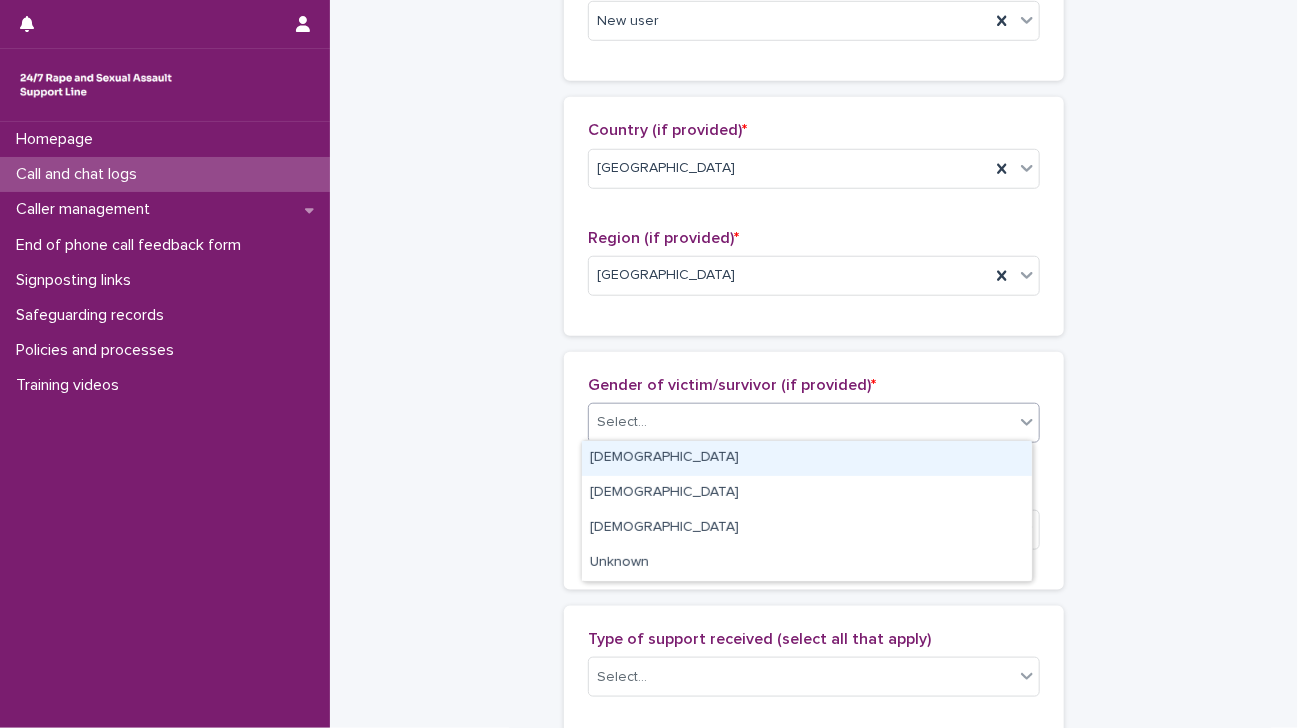 click on "Select..." at bounding box center (801, 422) 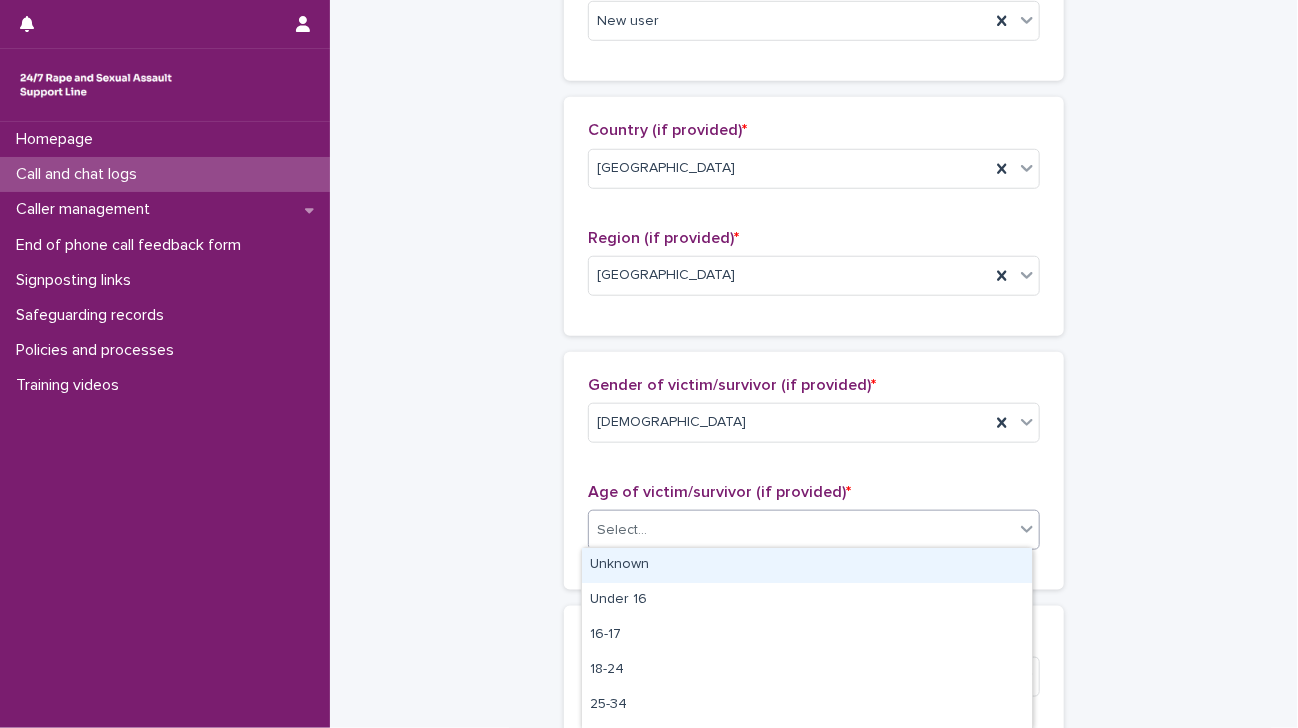 click on "Select..." at bounding box center (801, 530) 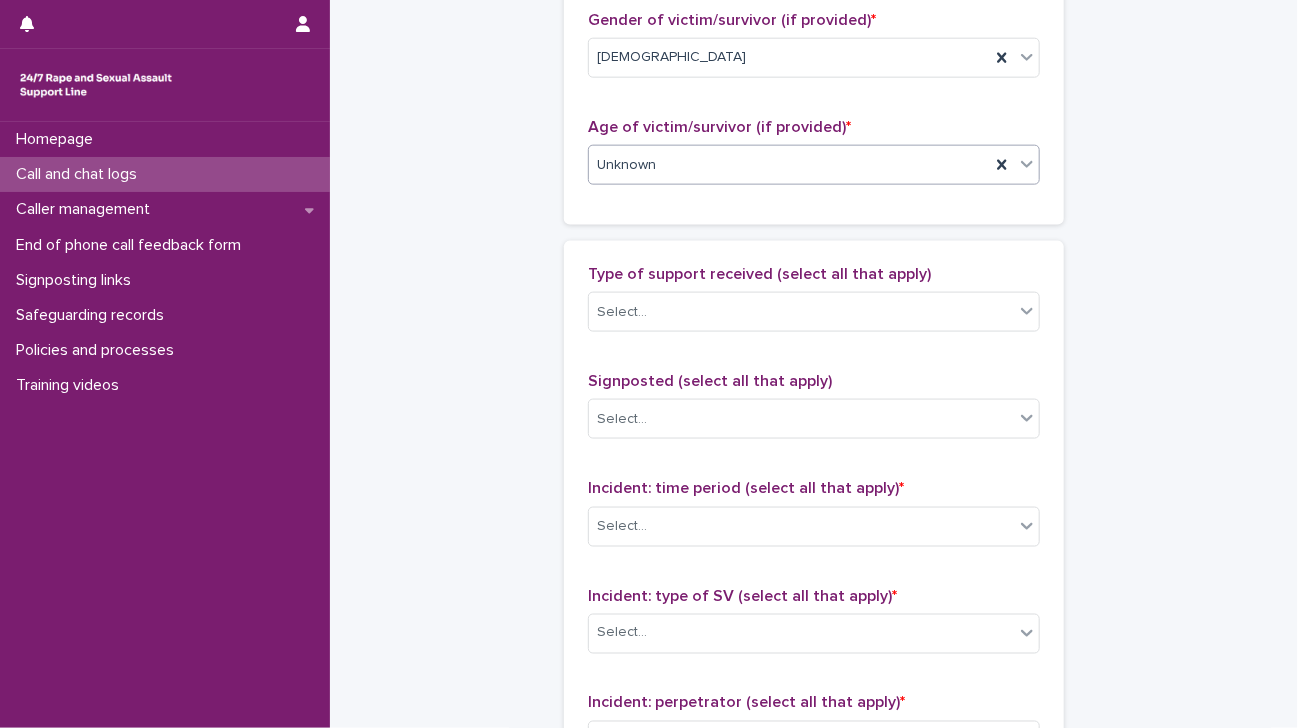scroll, scrollTop: 996, scrollLeft: 0, axis: vertical 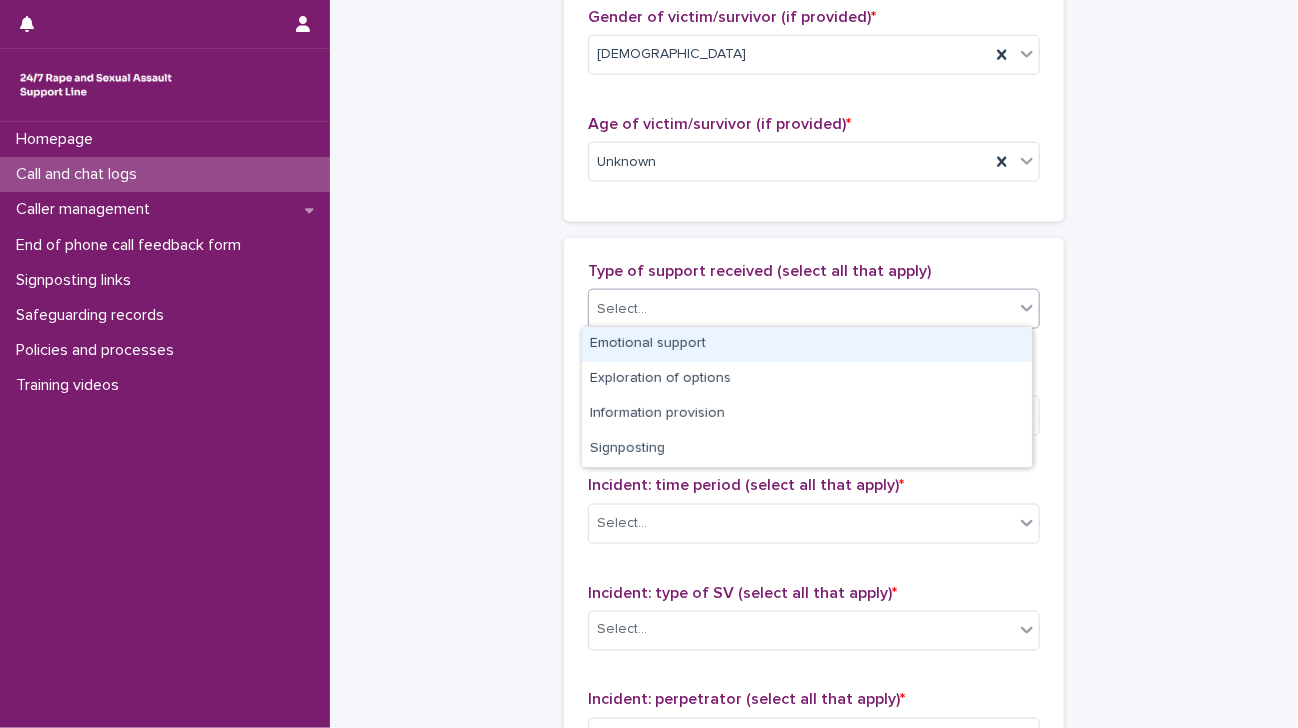 click on "Select..." at bounding box center [801, 309] 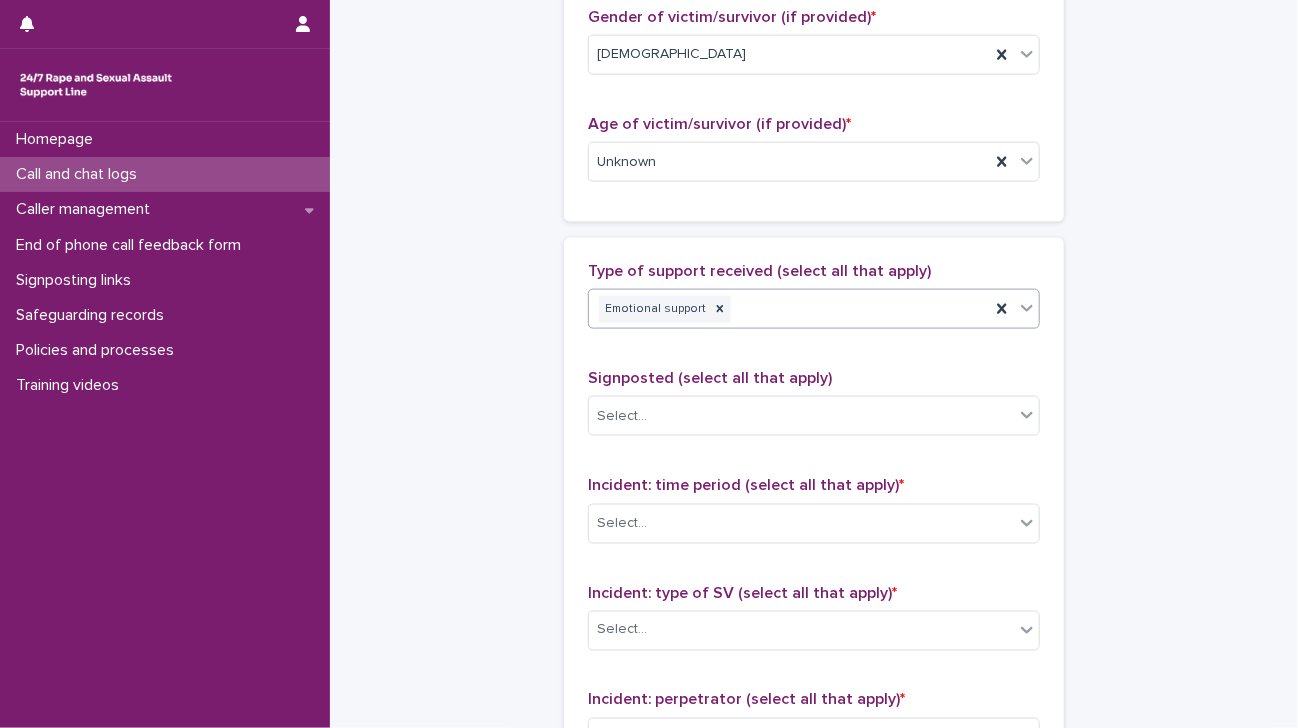 click on "Emotional support" at bounding box center (789, 309) 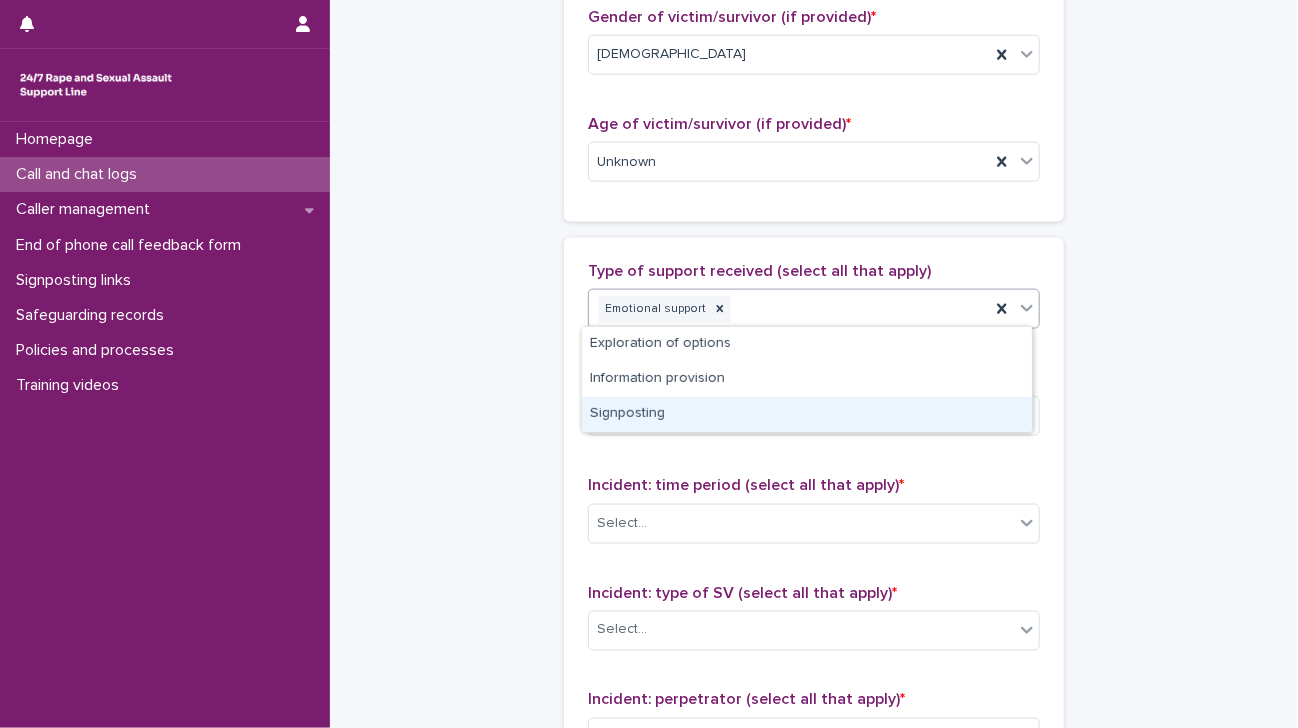 click on "Signposting" at bounding box center (807, 414) 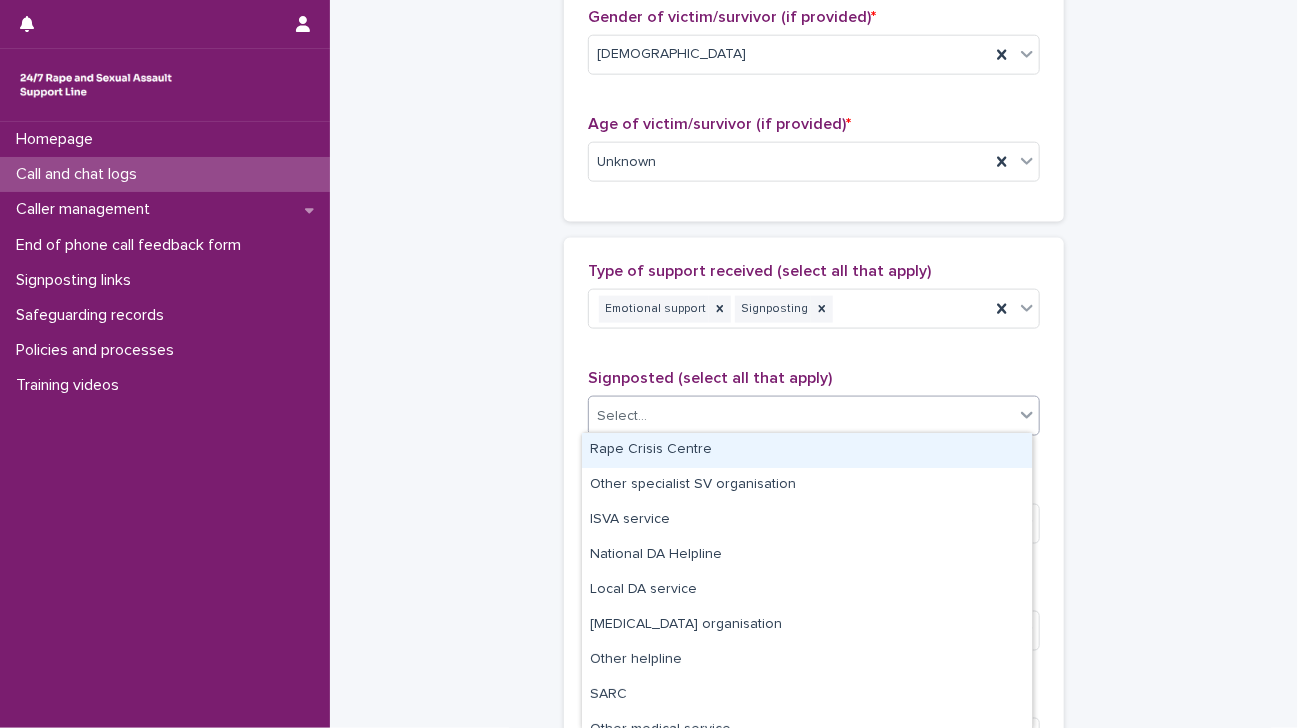 click on "Select..." at bounding box center [801, 416] 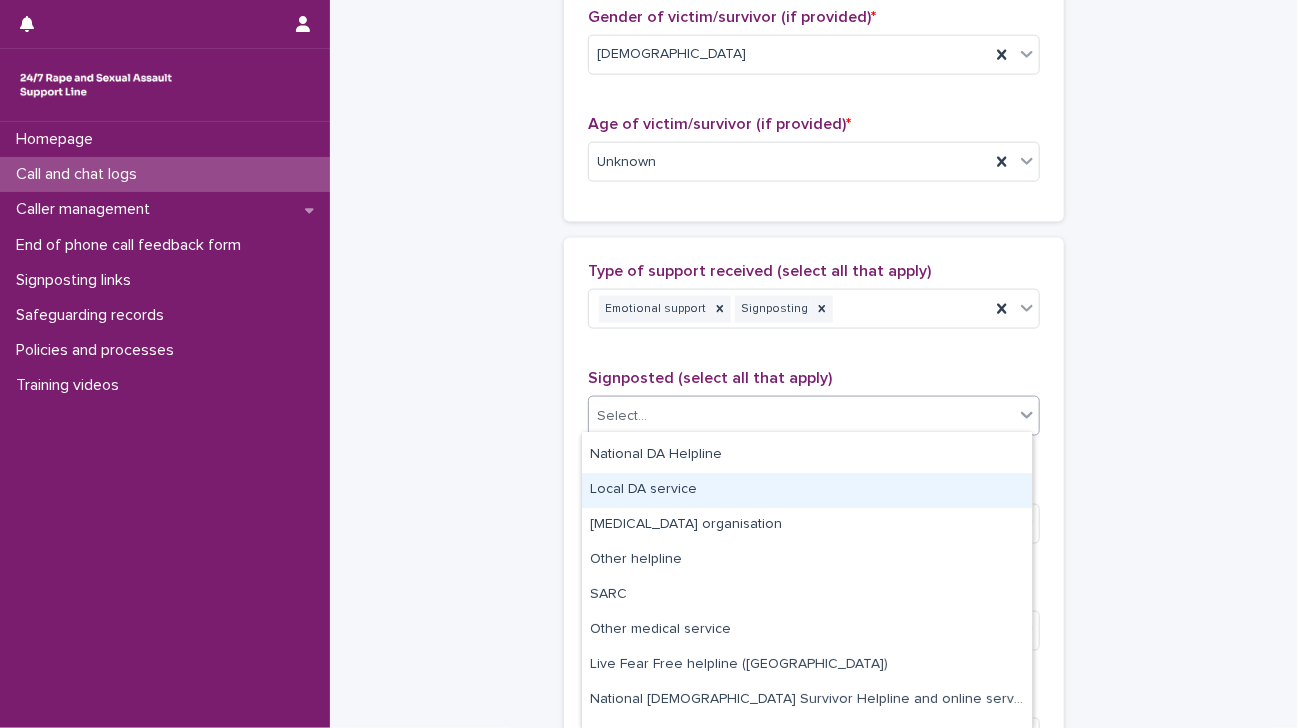 scroll, scrollTop: 124, scrollLeft: 0, axis: vertical 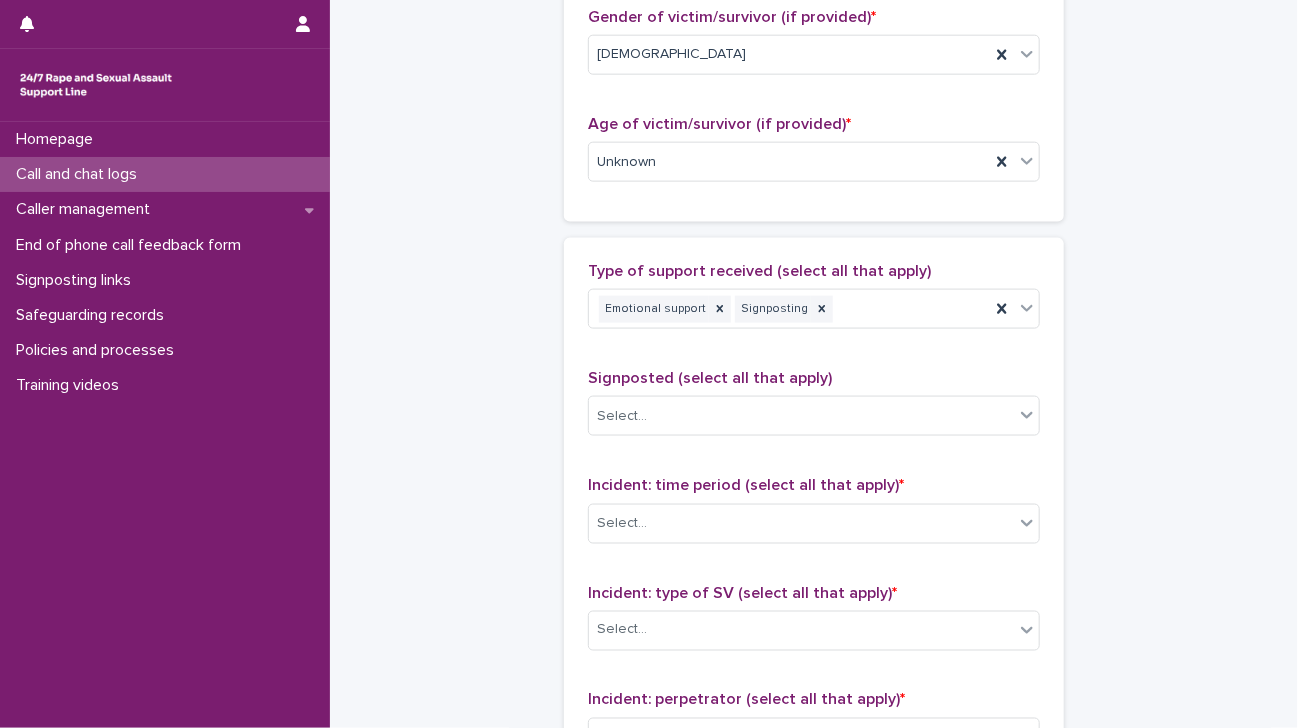 click on "Signposted (select all that apply)" at bounding box center [814, 378] 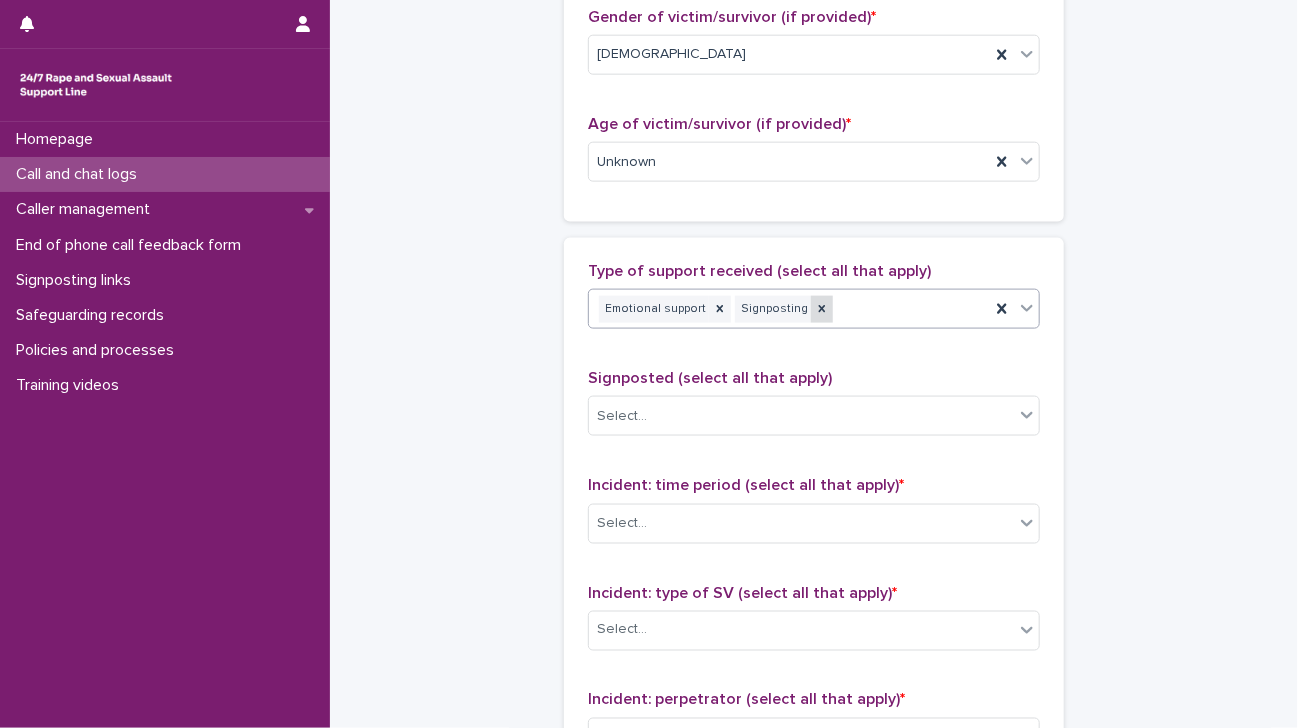 click at bounding box center [822, 309] 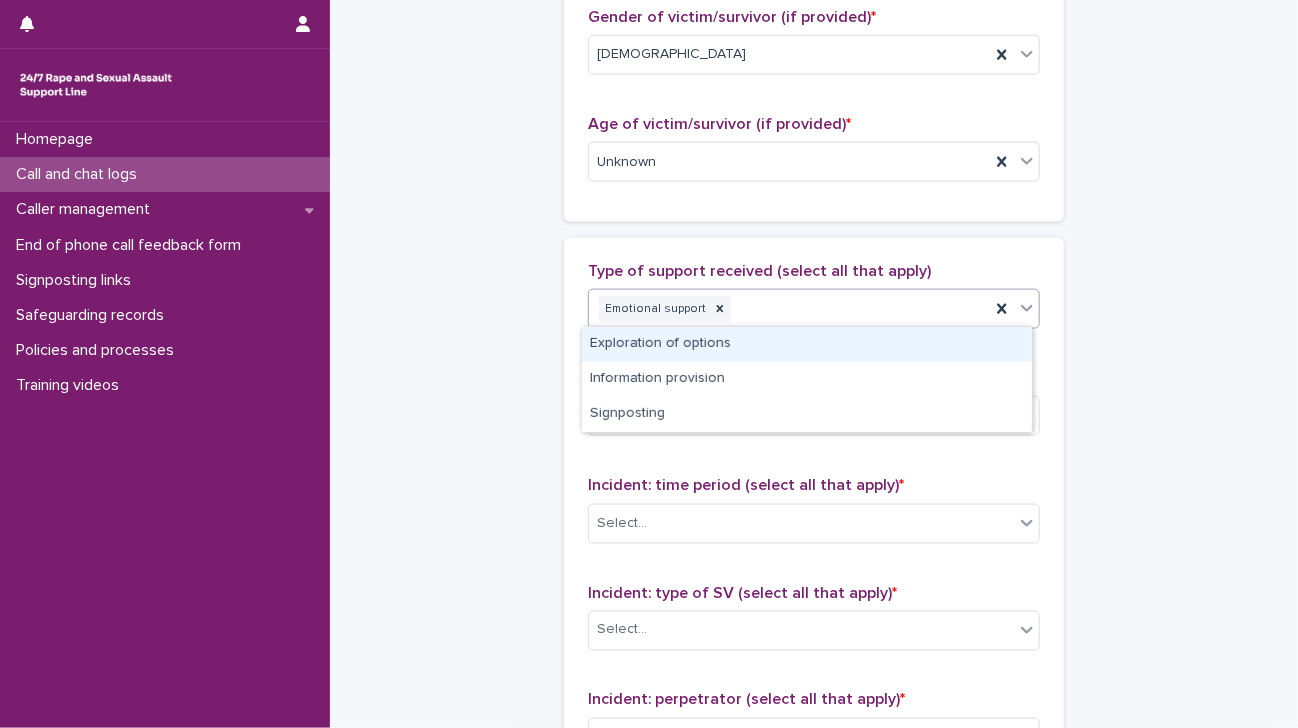 click on "Emotional support" at bounding box center (789, 309) 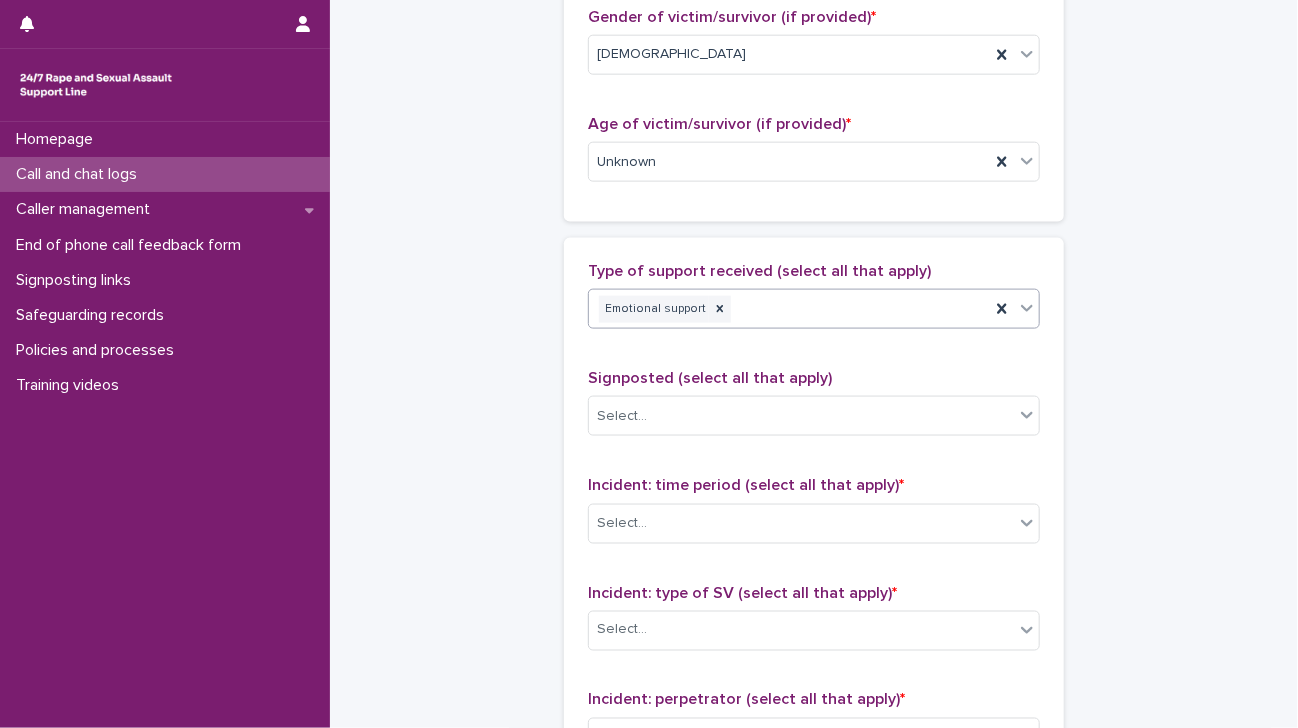 click on "Type of support received (select all that apply) Emotional support Signposted (select all that apply) Select... Incident: time period (select all that apply) * Select... Incident: type of SV (select all that apply) * Select... Incident: perpetrator (select all that apply) * Select... Incident: gender of perpetrator (select all that apply) * Select... Flags Select... Comments" at bounding box center (814, 680) 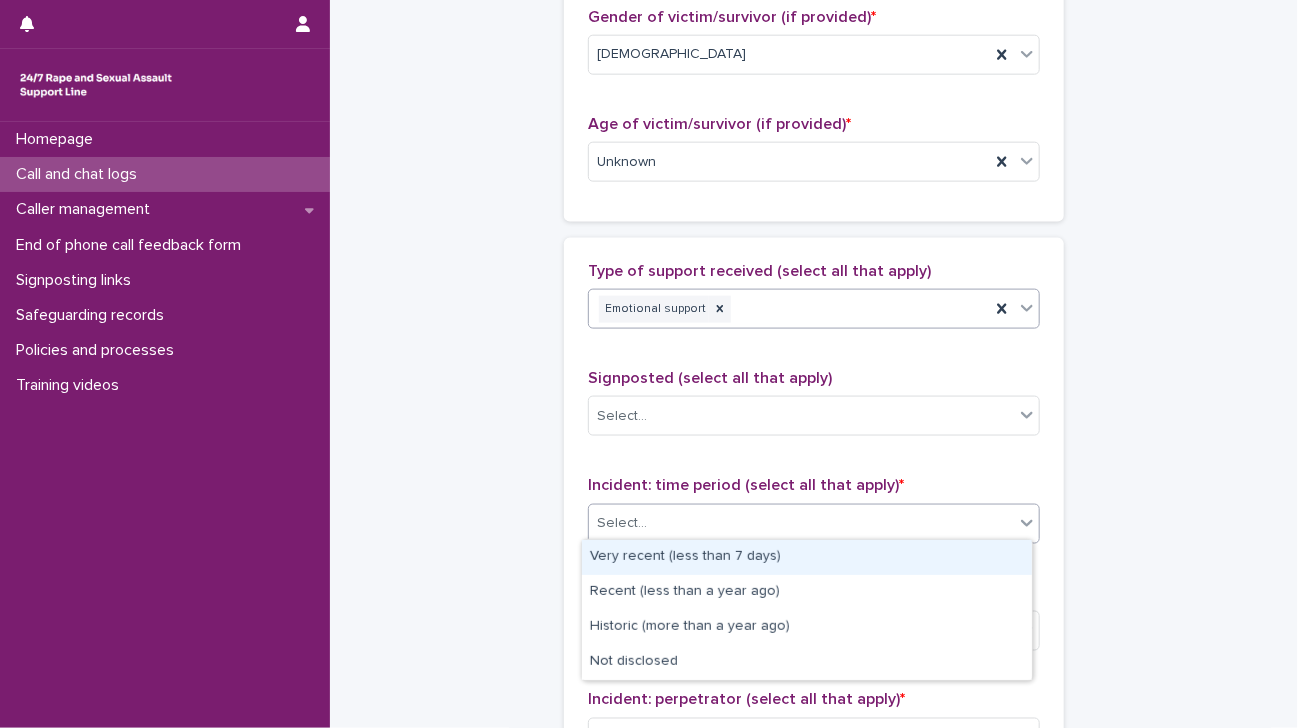 click on "Select..." at bounding box center (801, 523) 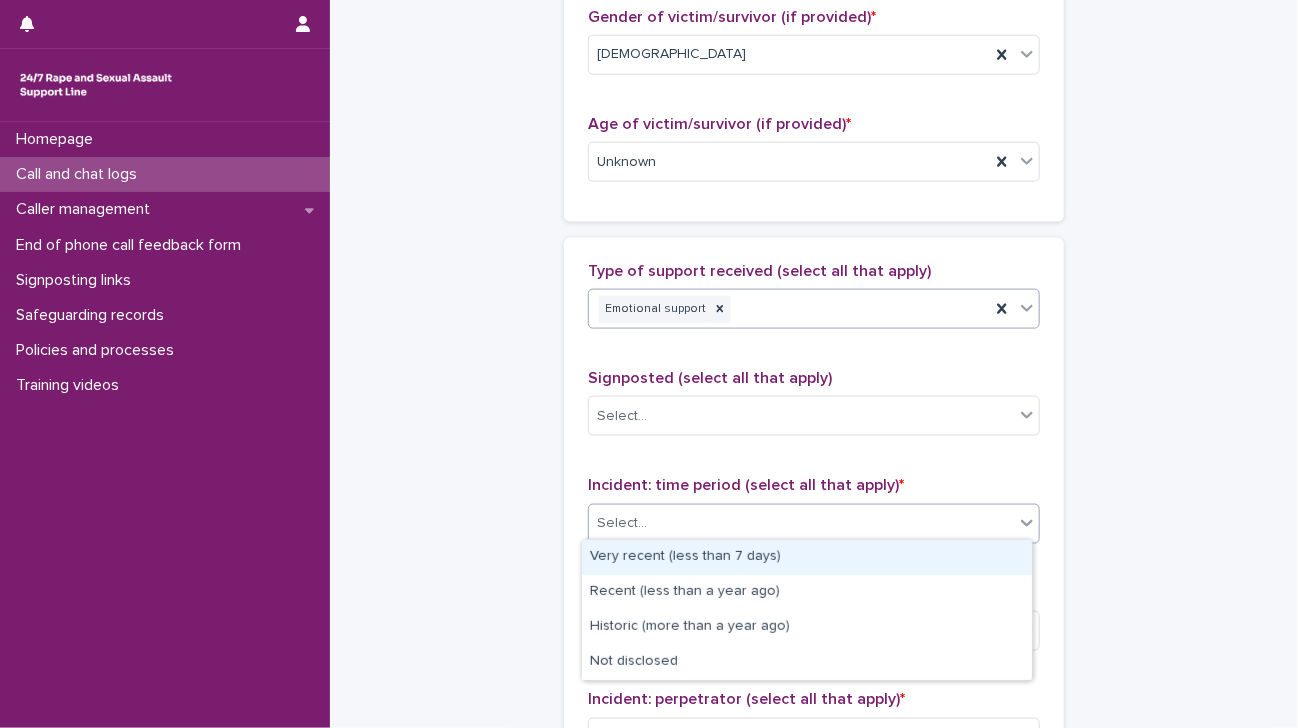 click on "Very recent (less than 7 days)" at bounding box center [807, 557] 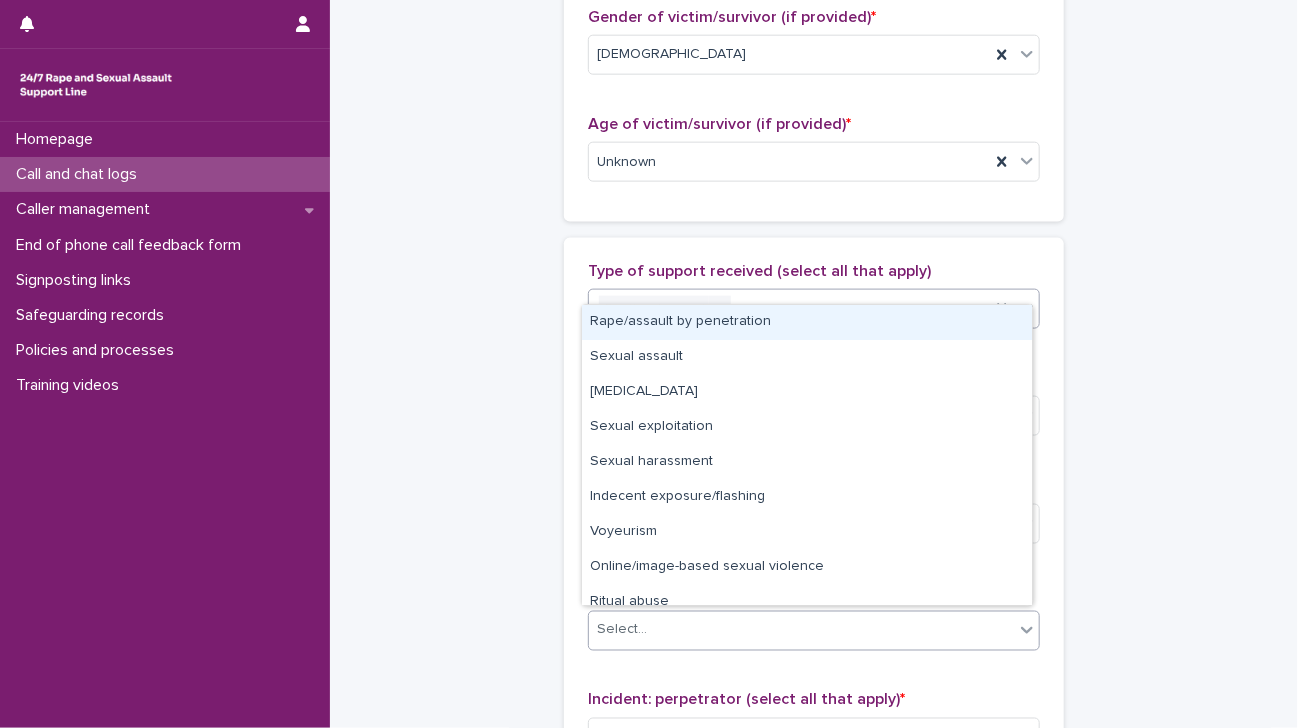 click on "Select..." at bounding box center (801, 630) 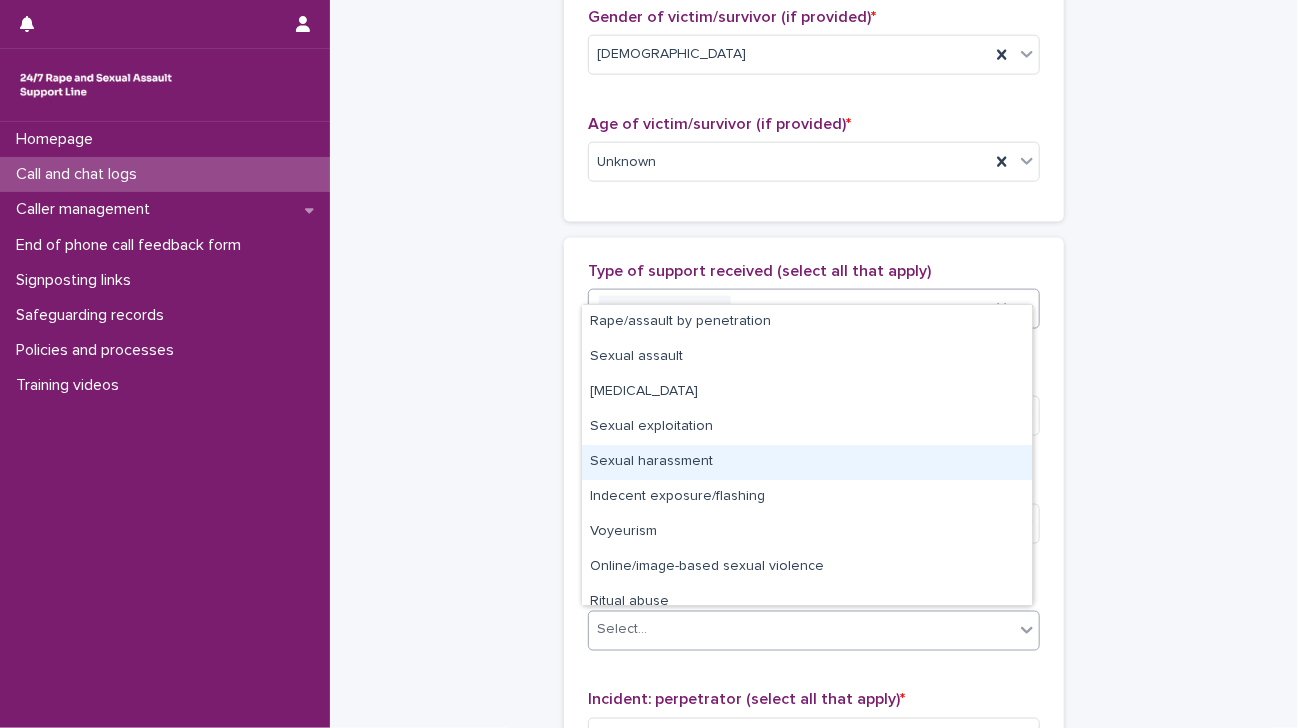 click on "Sexual harassment" at bounding box center (807, 462) 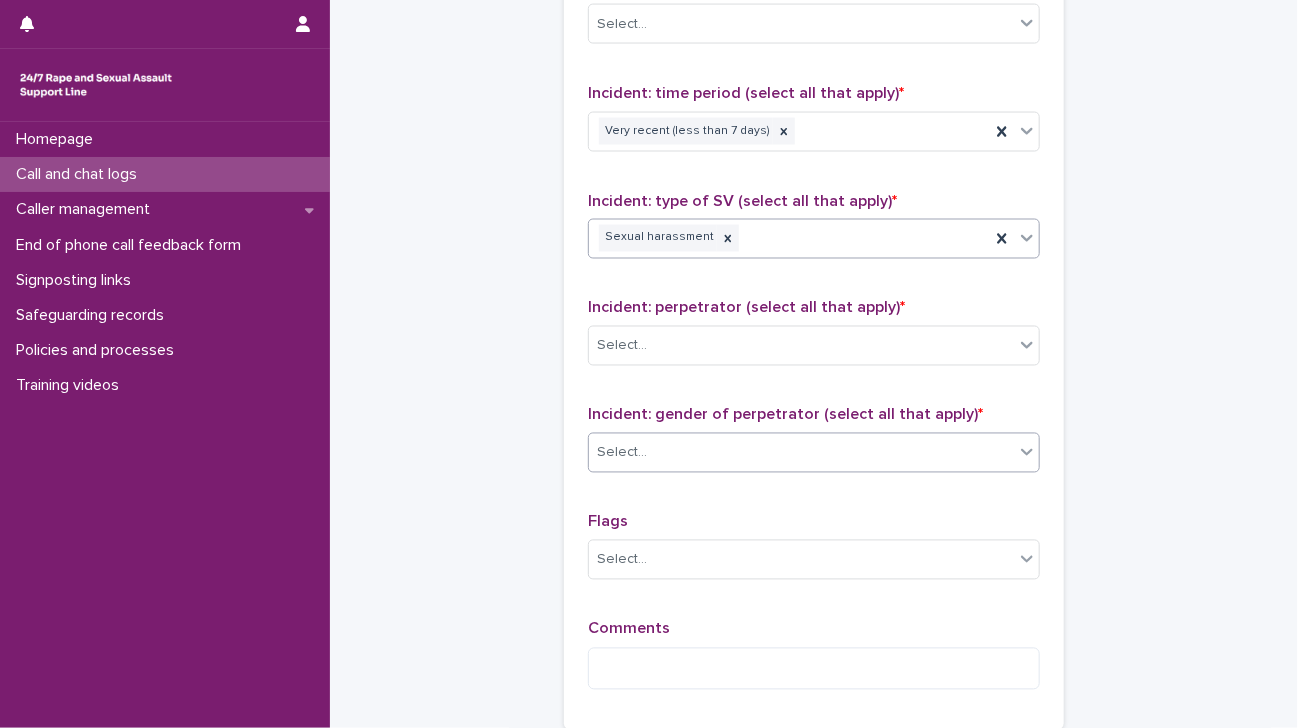 scroll, scrollTop: 1389, scrollLeft: 0, axis: vertical 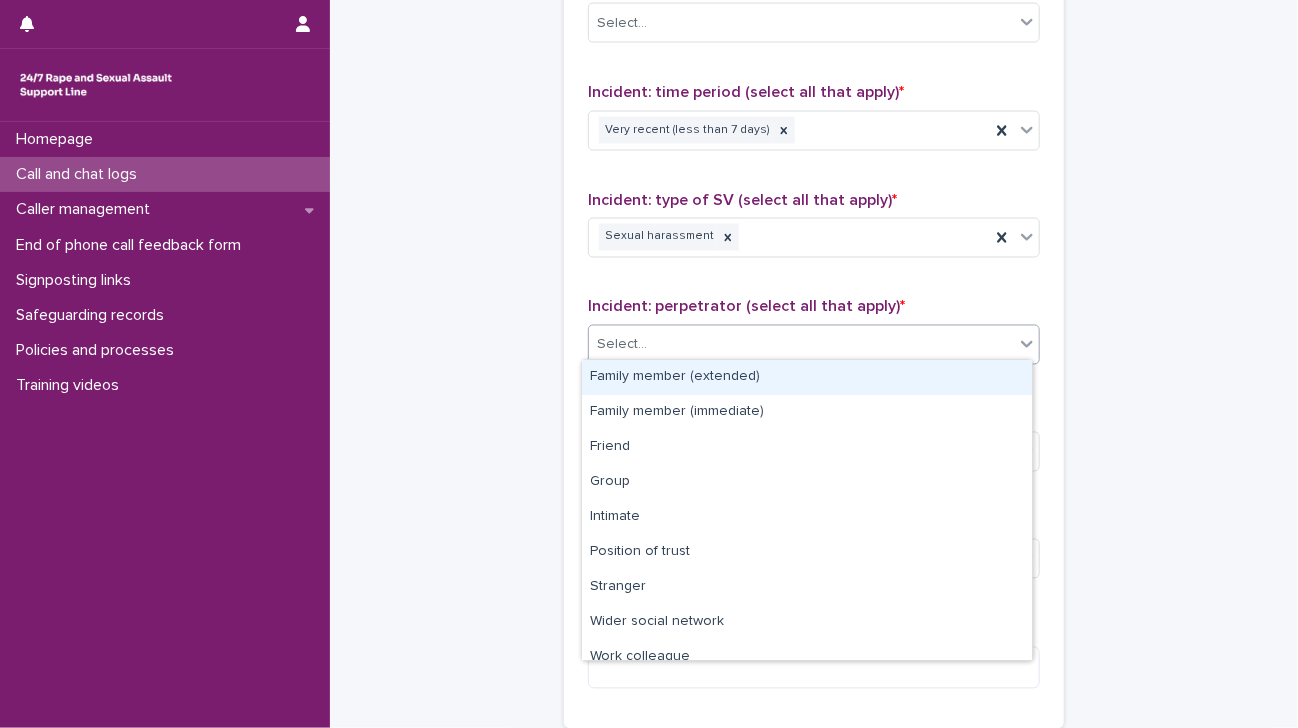 click on "Select..." at bounding box center [801, 345] 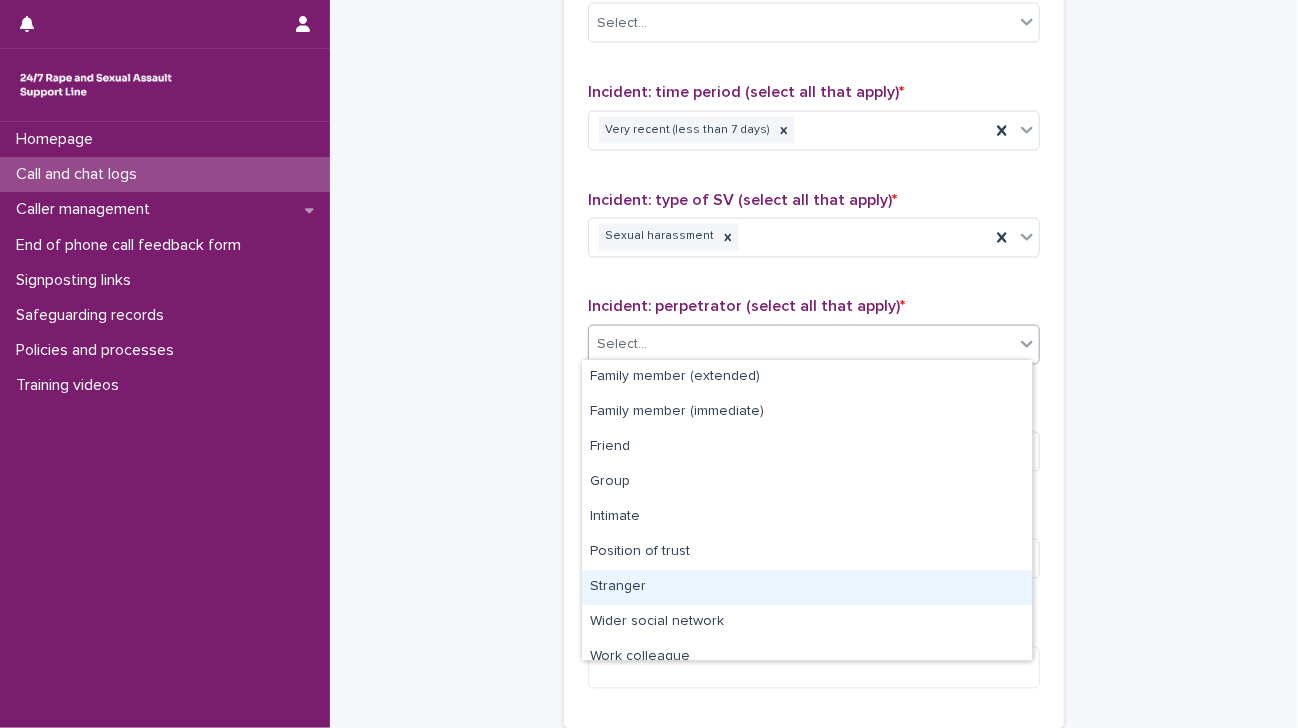 drag, startPoint x: 679, startPoint y: 567, endPoint x: 684, endPoint y: 583, distance: 16.763054 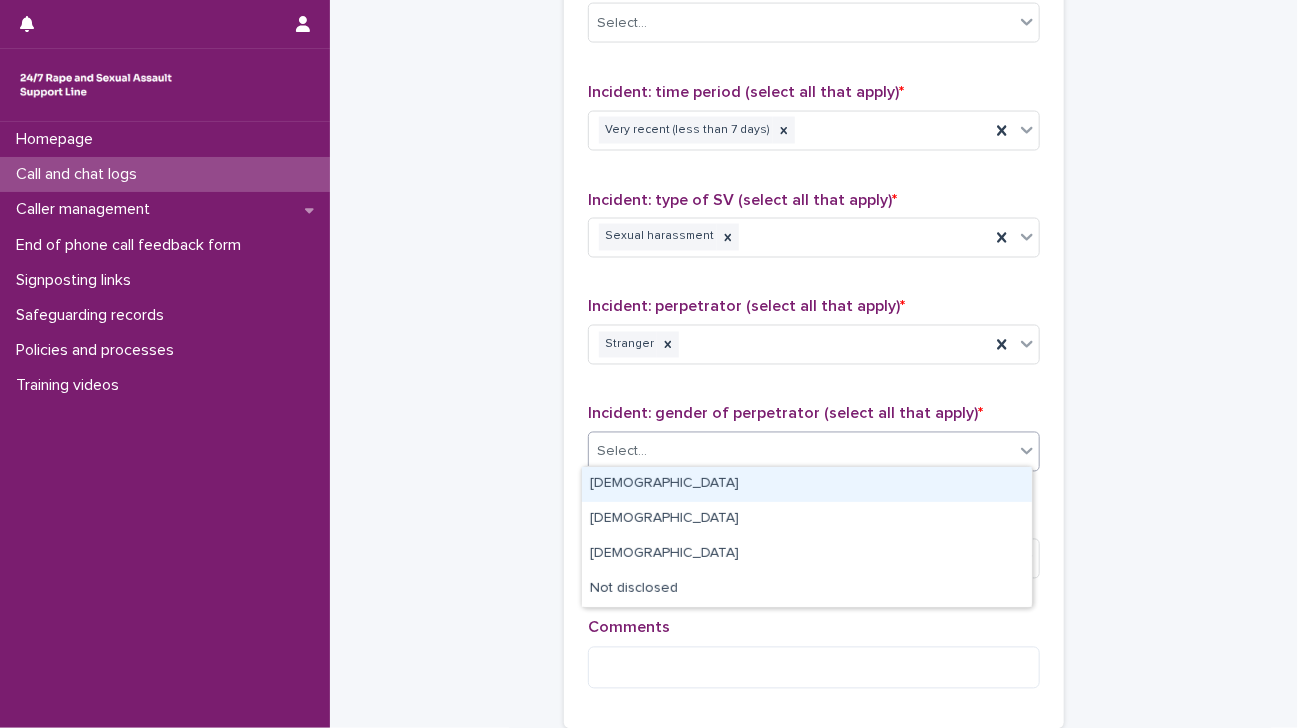 click on "Select..." at bounding box center [801, 452] 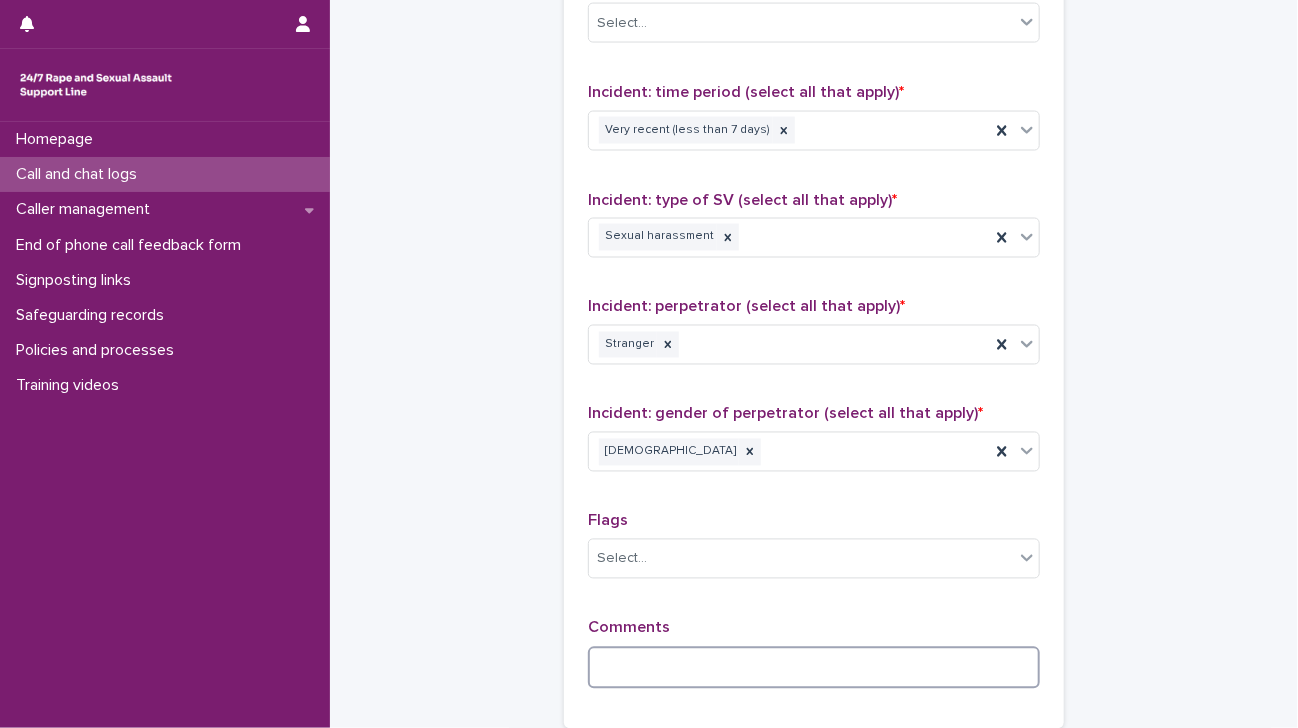 click at bounding box center (814, 668) 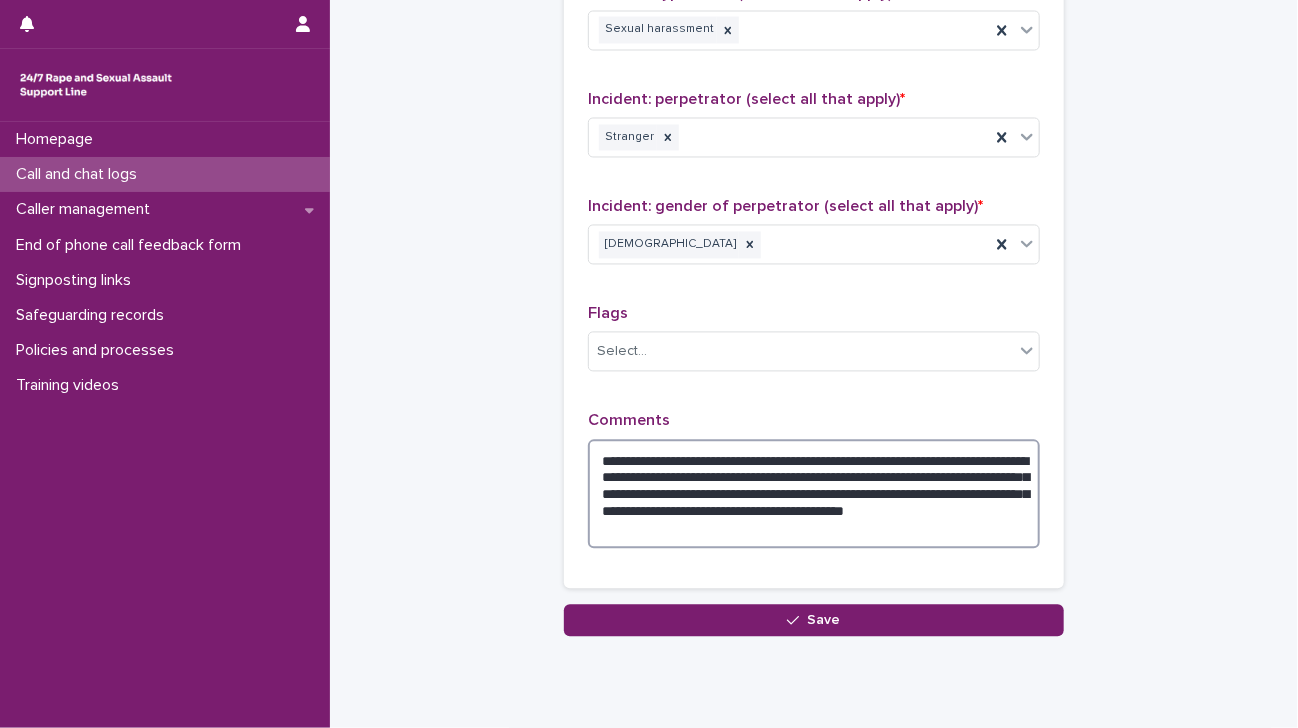 scroll, scrollTop: 1656, scrollLeft: 0, axis: vertical 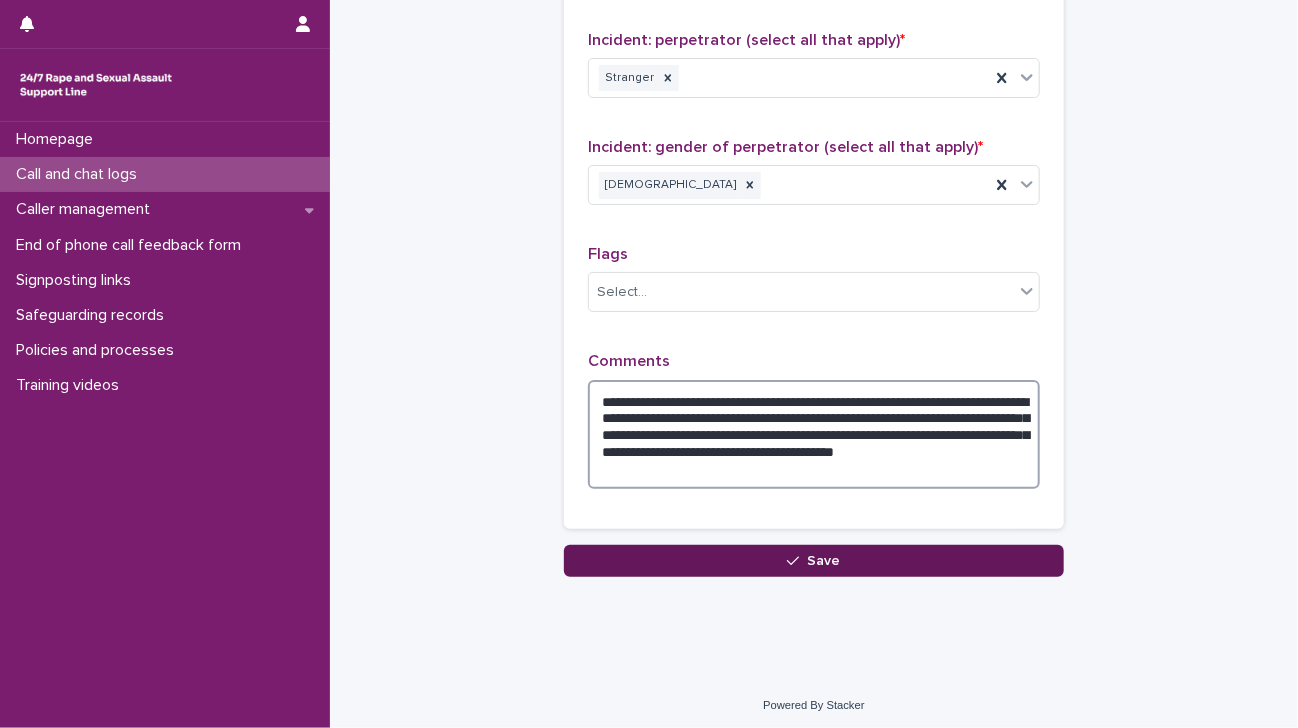 type on "**********" 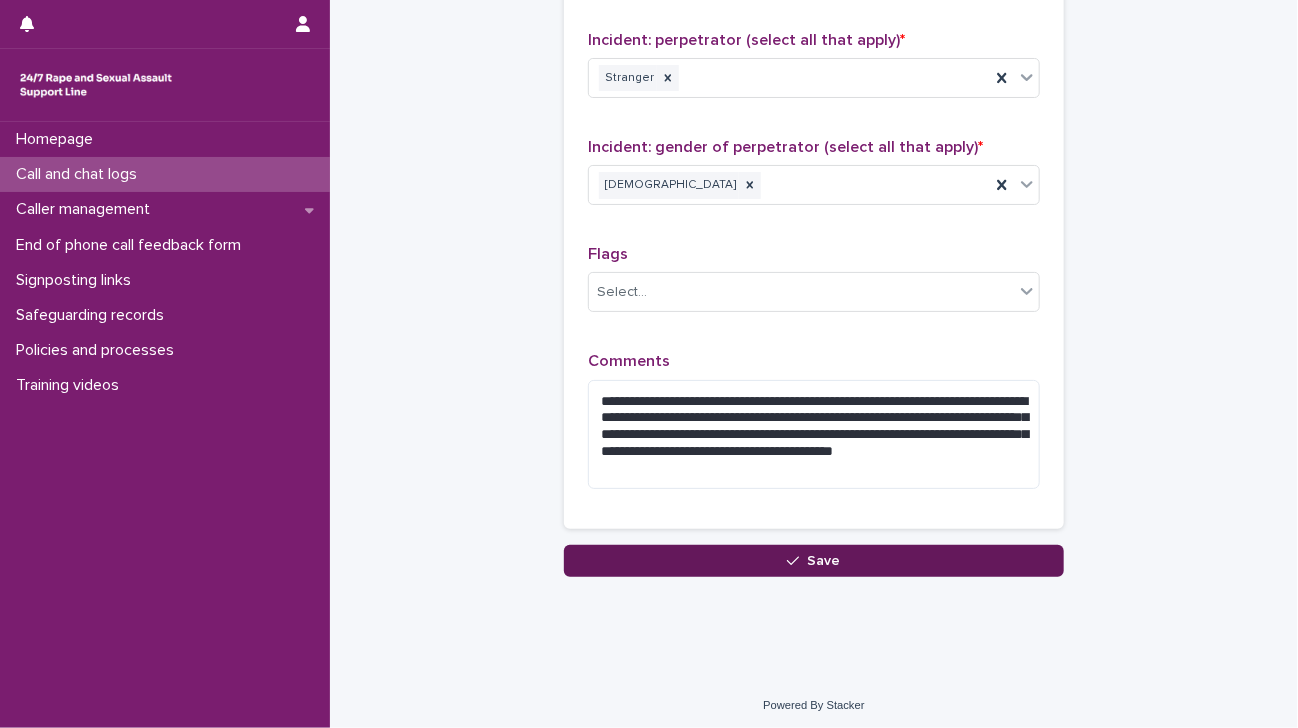 click on "Save" at bounding box center [824, 561] 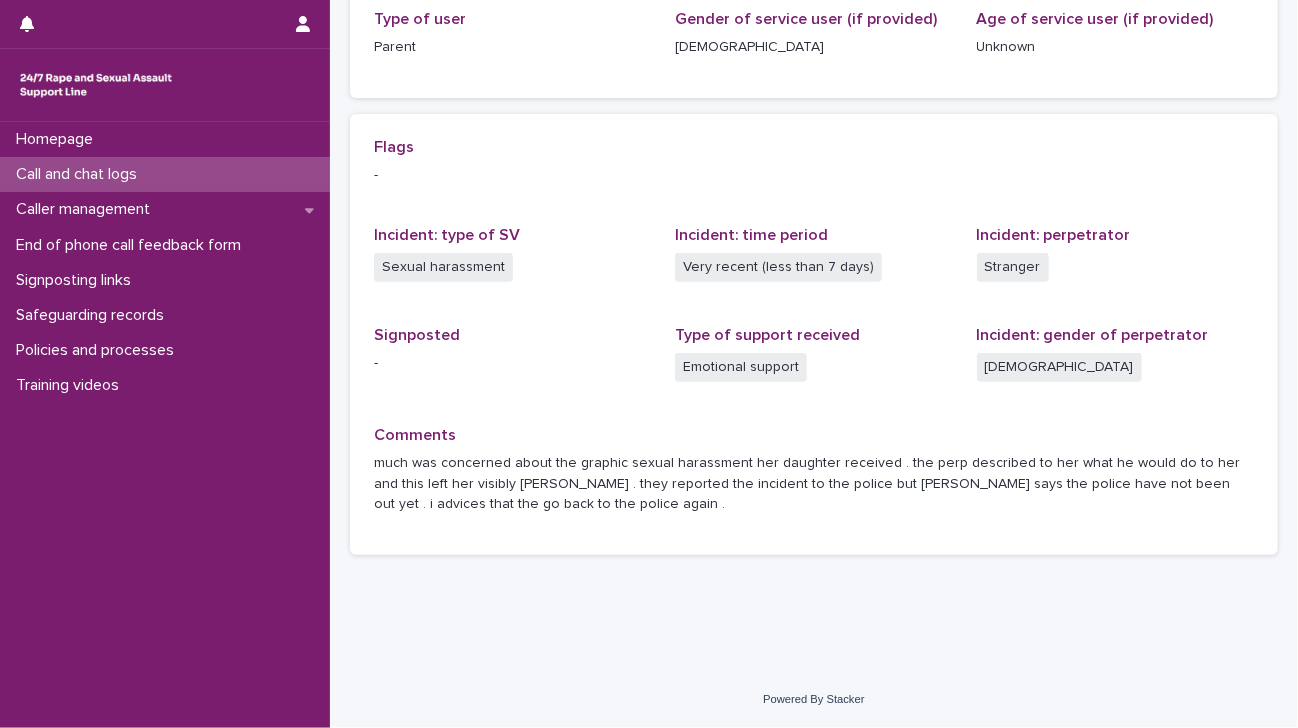 scroll, scrollTop: 0, scrollLeft: 0, axis: both 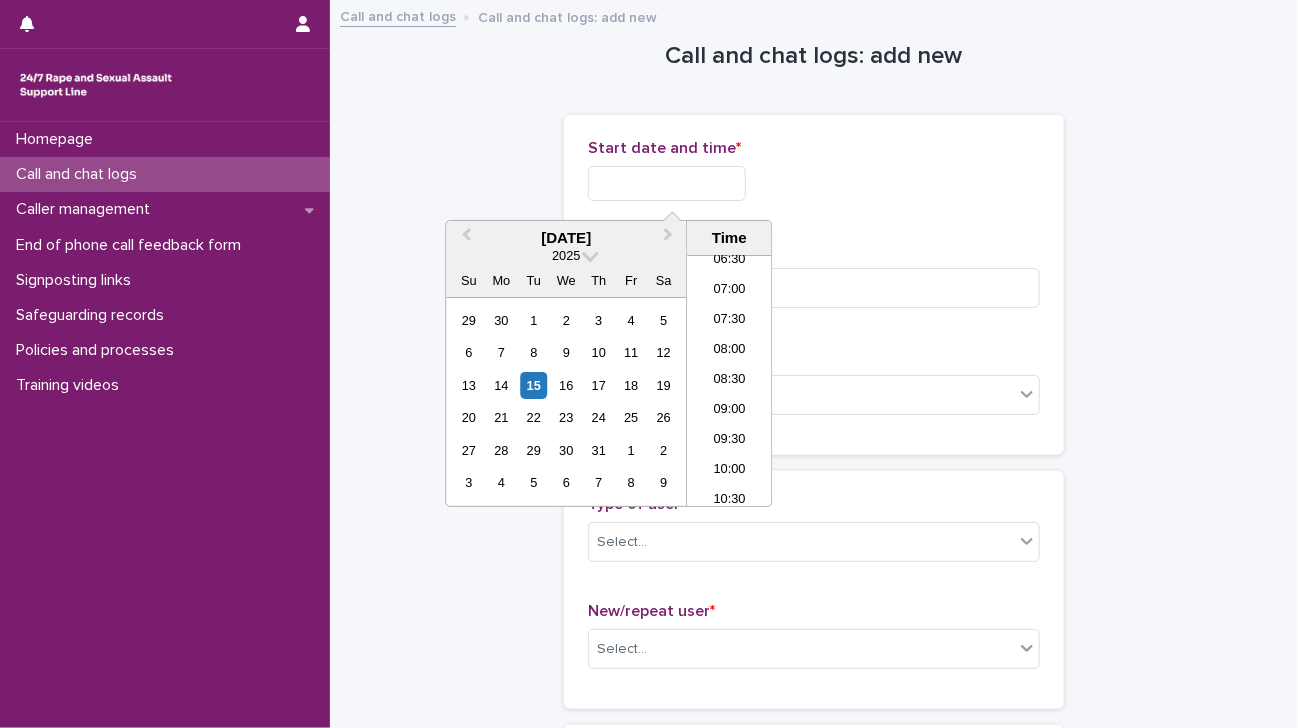 click at bounding box center [667, 183] 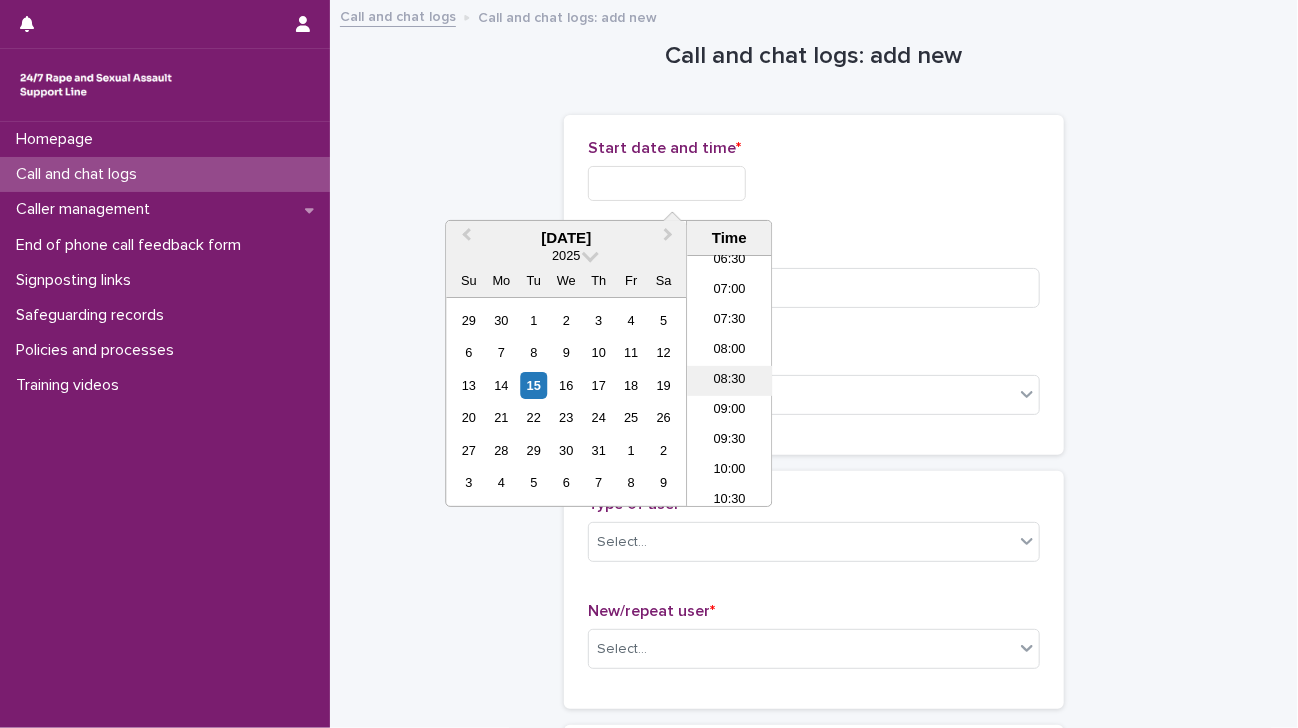 click on "08:30" at bounding box center [729, 381] 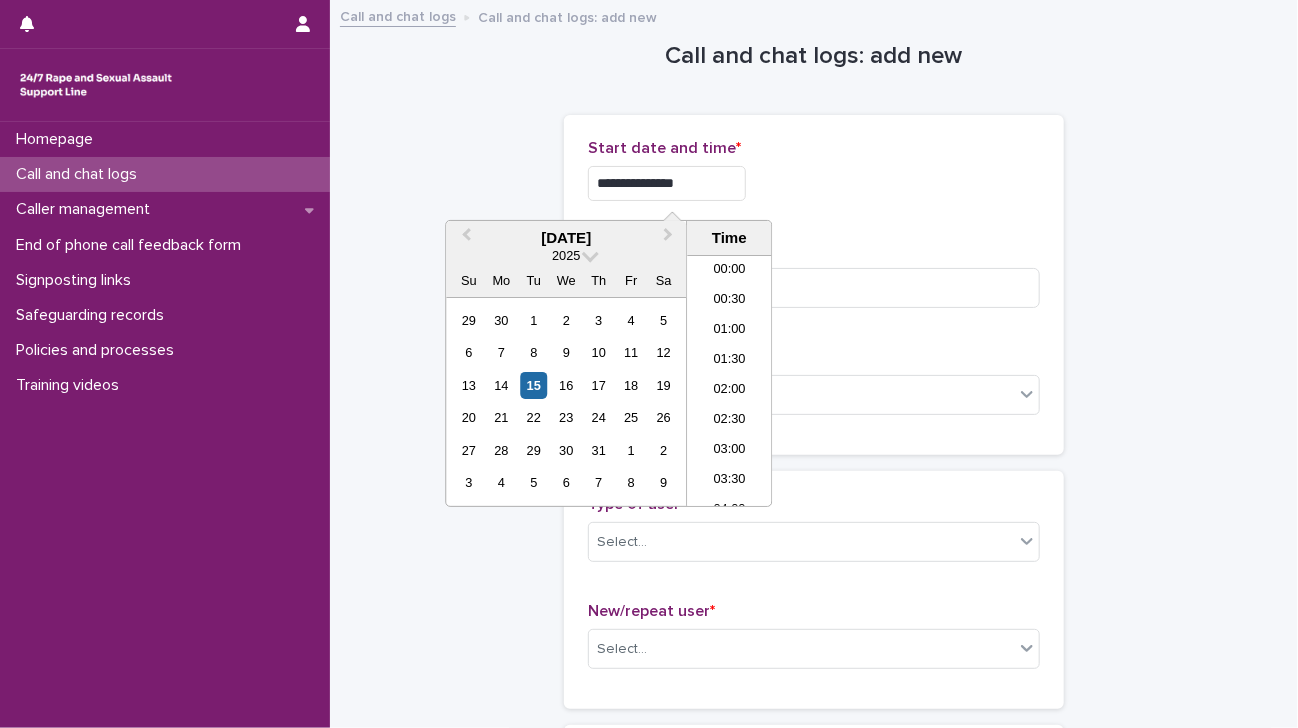 scroll, scrollTop: 400, scrollLeft: 0, axis: vertical 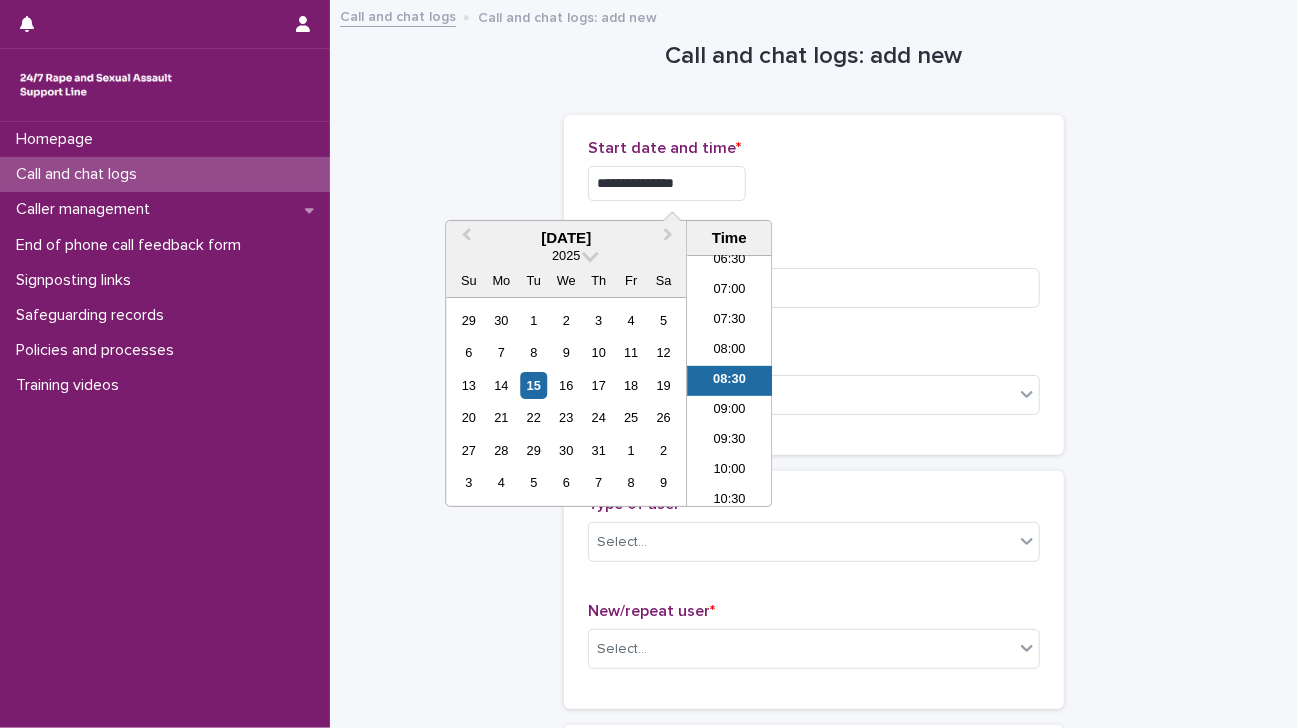 click on "**********" at bounding box center (667, 183) 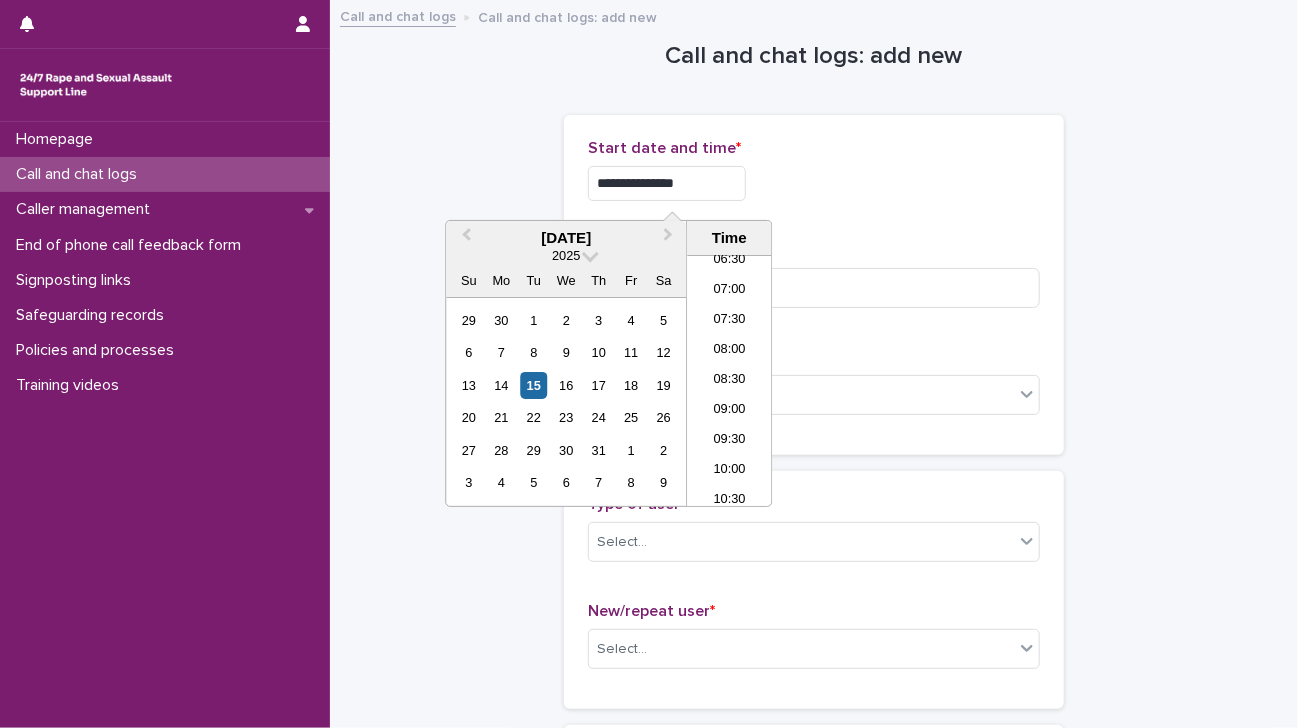 type on "**********" 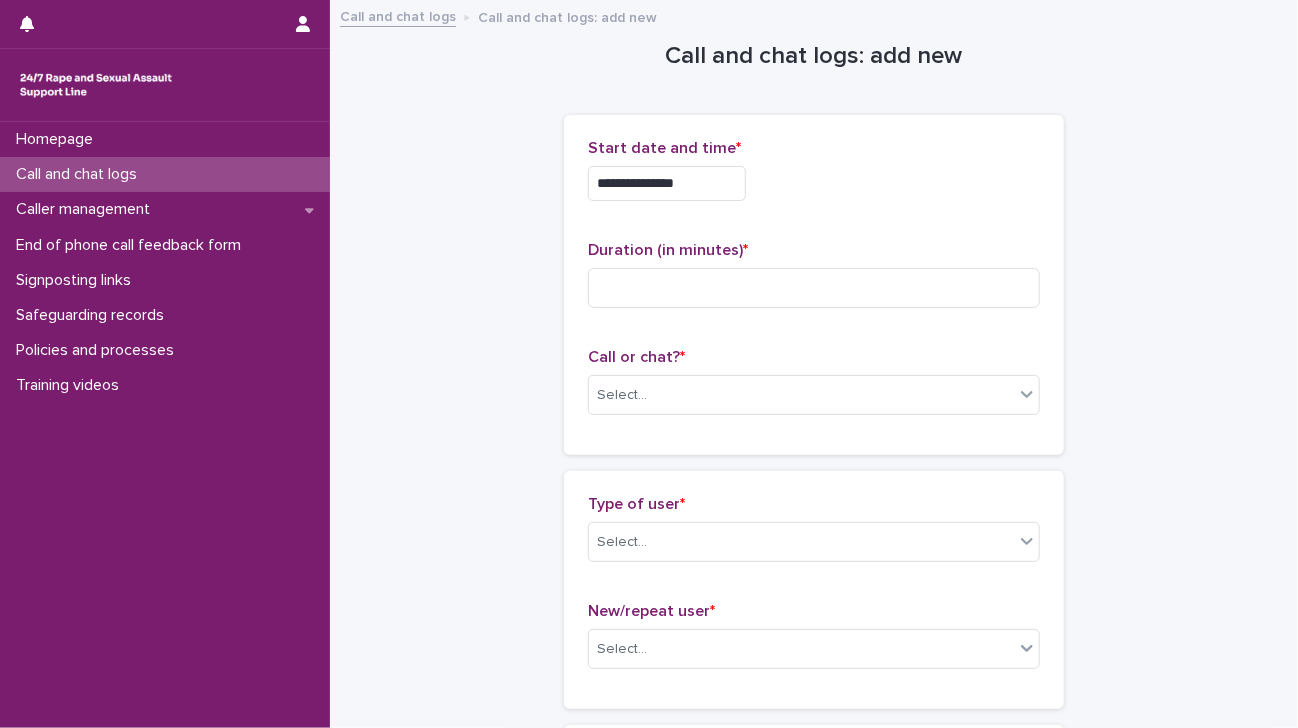 click on "**********" at bounding box center (814, 178) 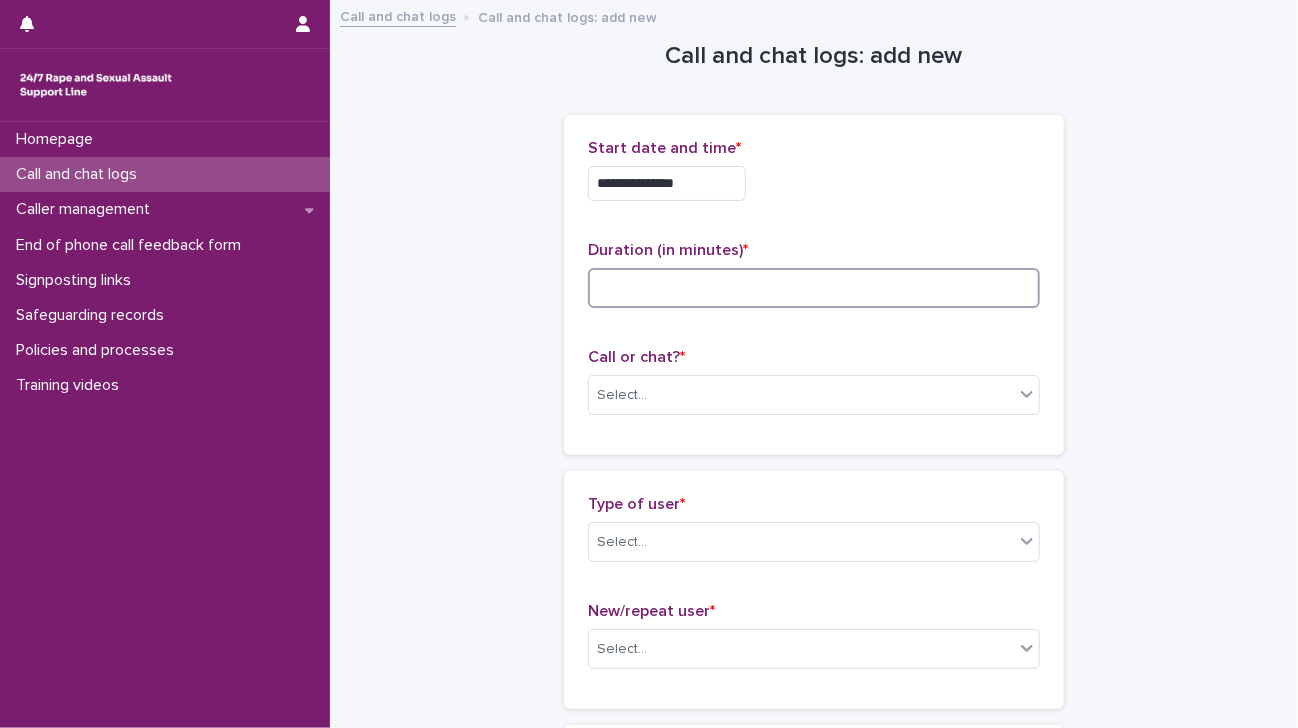 click at bounding box center (814, 288) 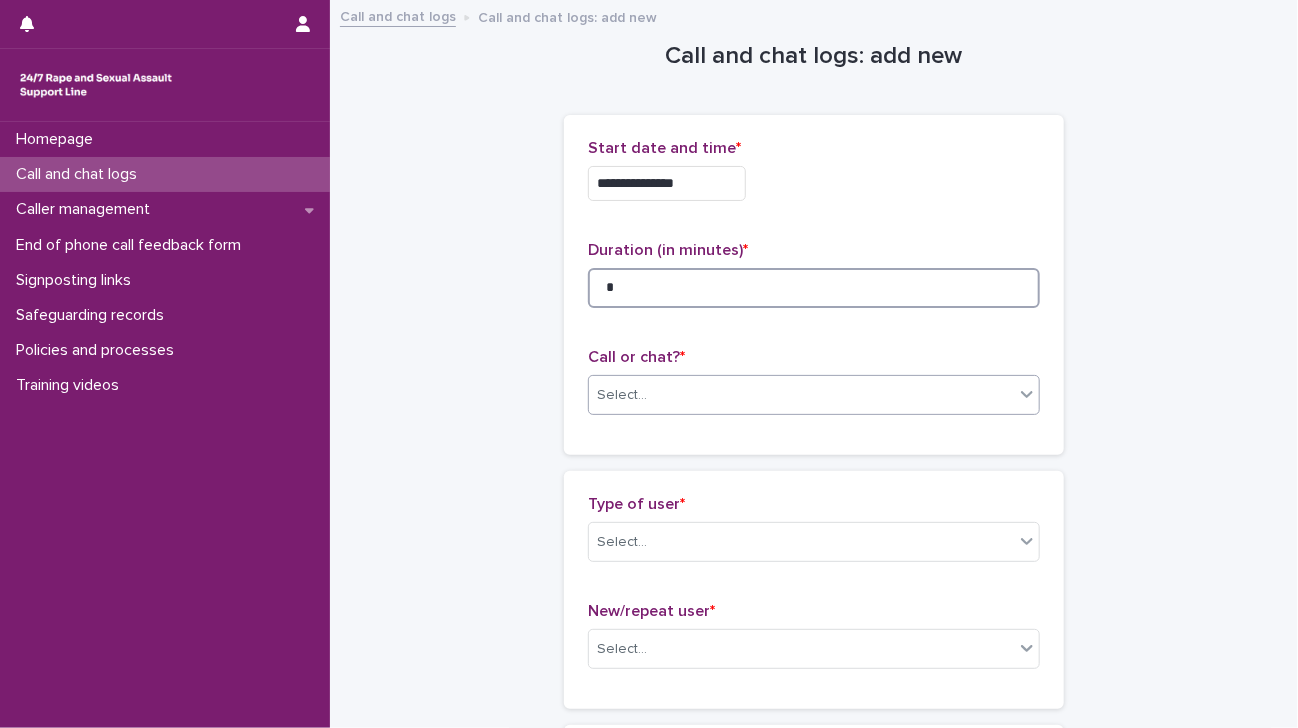 type on "*" 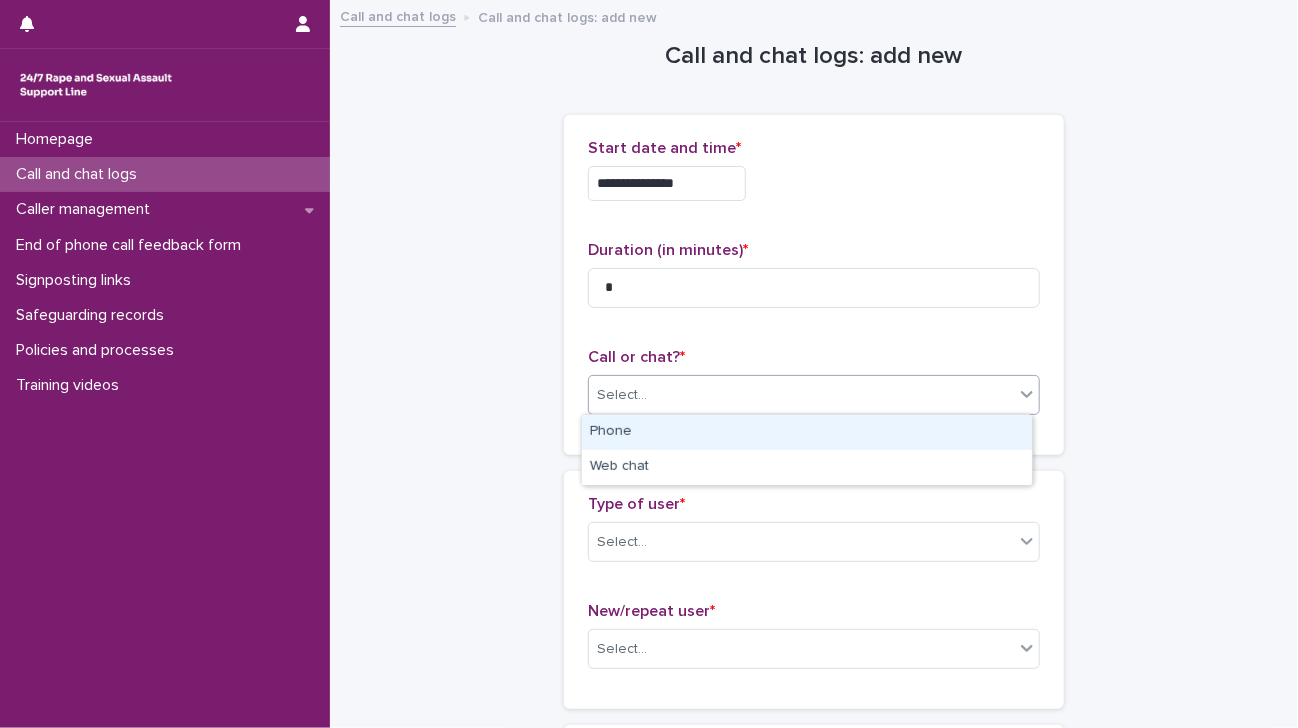 click on "Select..." at bounding box center (801, 395) 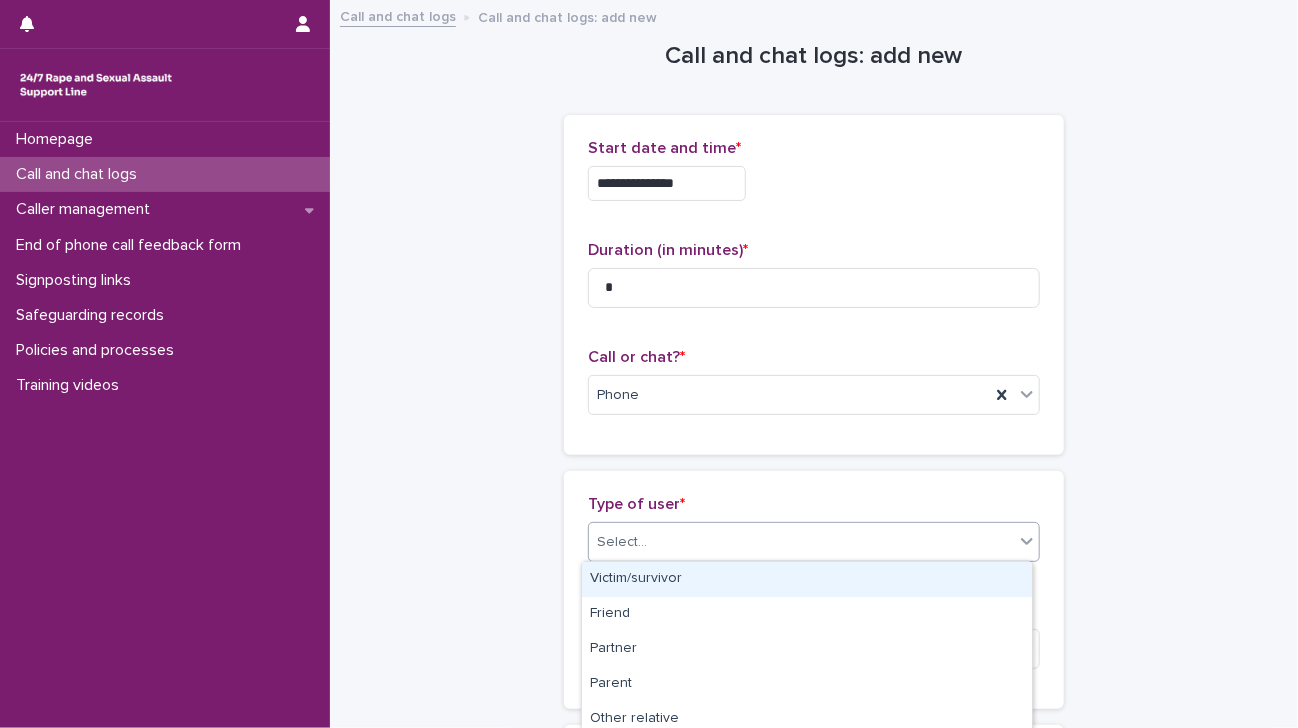 click on "Select..." at bounding box center (801, 542) 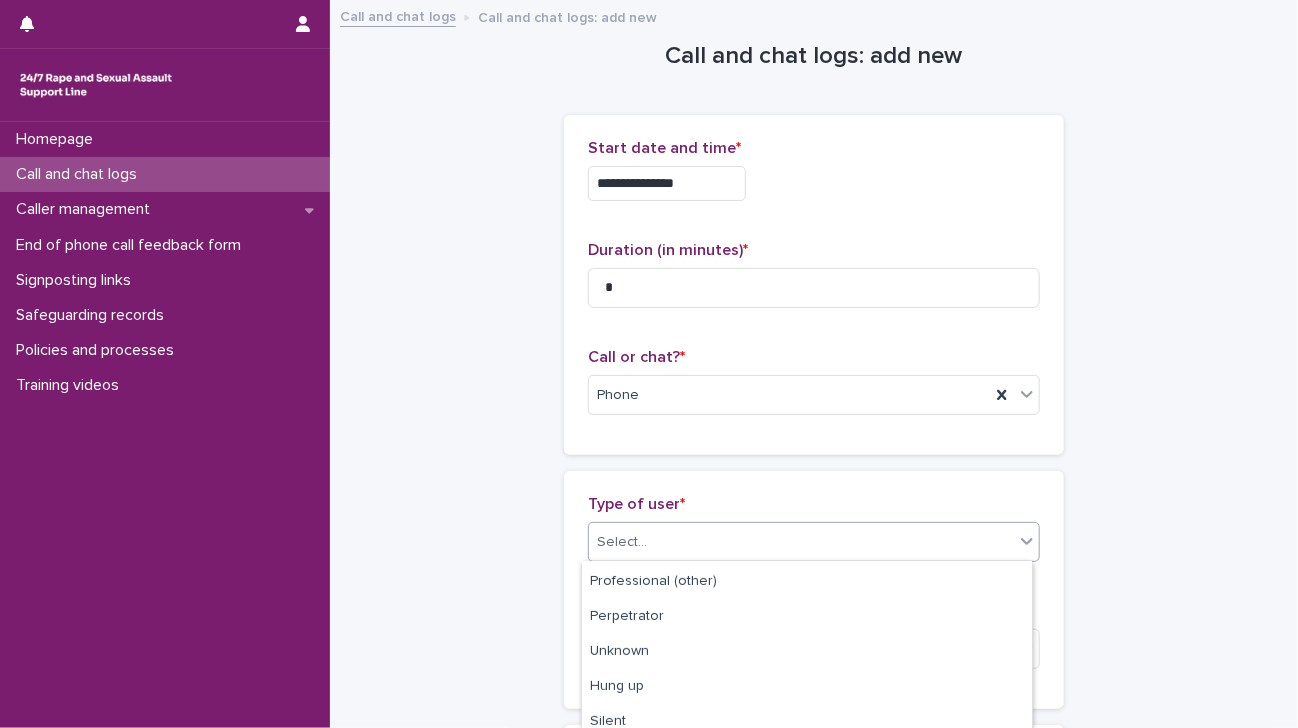 scroll, scrollTop: 348, scrollLeft: 0, axis: vertical 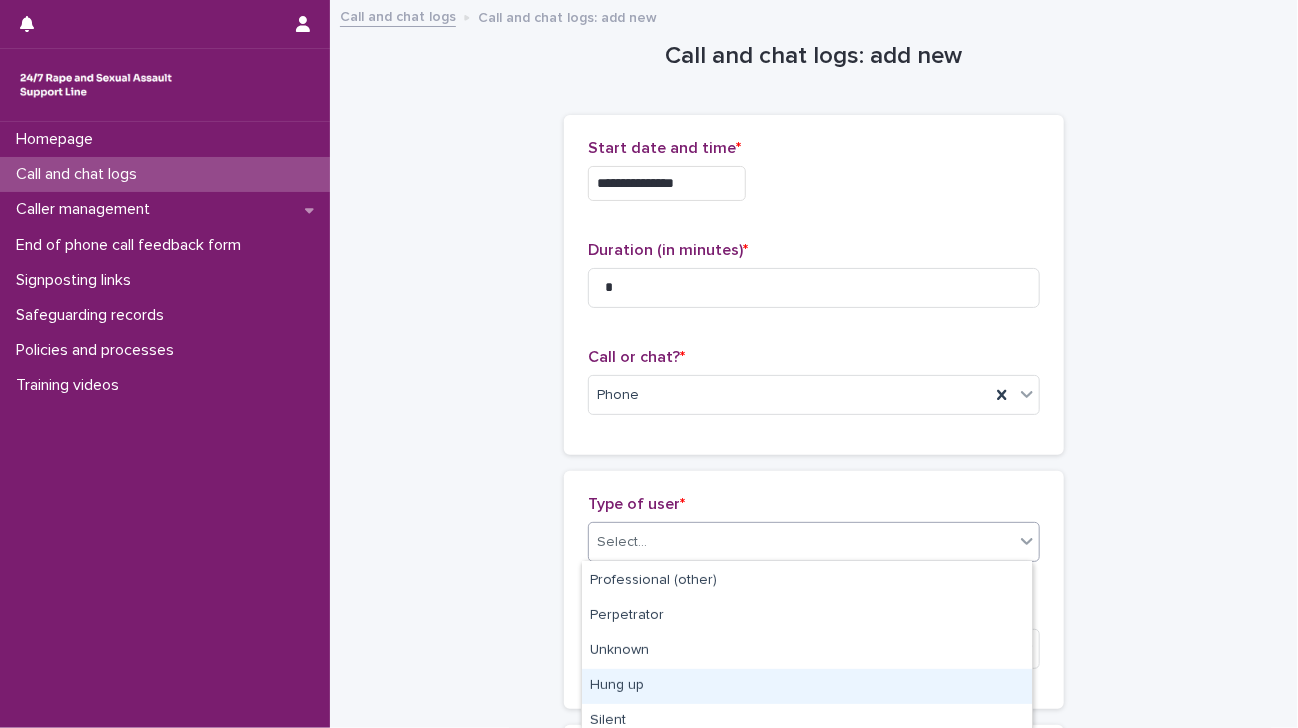 click on "Hung up" at bounding box center (807, 686) 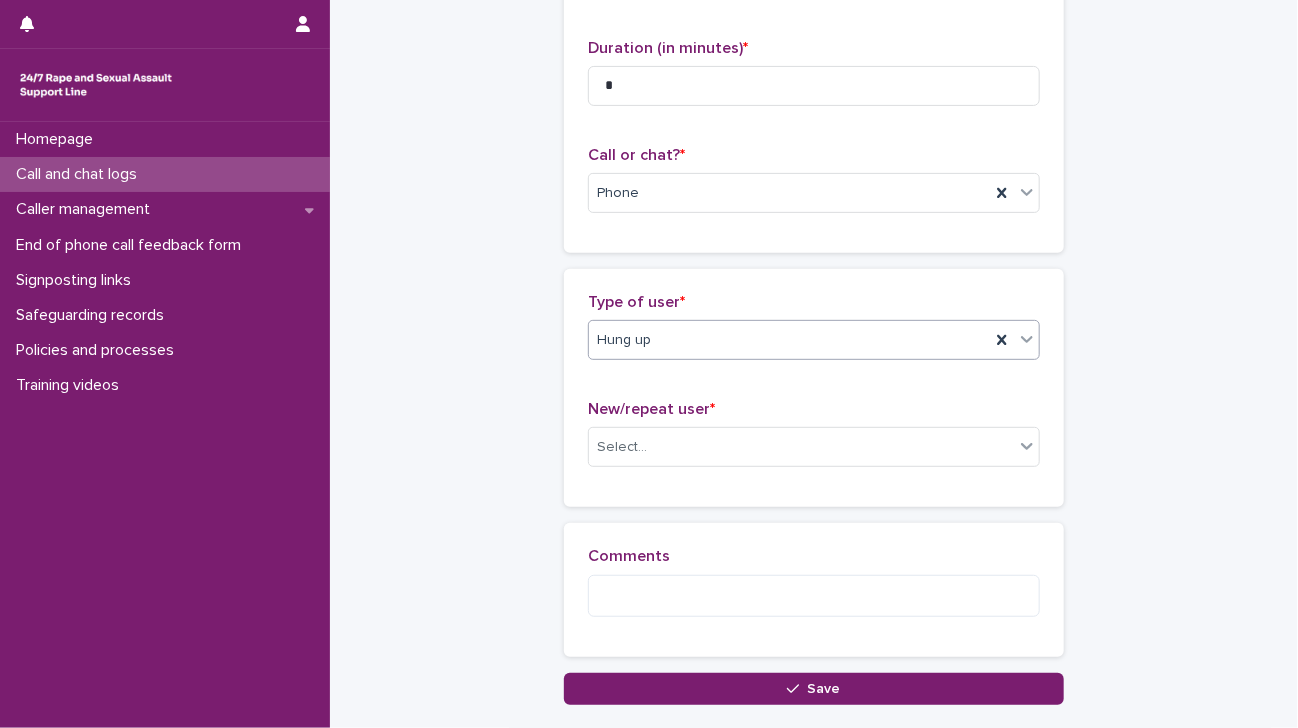 scroll, scrollTop: 204, scrollLeft: 0, axis: vertical 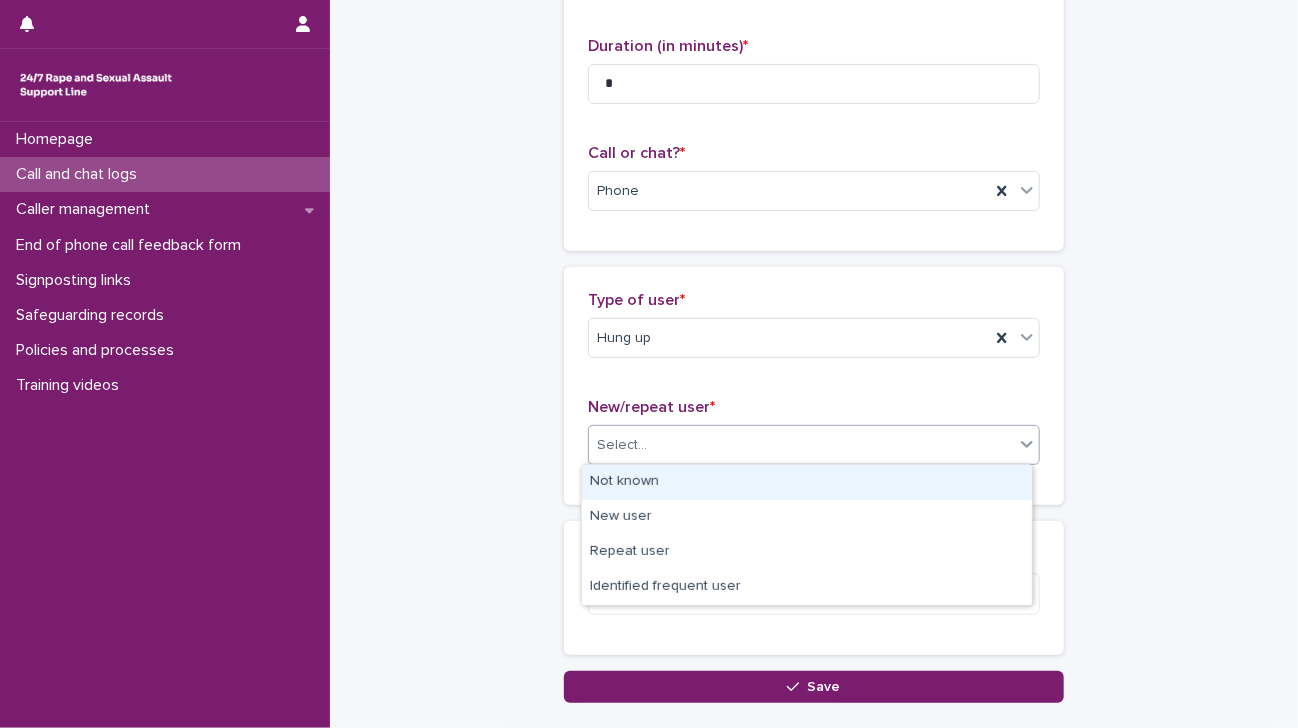 click on "Select..." at bounding box center [801, 445] 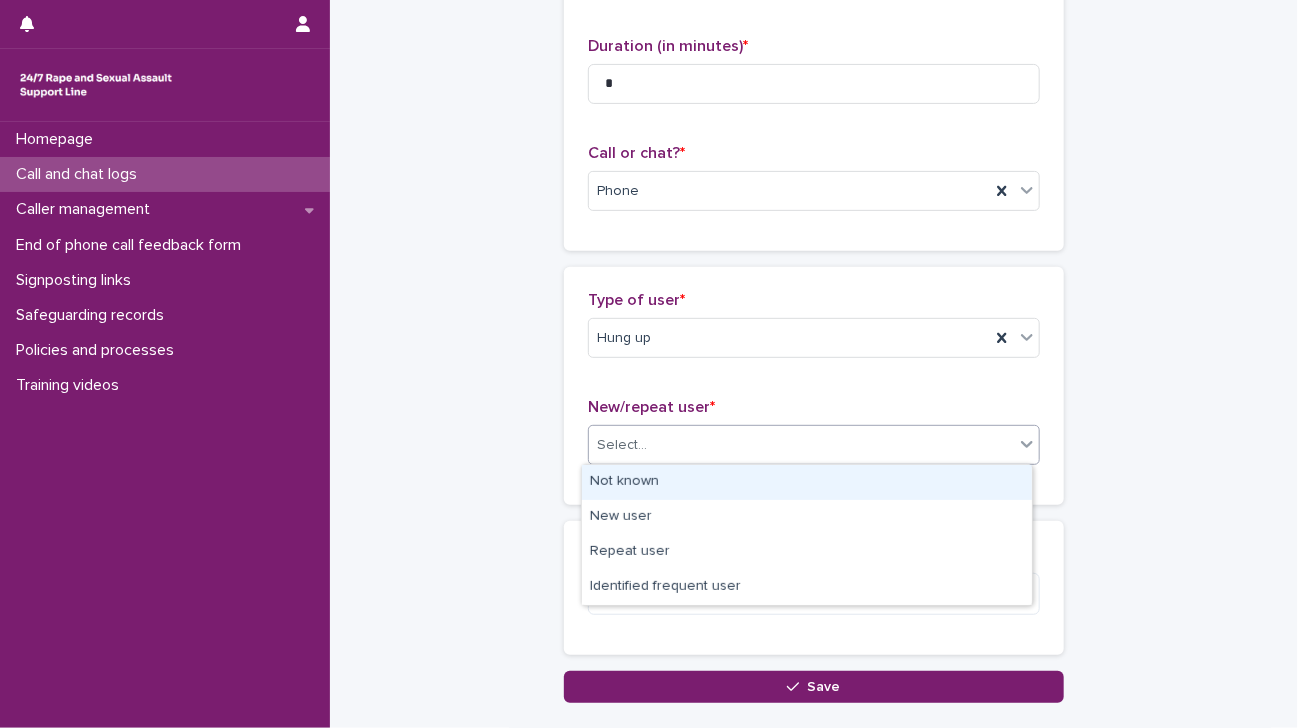 click on "Not known" at bounding box center [807, 482] 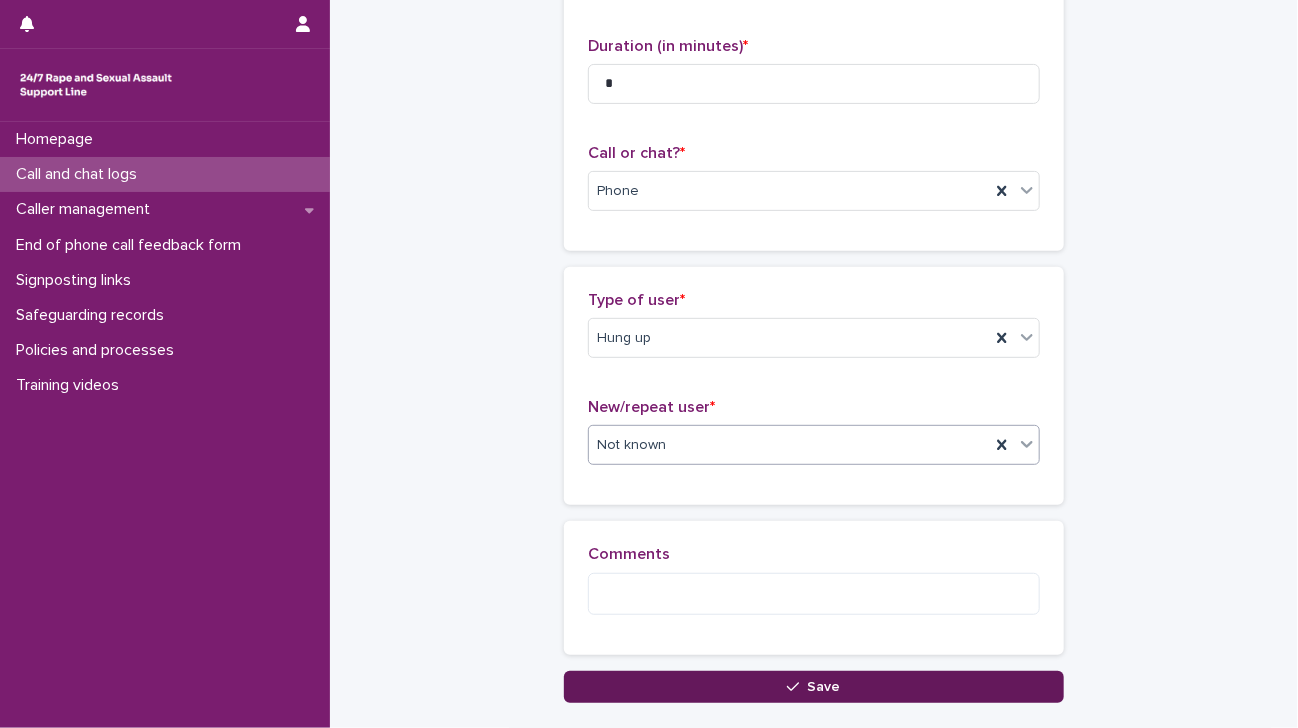 click on "Save" at bounding box center [814, 687] 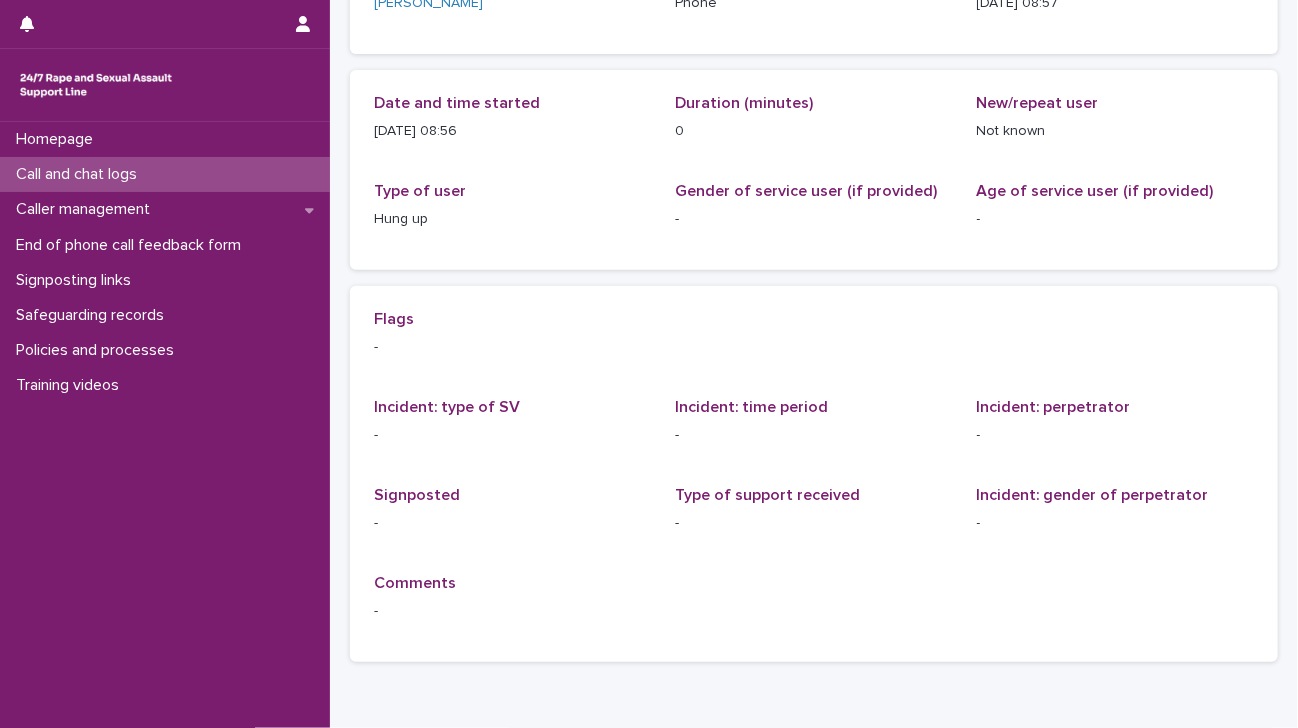 scroll, scrollTop: 0, scrollLeft: 0, axis: both 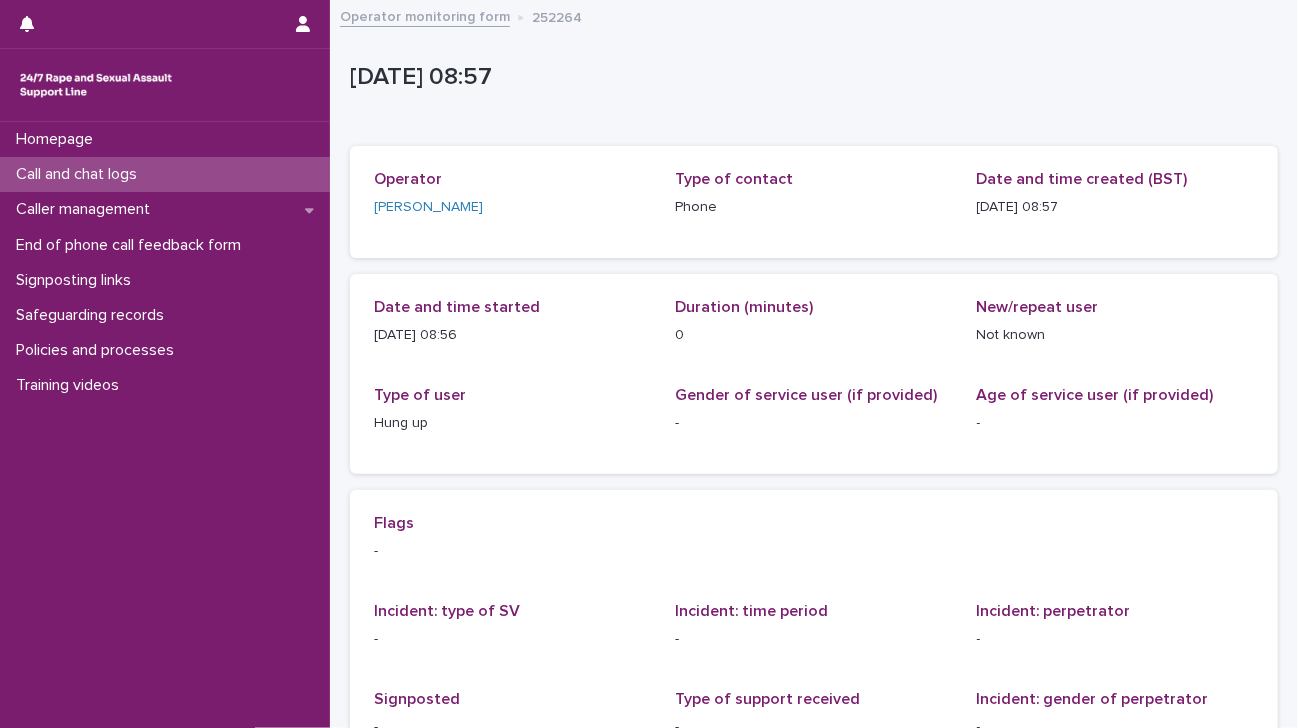 click on "Signposted" at bounding box center (512, 699) 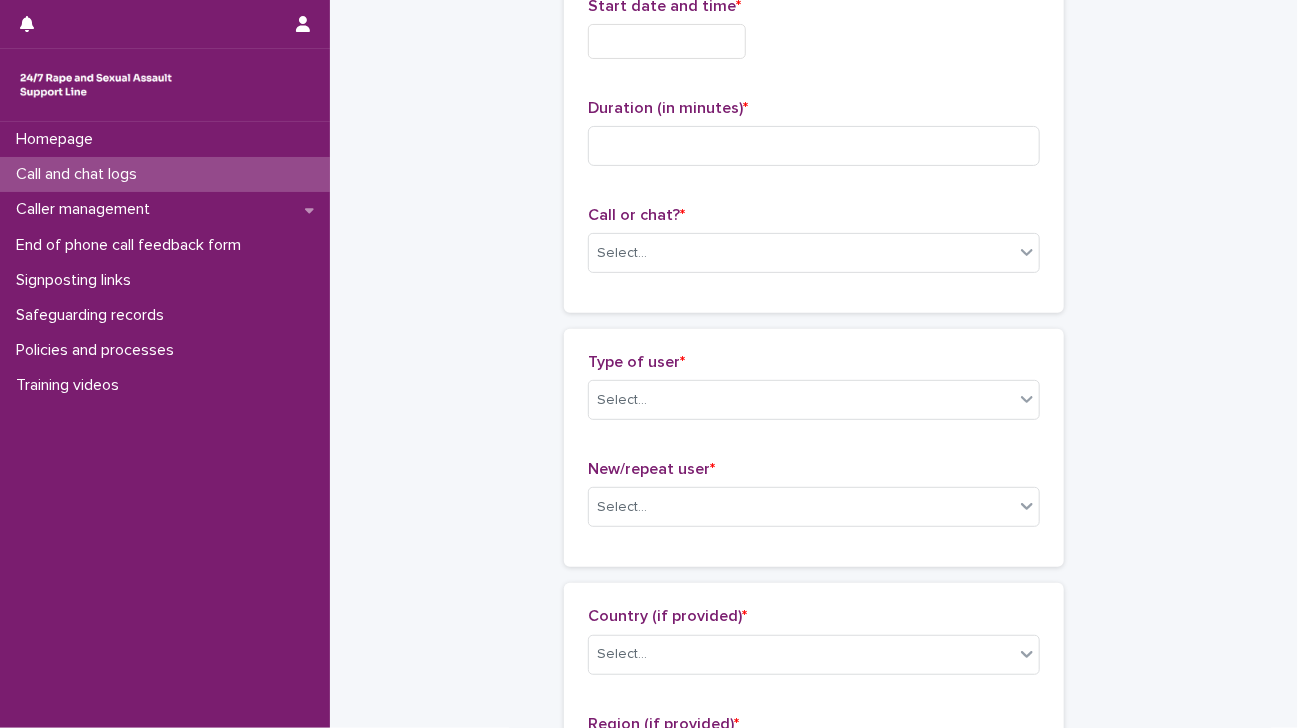 scroll, scrollTop: 0, scrollLeft: 0, axis: both 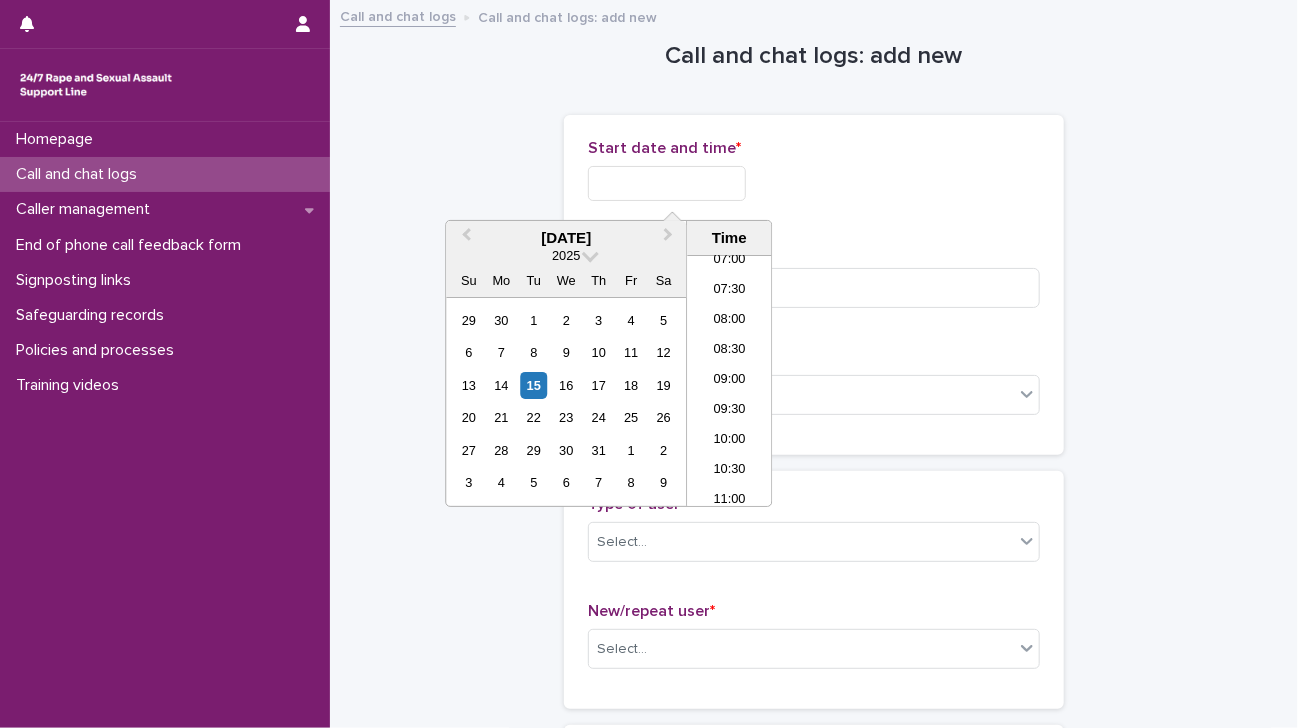 click at bounding box center [667, 183] 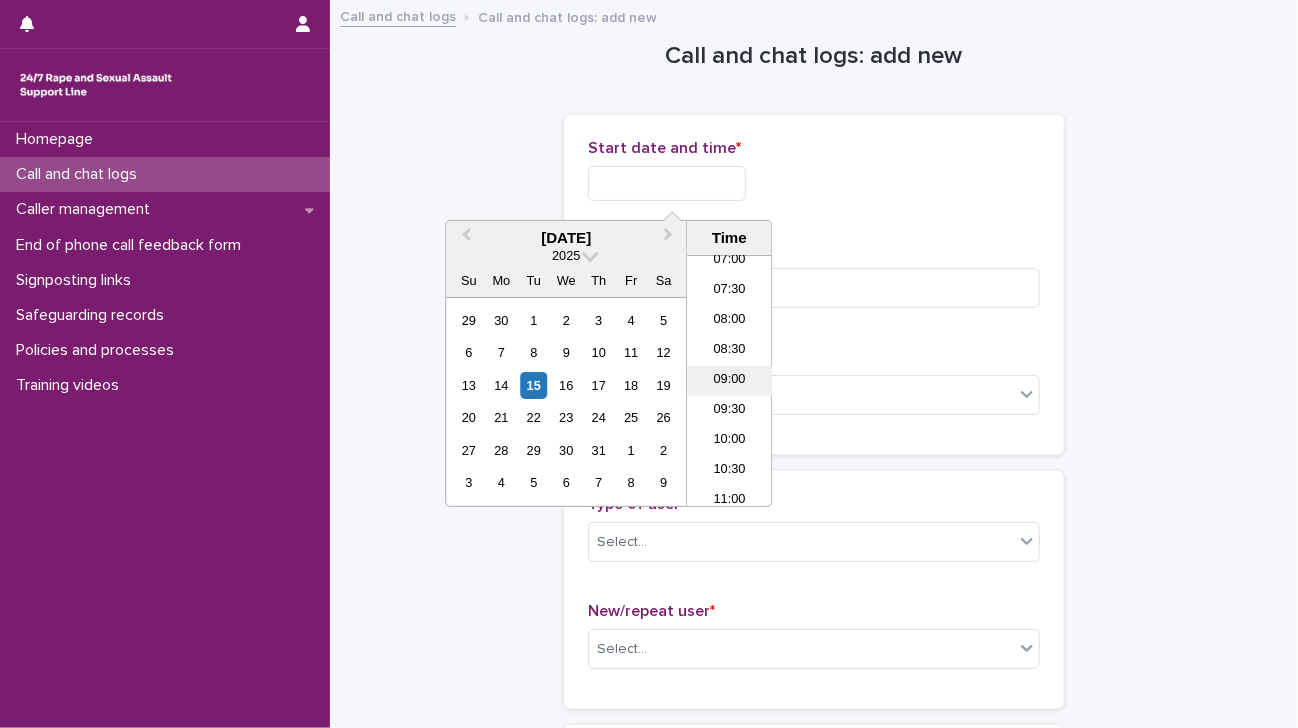 click on "09:00" at bounding box center (729, 381) 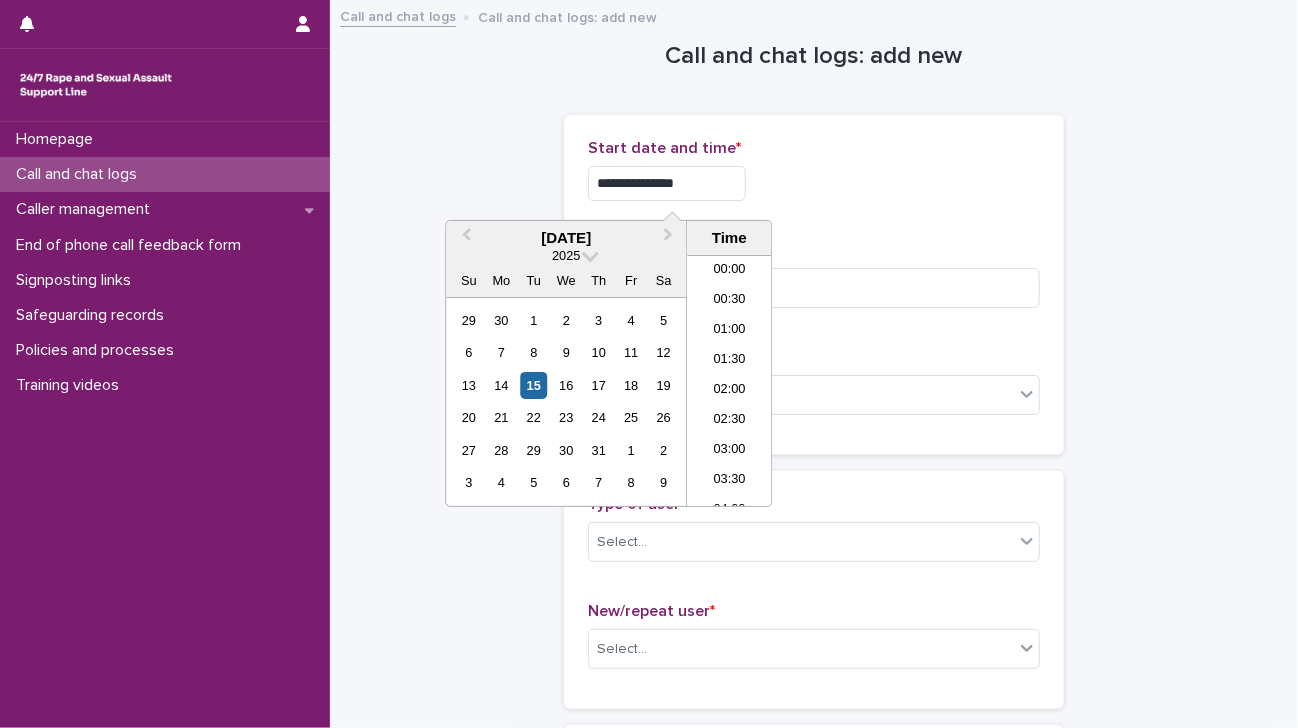 scroll, scrollTop: 430, scrollLeft: 0, axis: vertical 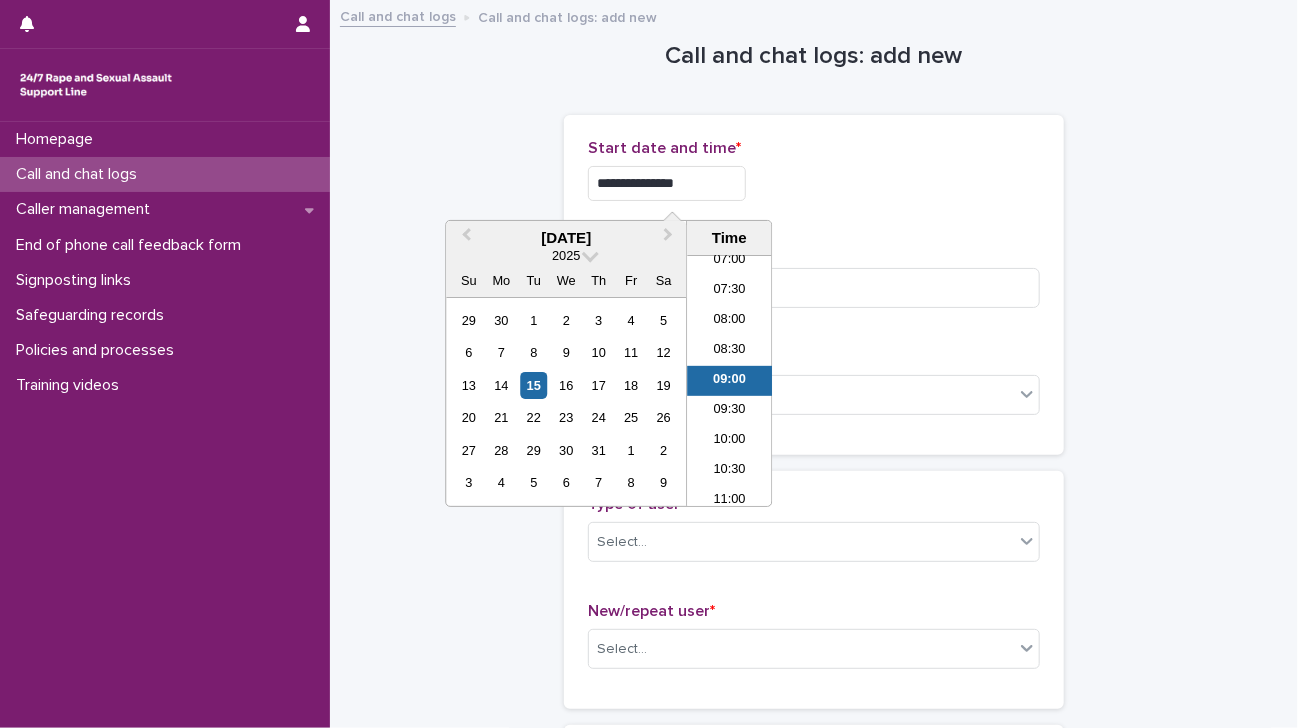 click on "**********" at bounding box center (667, 183) 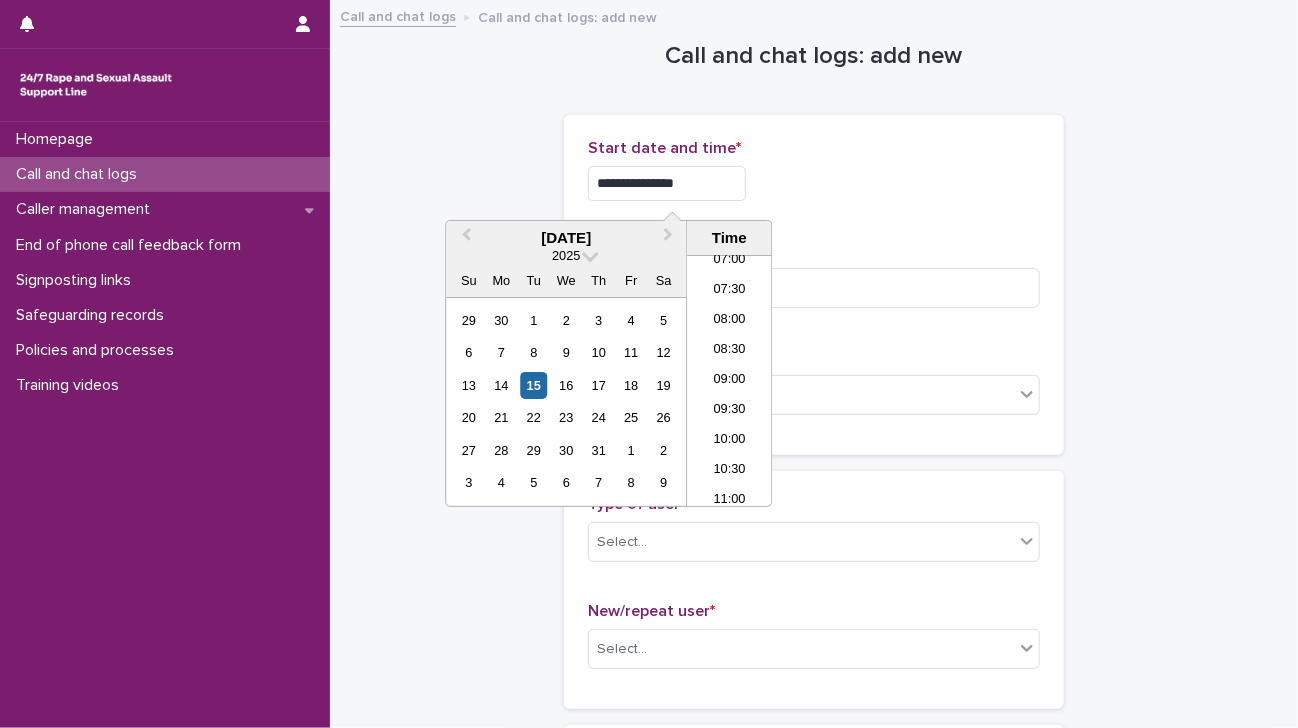 type on "**********" 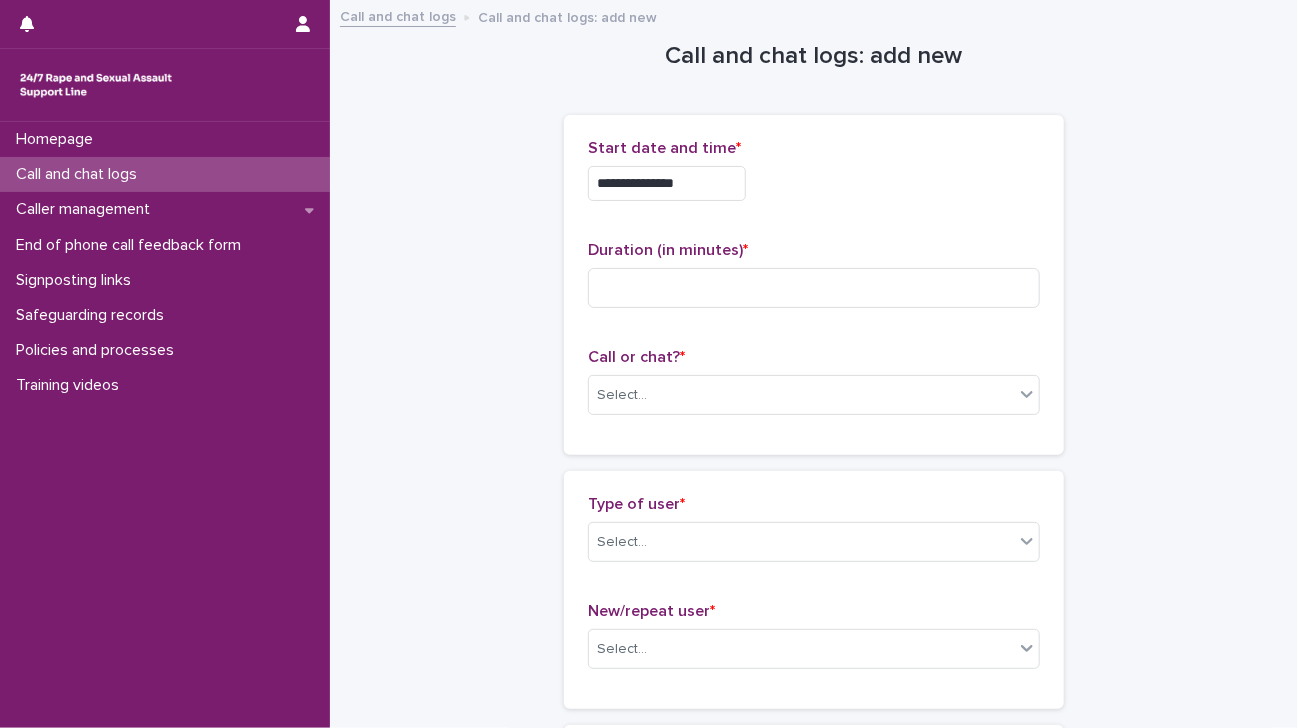 click on "**********" at bounding box center [814, 183] 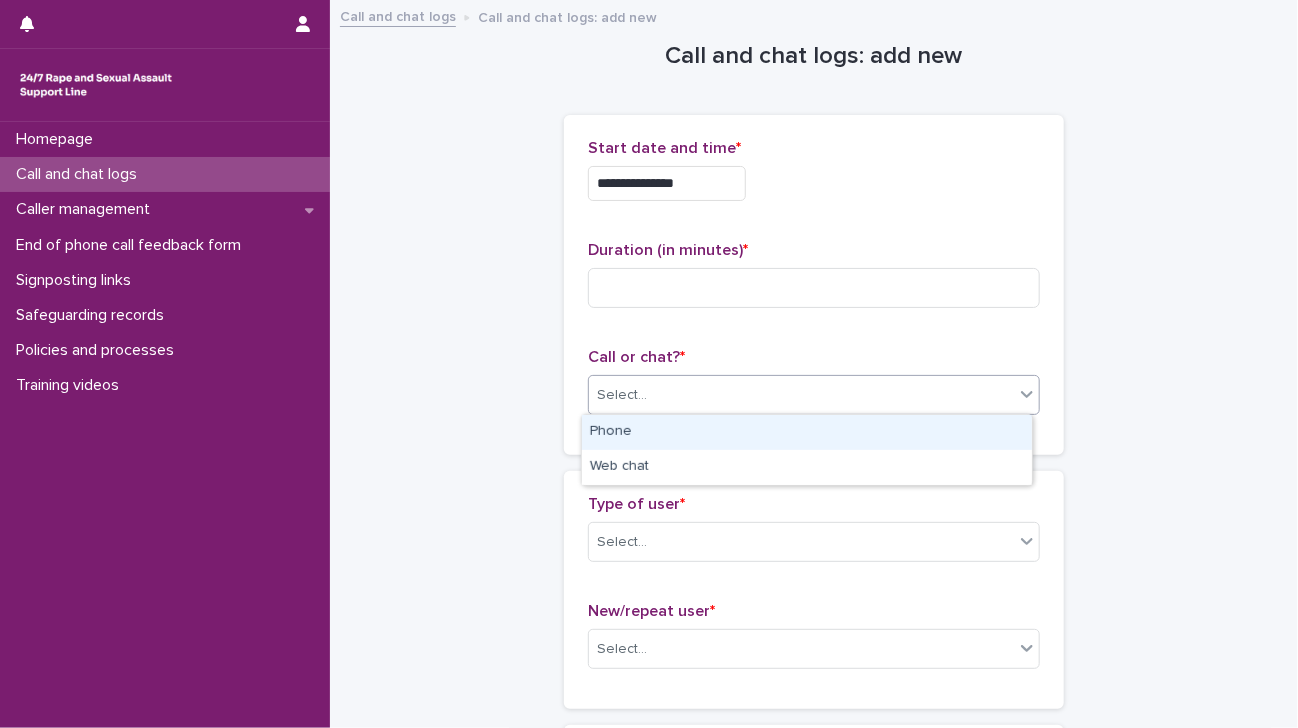 click on "Select..." at bounding box center [801, 395] 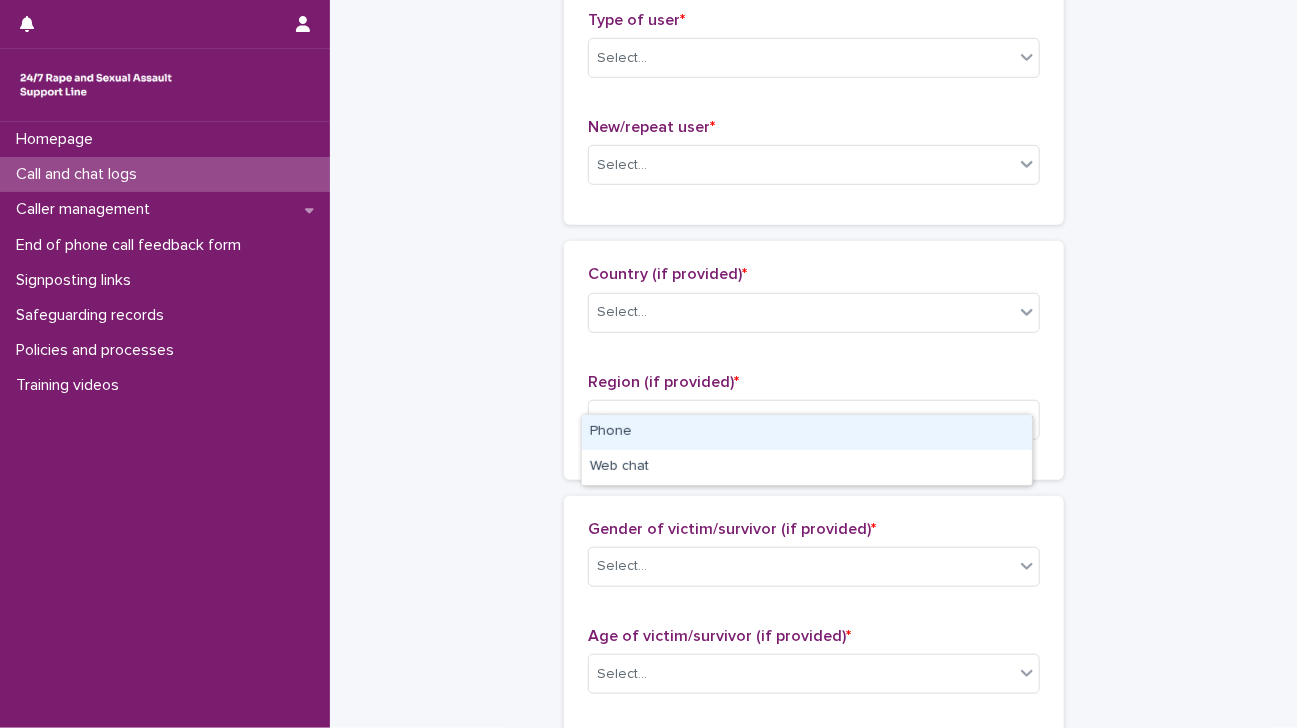 scroll, scrollTop: 608, scrollLeft: 0, axis: vertical 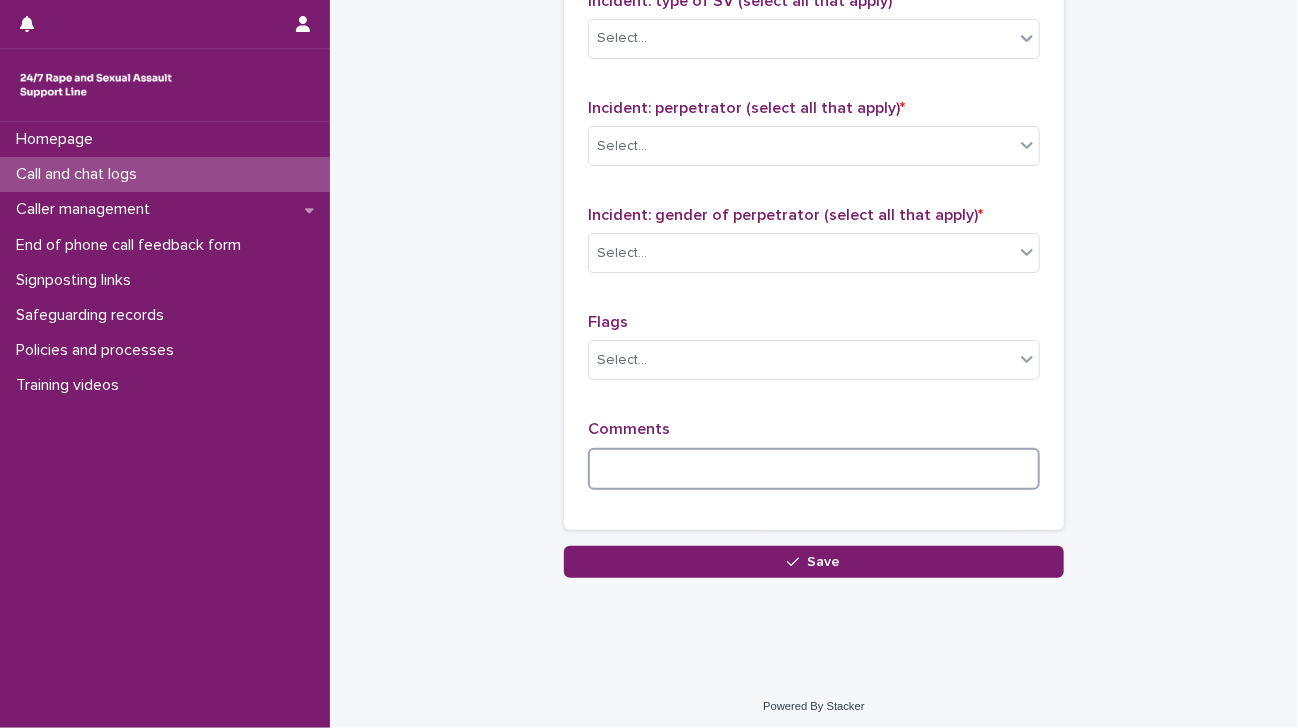 click at bounding box center (814, 469) 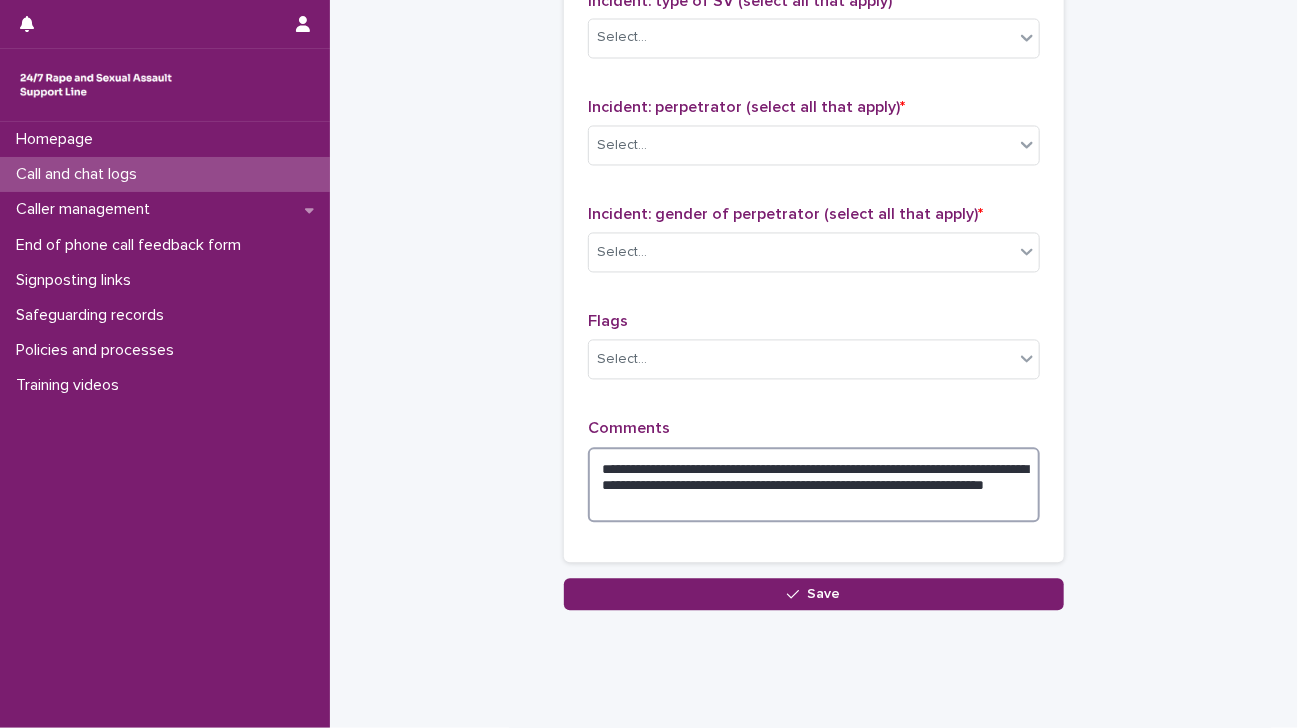 type on "**********" 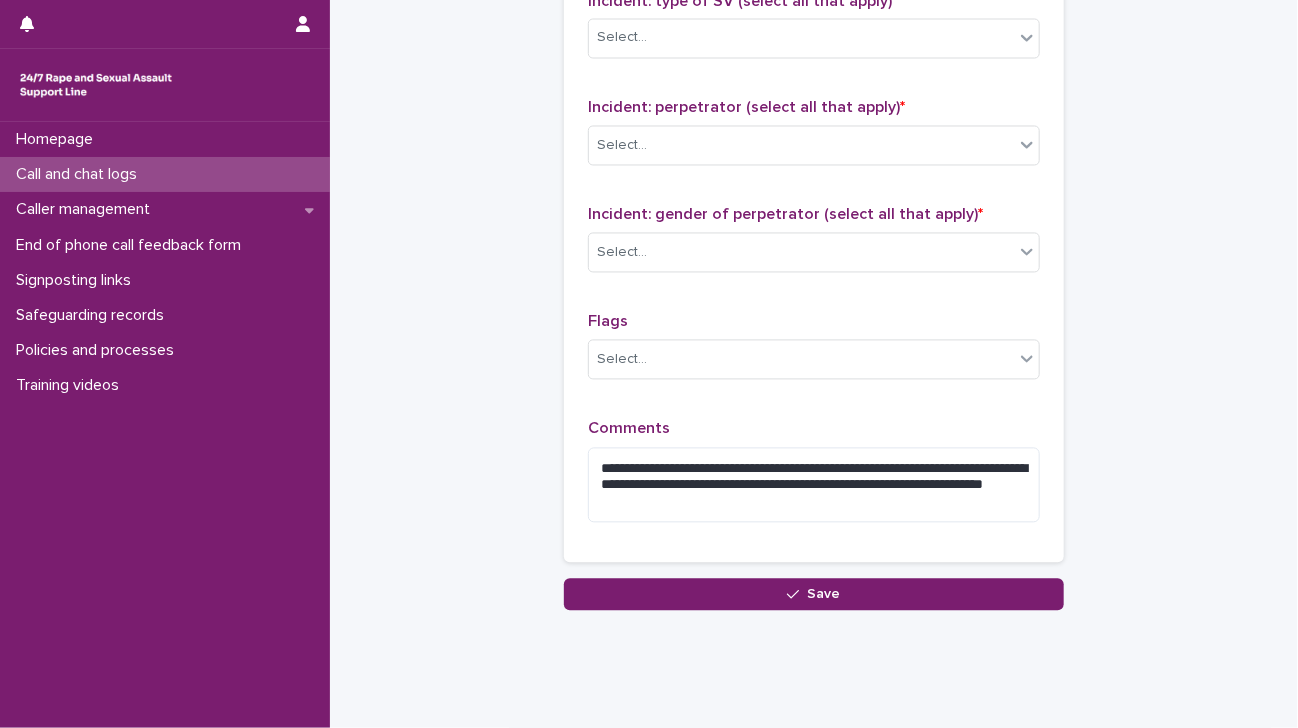 click on "**********" at bounding box center [814, -488] 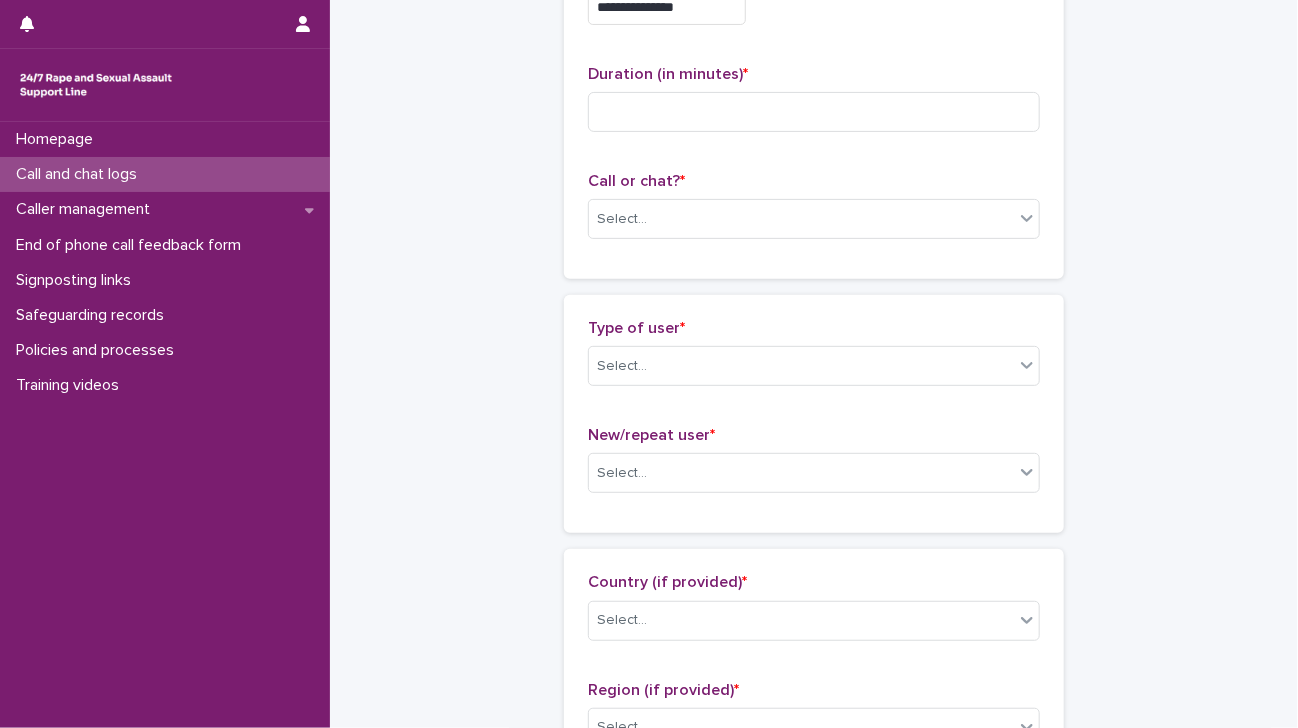 scroll, scrollTop: 0, scrollLeft: 0, axis: both 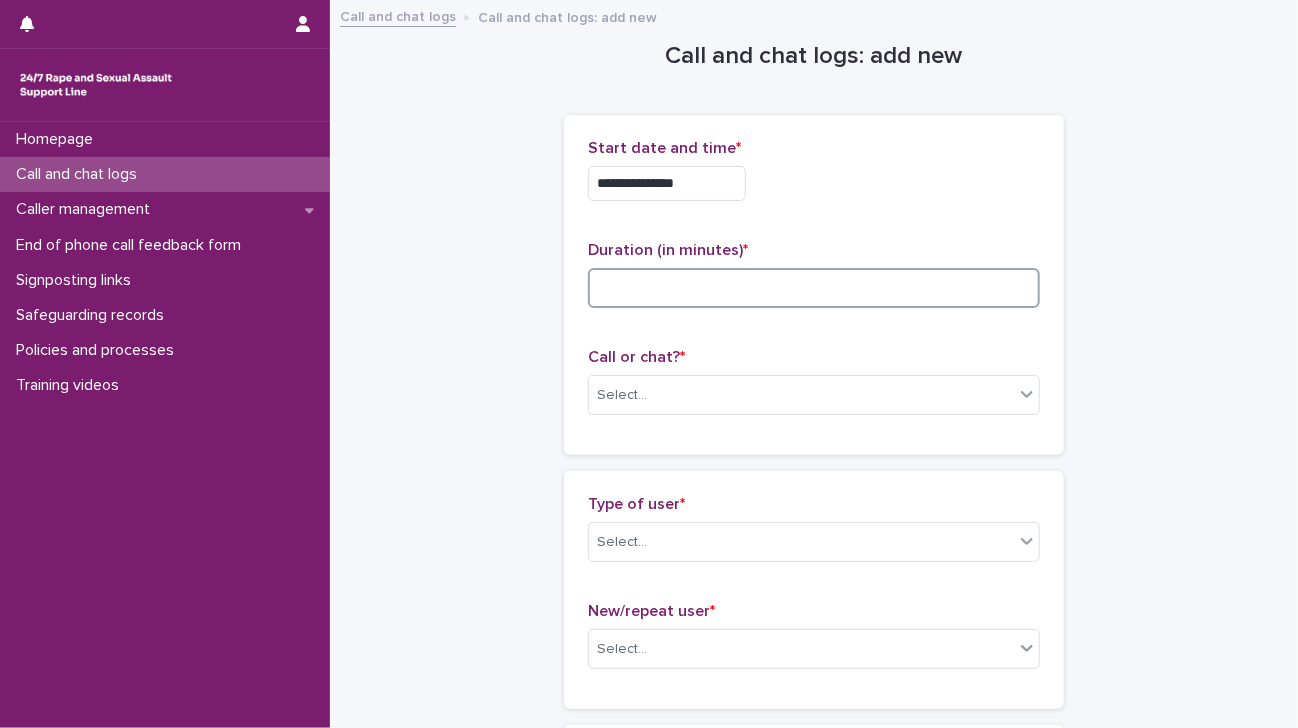 click at bounding box center [814, 288] 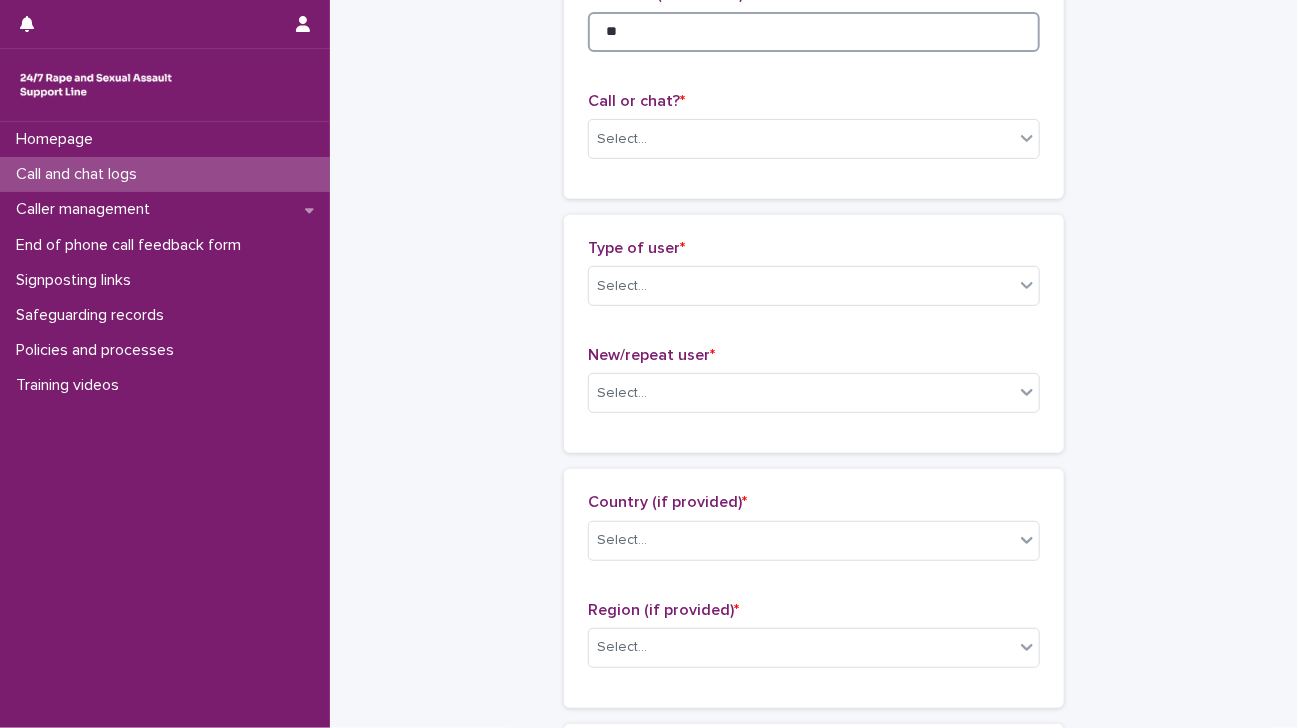 scroll, scrollTop: 256, scrollLeft: 0, axis: vertical 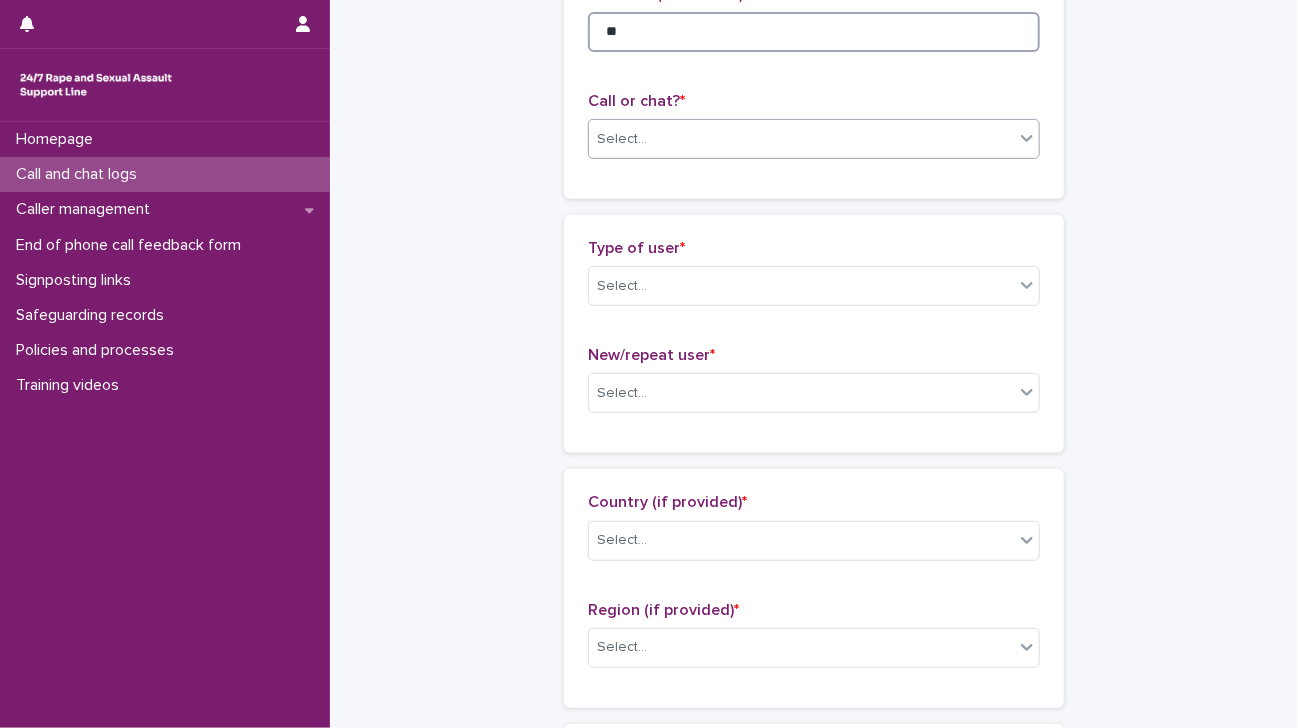type on "**" 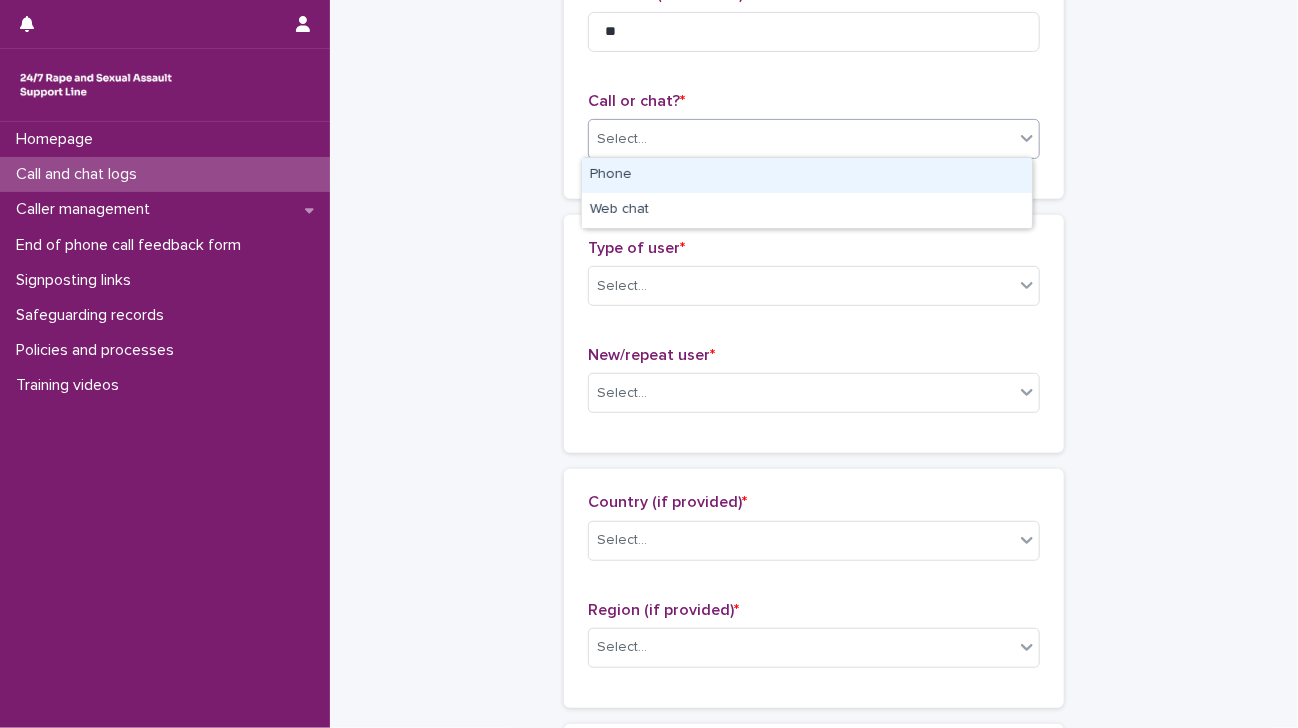 click on "Select..." at bounding box center [801, 139] 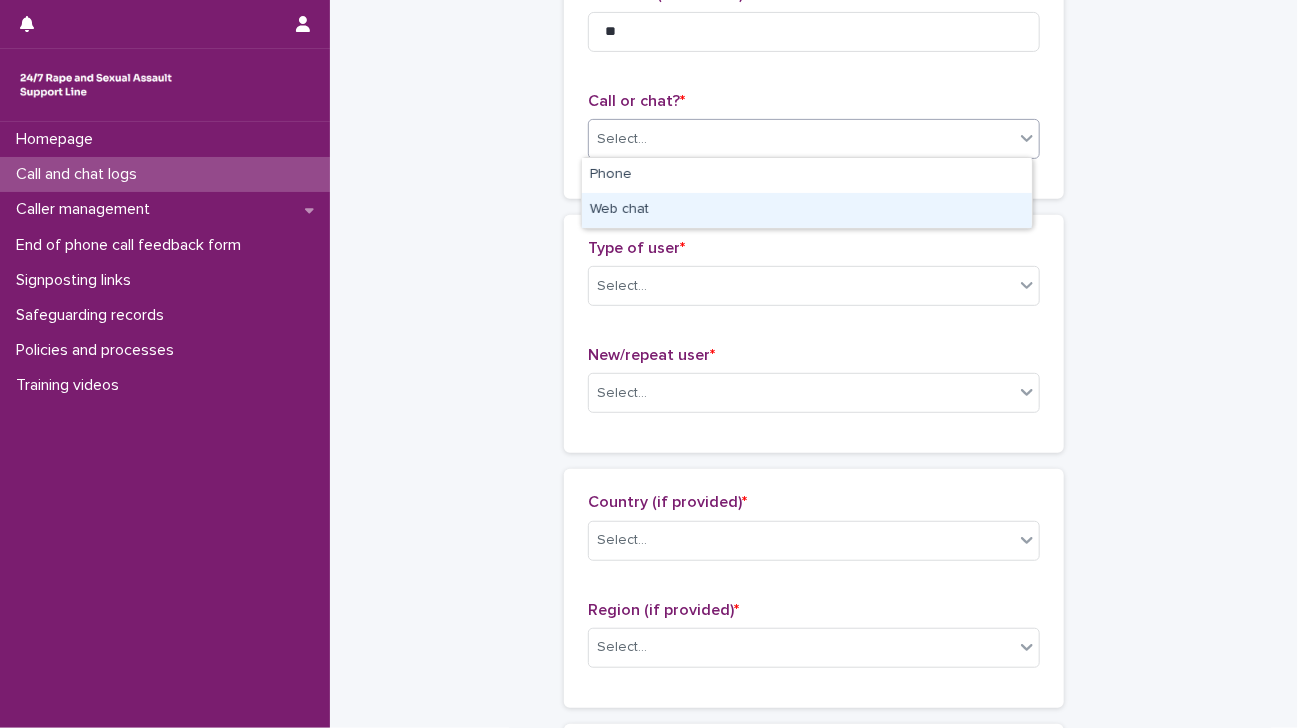 click on "Web chat" at bounding box center (807, 210) 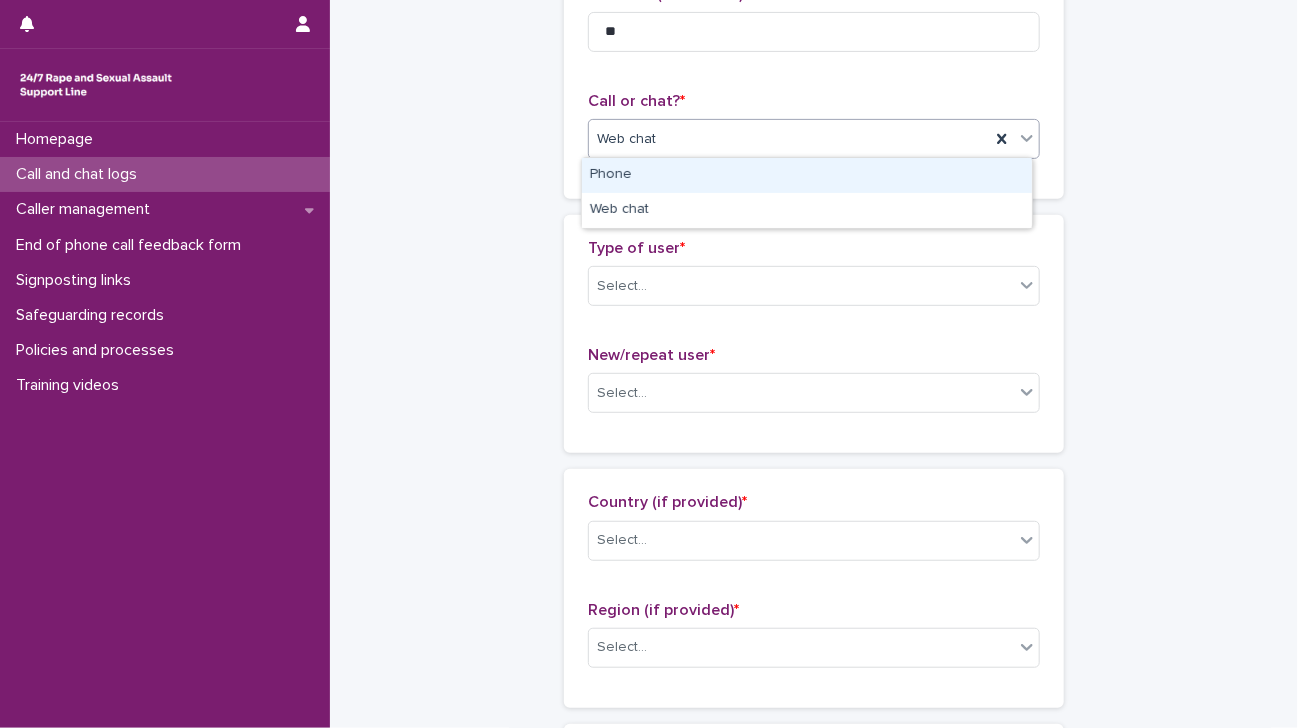 click on "Web chat" at bounding box center [626, 139] 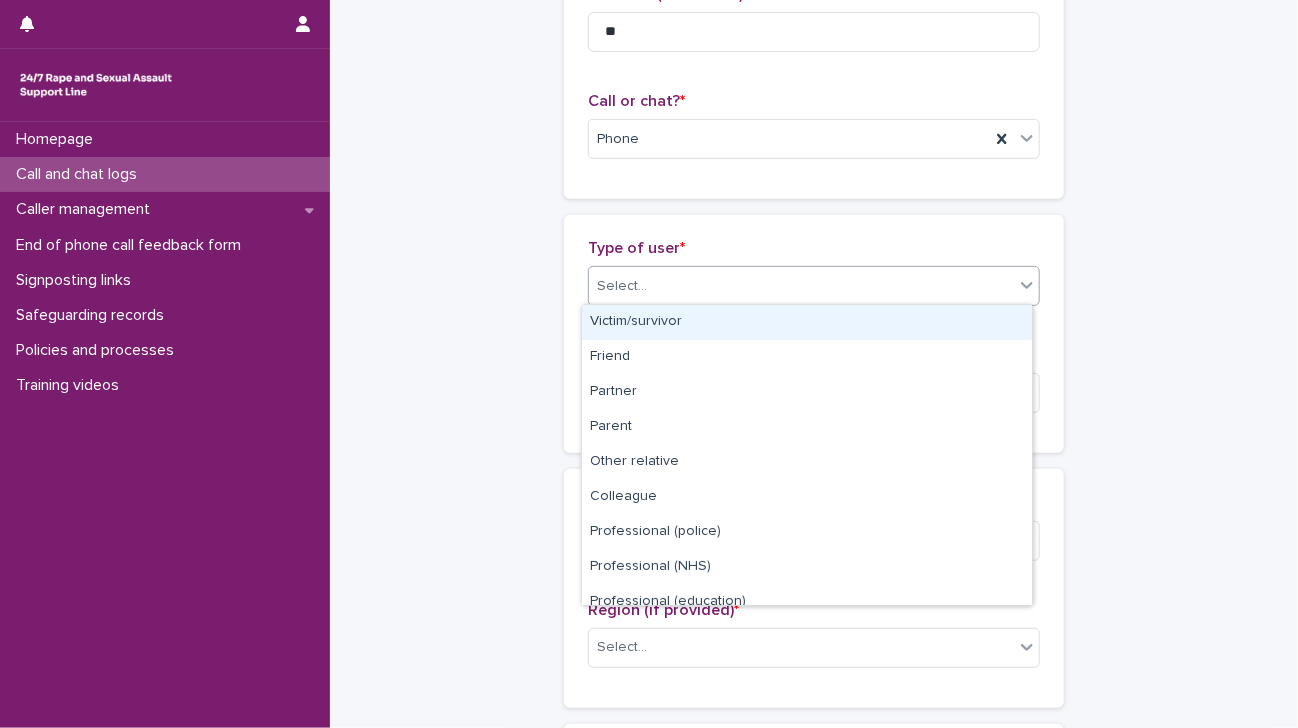 click on "Select..." at bounding box center (622, 286) 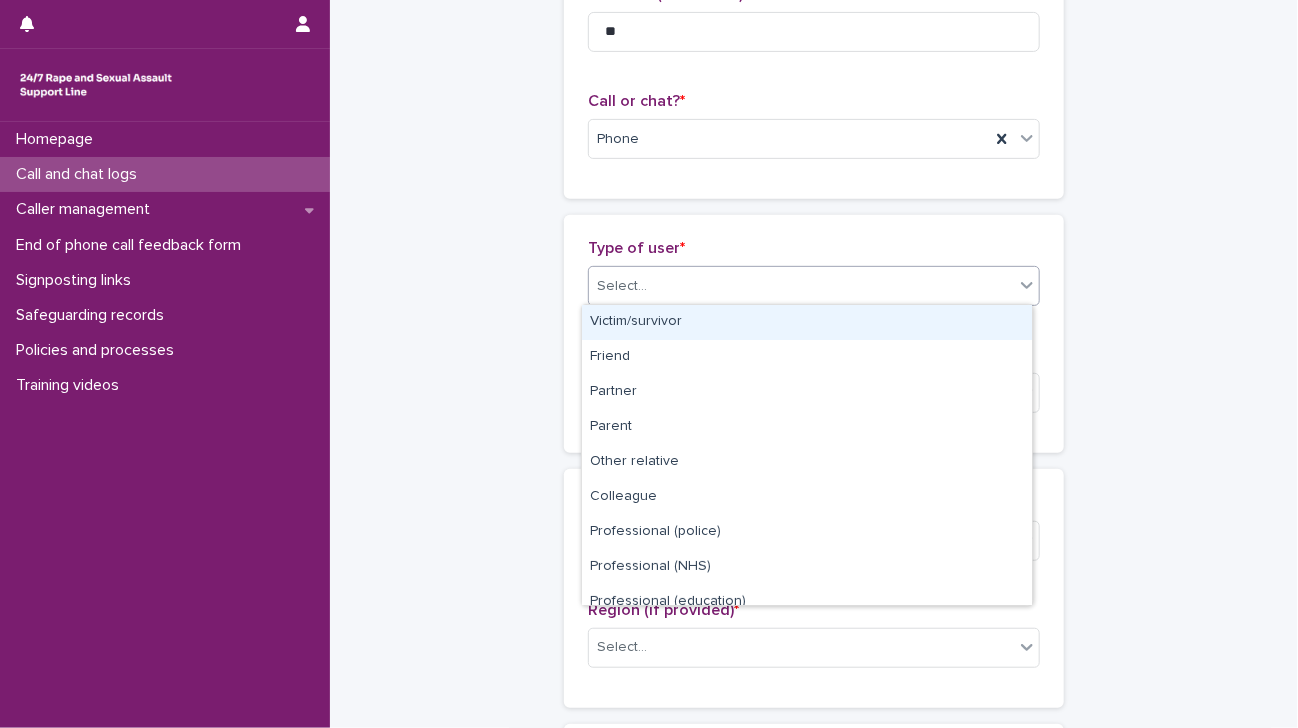 click on "Victim/survivor" at bounding box center [807, 322] 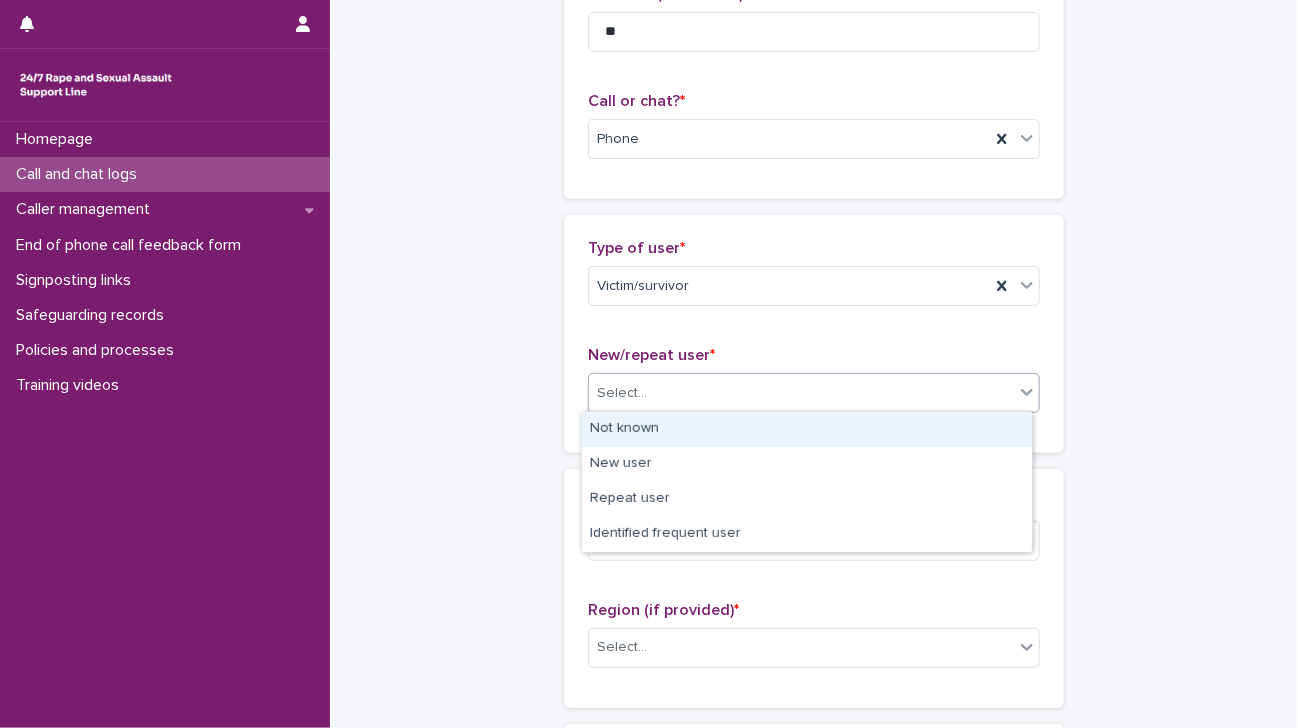 click on "Select..." at bounding box center (801, 393) 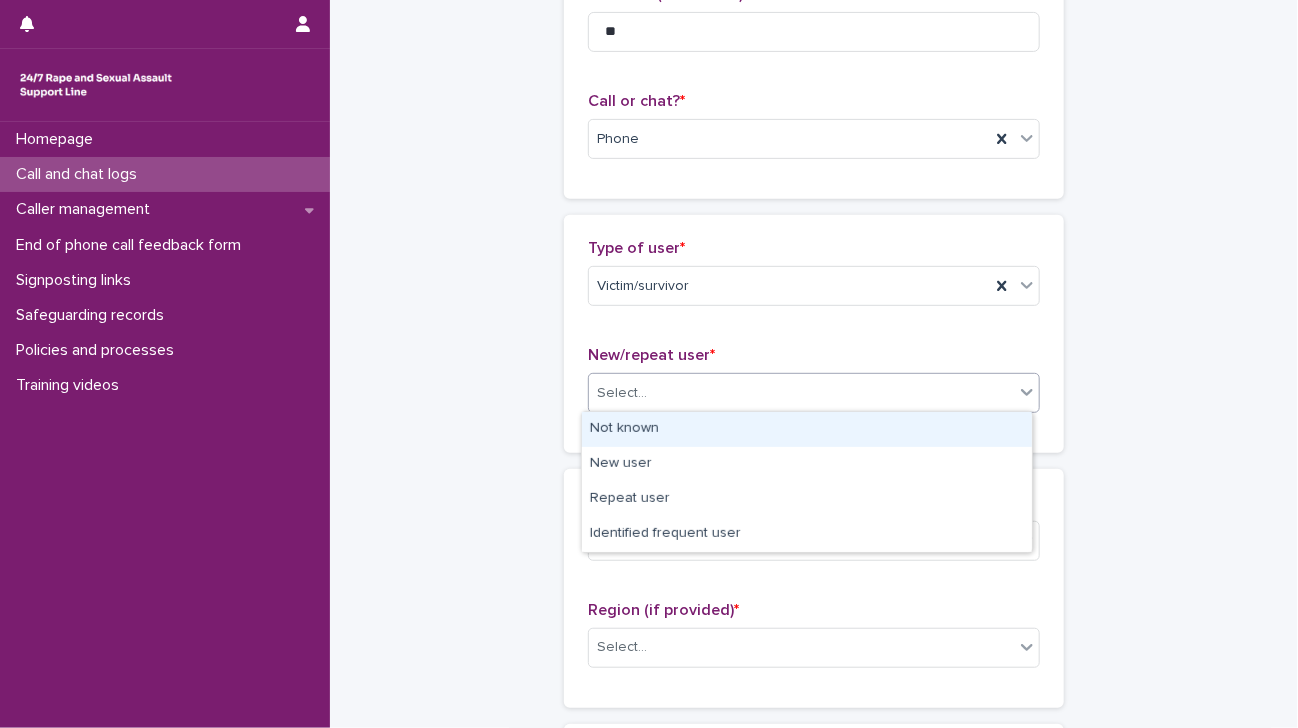 click on "Not known" at bounding box center (807, 429) 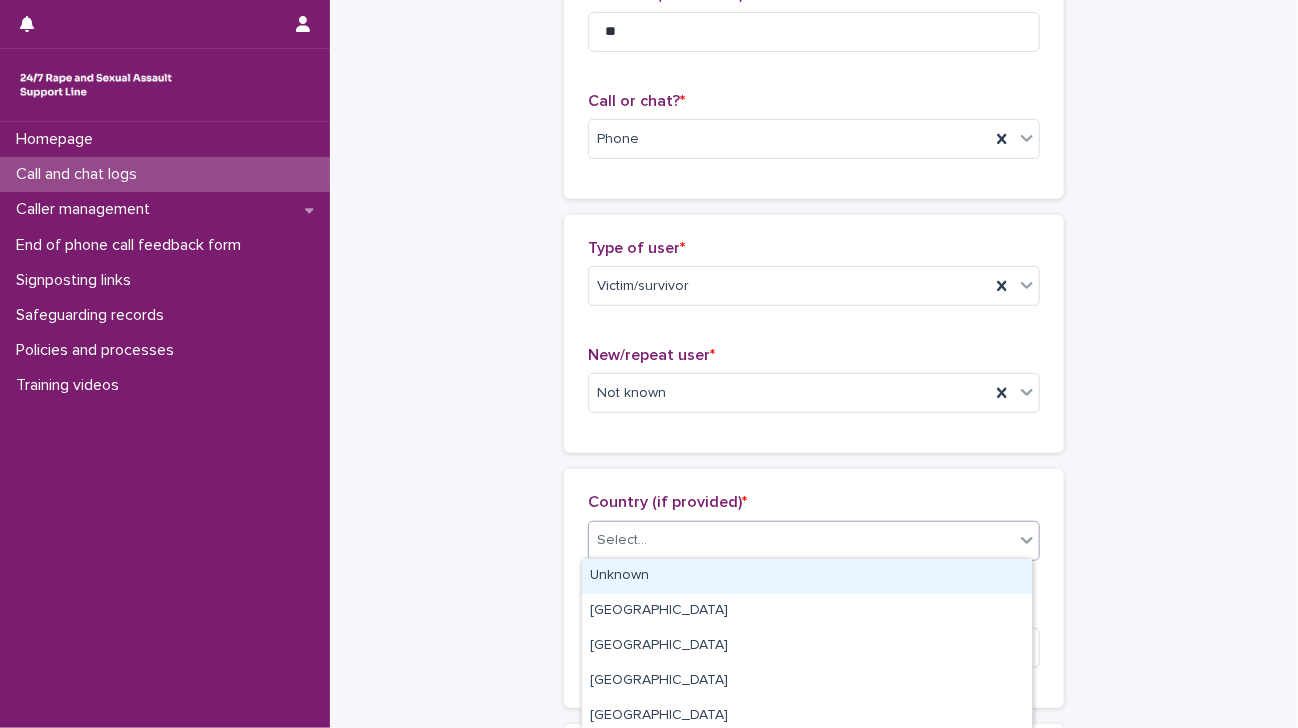 click on "Select..." at bounding box center (801, 540) 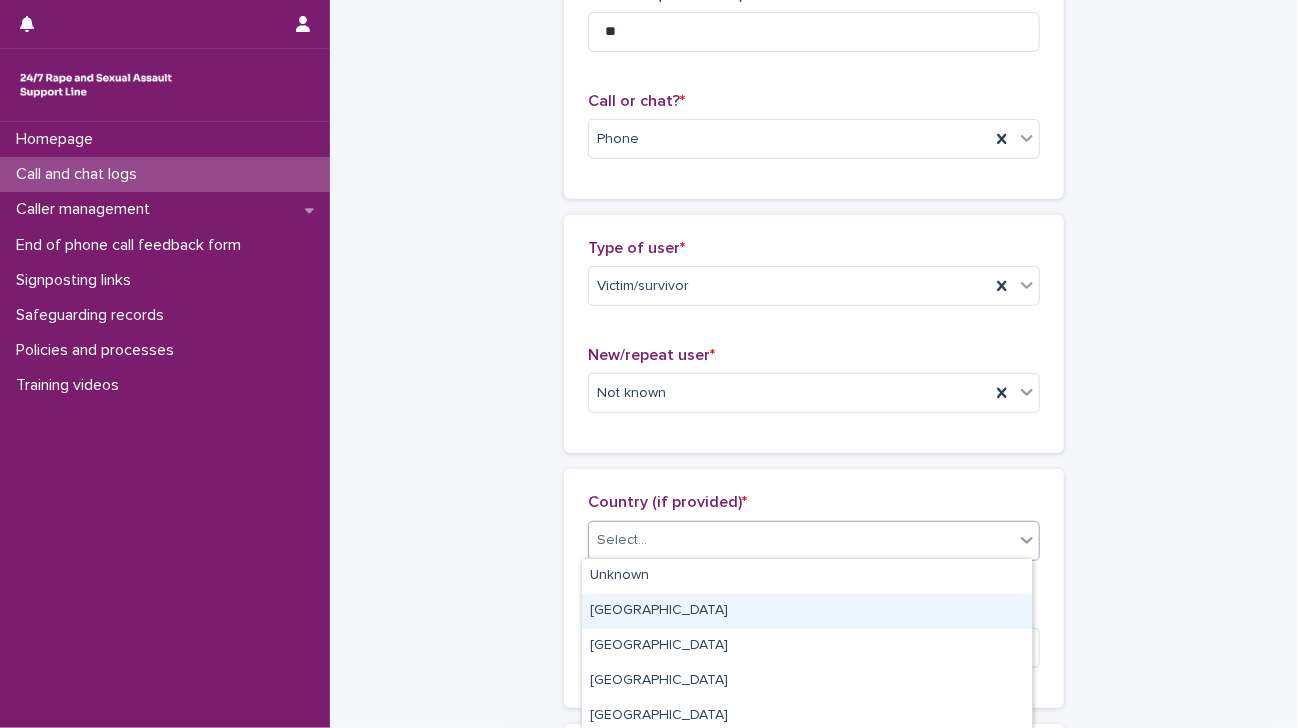 click on "[GEOGRAPHIC_DATA]" at bounding box center (807, 611) 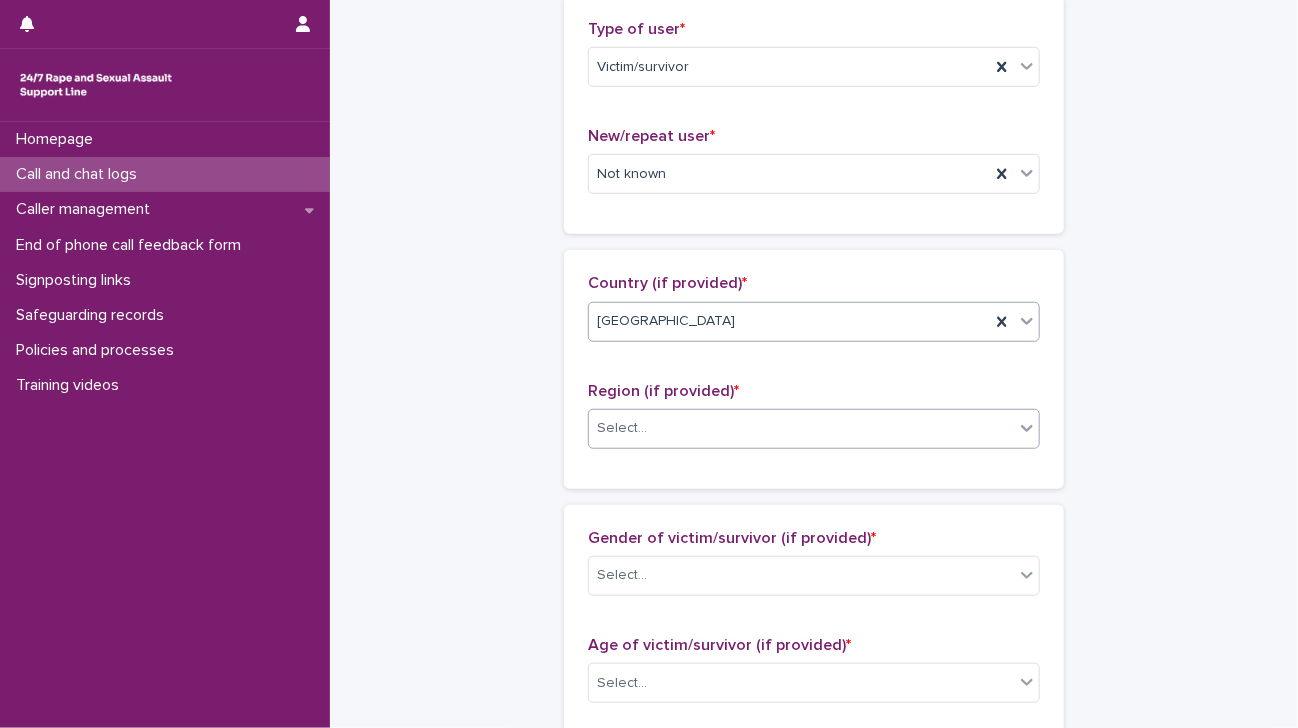 scroll, scrollTop: 476, scrollLeft: 0, axis: vertical 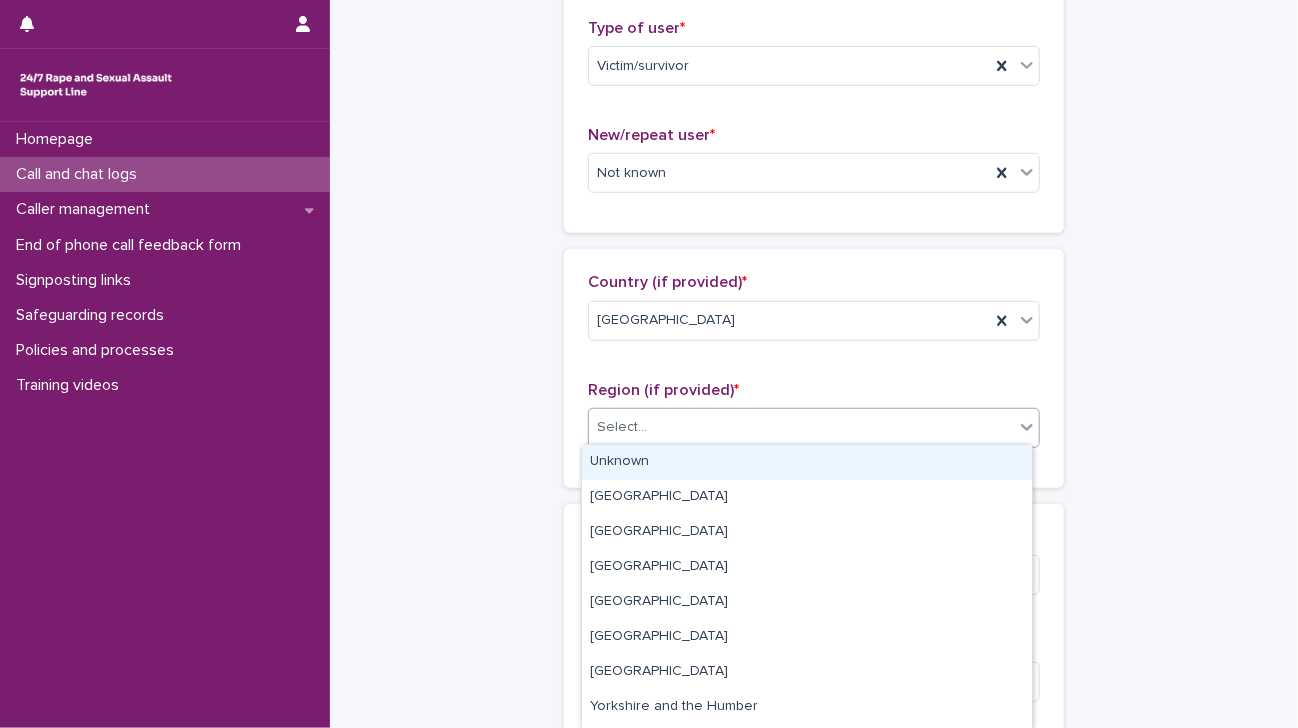 click on "Select..." at bounding box center (801, 427) 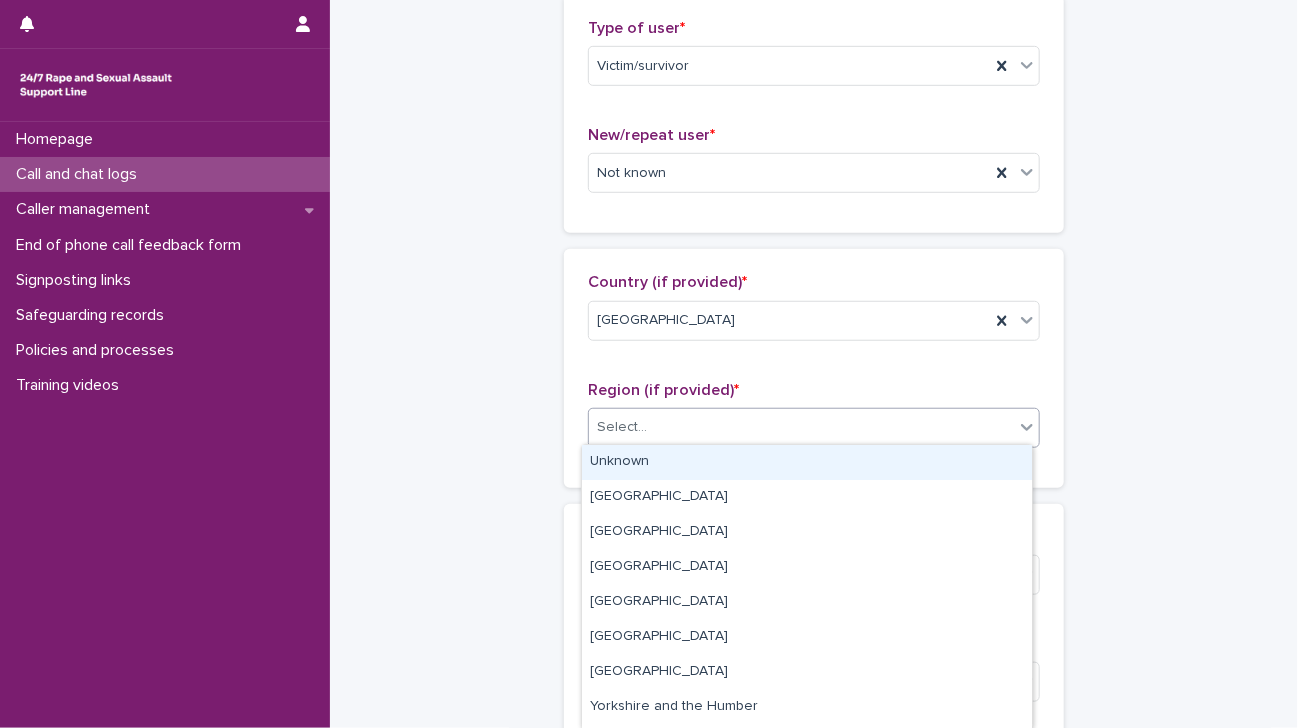 click on "Unknown" at bounding box center (807, 462) 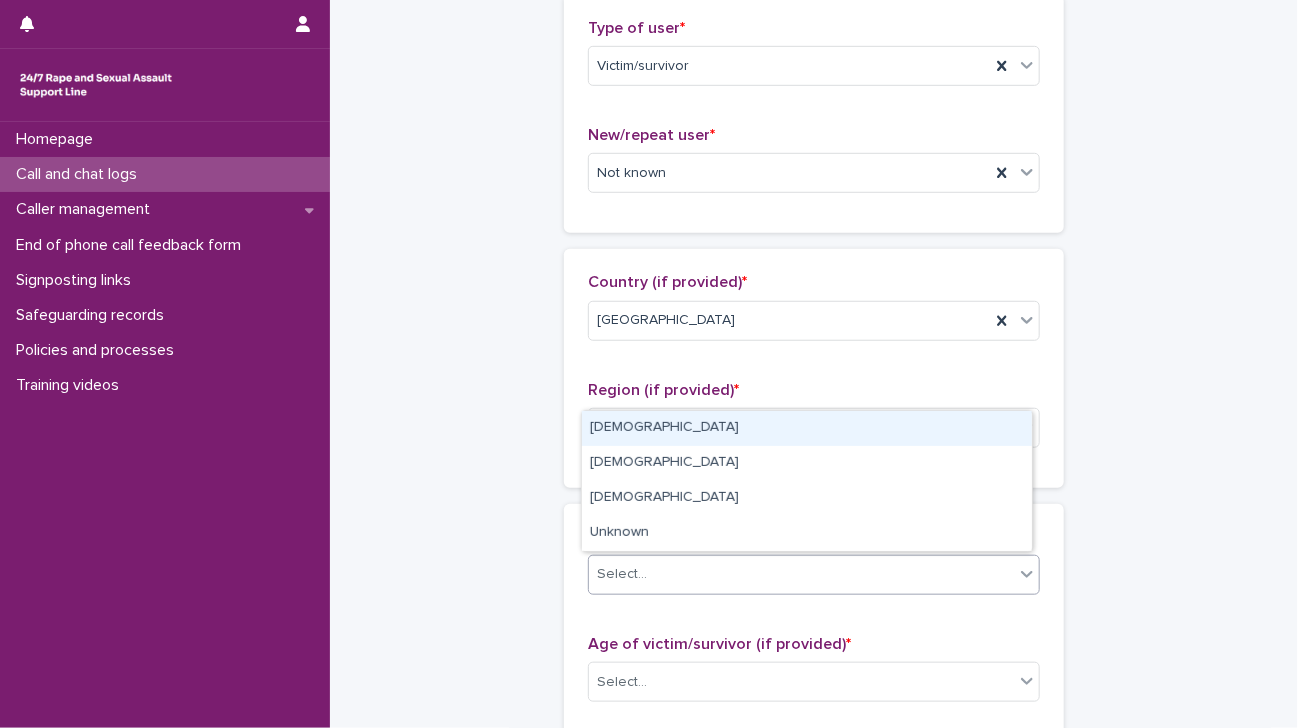 click on "Select..." at bounding box center [801, 574] 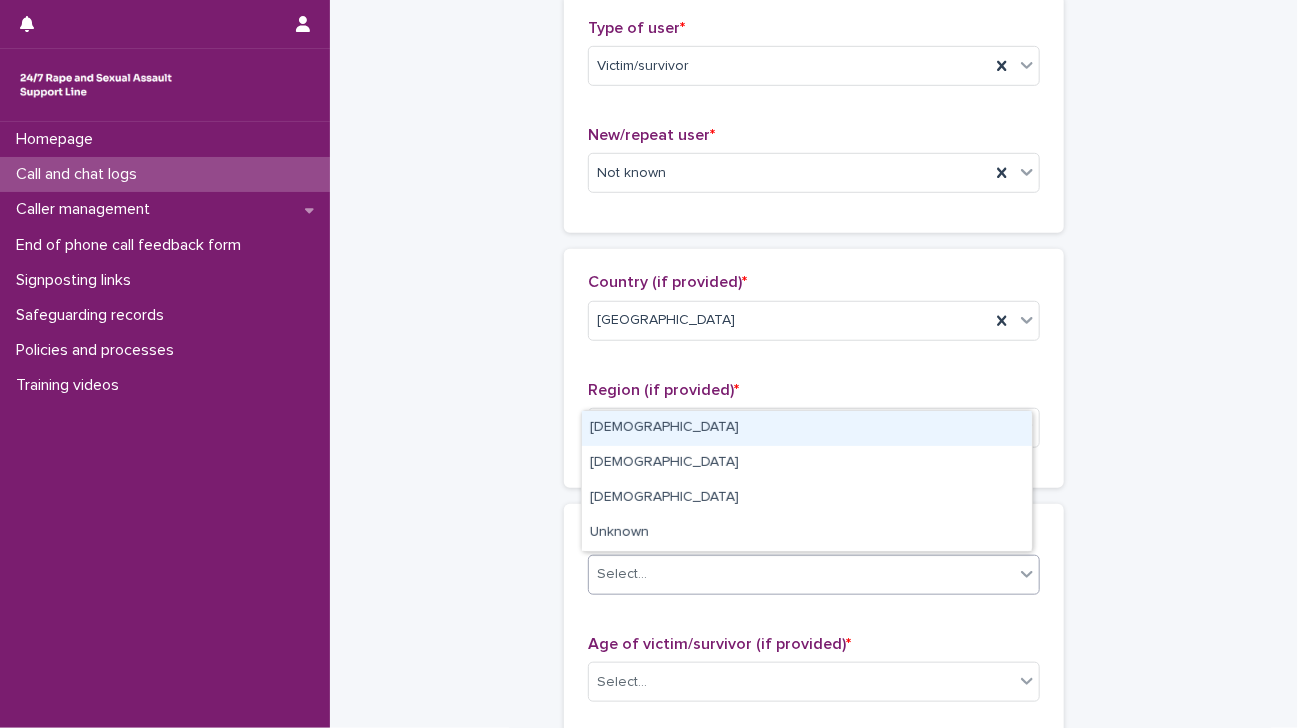 click on "[DEMOGRAPHIC_DATA]" at bounding box center (807, 428) 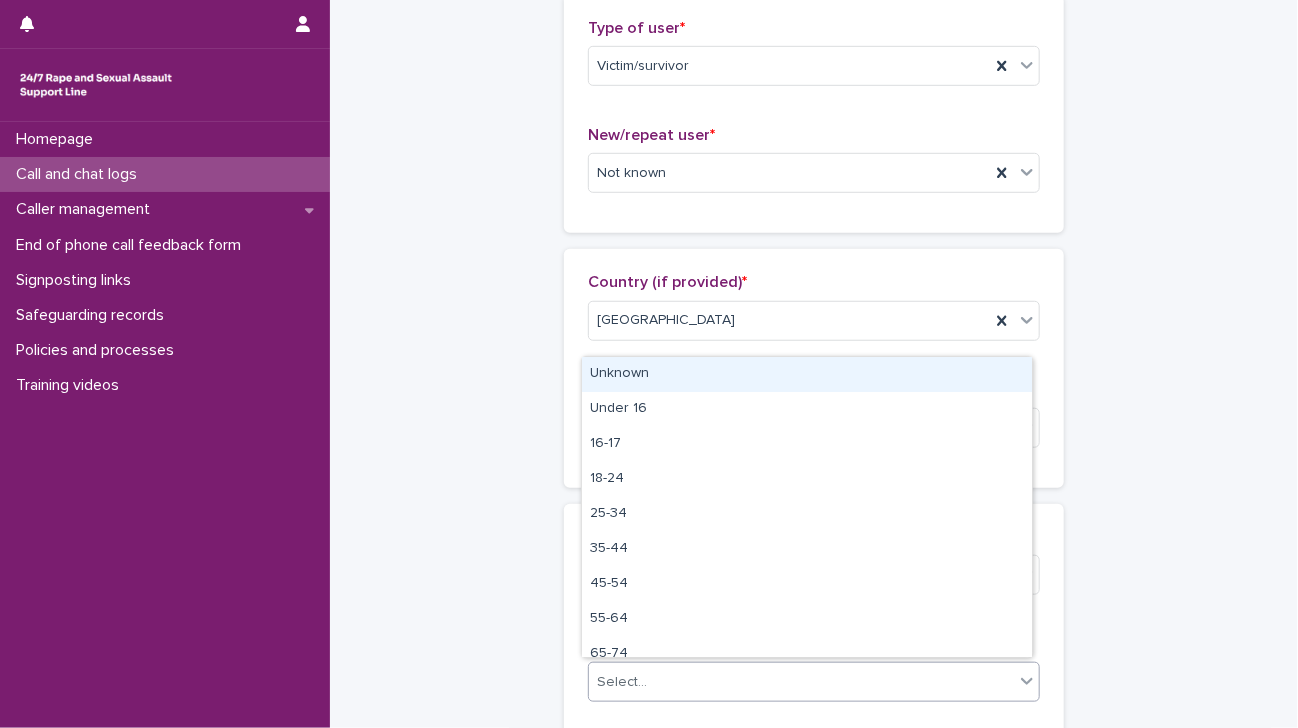click on "Select..." at bounding box center [801, 682] 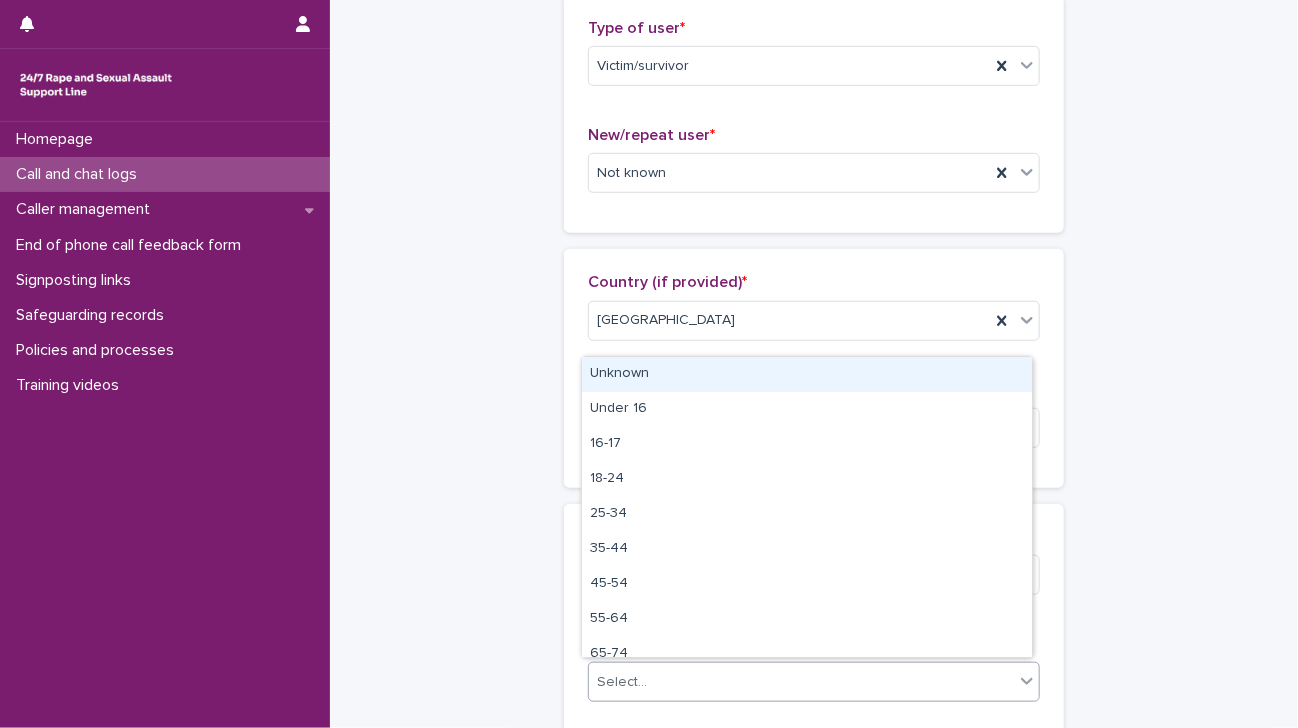 click on "Unknown" at bounding box center (807, 374) 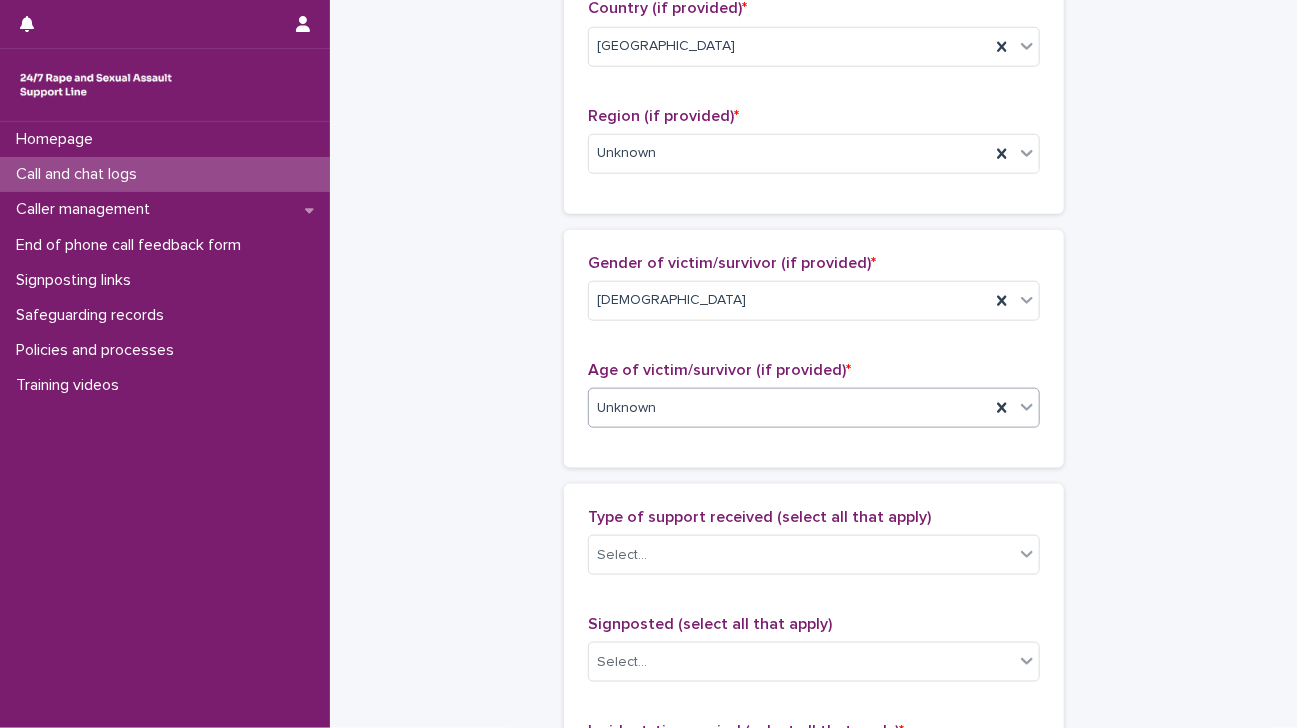 scroll, scrollTop: 751, scrollLeft: 0, axis: vertical 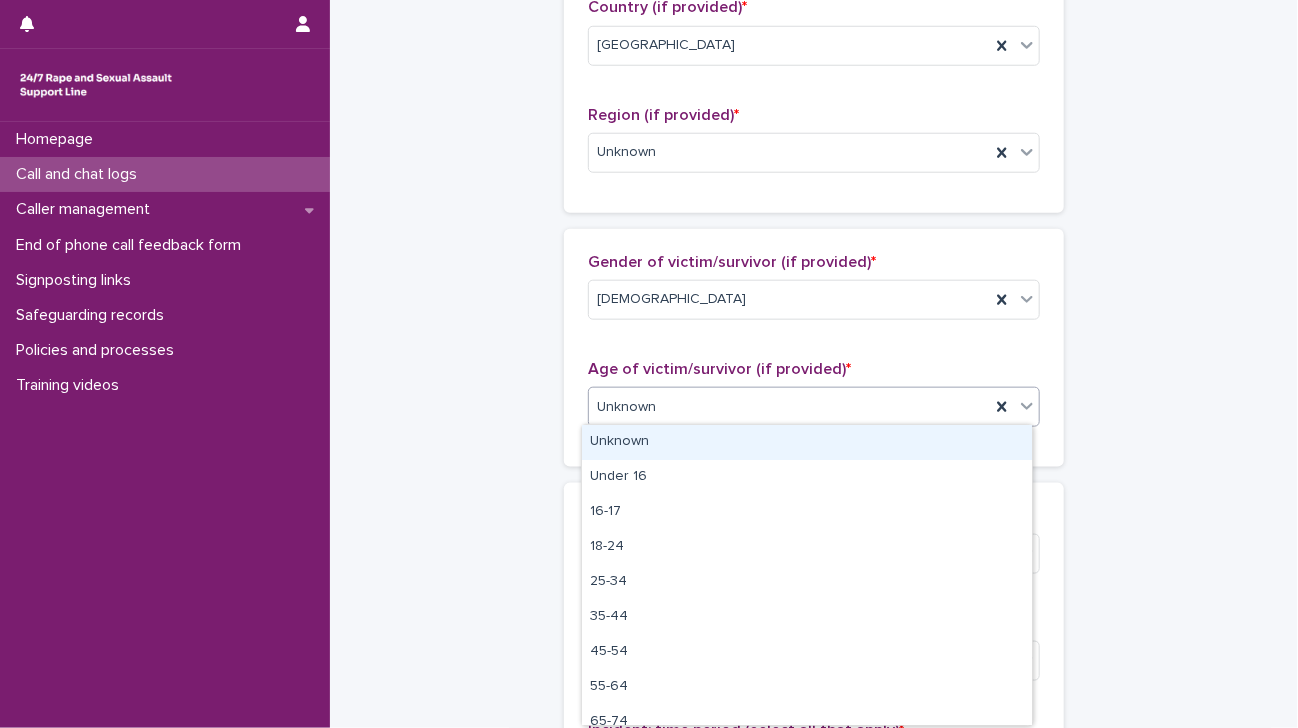 click on "Unknown" at bounding box center (626, 407) 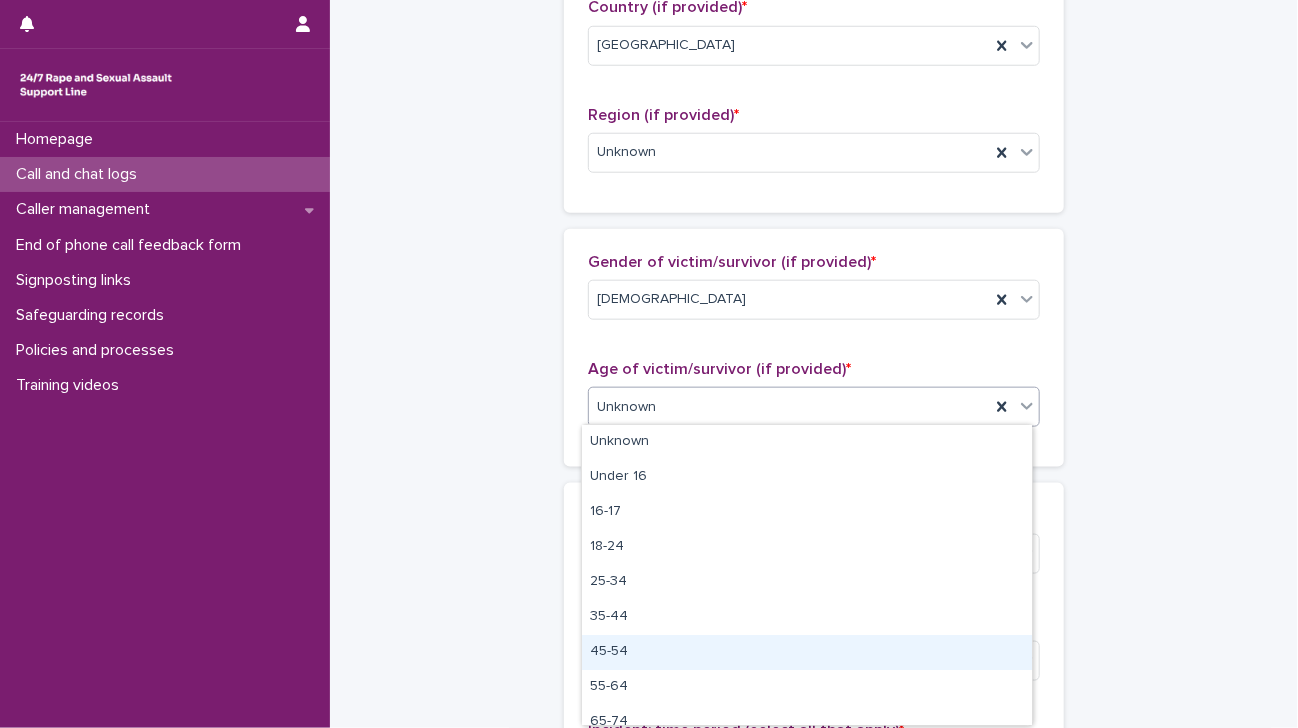 click on "45-54" at bounding box center (807, 652) 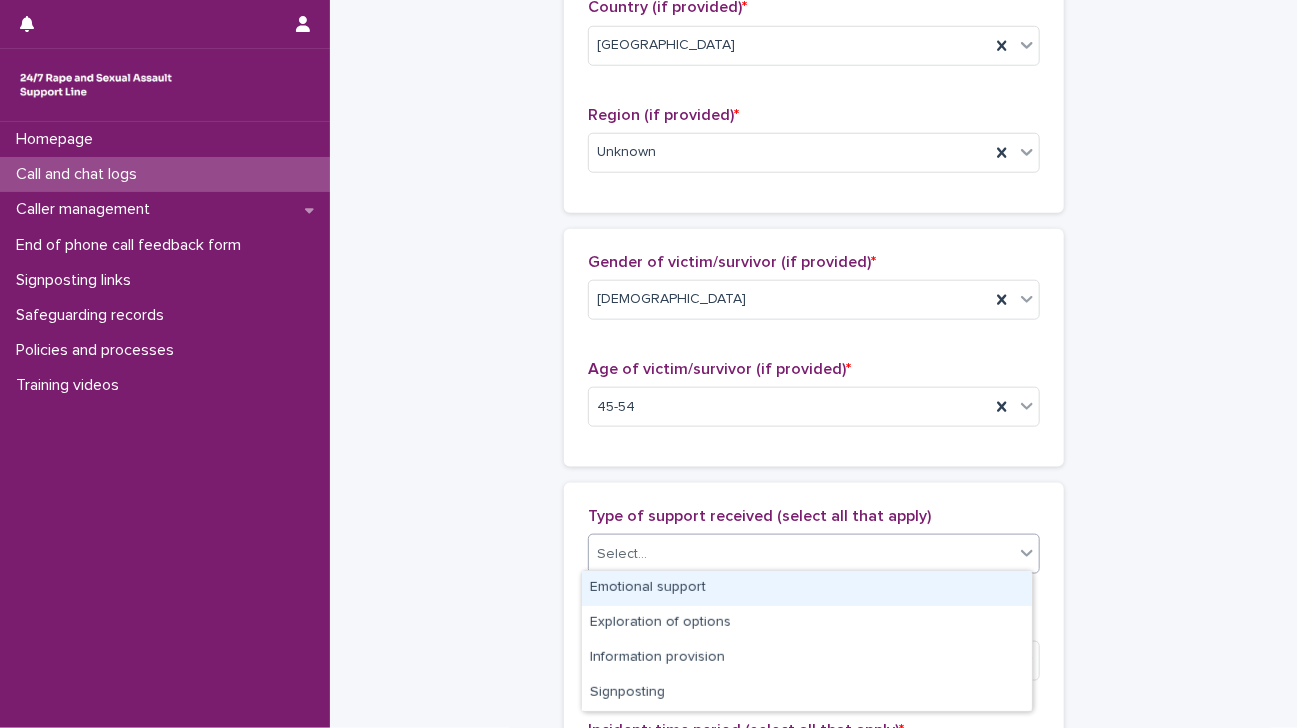 click on "Select..." at bounding box center (801, 554) 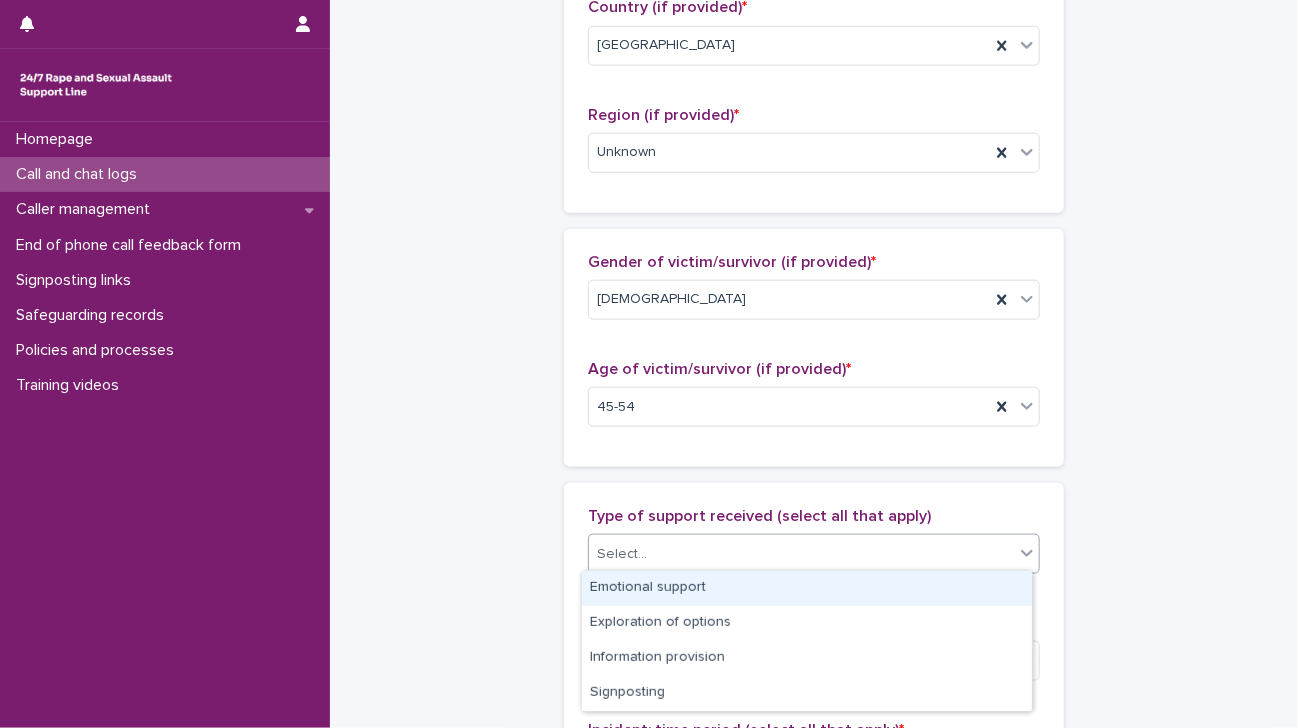 click on "Emotional support" at bounding box center (807, 588) 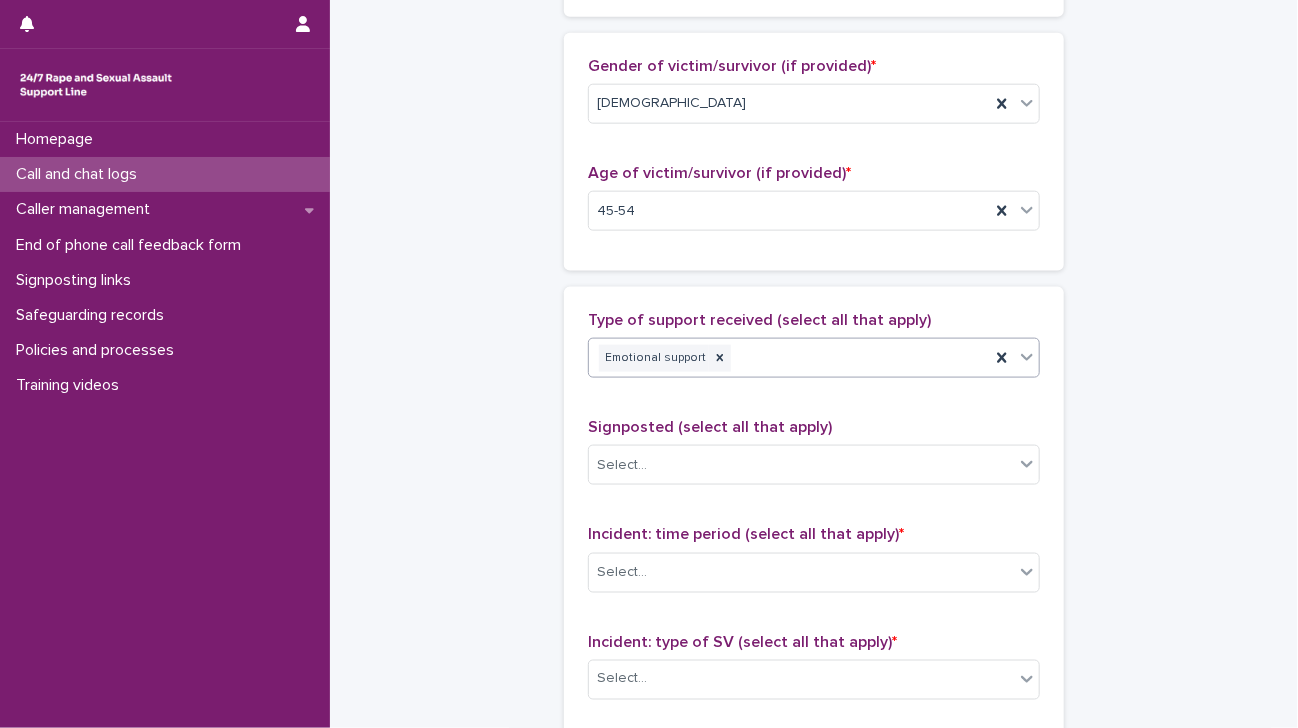 scroll, scrollTop: 948, scrollLeft: 0, axis: vertical 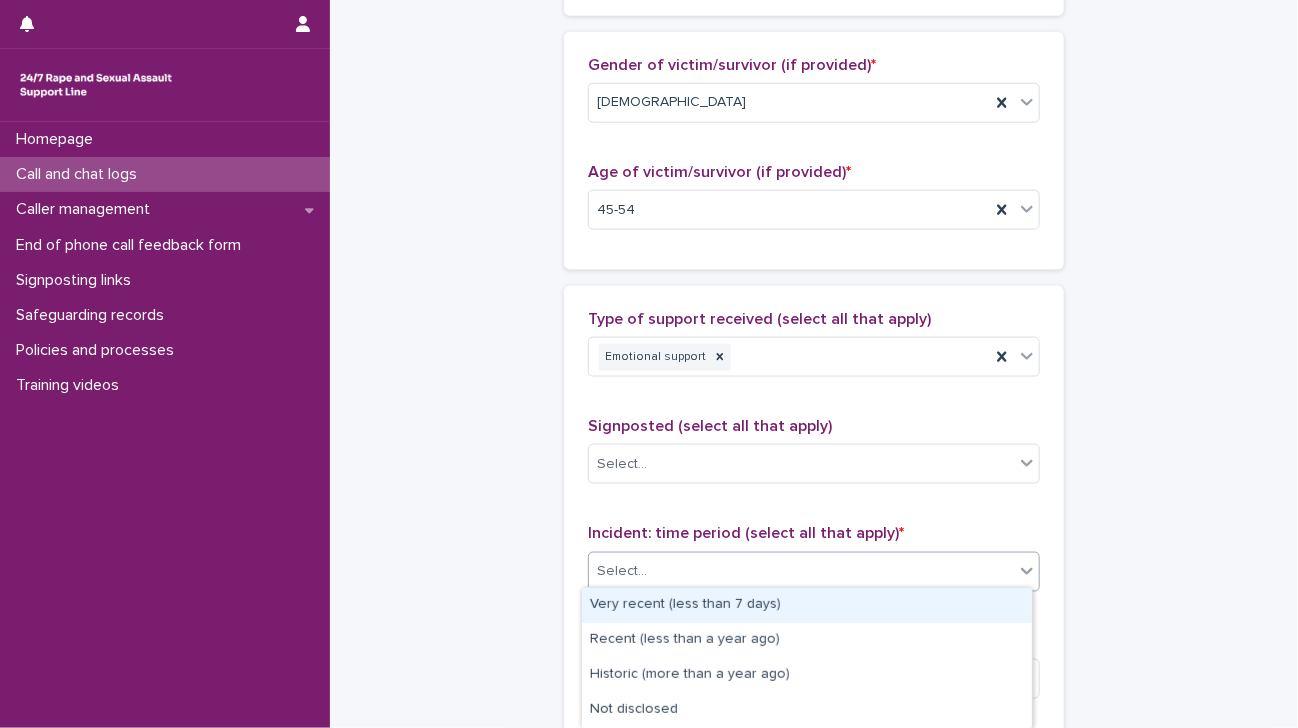 click on "Select..." at bounding box center [801, 571] 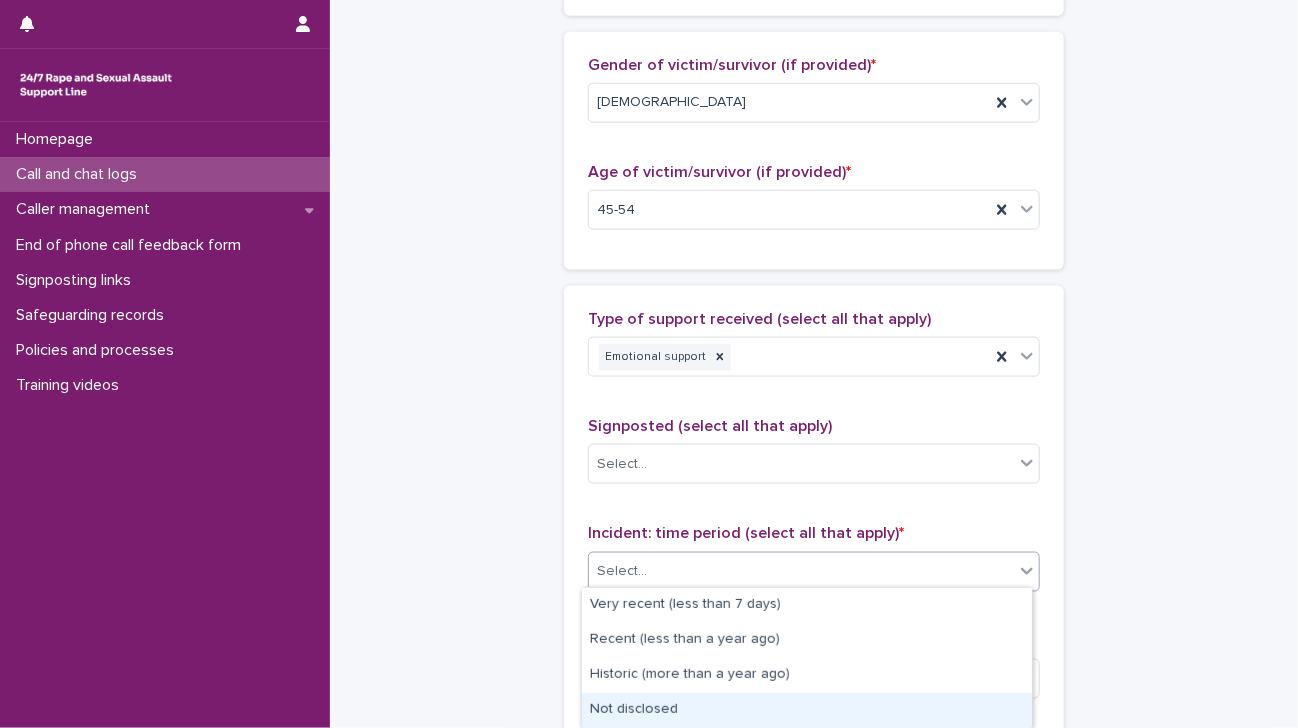 click on "Not disclosed" at bounding box center (807, 710) 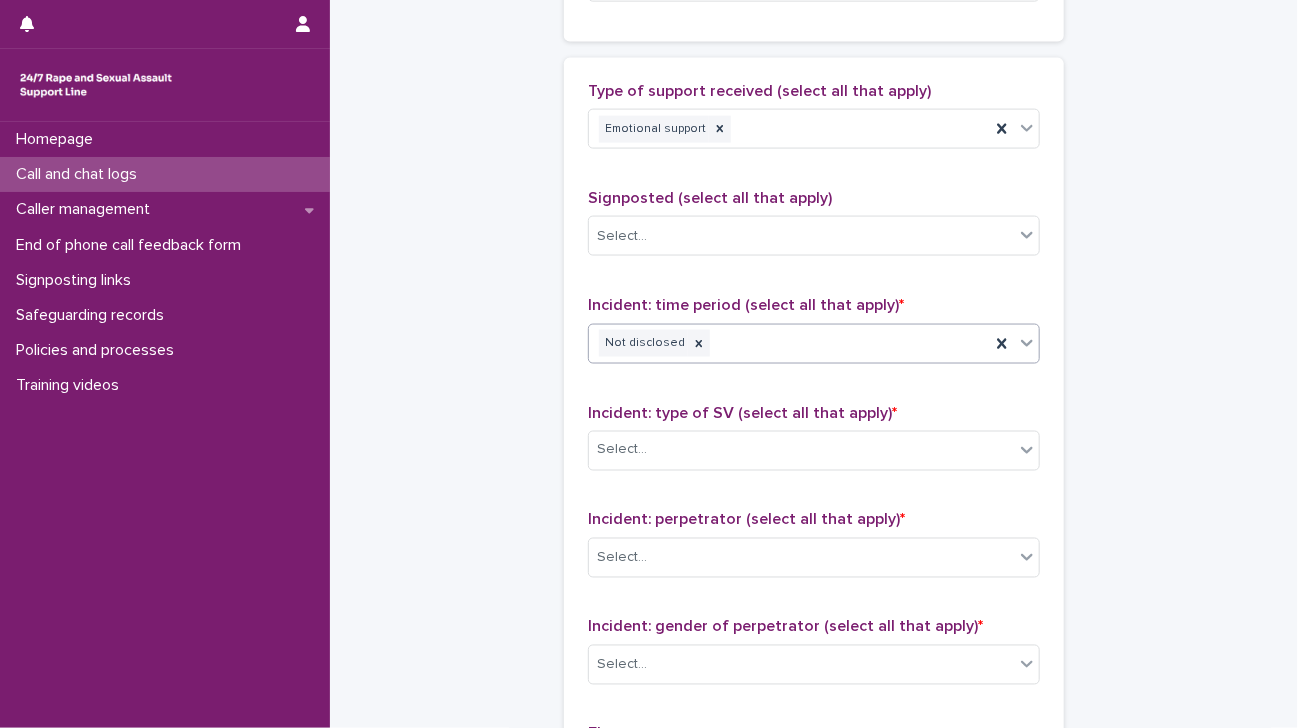 scroll, scrollTop: 1202, scrollLeft: 0, axis: vertical 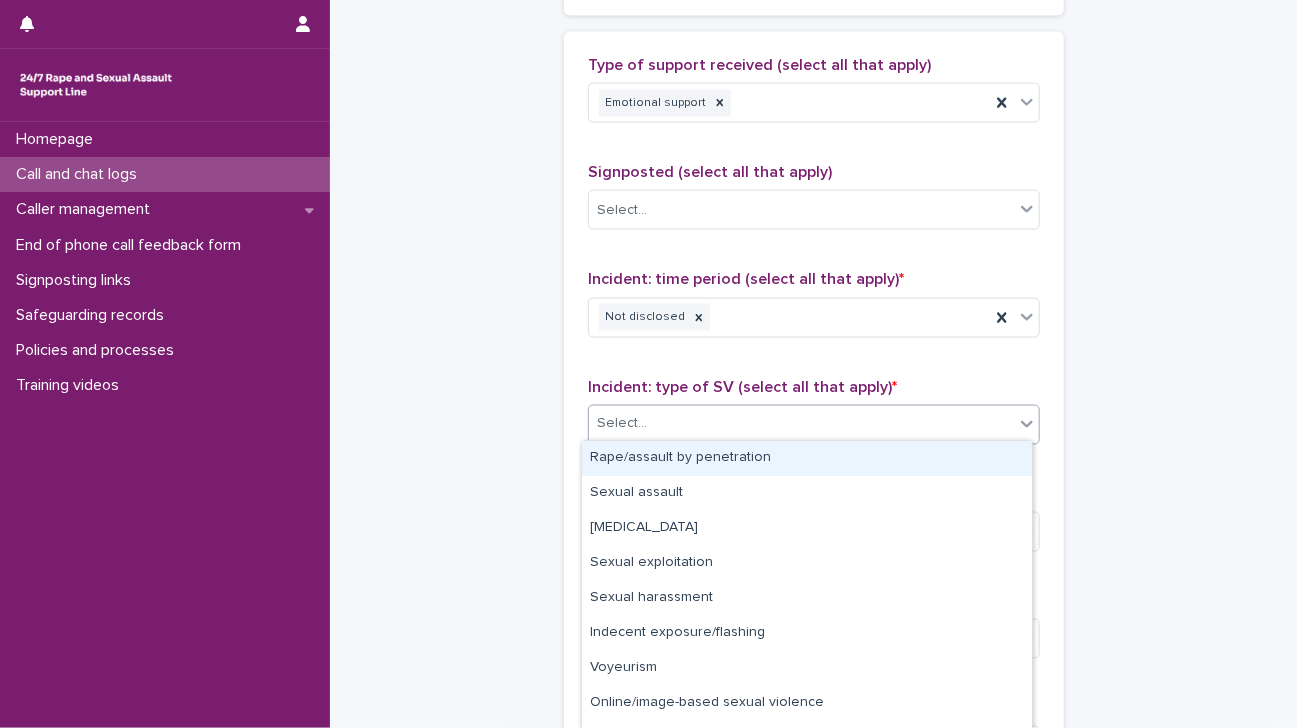click on "Select..." at bounding box center [801, 424] 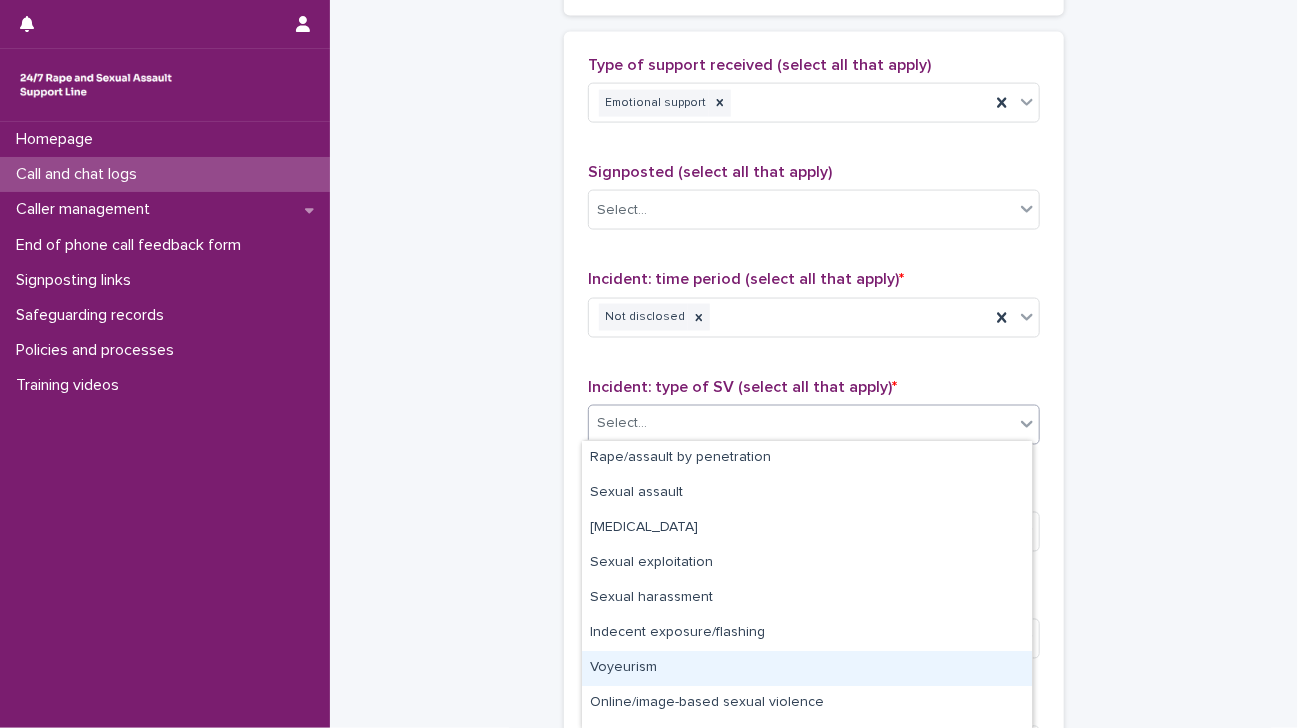 scroll, scrollTop: 61, scrollLeft: 0, axis: vertical 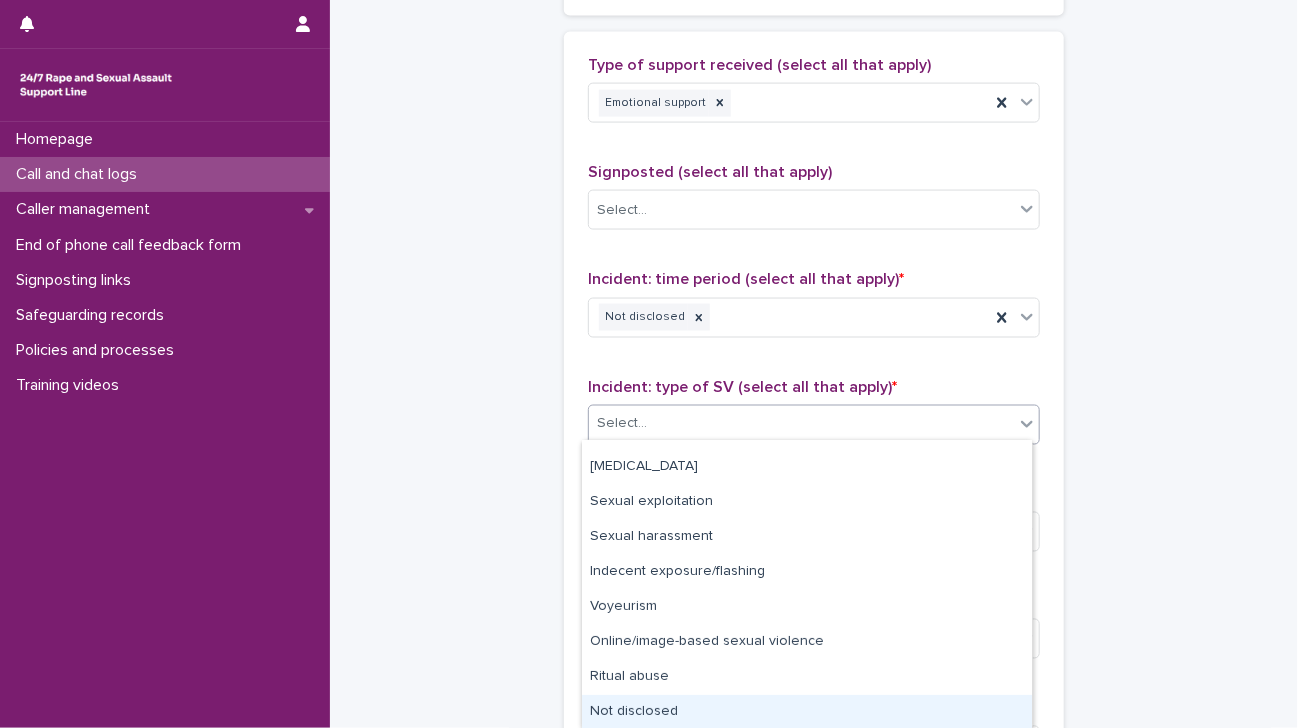 click on "Not disclosed" at bounding box center (807, 712) 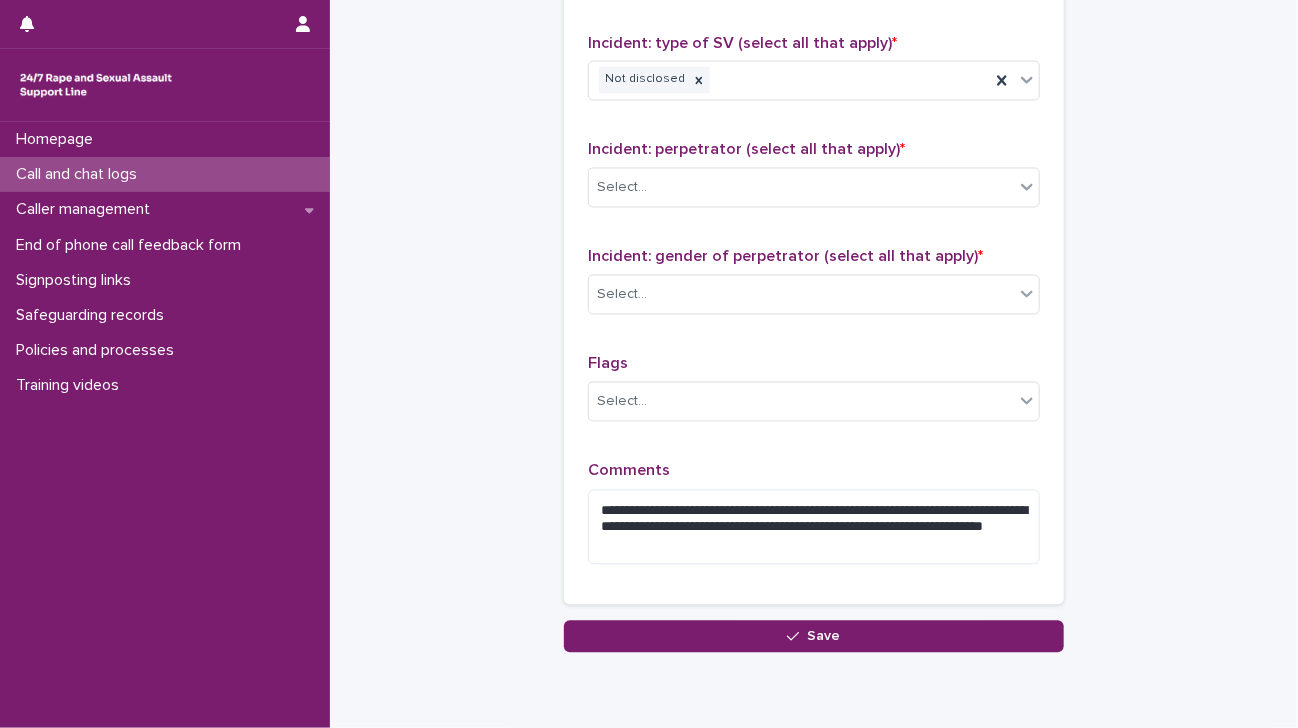 scroll, scrollTop: 1547, scrollLeft: 0, axis: vertical 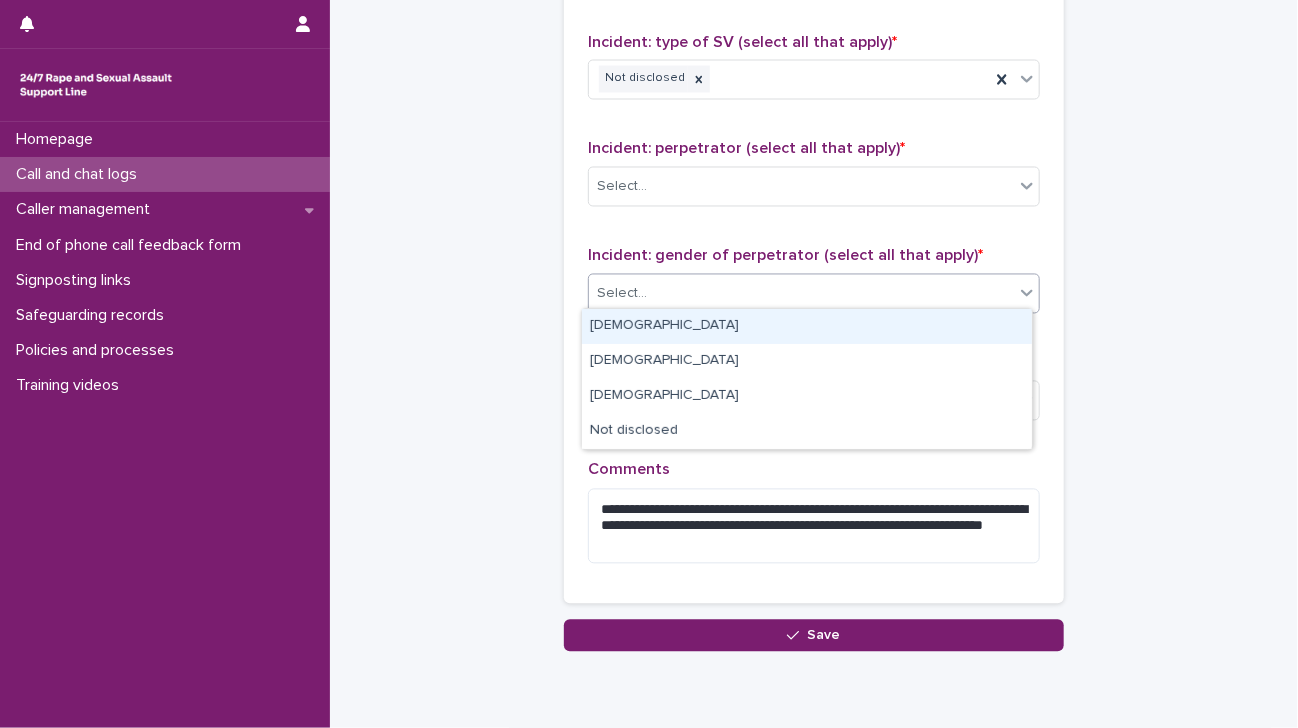 click on "Select..." at bounding box center [801, 294] 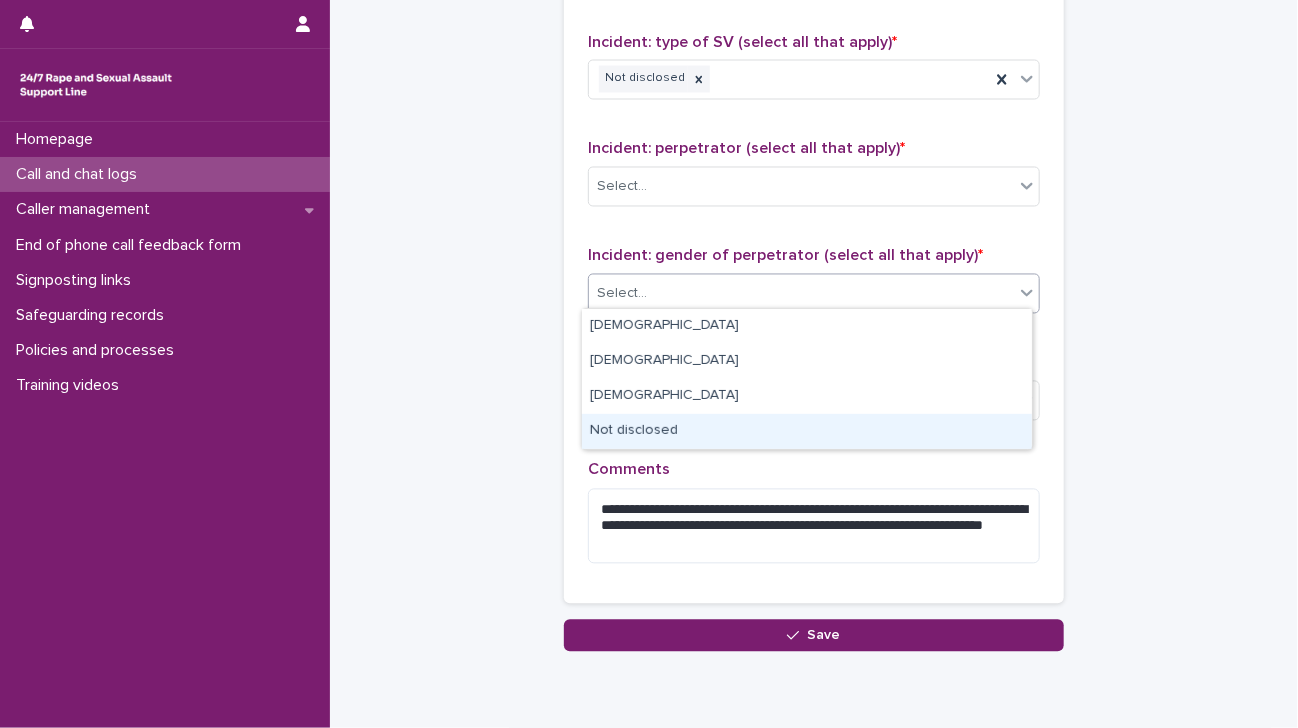 click on "Not disclosed" at bounding box center (807, 431) 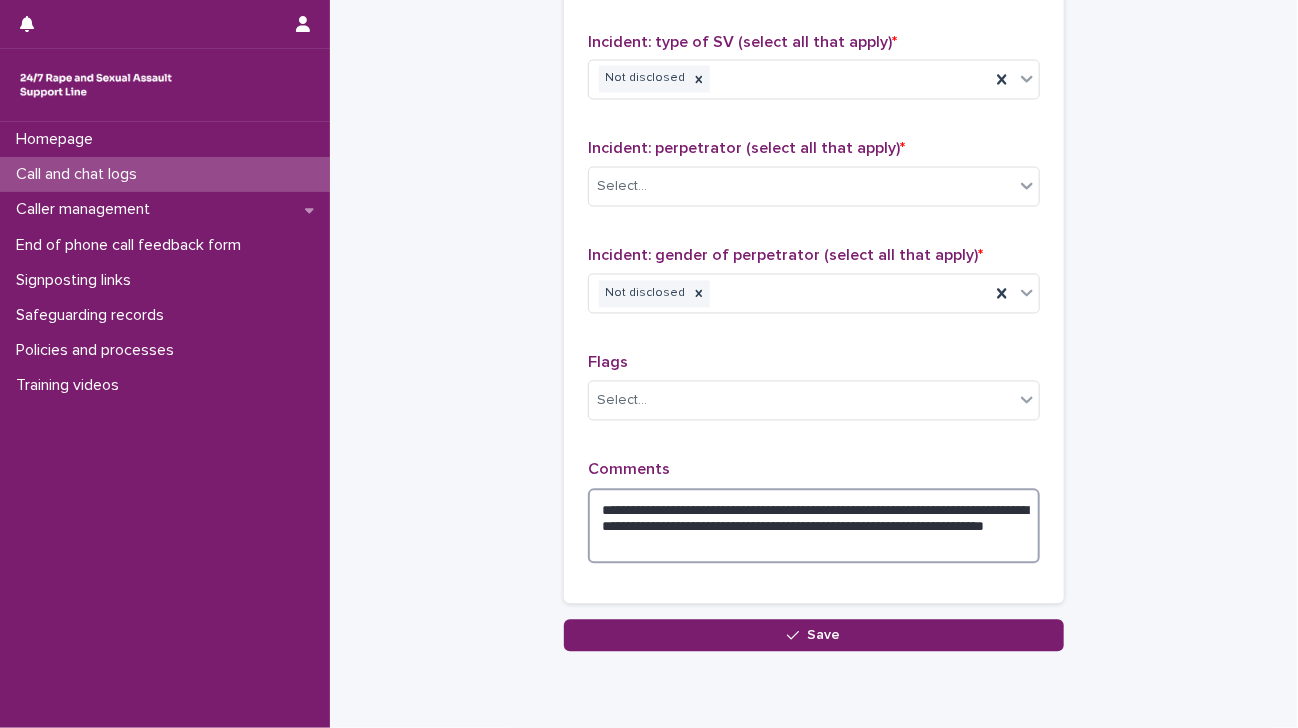 click on "**********" at bounding box center [814, 527] 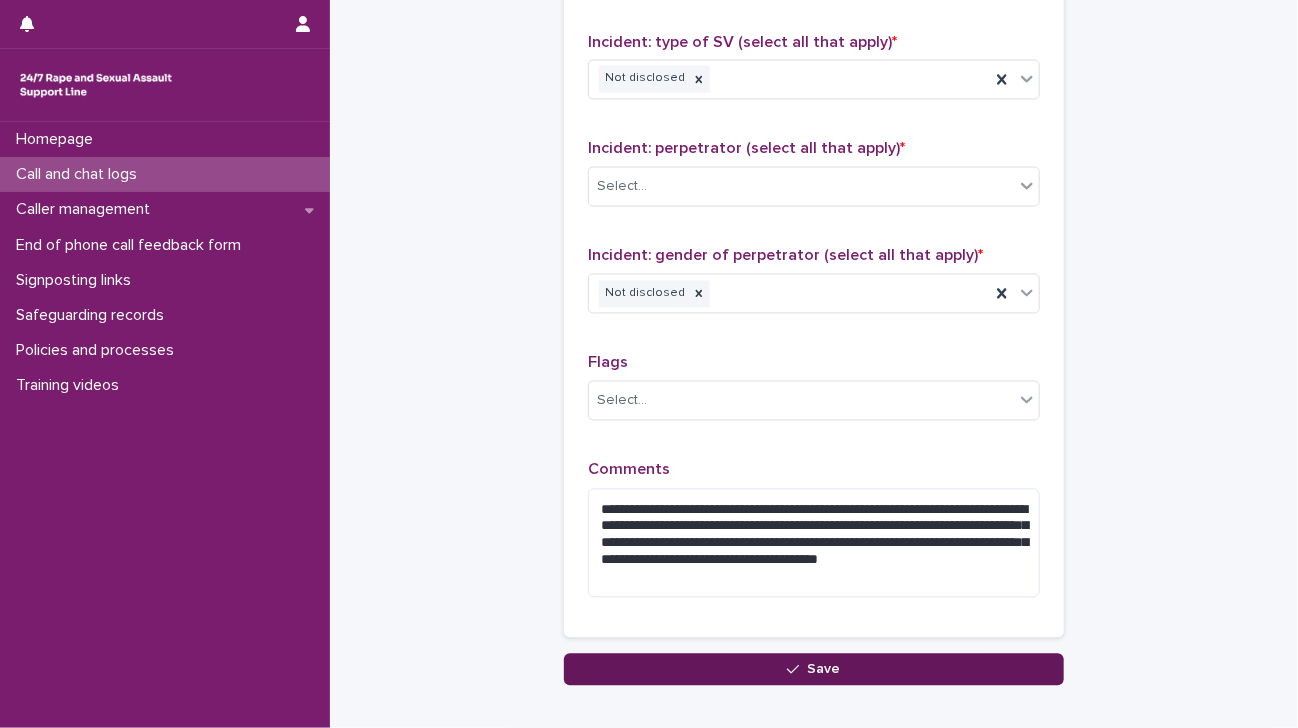 click on "Save" at bounding box center (814, 670) 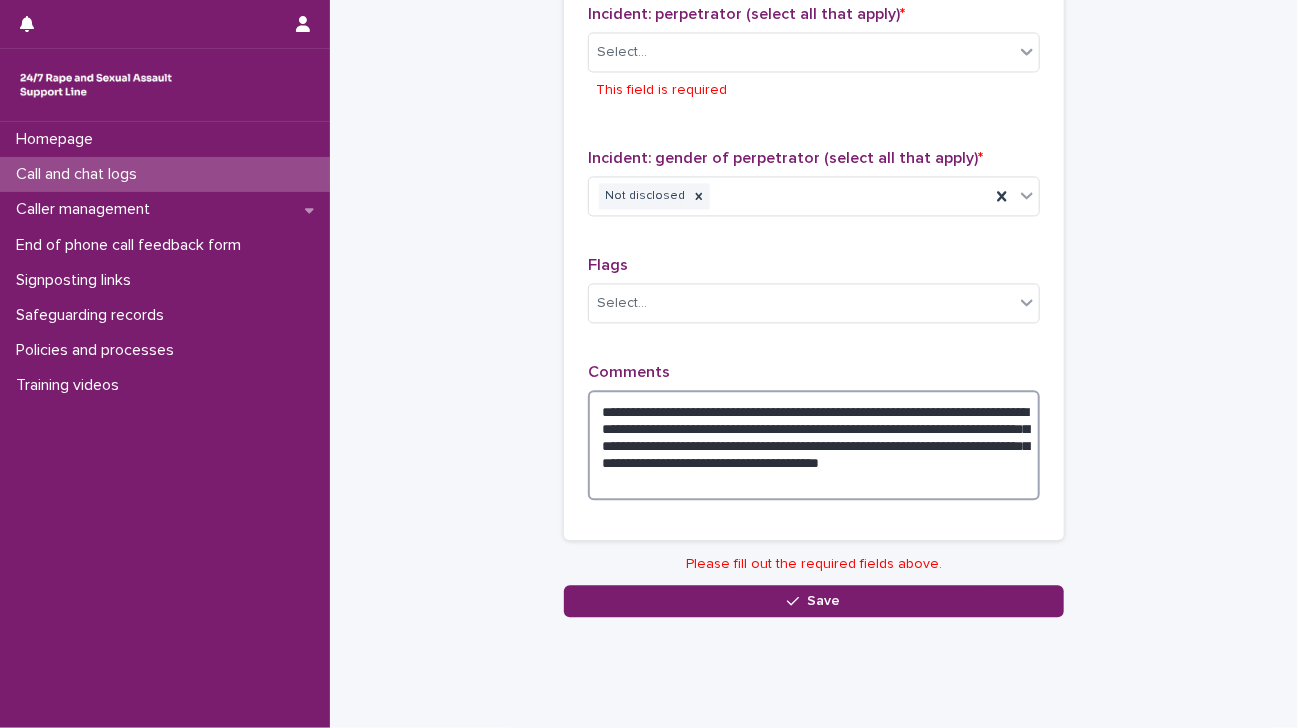drag, startPoint x: 725, startPoint y: 456, endPoint x: 721, endPoint y: 475, distance: 19.416489 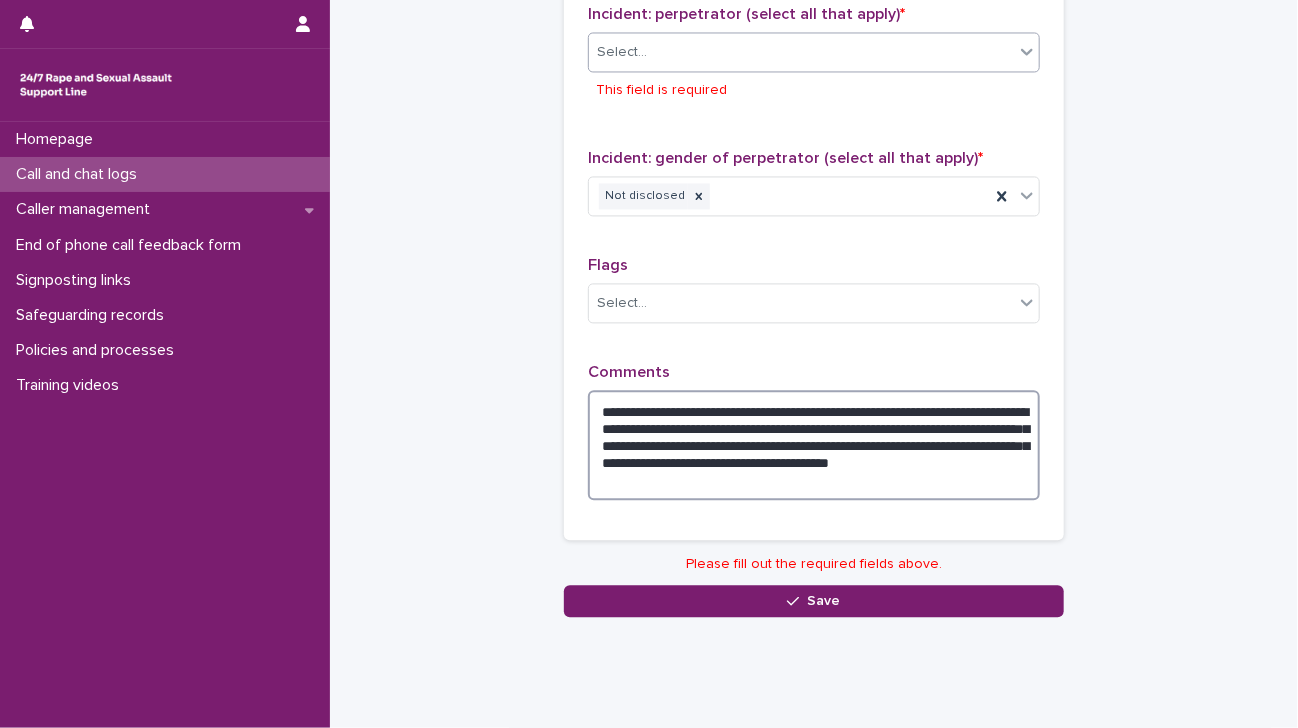 type on "**********" 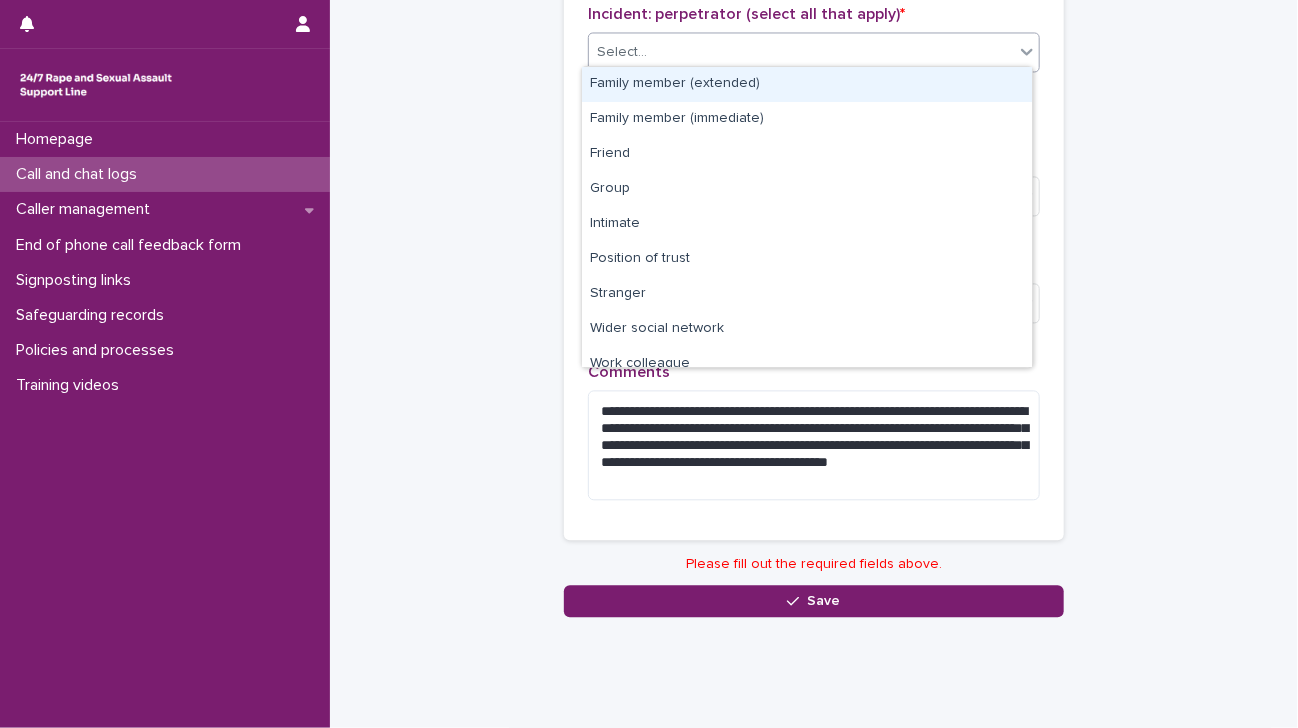 click on "Select..." at bounding box center [801, 52] 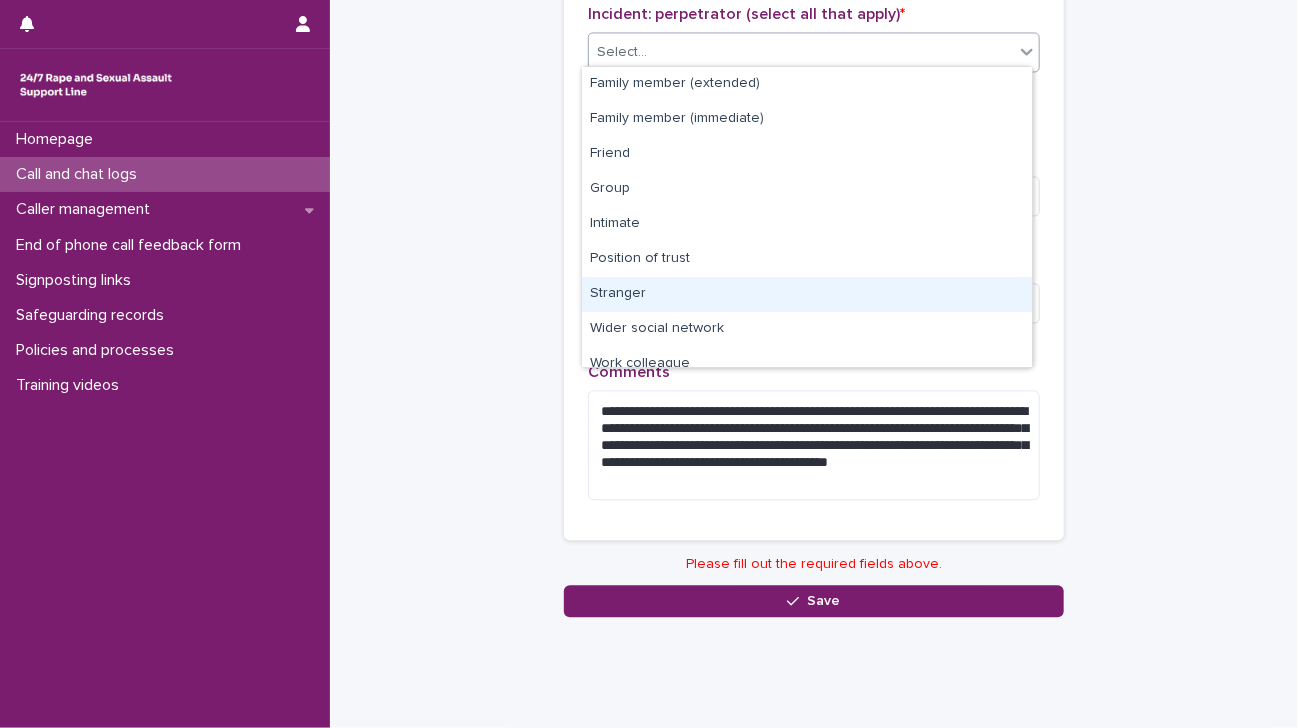 scroll, scrollTop: 84, scrollLeft: 0, axis: vertical 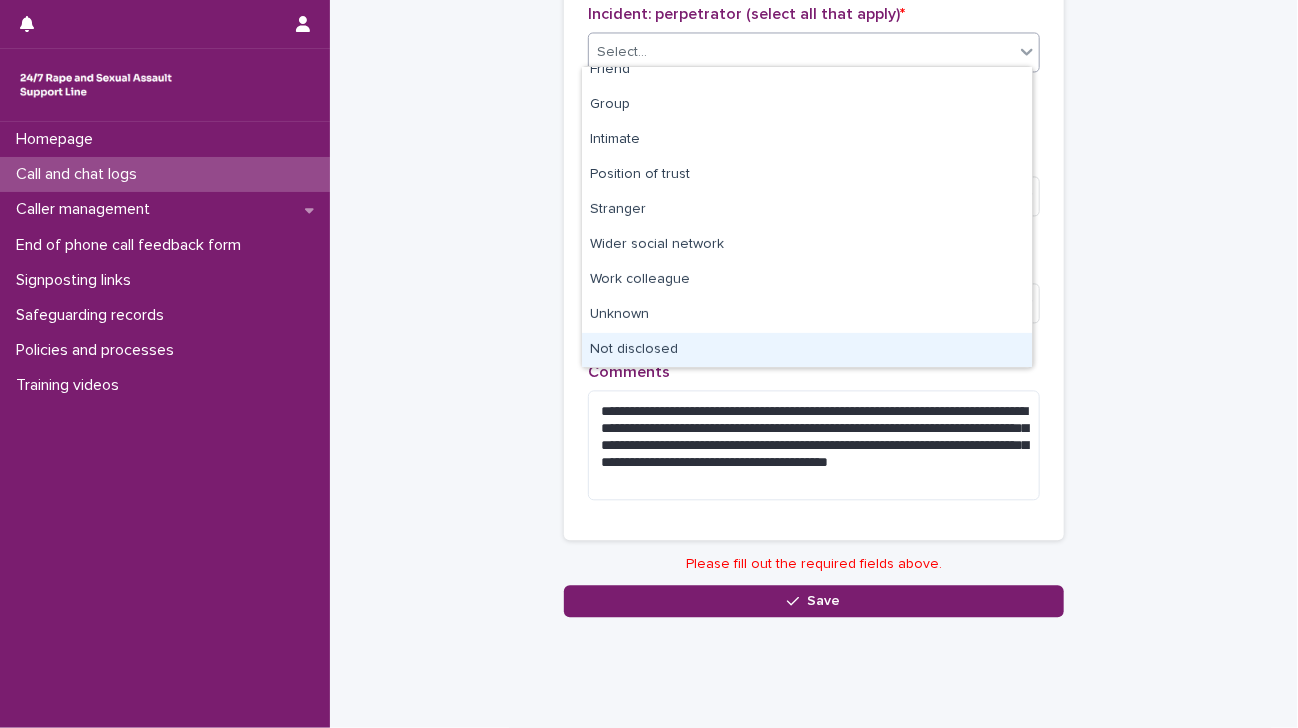 click on "Not disclosed" at bounding box center [807, 350] 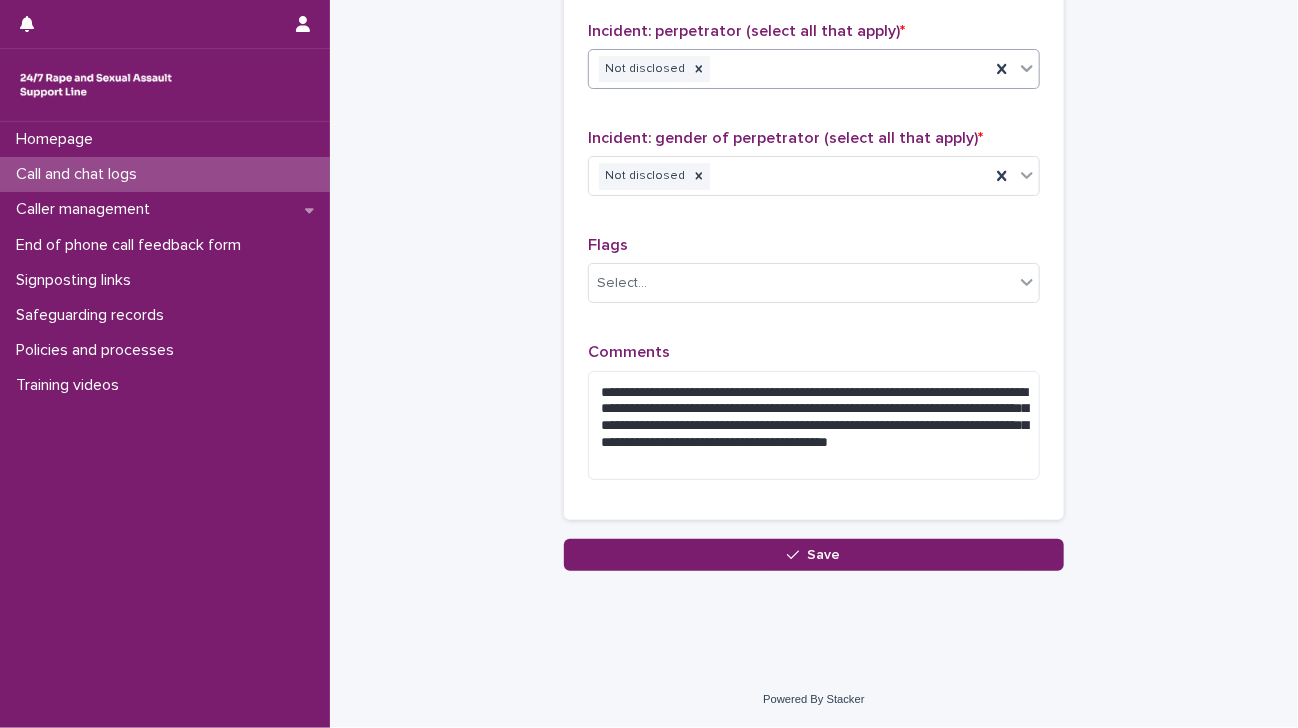 scroll, scrollTop: 1656, scrollLeft: 0, axis: vertical 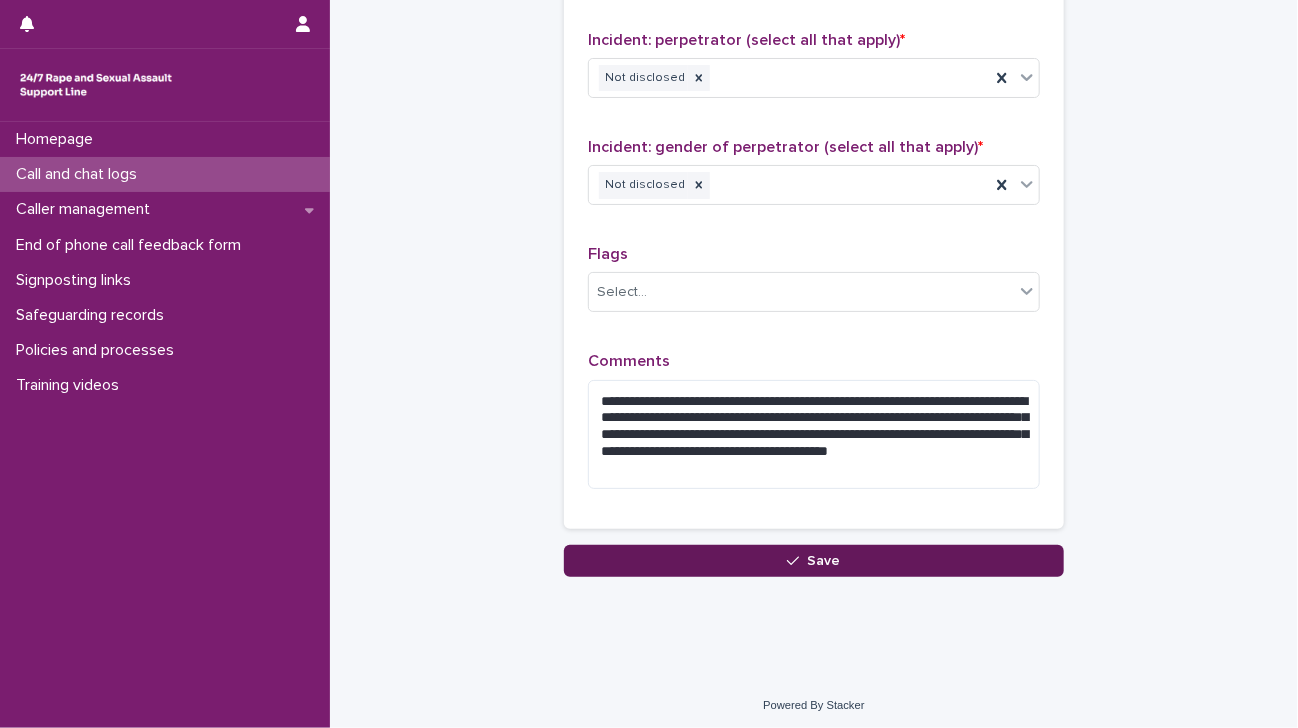 click on "Save" at bounding box center [814, 561] 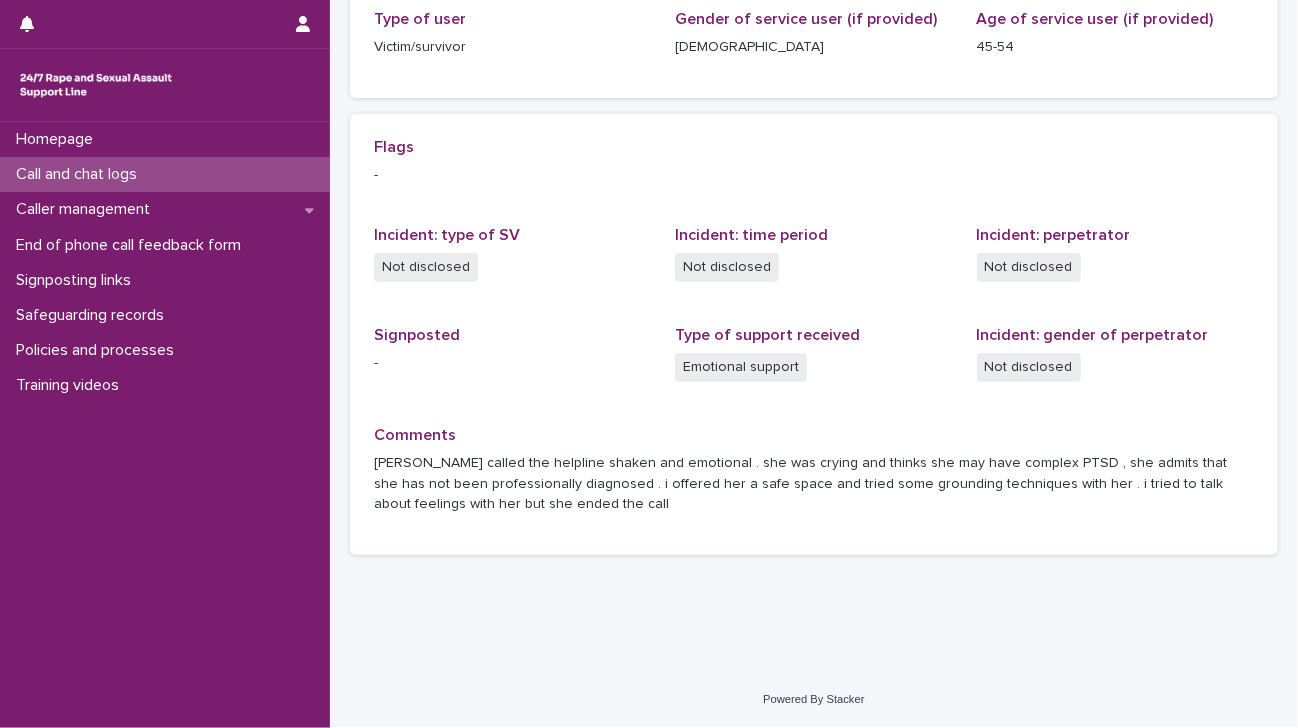 scroll, scrollTop: 0, scrollLeft: 0, axis: both 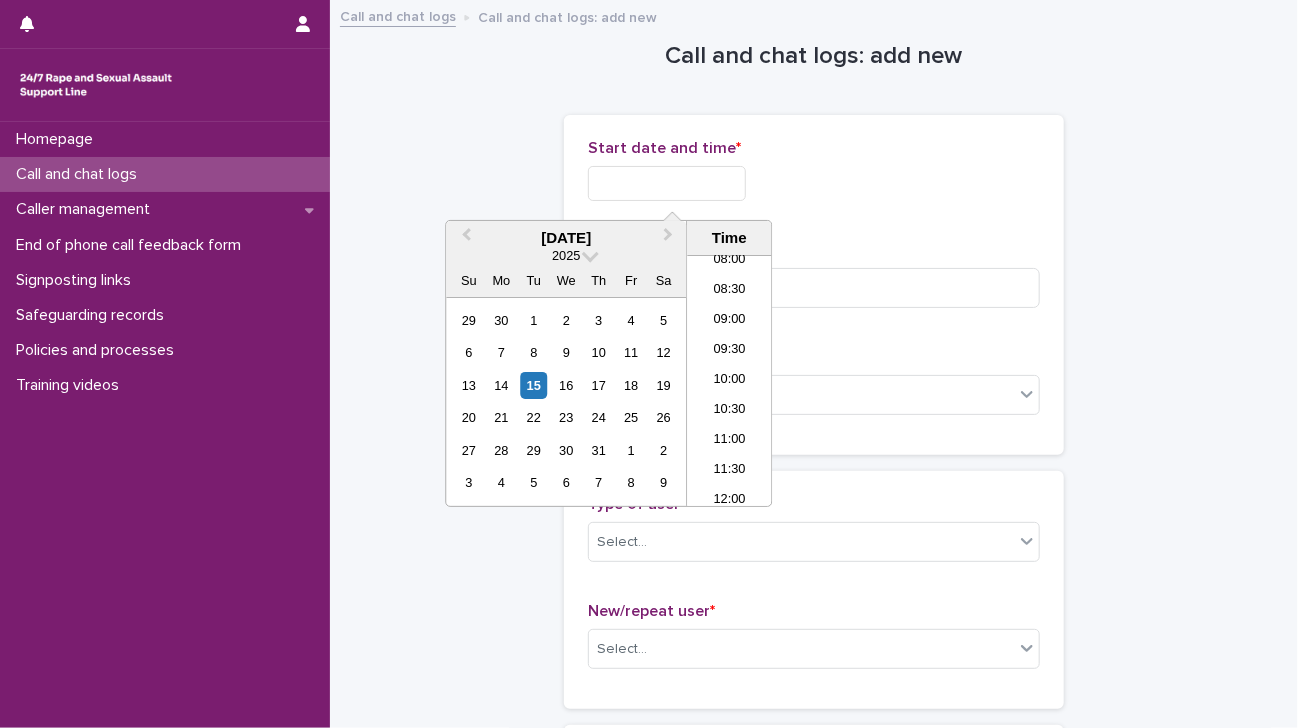 click at bounding box center [667, 183] 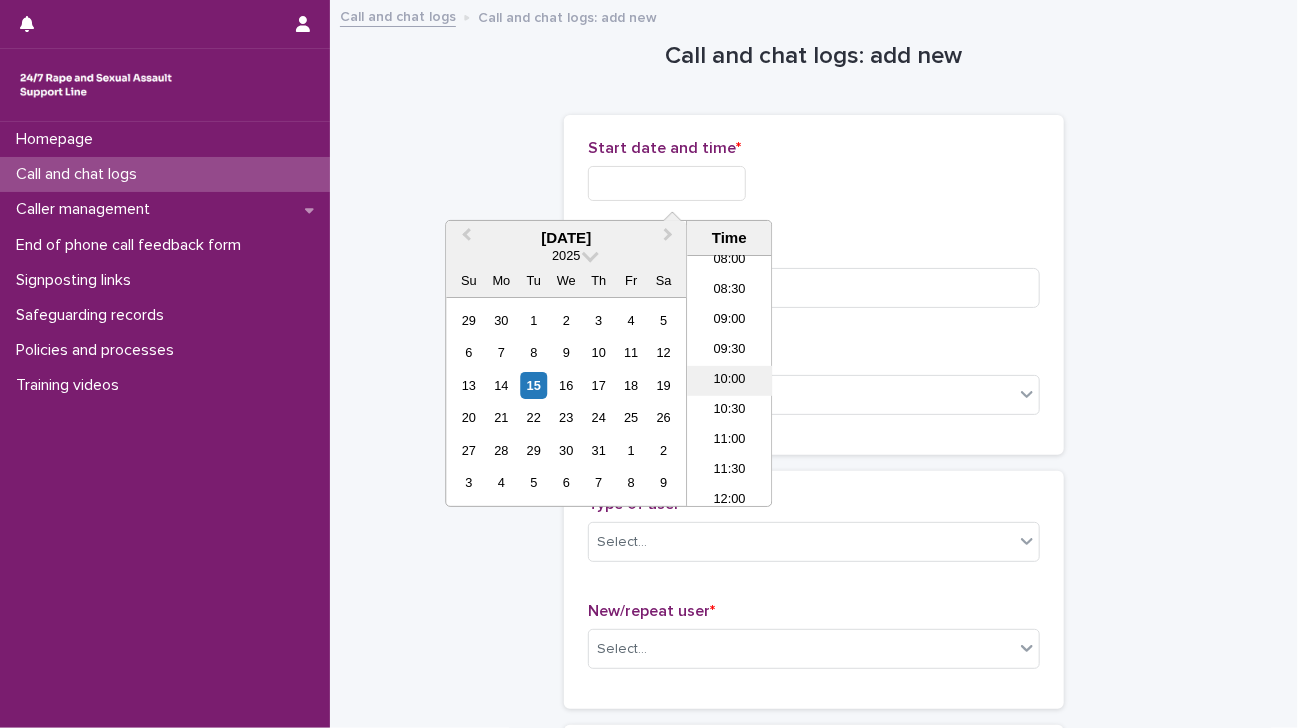 click on "10:00" at bounding box center (729, 381) 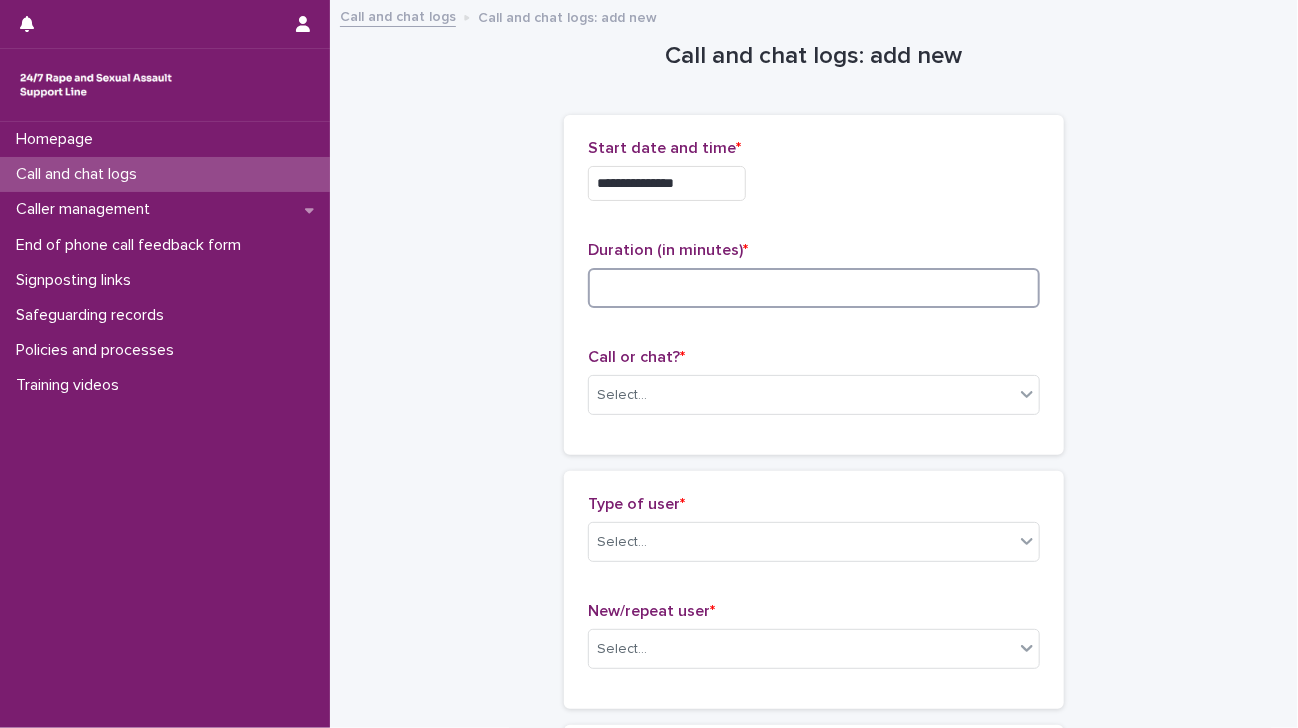 click at bounding box center (814, 288) 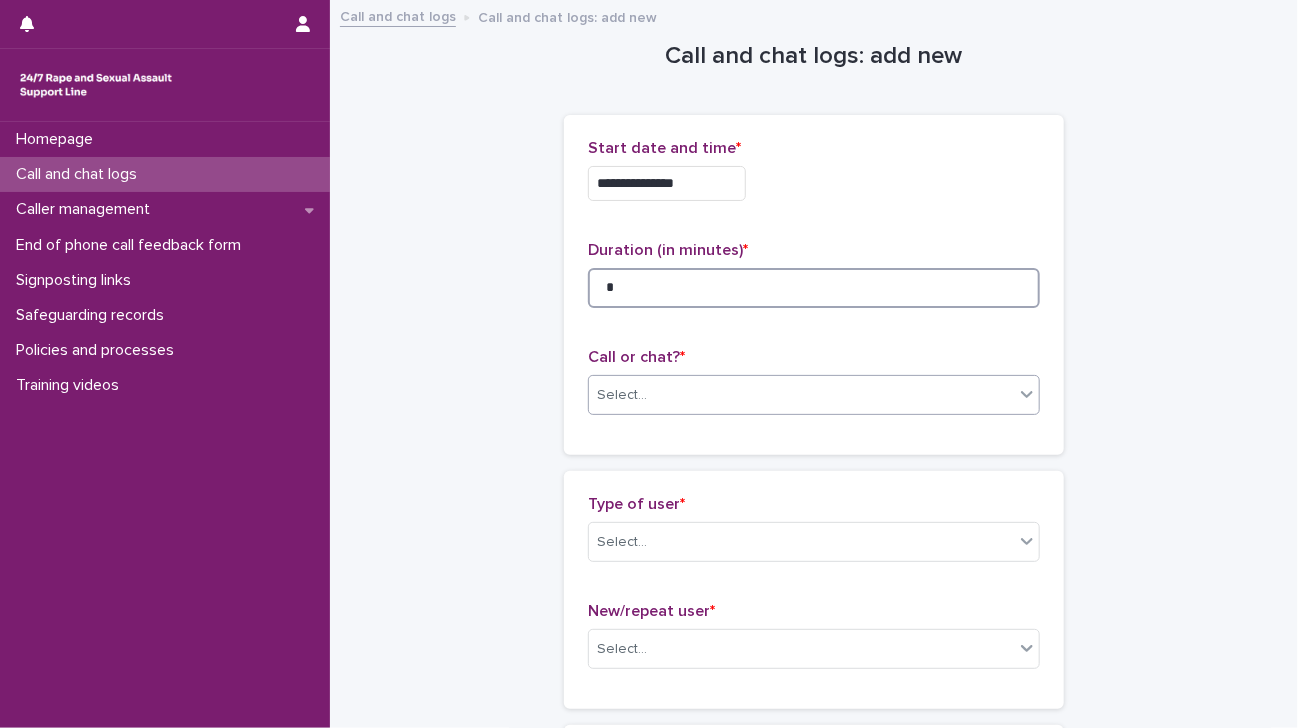 type on "*" 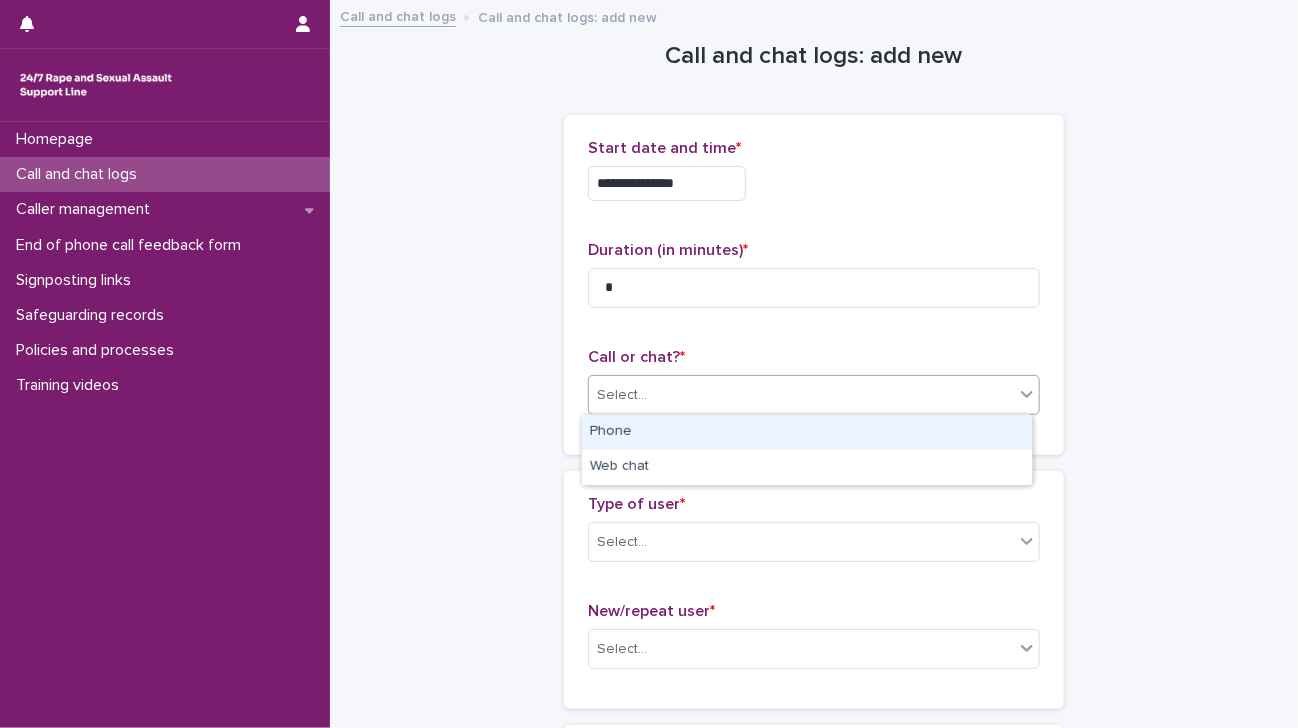 click on "Select..." at bounding box center [622, 395] 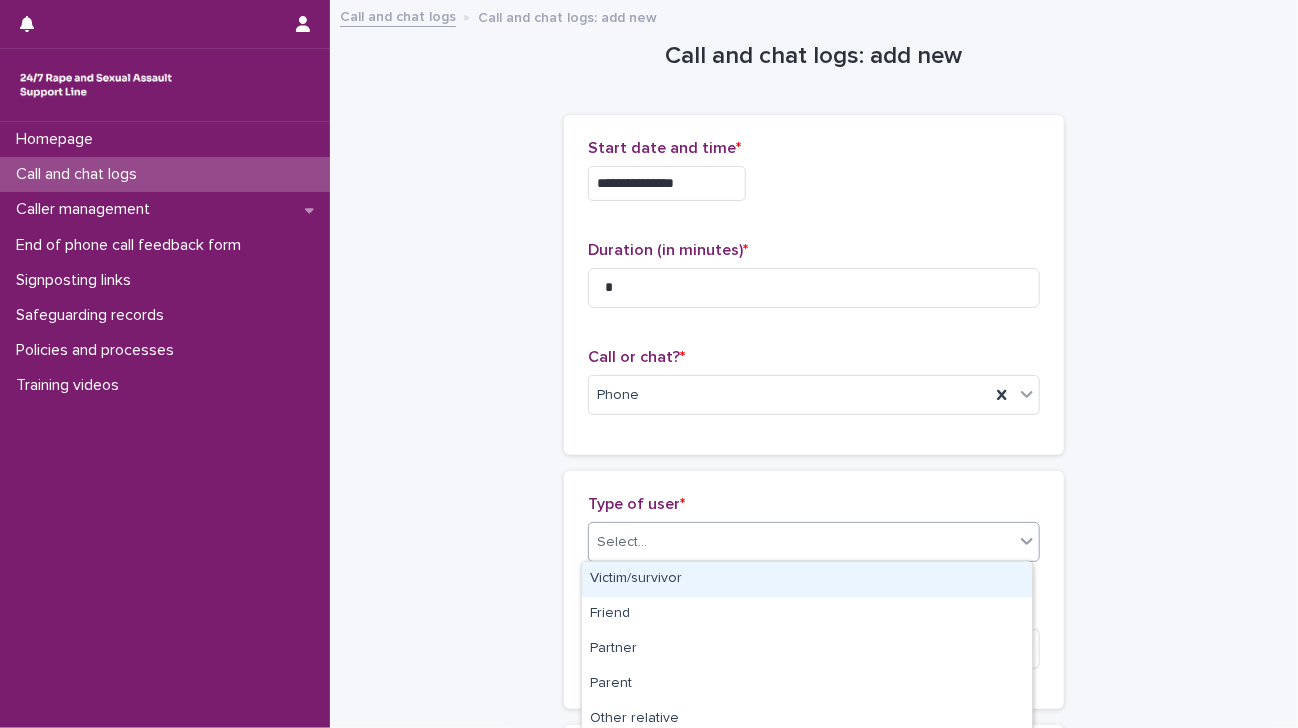 click on "Select..." at bounding box center [622, 542] 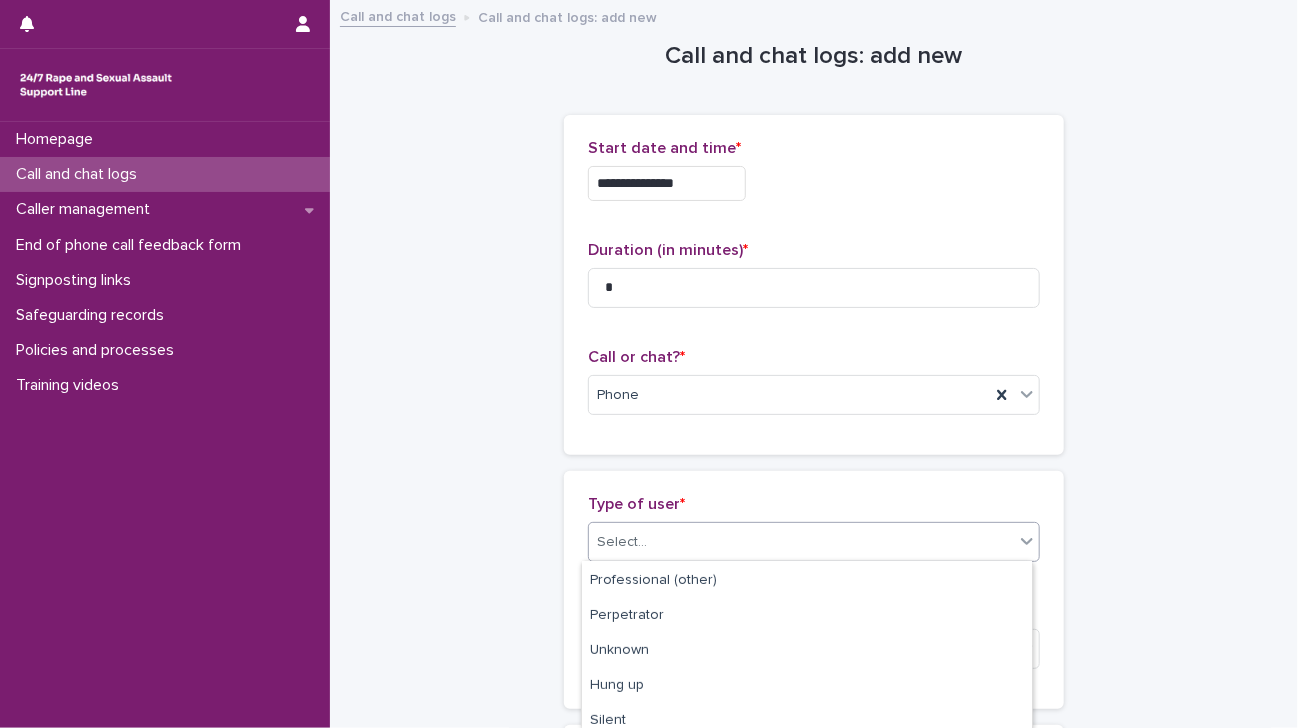 scroll, scrollTop: 357, scrollLeft: 0, axis: vertical 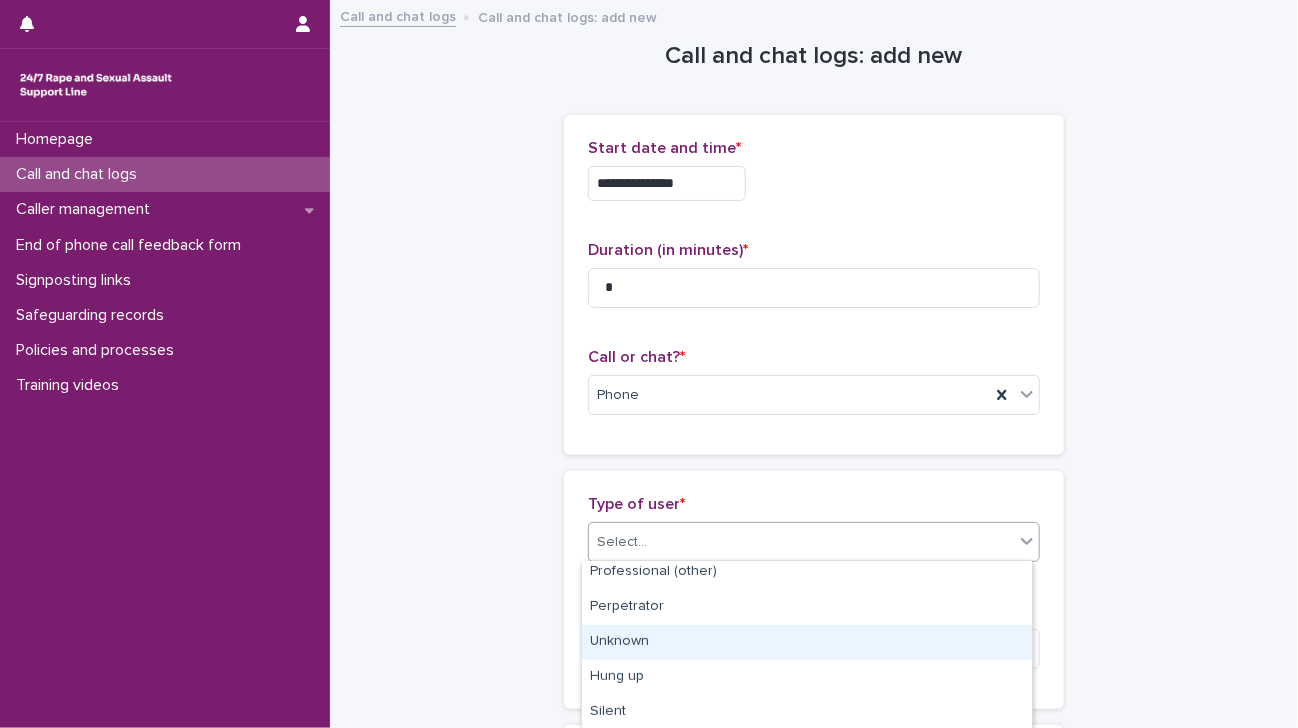 click on "Unknown" at bounding box center (807, 642) 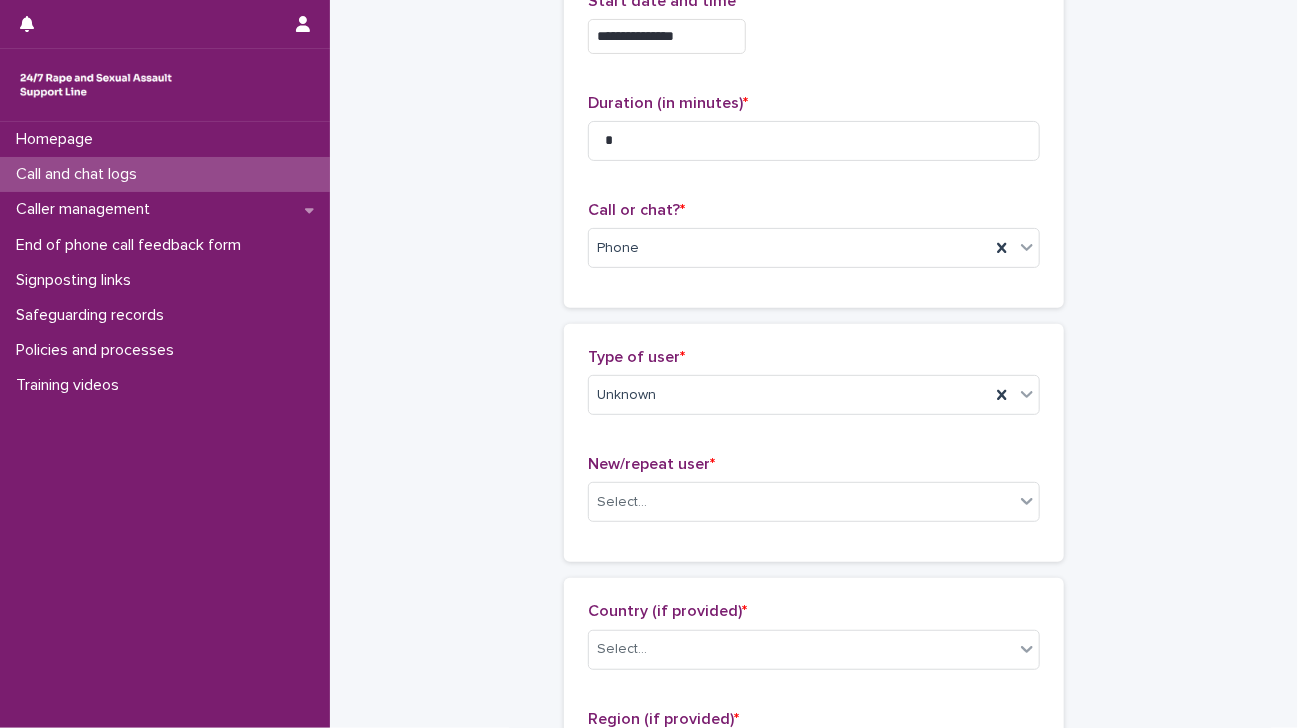 scroll, scrollTop: 173, scrollLeft: 0, axis: vertical 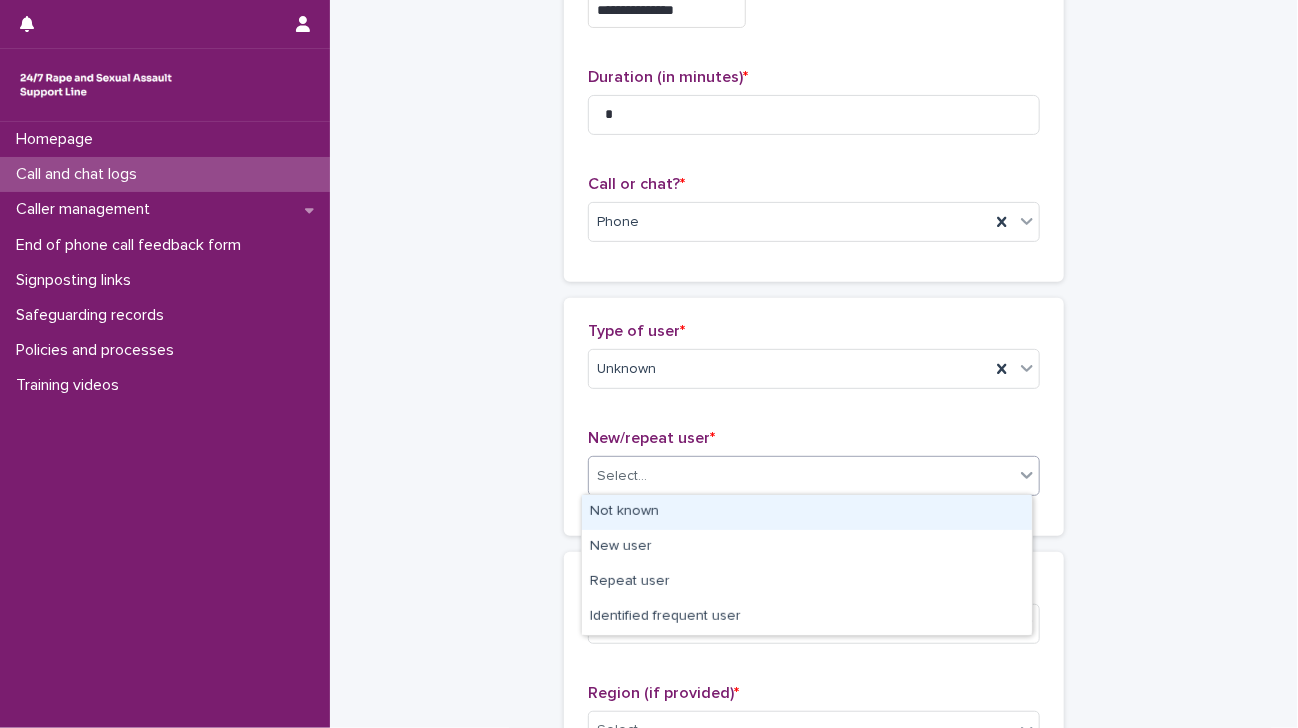 click on "Select..." at bounding box center (801, 476) 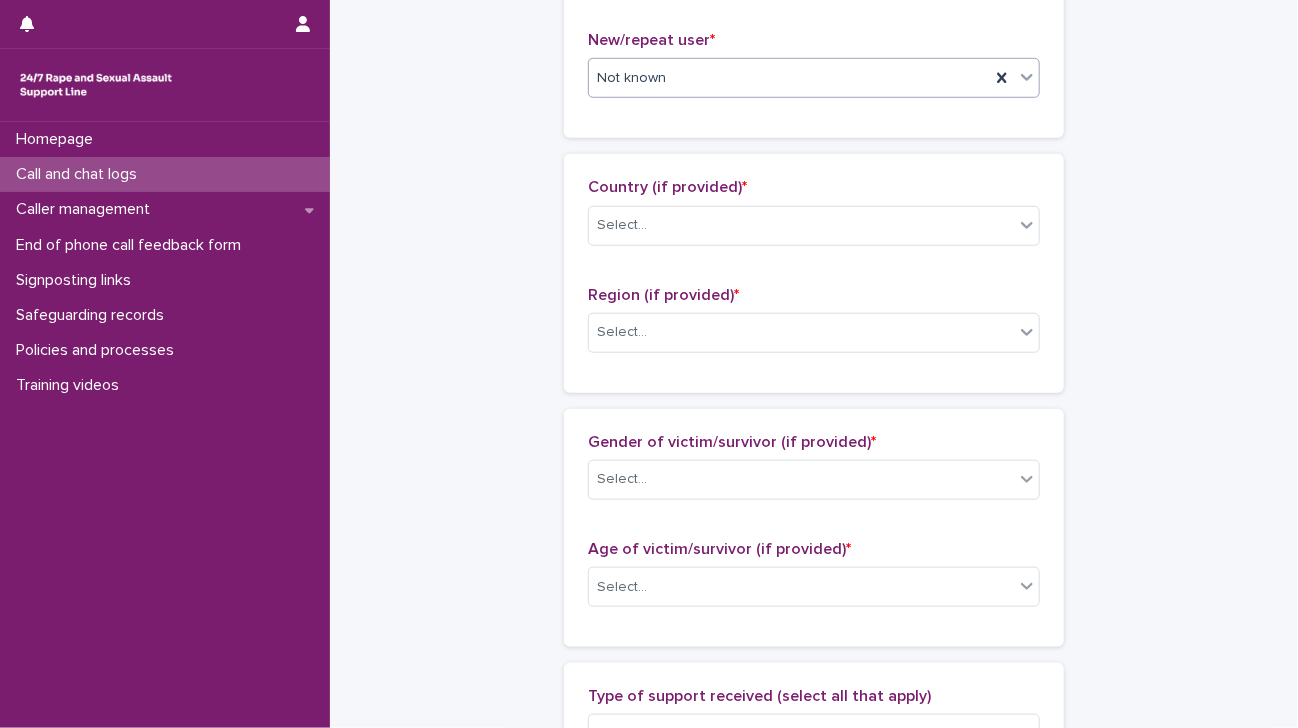 scroll, scrollTop: 575, scrollLeft: 0, axis: vertical 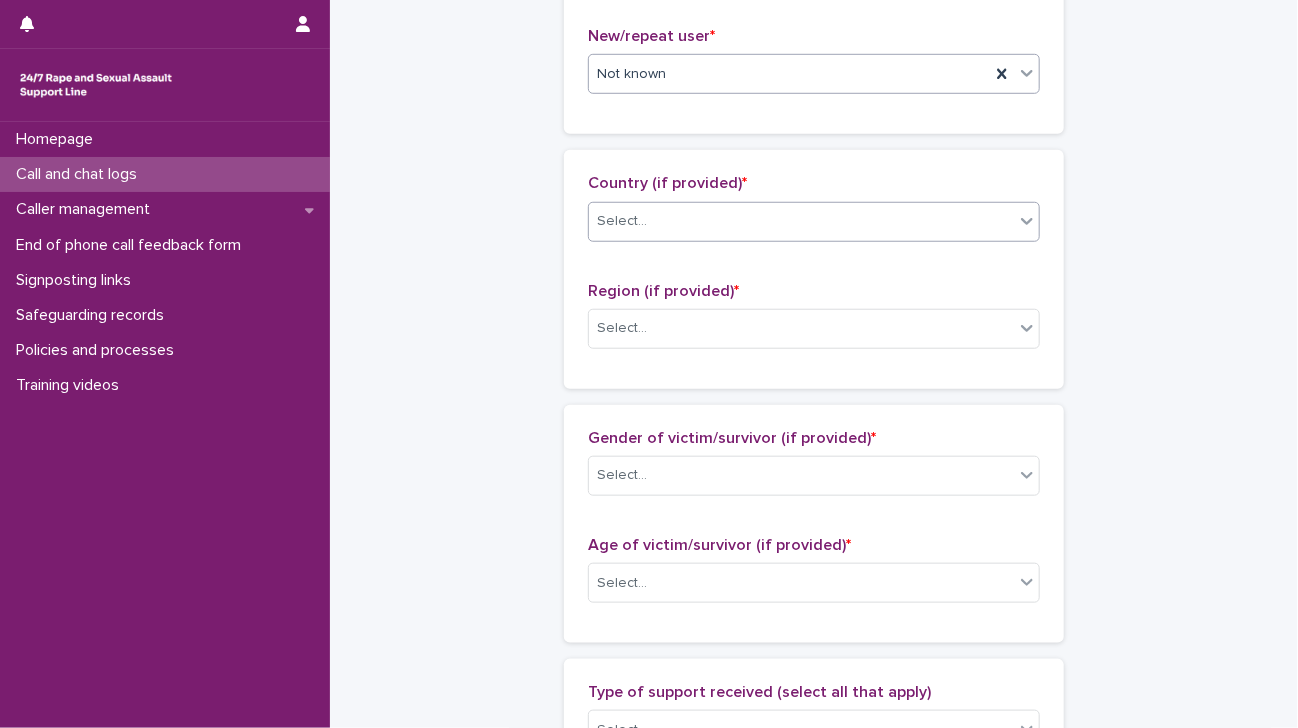 click on "Select..." at bounding box center (801, 221) 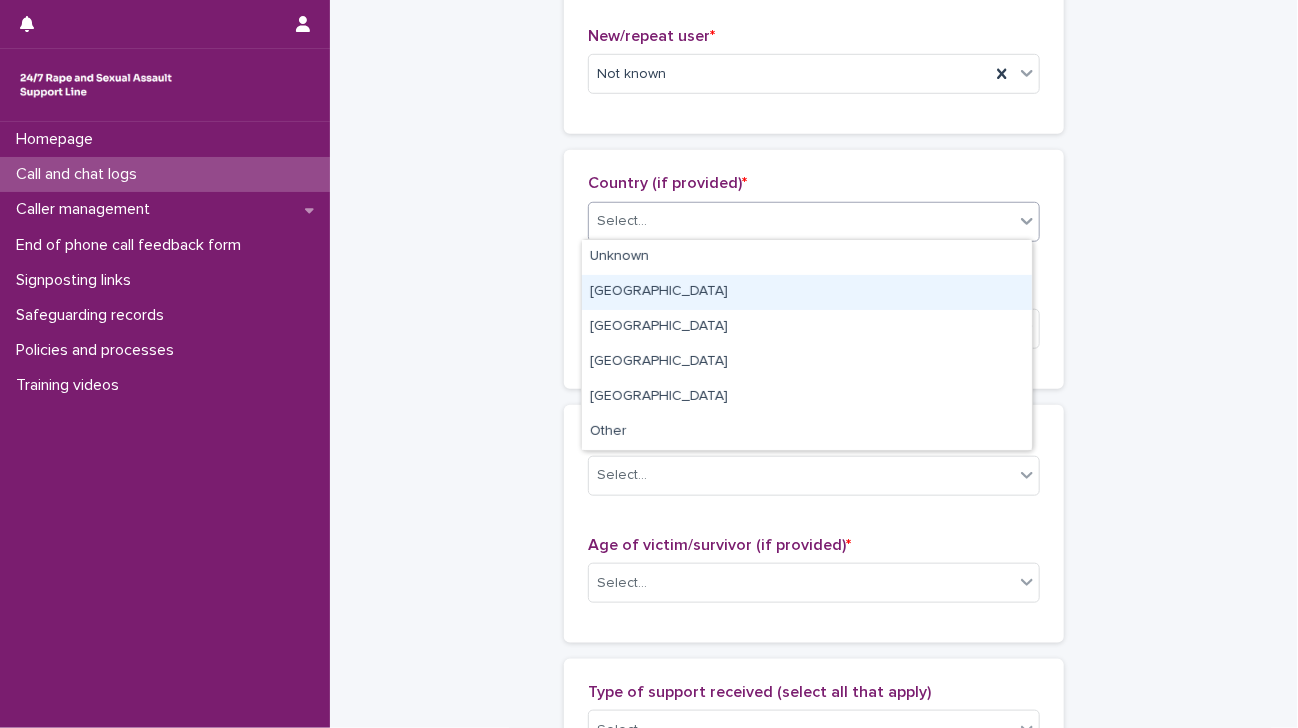 click on "[GEOGRAPHIC_DATA]" at bounding box center (807, 292) 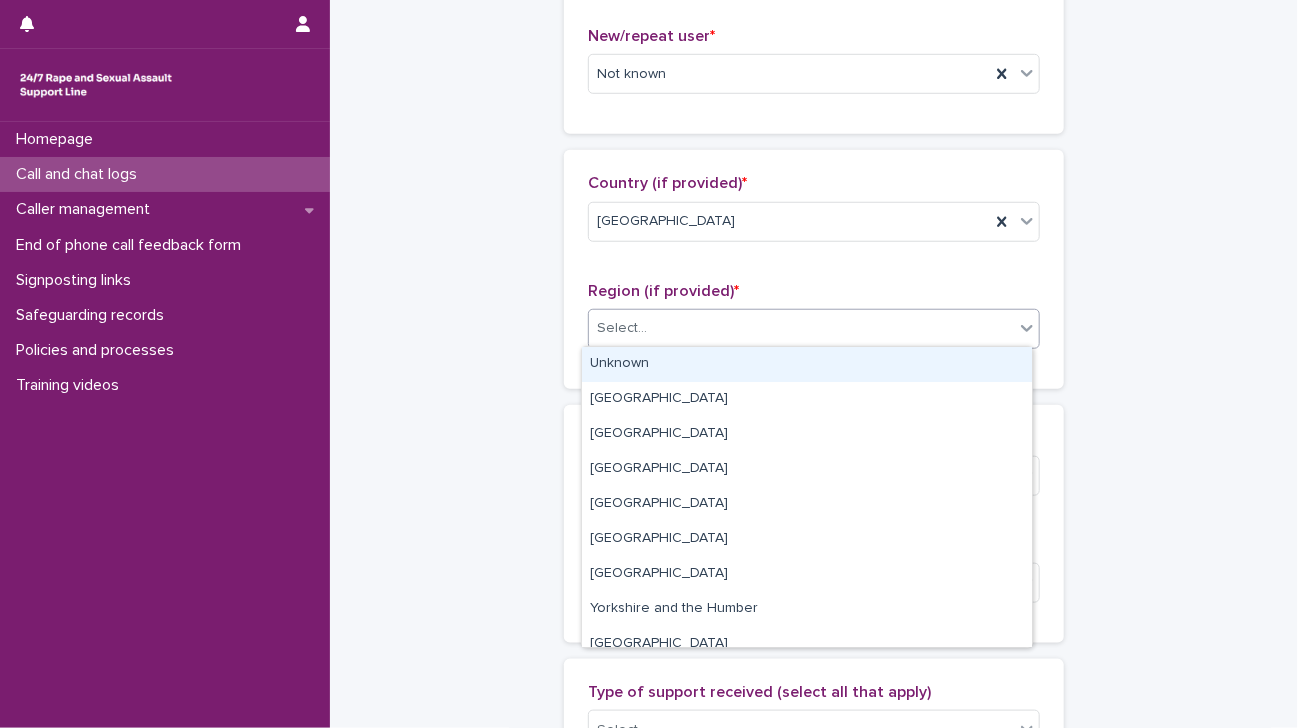 click on "Select..." at bounding box center [801, 328] 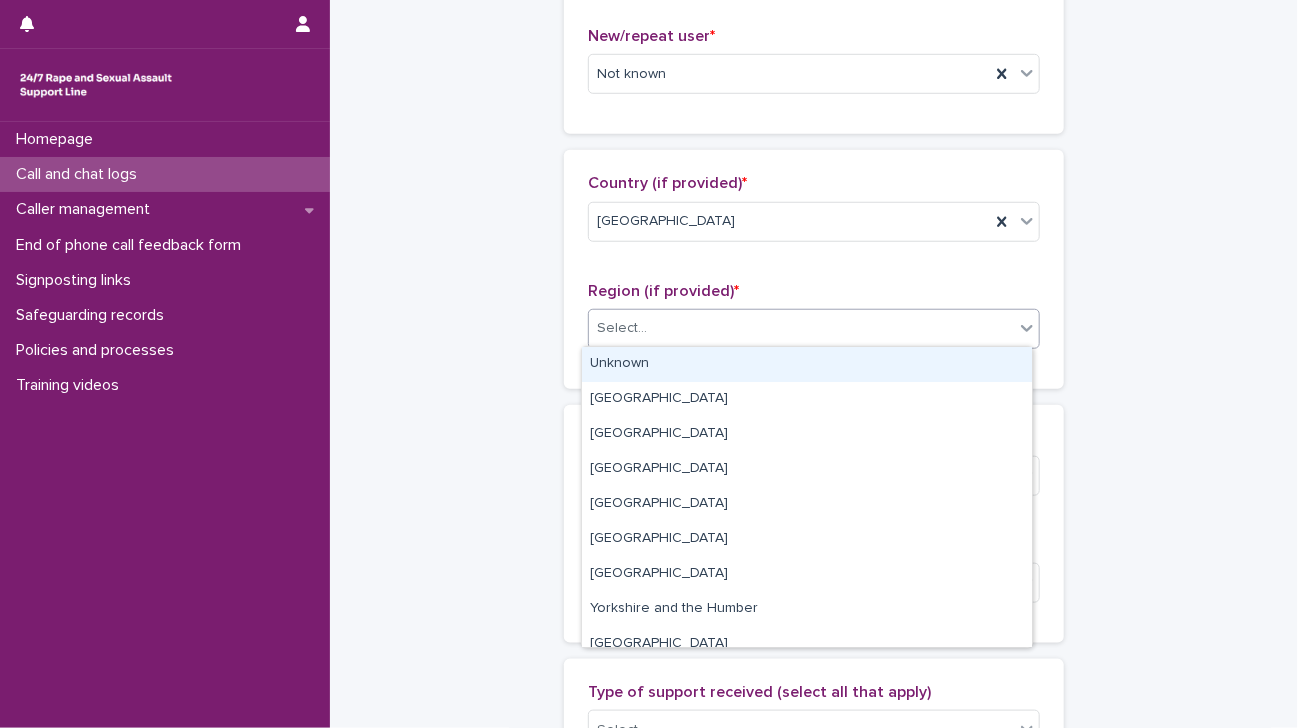 click on "Unknown" at bounding box center (807, 364) 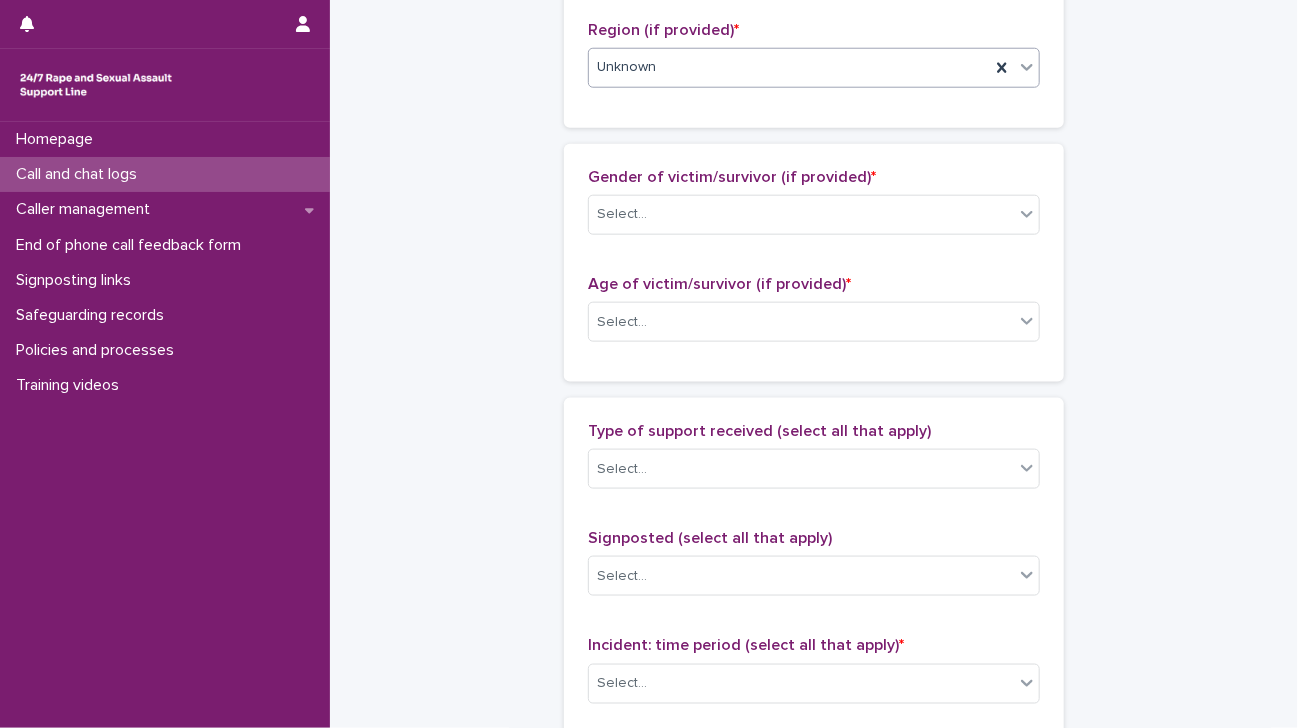 scroll, scrollTop: 852, scrollLeft: 0, axis: vertical 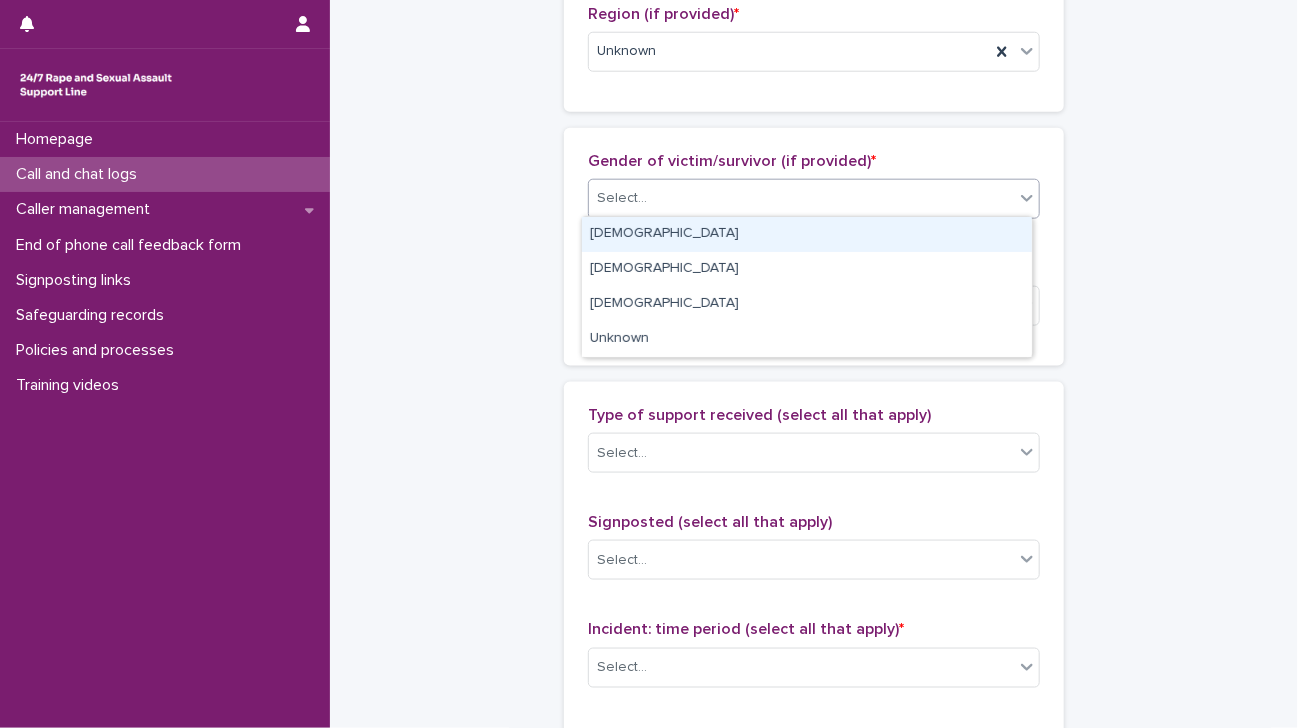 click on "Select..." at bounding box center [801, 198] 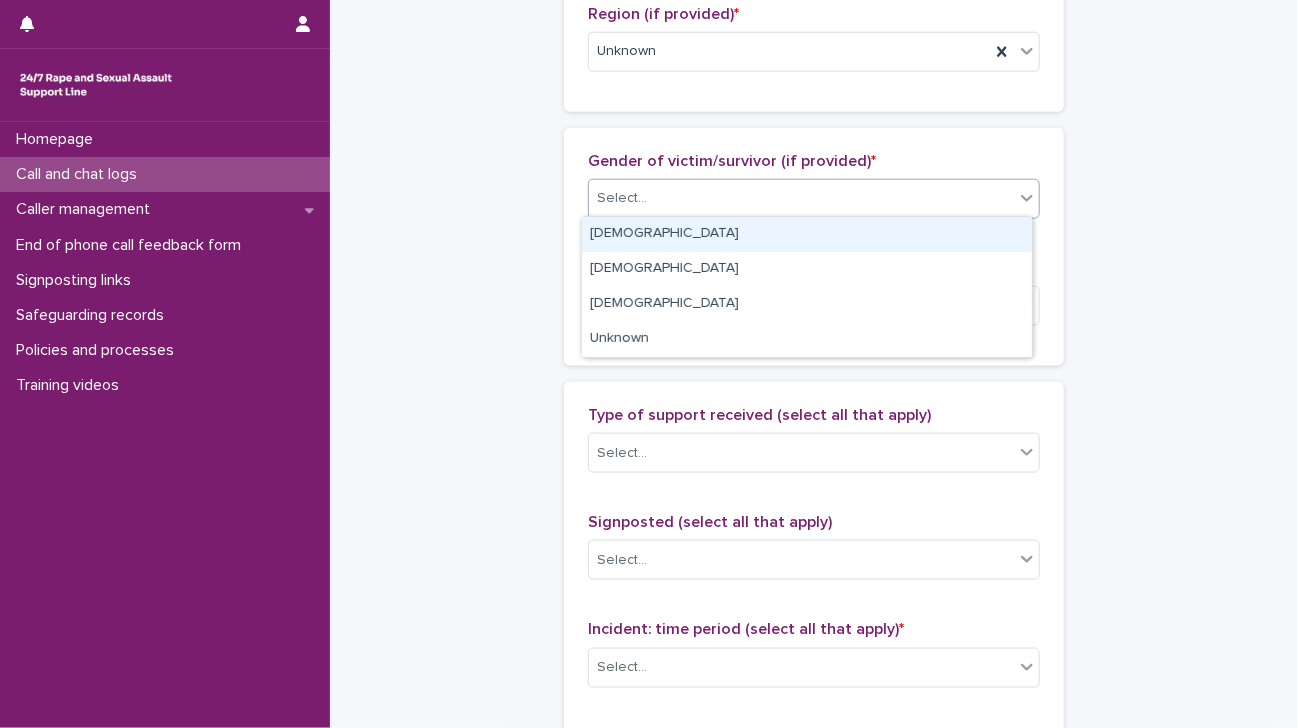 click on "[DEMOGRAPHIC_DATA]" at bounding box center [807, 234] 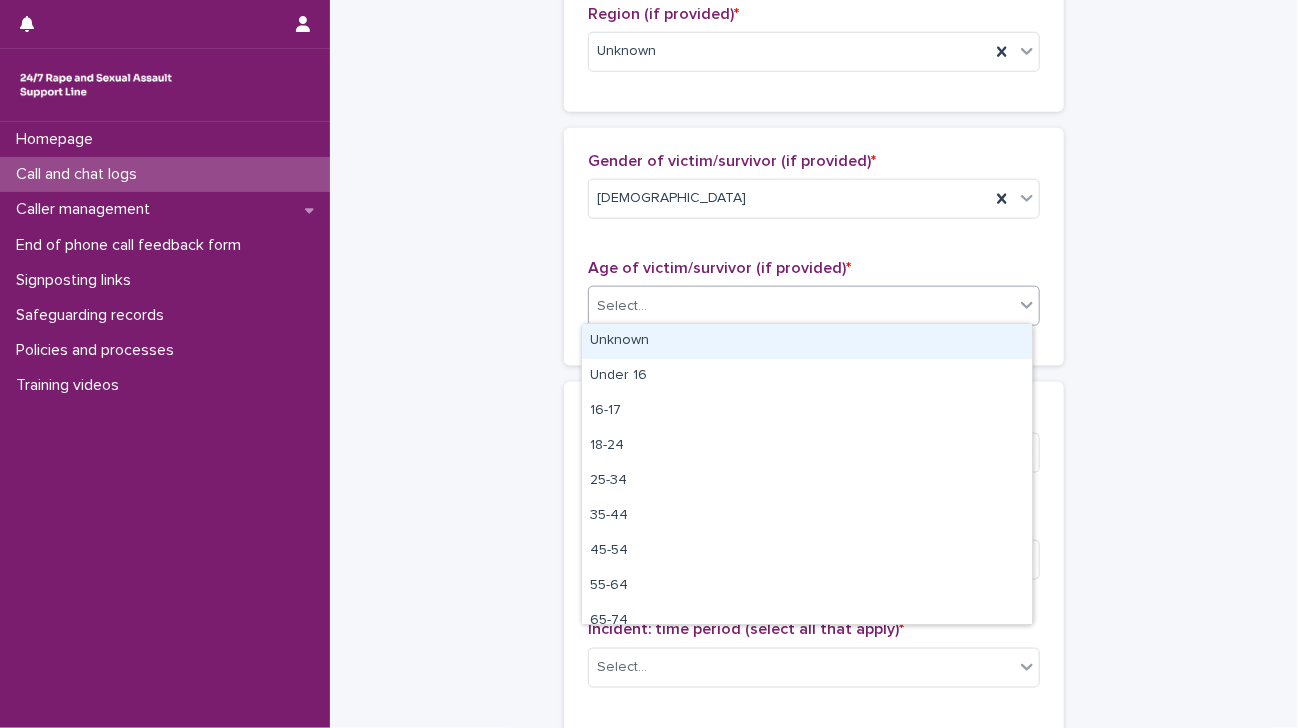 click on "Select..." at bounding box center [801, 306] 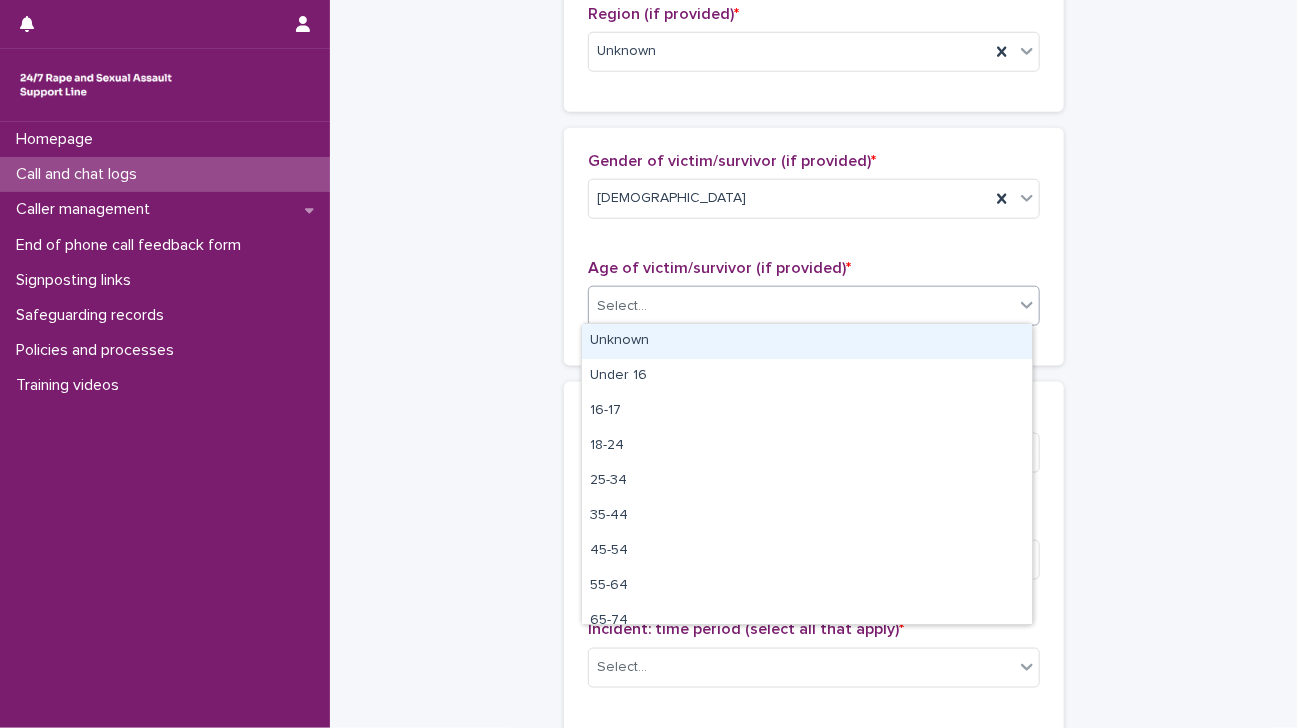 click on "Unknown" at bounding box center [807, 341] 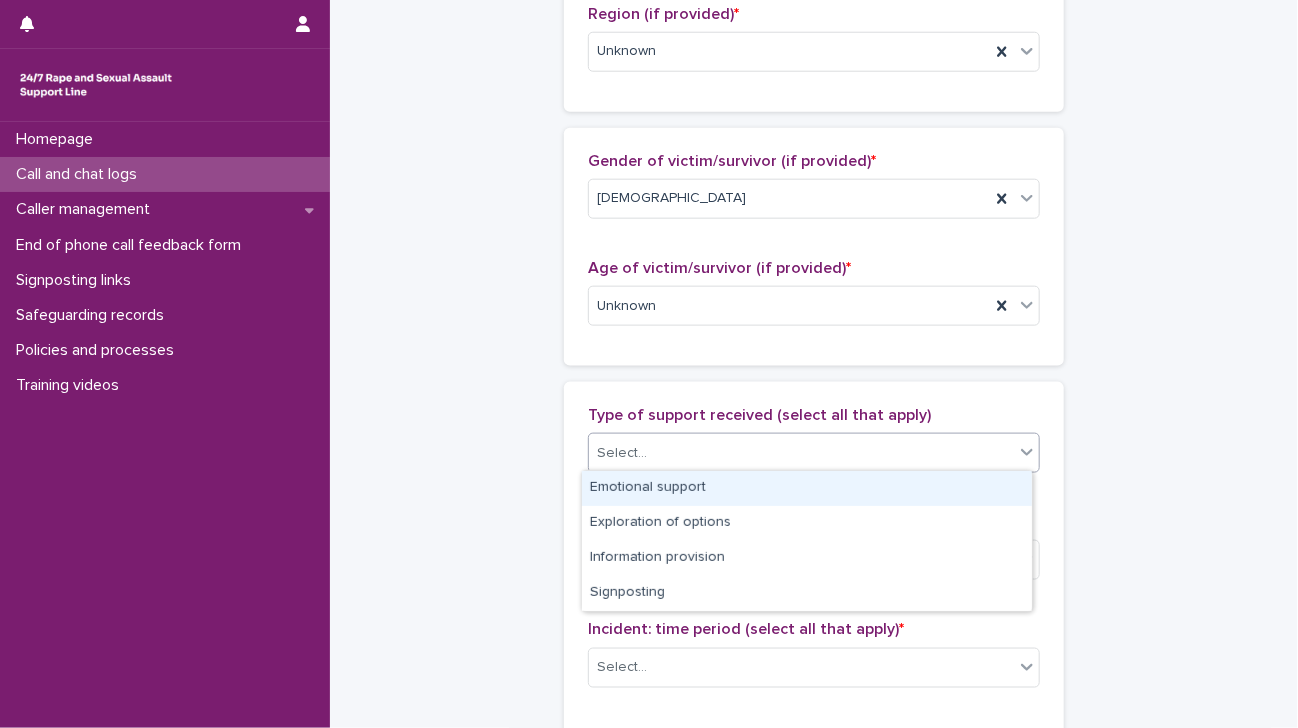 click on "Select..." at bounding box center [622, 453] 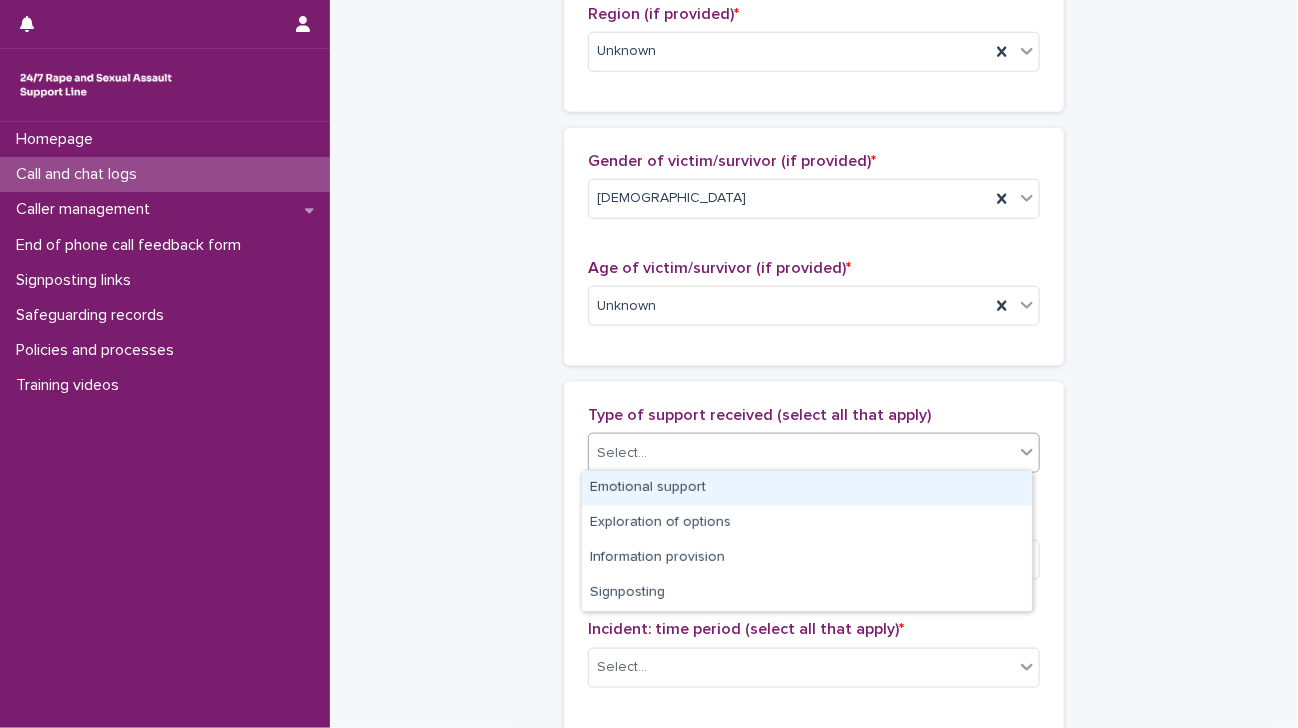 click on "Emotional support" at bounding box center [807, 488] 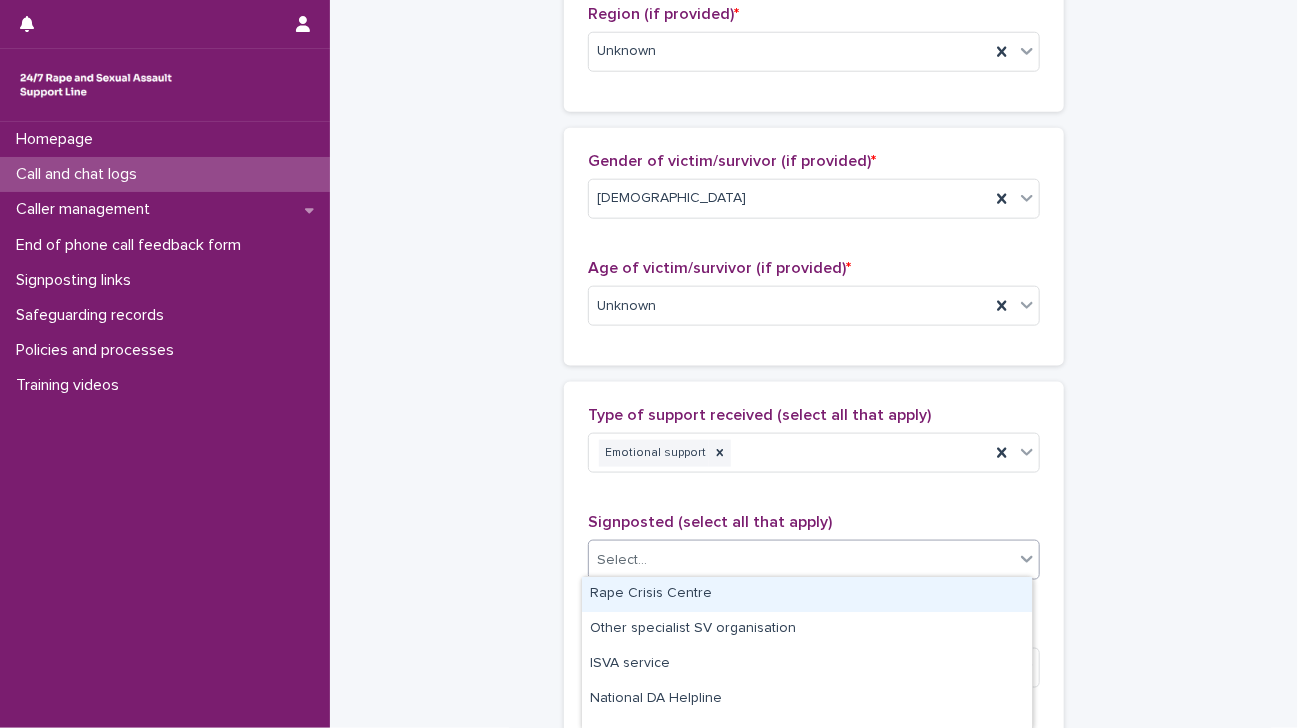 click on "Select..." at bounding box center (622, 560) 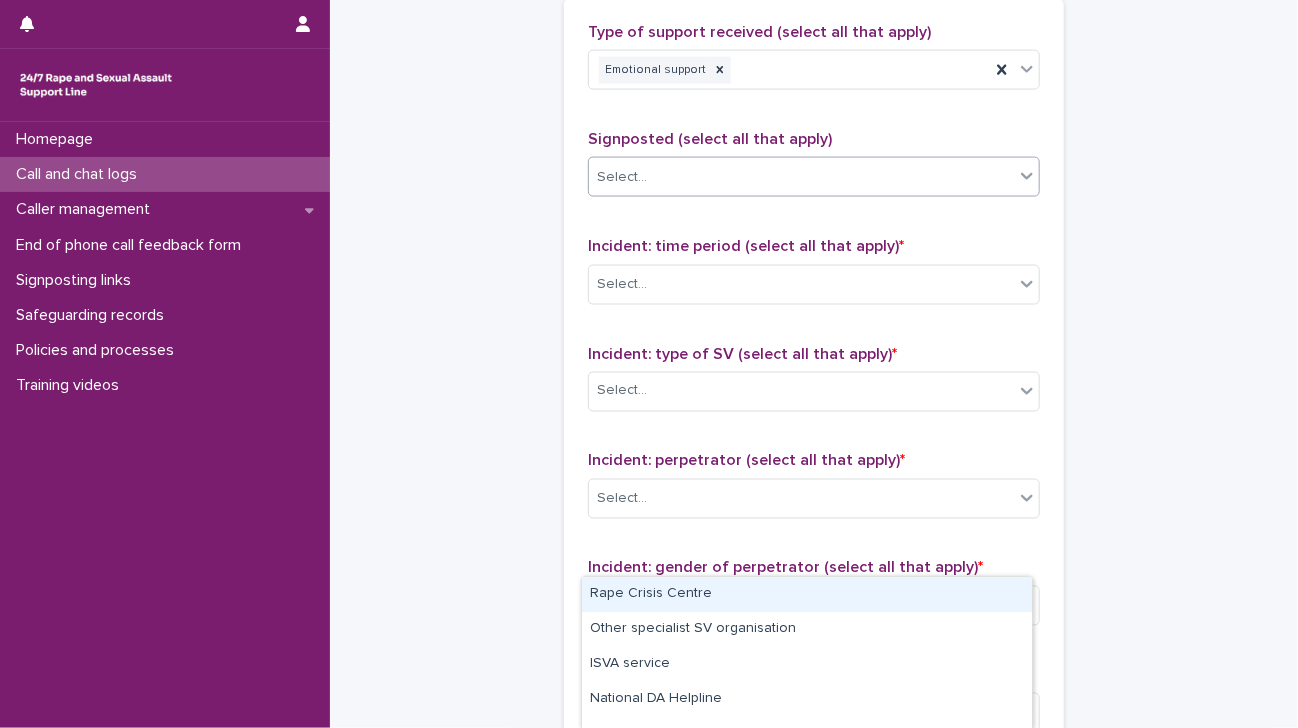 scroll, scrollTop: 1236, scrollLeft: 0, axis: vertical 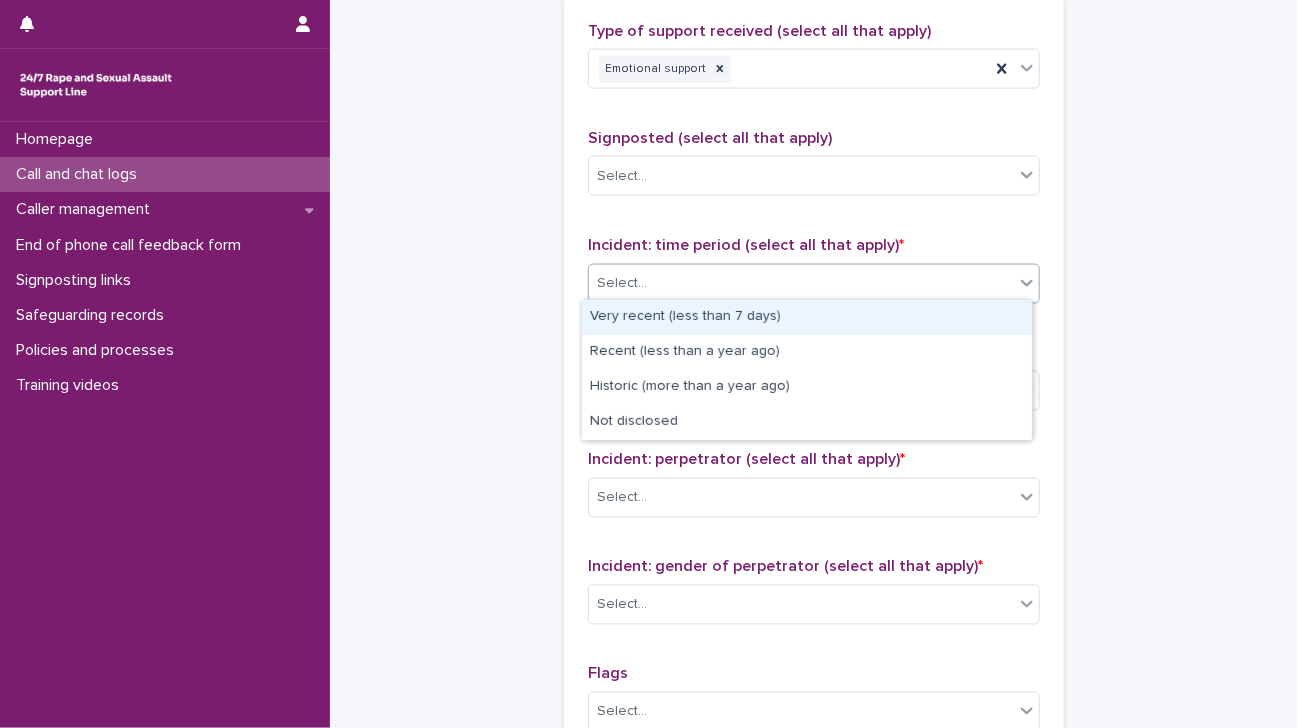 click on "Select..." at bounding box center (801, 283) 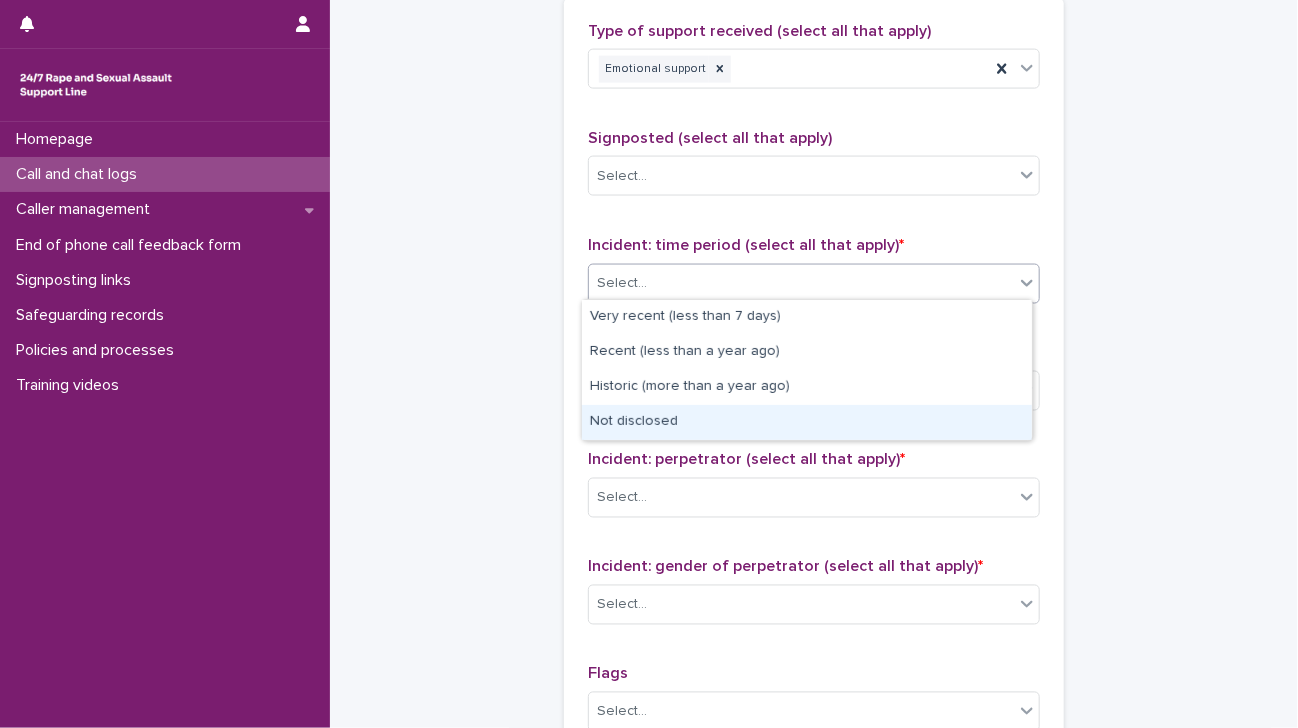 click on "Not disclosed" at bounding box center (807, 422) 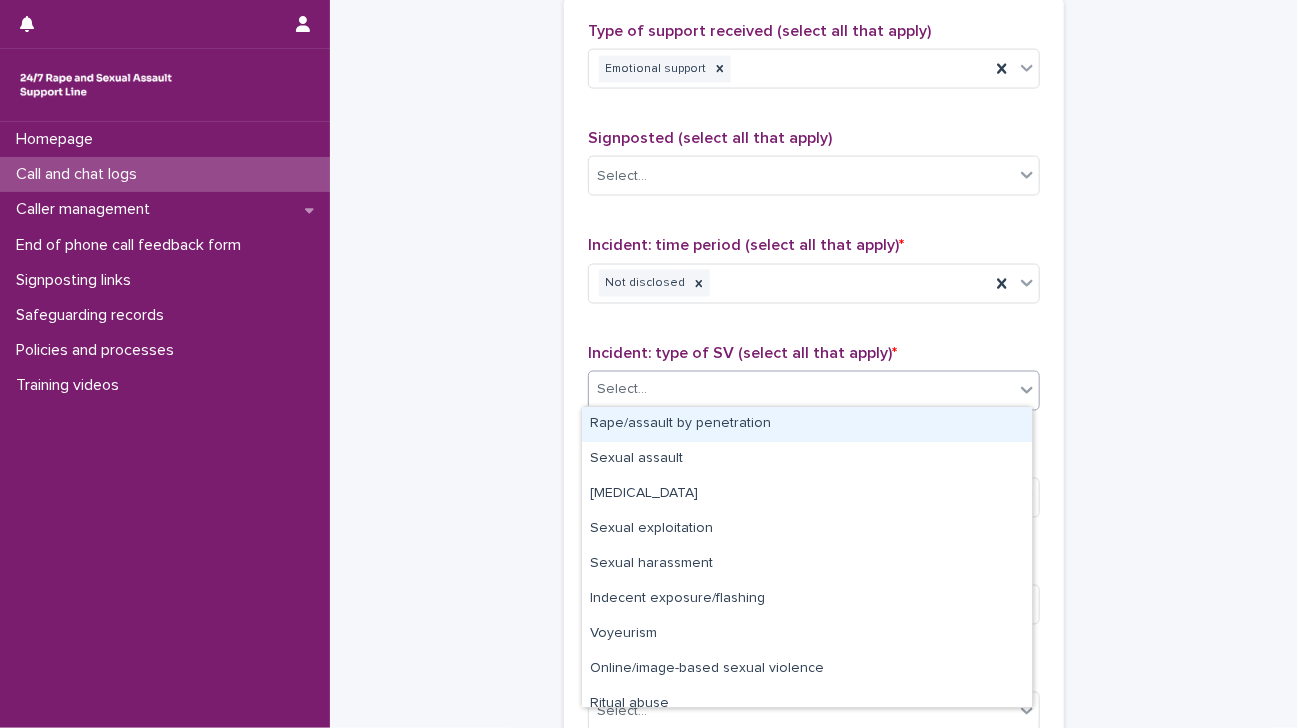 click on "Select..." at bounding box center [801, 390] 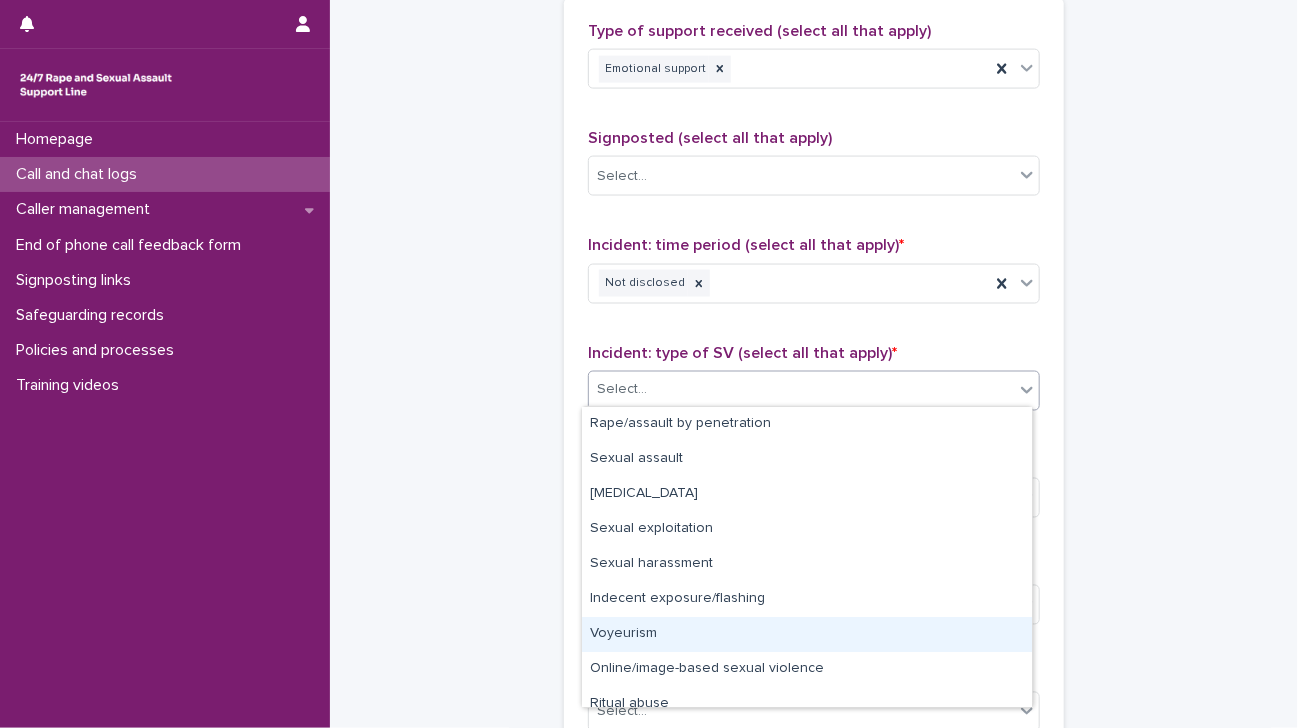 scroll, scrollTop: 50, scrollLeft: 0, axis: vertical 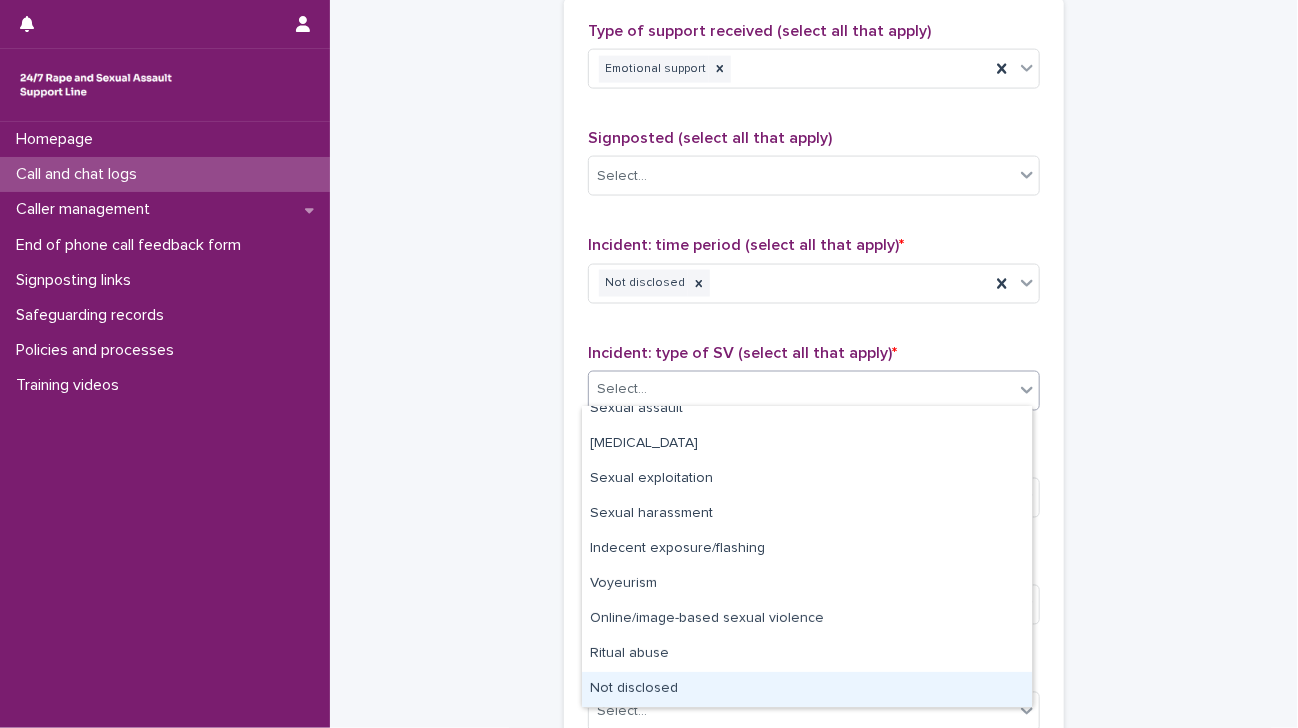 click on "Not disclosed" at bounding box center (807, 689) 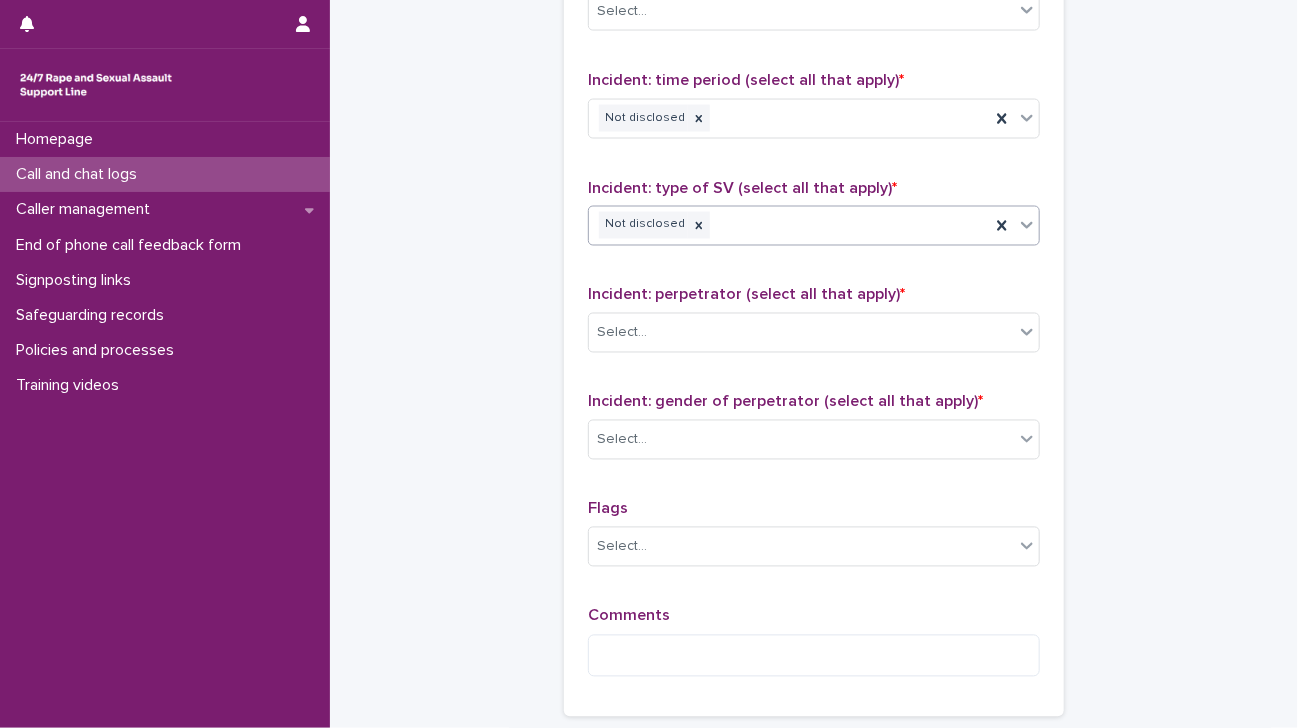 scroll, scrollTop: 1403, scrollLeft: 0, axis: vertical 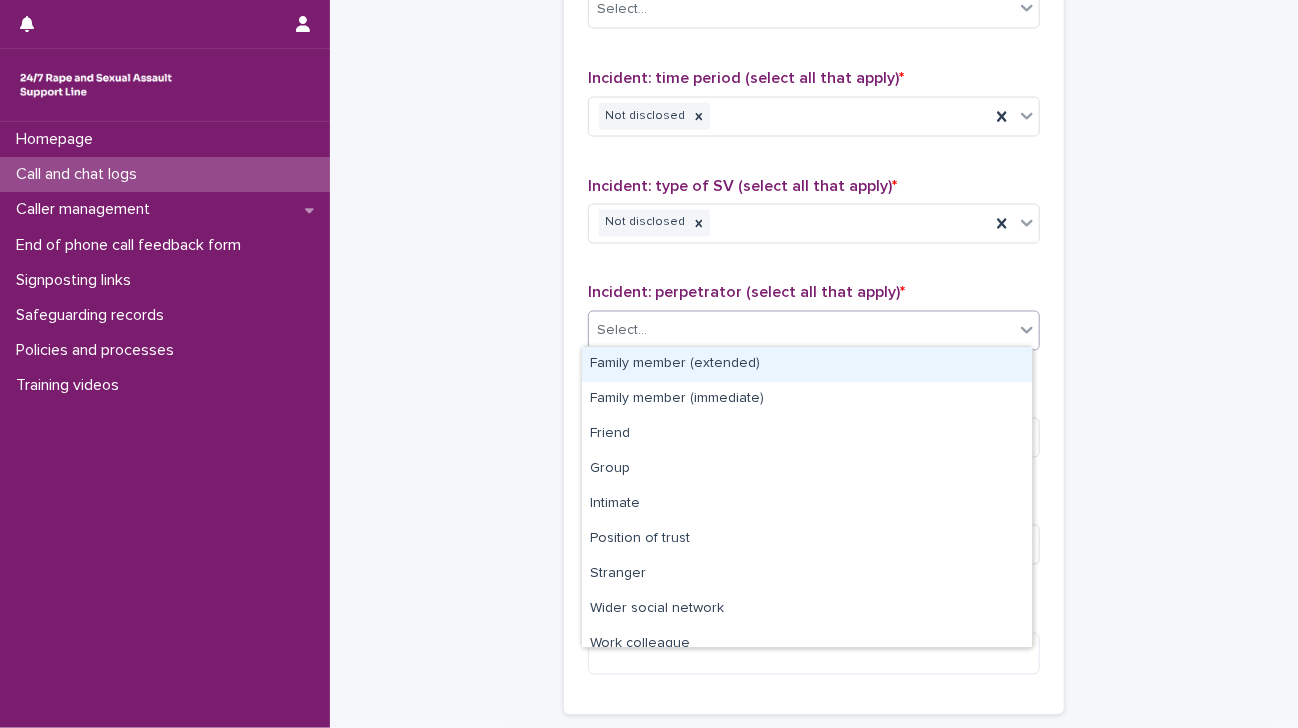 click on "Select..." at bounding box center (801, 331) 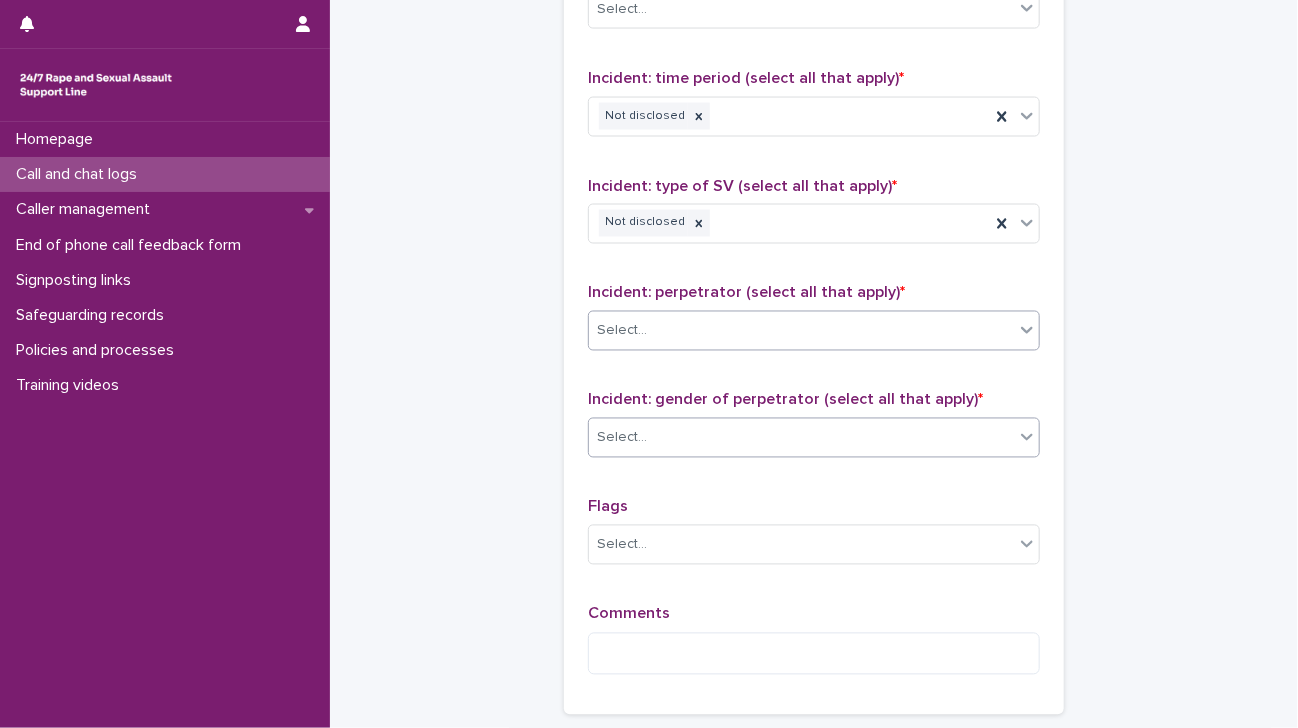 click on "Select..." at bounding box center (801, 438) 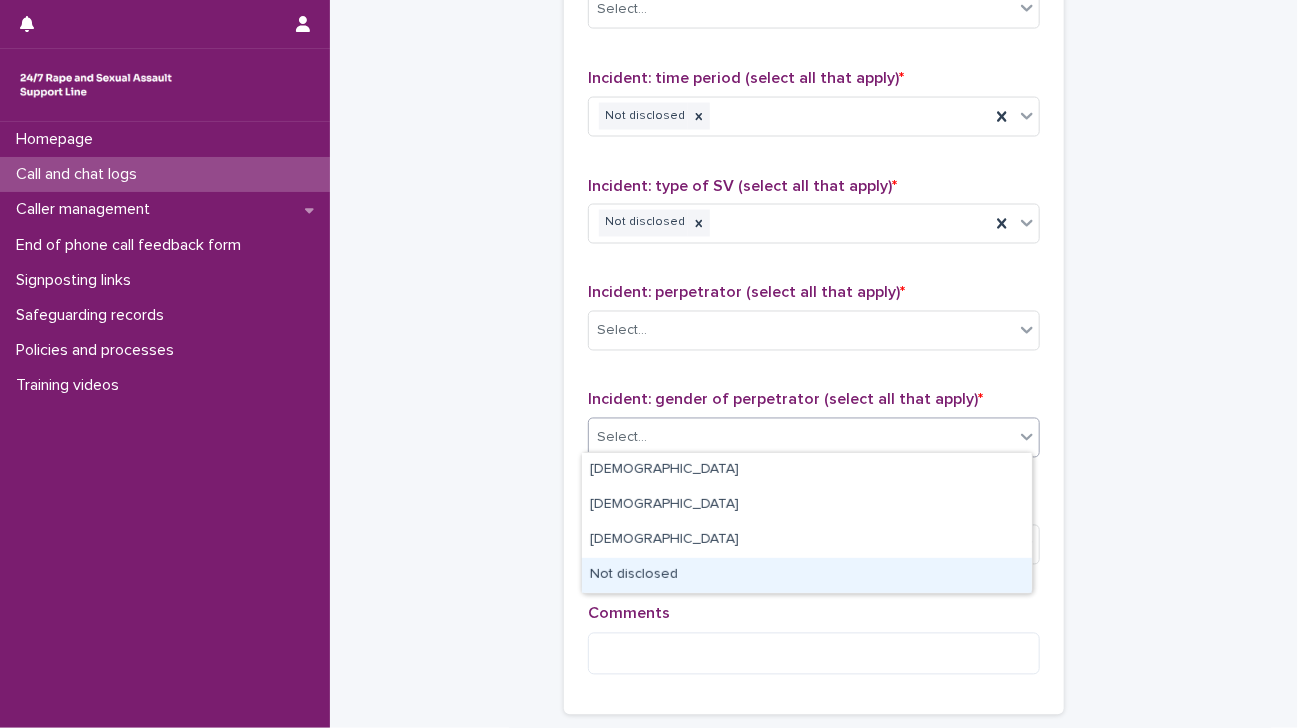 click on "Not disclosed" at bounding box center [807, 575] 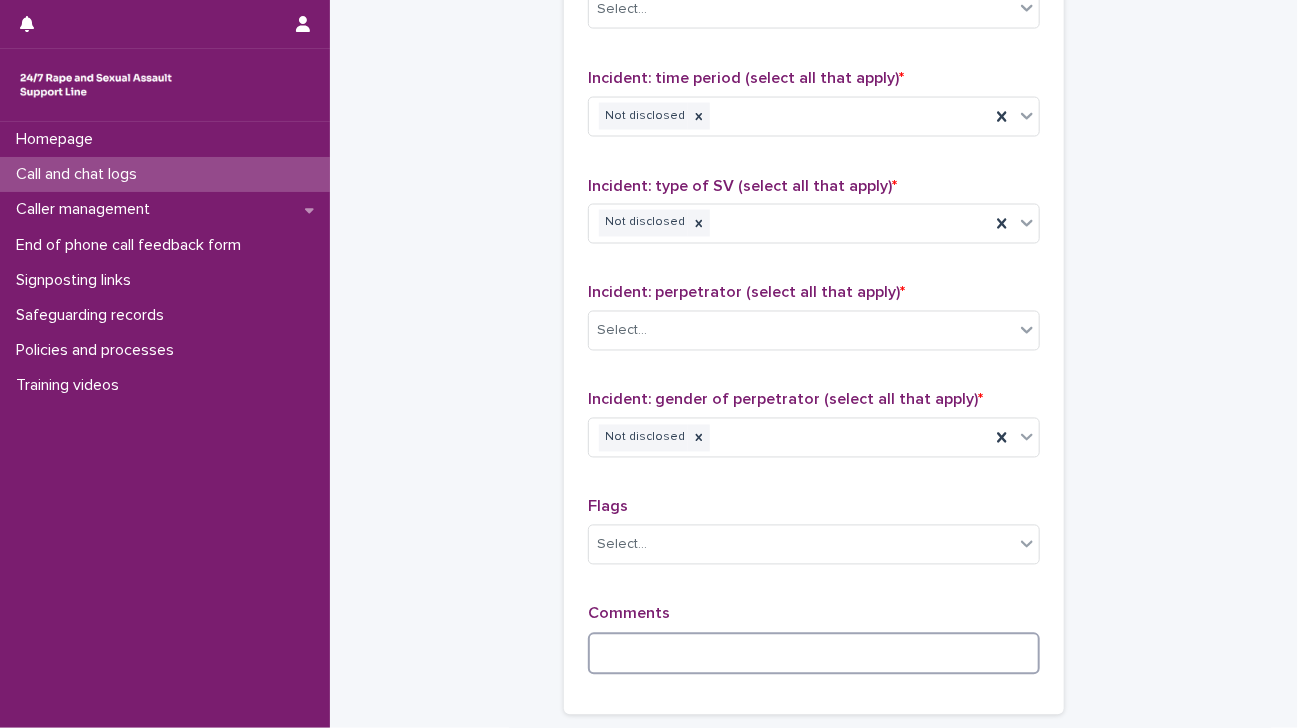 click at bounding box center (814, 654) 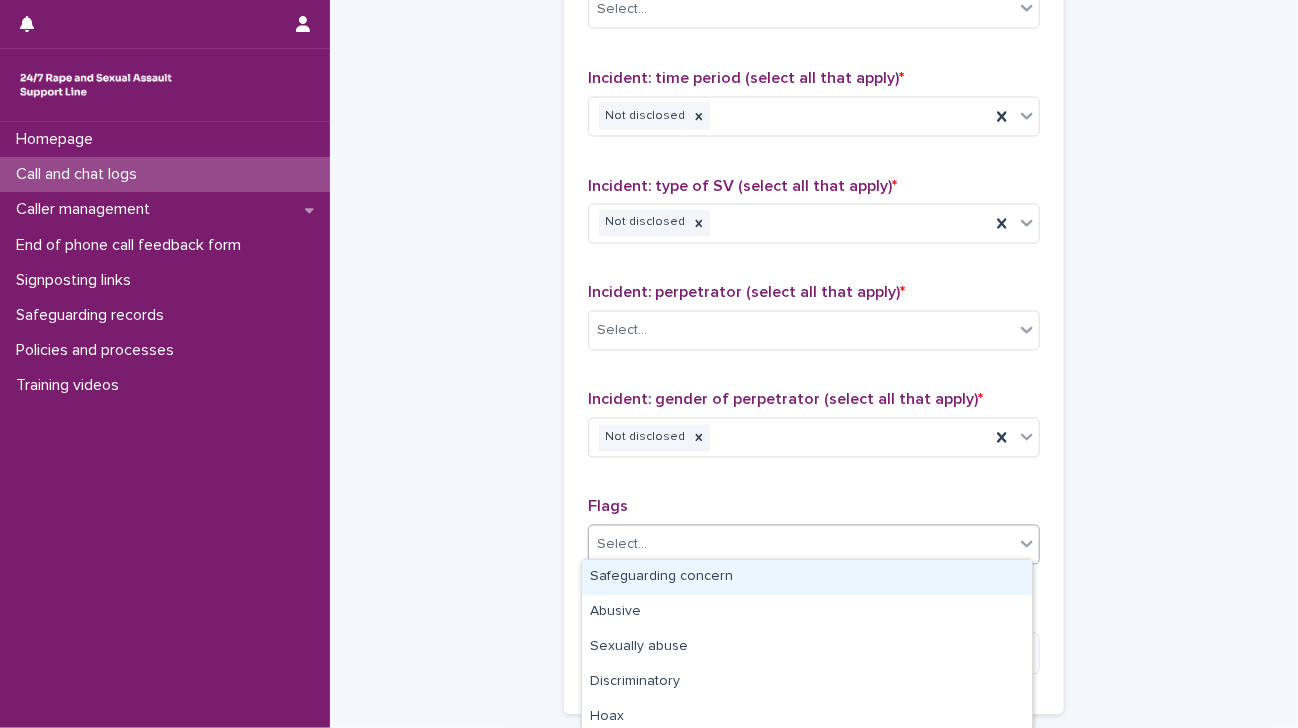 click on "Select..." at bounding box center (801, 545) 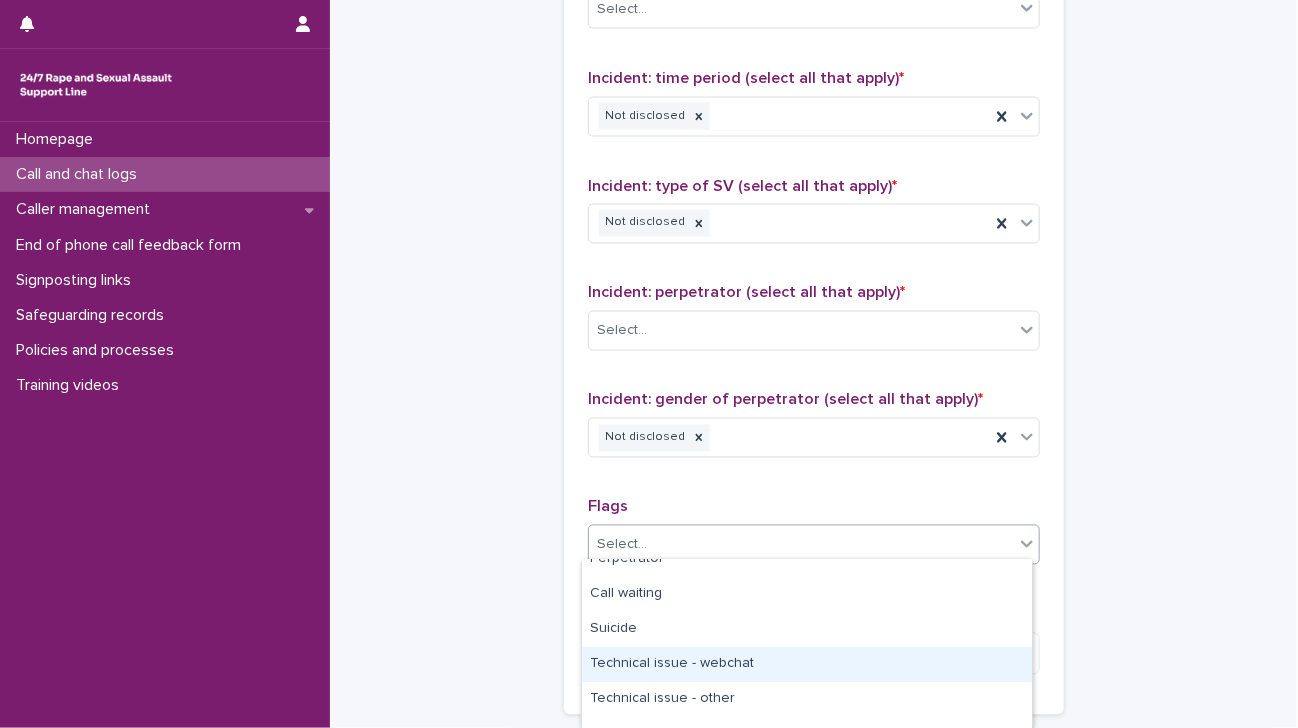 scroll, scrollTop: 251, scrollLeft: 0, axis: vertical 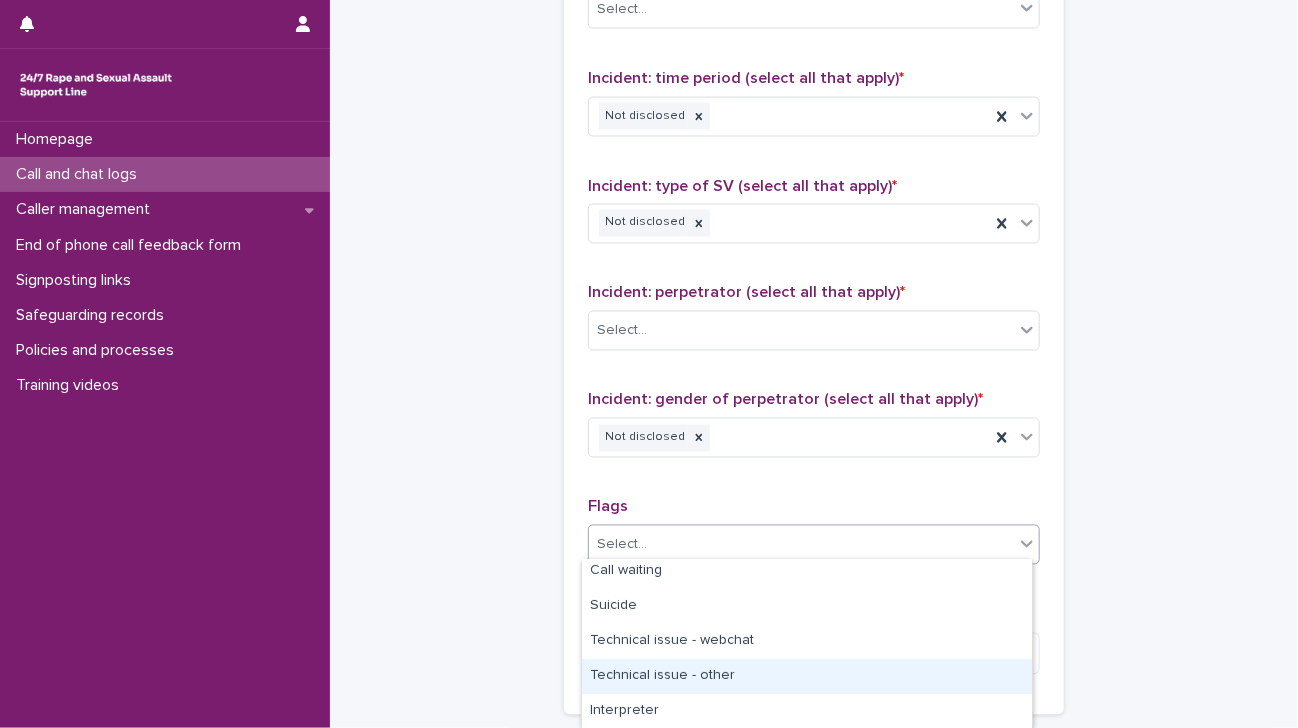 click on "Technical issue - other" at bounding box center [807, 676] 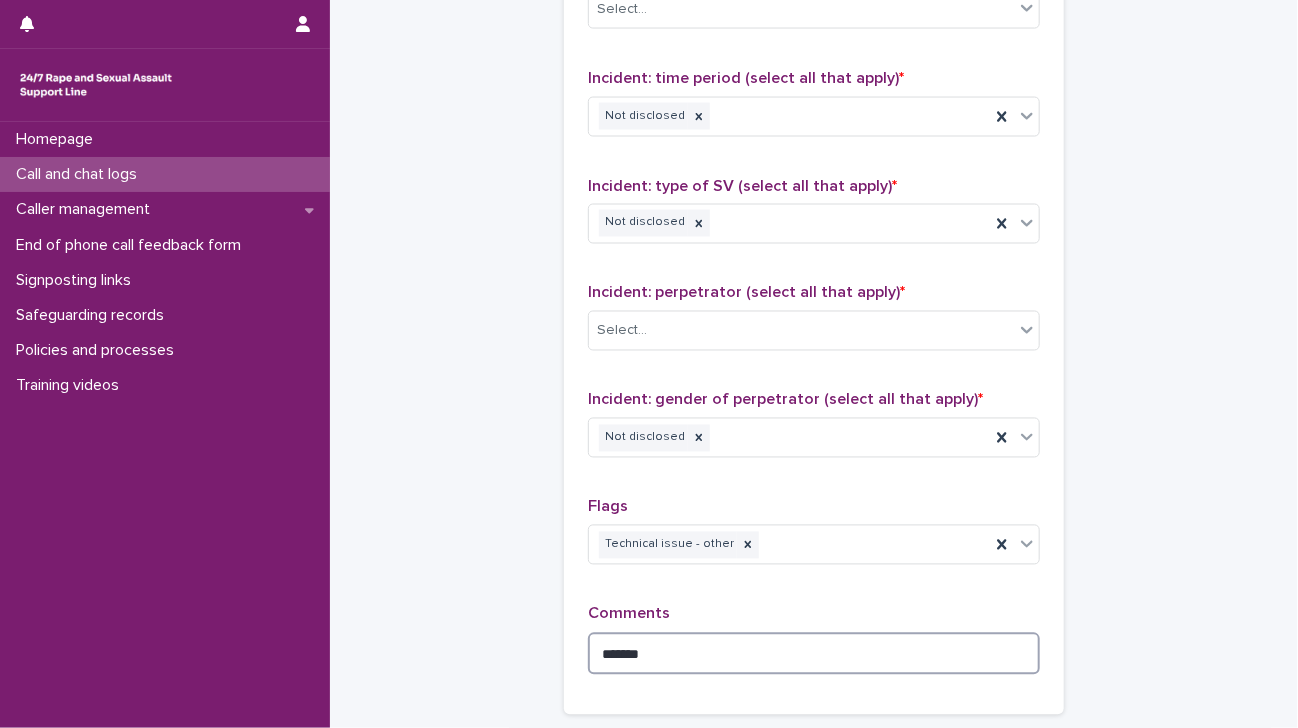 click on "******" at bounding box center (814, 654) 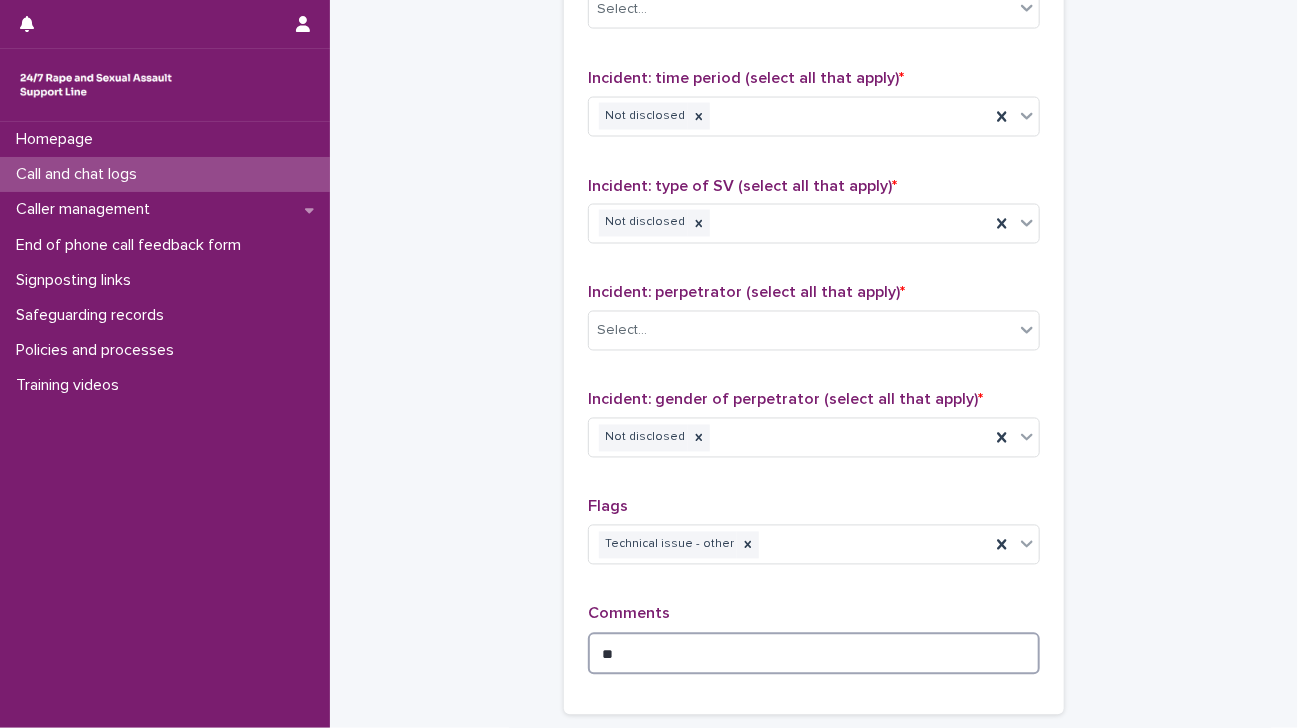 type on "*" 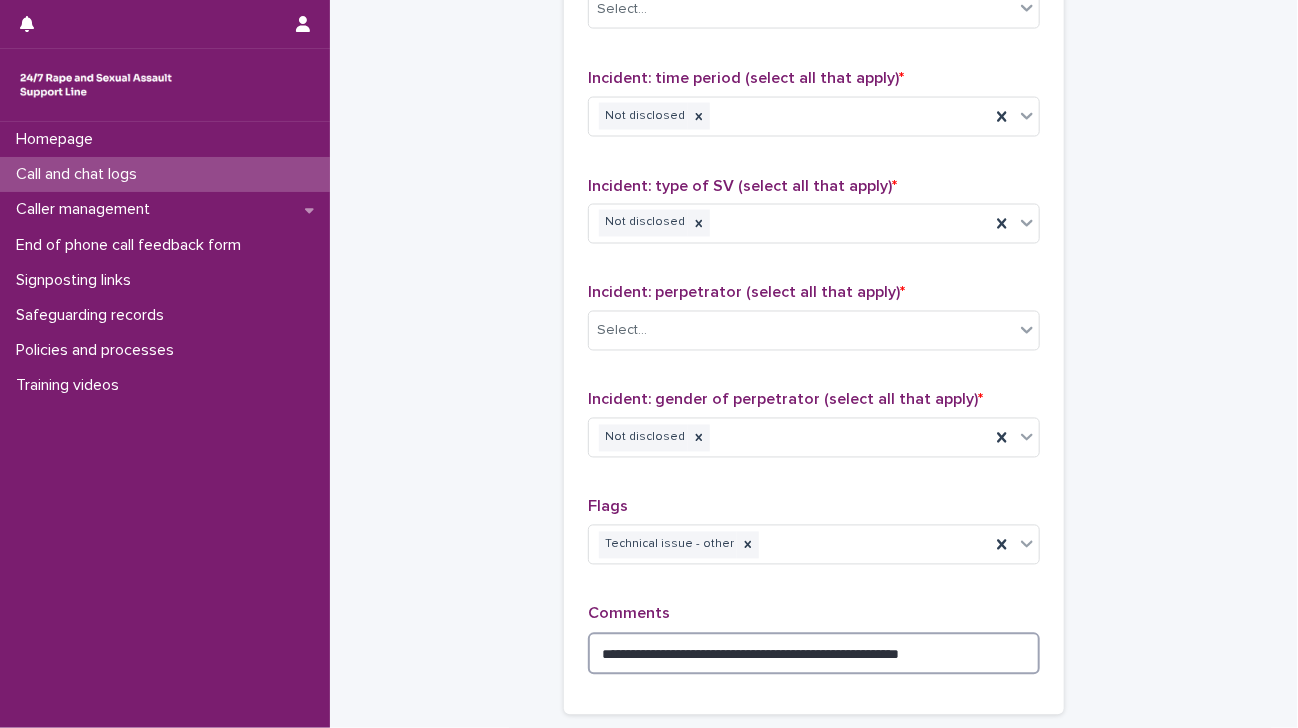 drag, startPoint x: 630, startPoint y: 654, endPoint x: 593, endPoint y: 638, distance: 40.311287 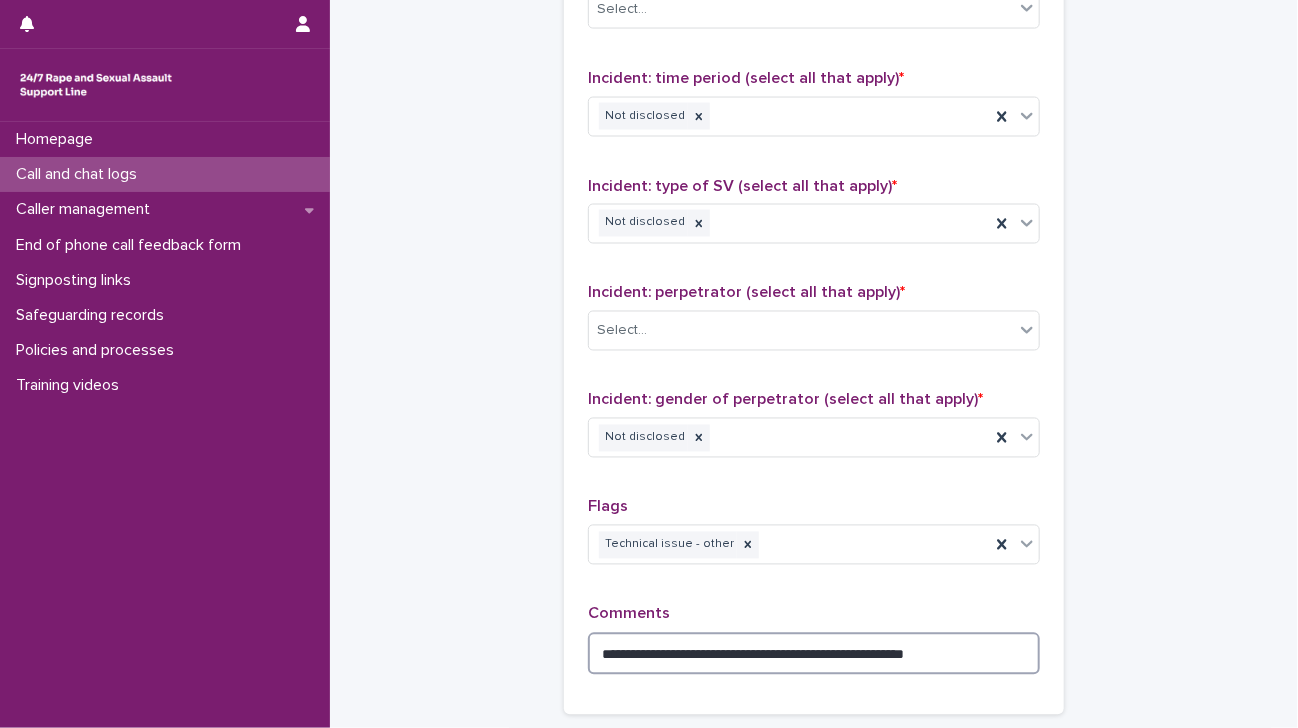 click on "**********" at bounding box center [814, 654] 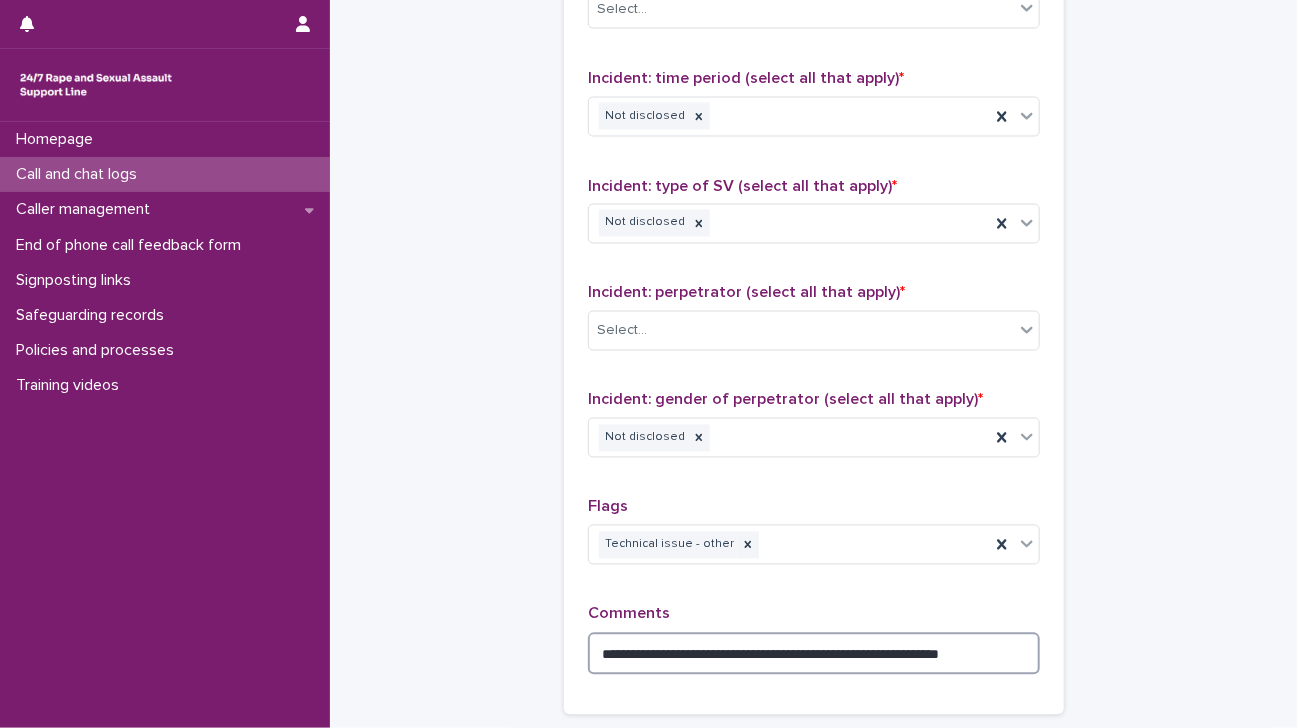 click on "**********" at bounding box center (814, 654) 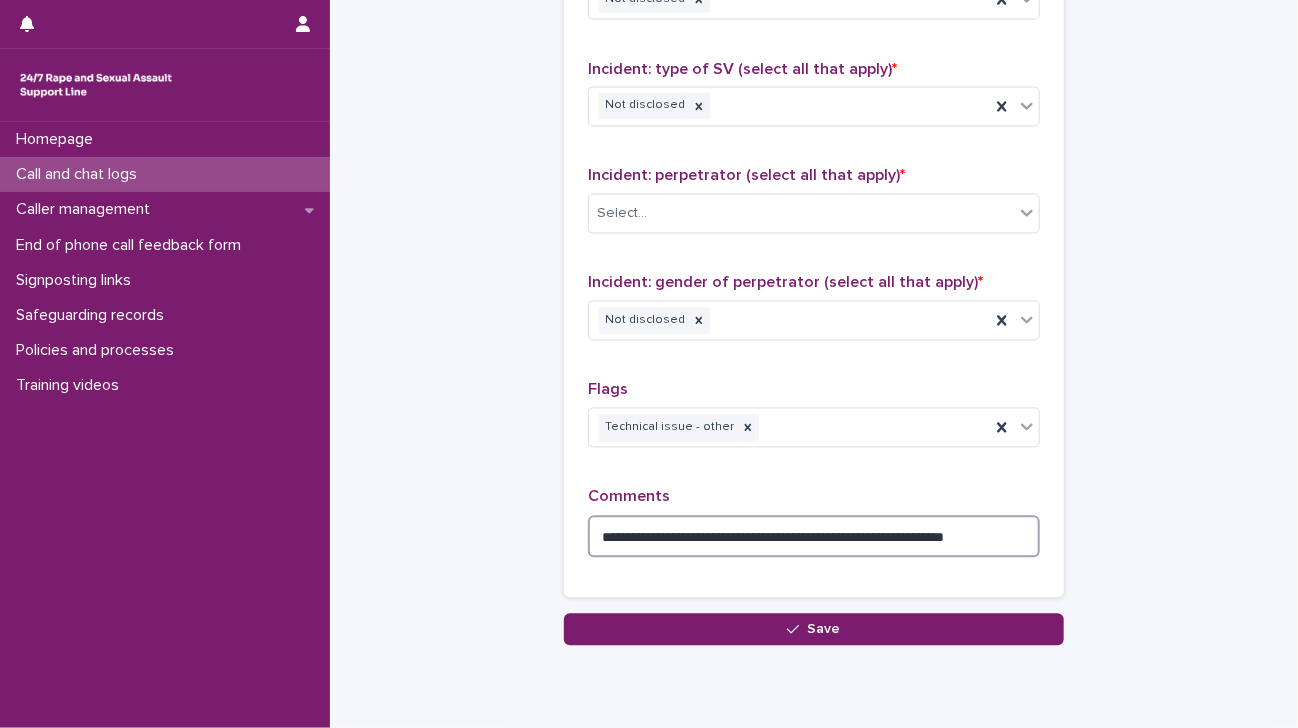 scroll, scrollTop: 1588, scrollLeft: 0, axis: vertical 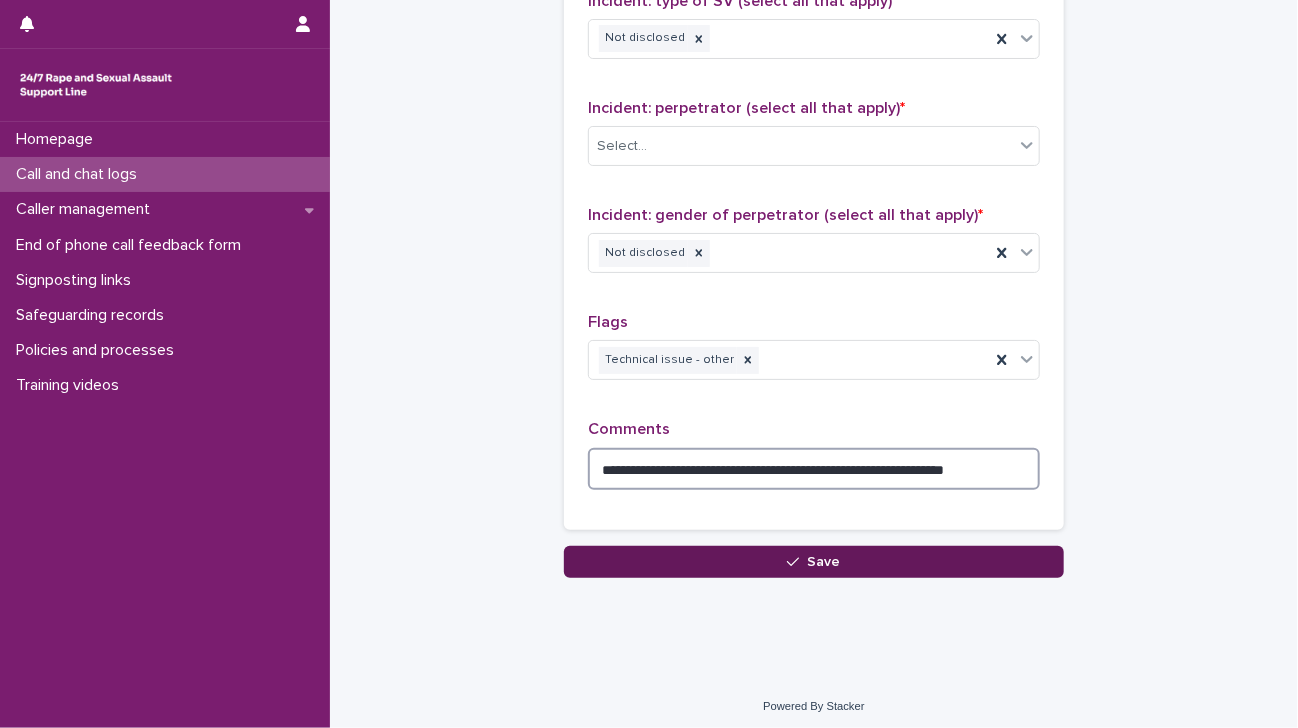 type on "**********" 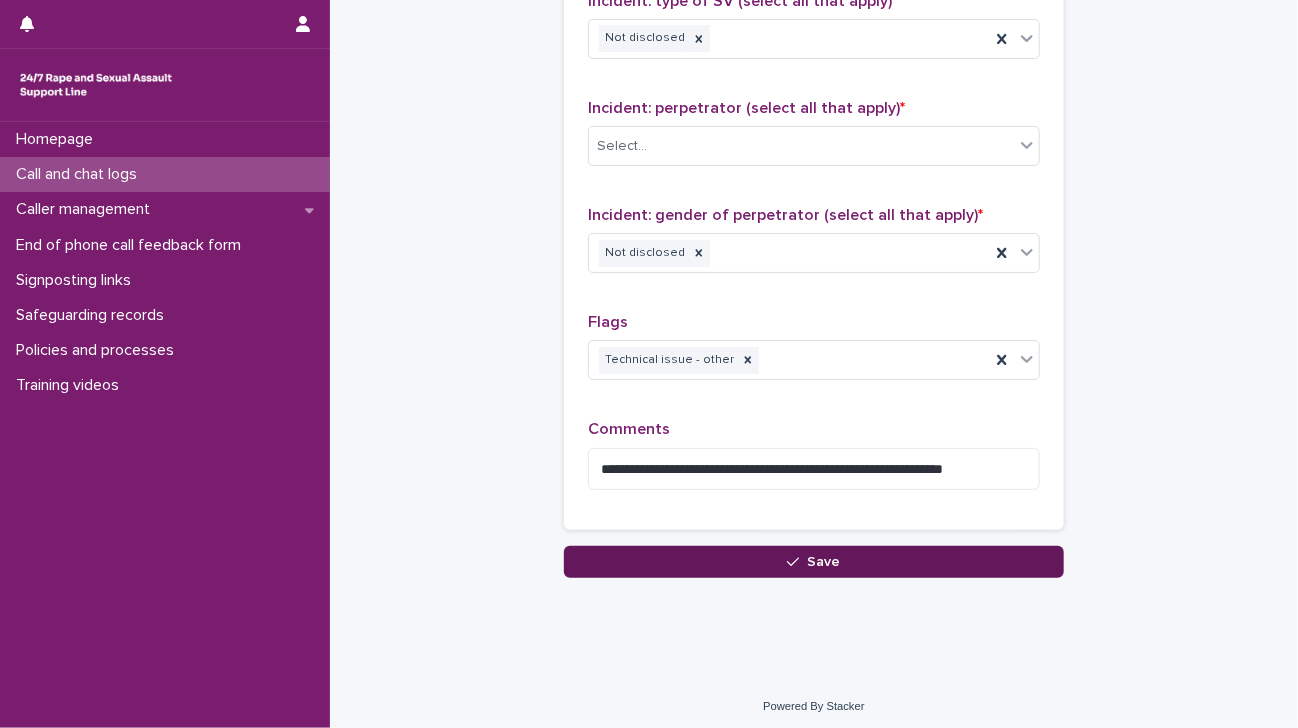 click on "Save" at bounding box center (814, 562) 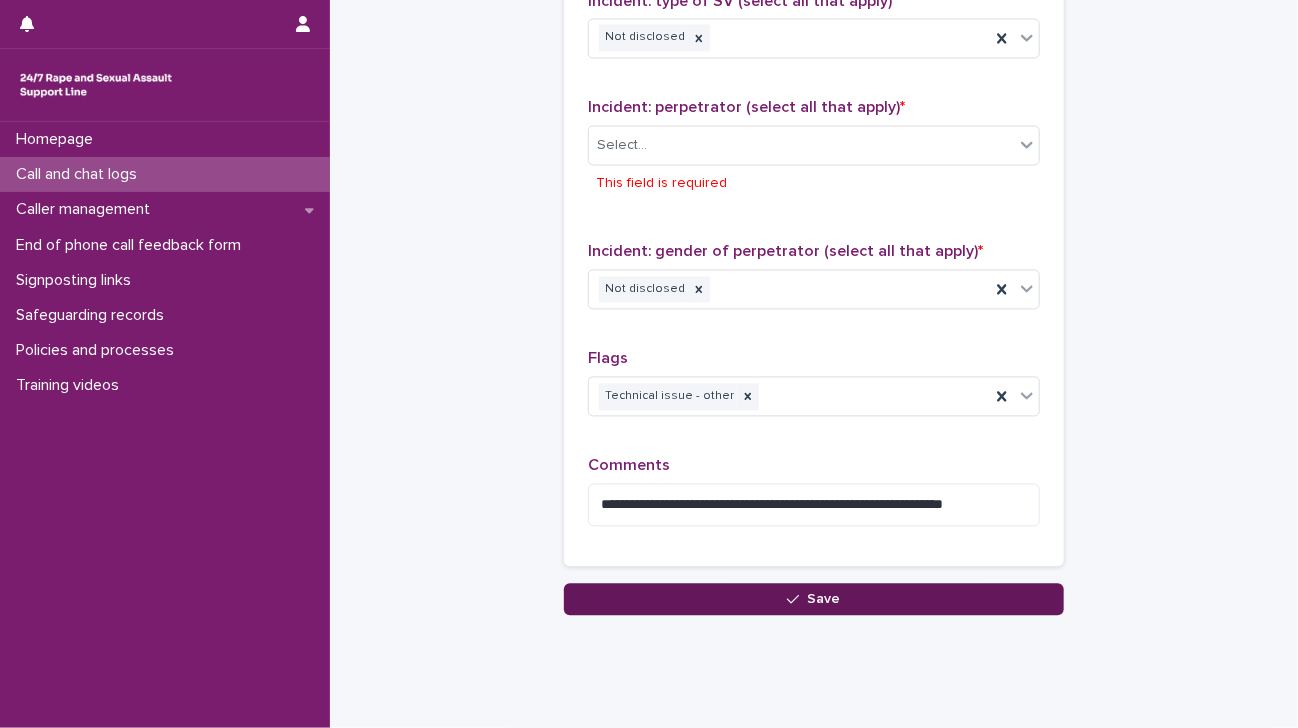 scroll, scrollTop: 1625, scrollLeft: 0, axis: vertical 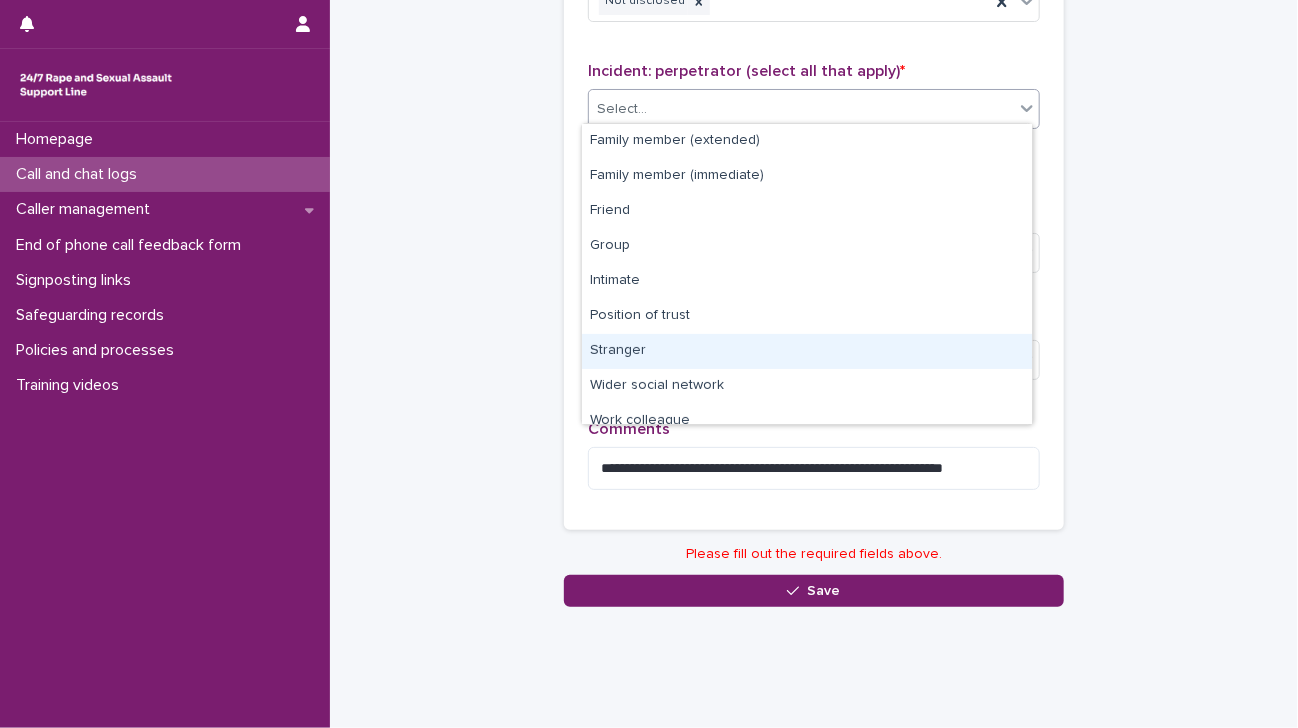 drag, startPoint x: 731, startPoint y: 103, endPoint x: 720, endPoint y: 343, distance: 240.25195 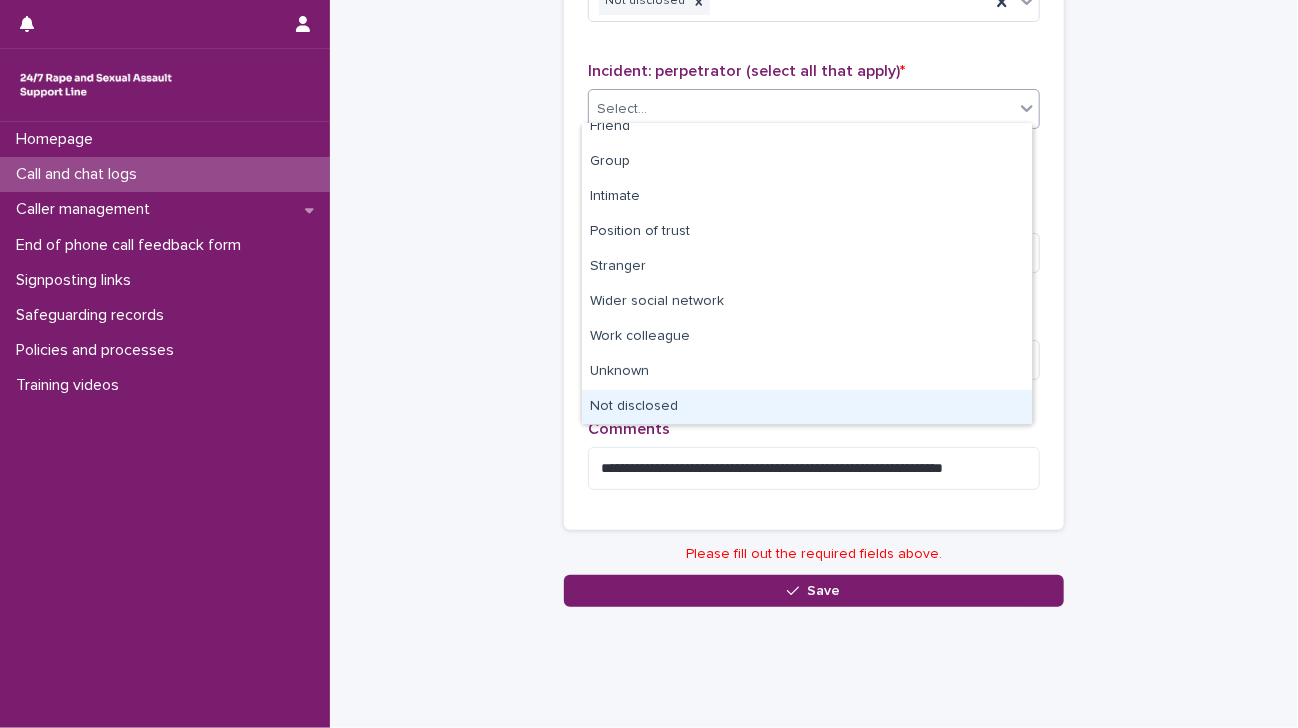 click on "Not disclosed" at bounding box center (807, 407) 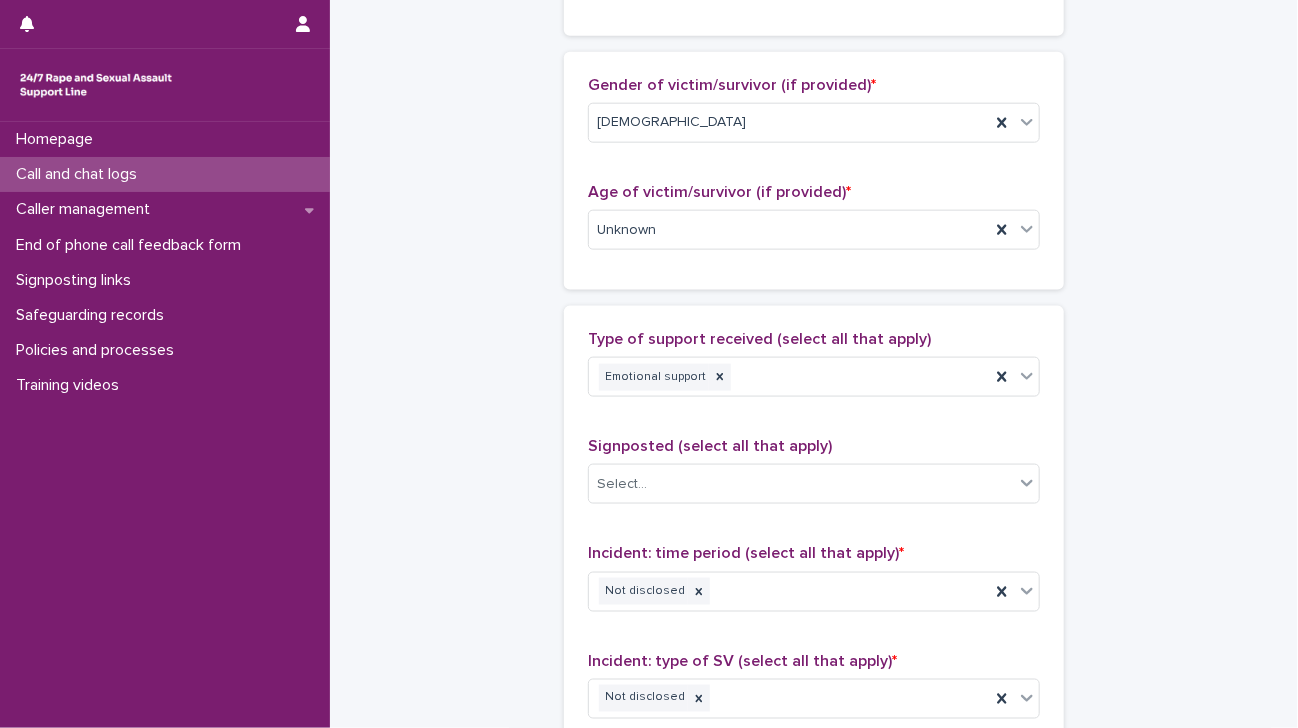 scroll, scrollTop: 1588, scrollLeft: 0, axis: vertical 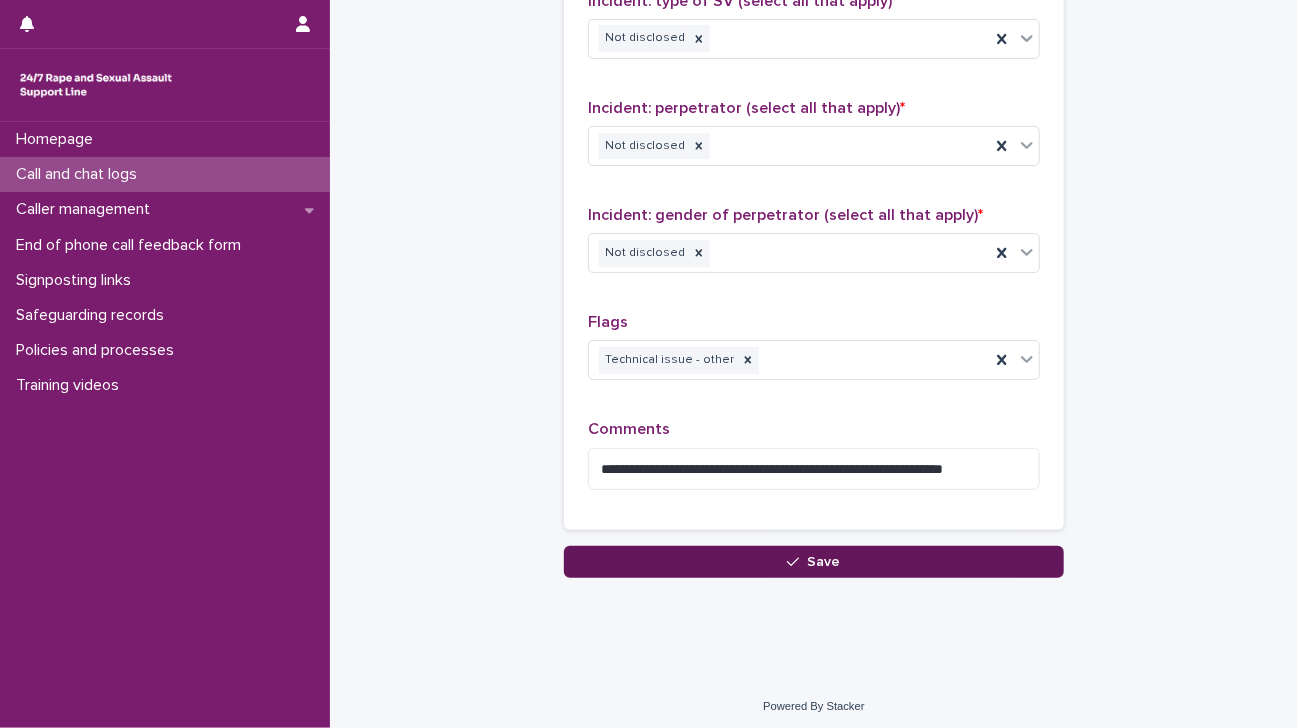 click 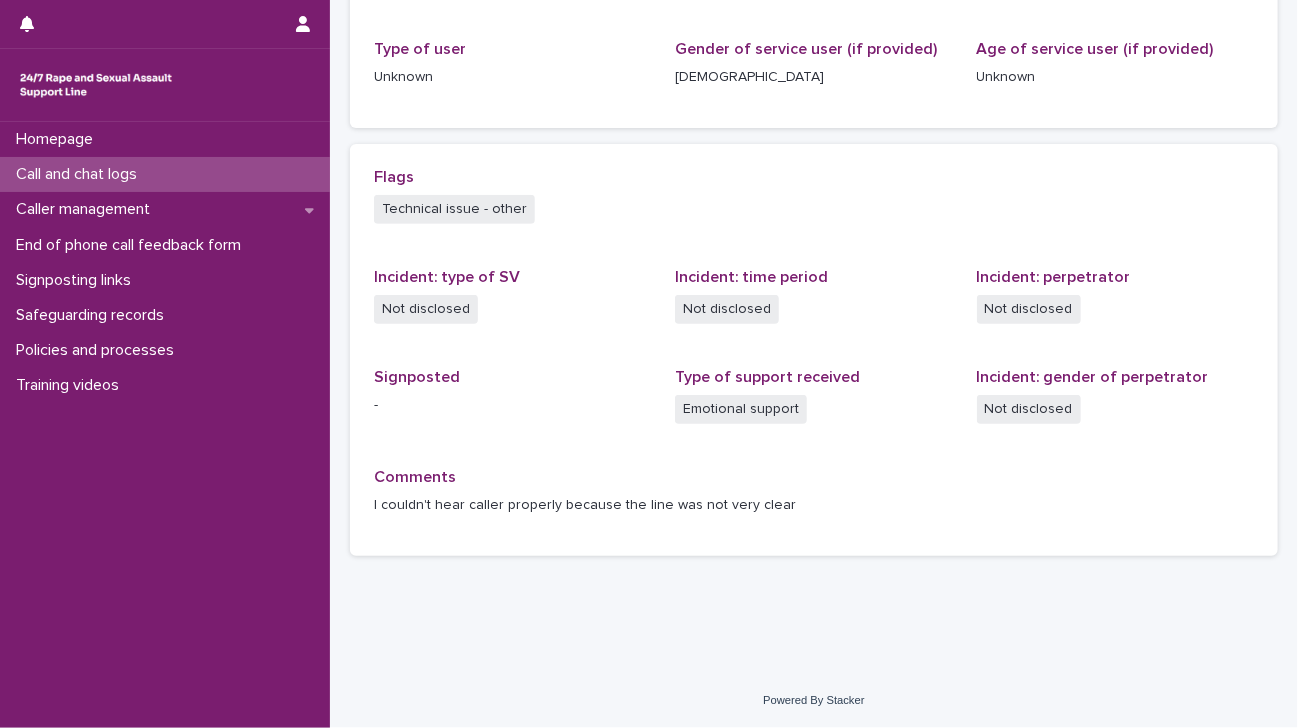 scroll, scrollTop: 0, scrollLeft: 0, axis: both 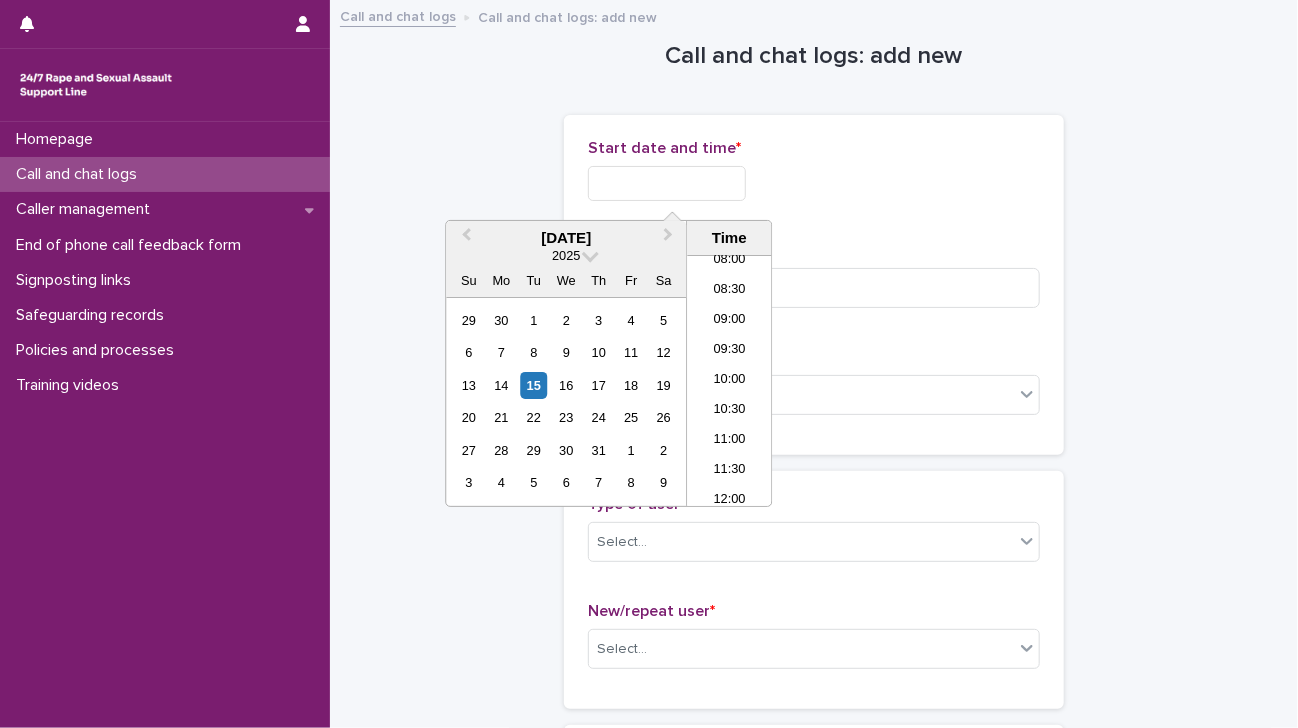 click at bounding box center (667, 183) 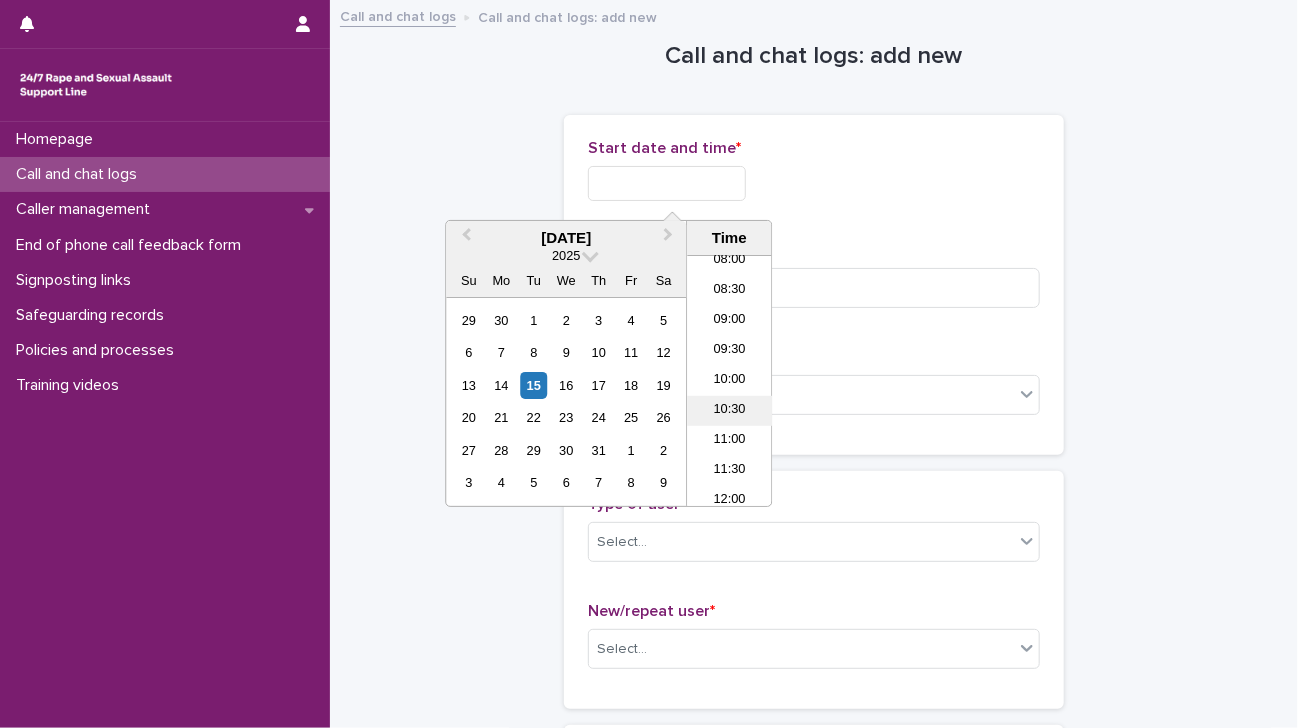 click on "10:30" at bounding box center (729, 411) 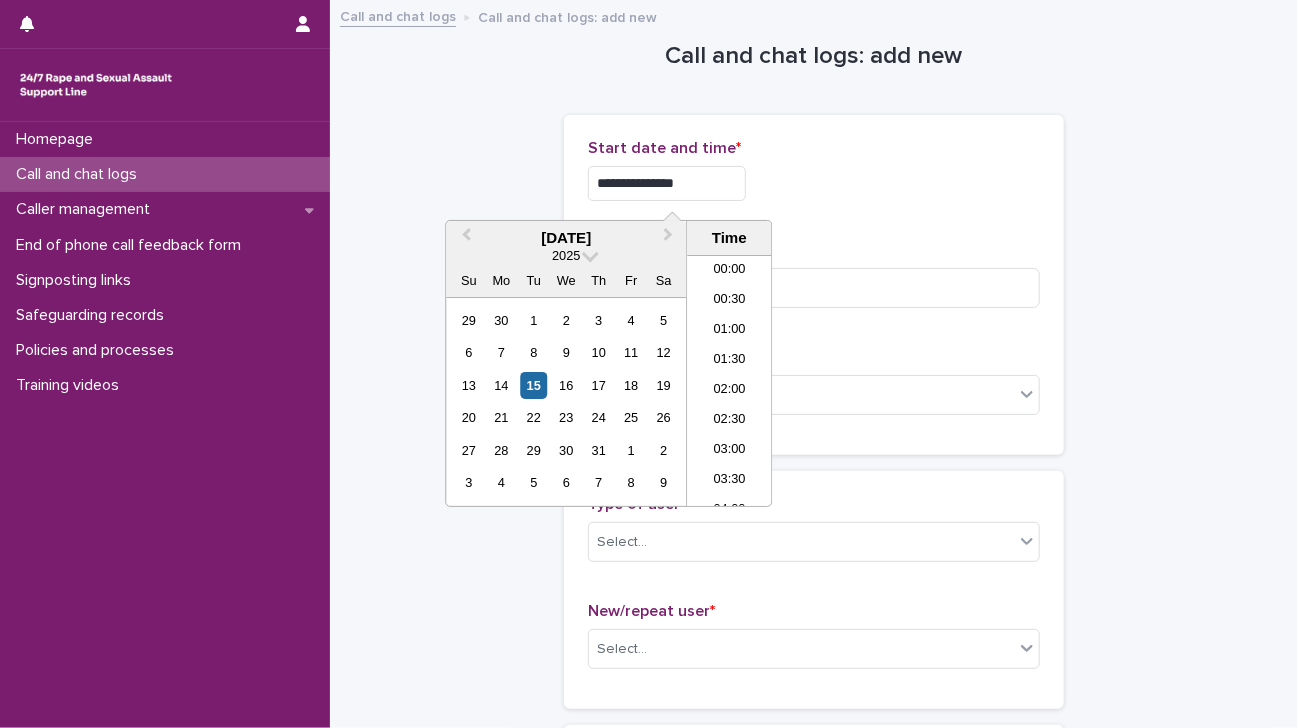 scroll, scrollTop: 520, scrollLeft: 0, axis: vertical 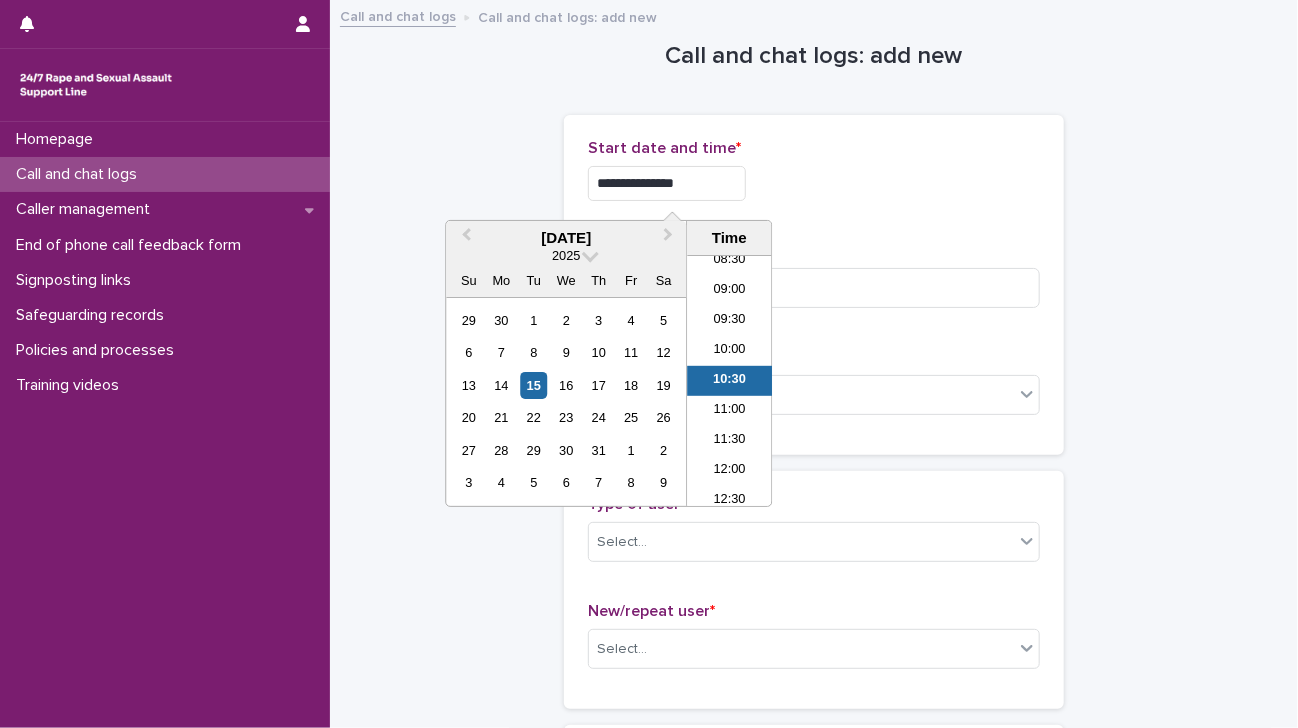 click on "**********" at bounding box center [667, 183] 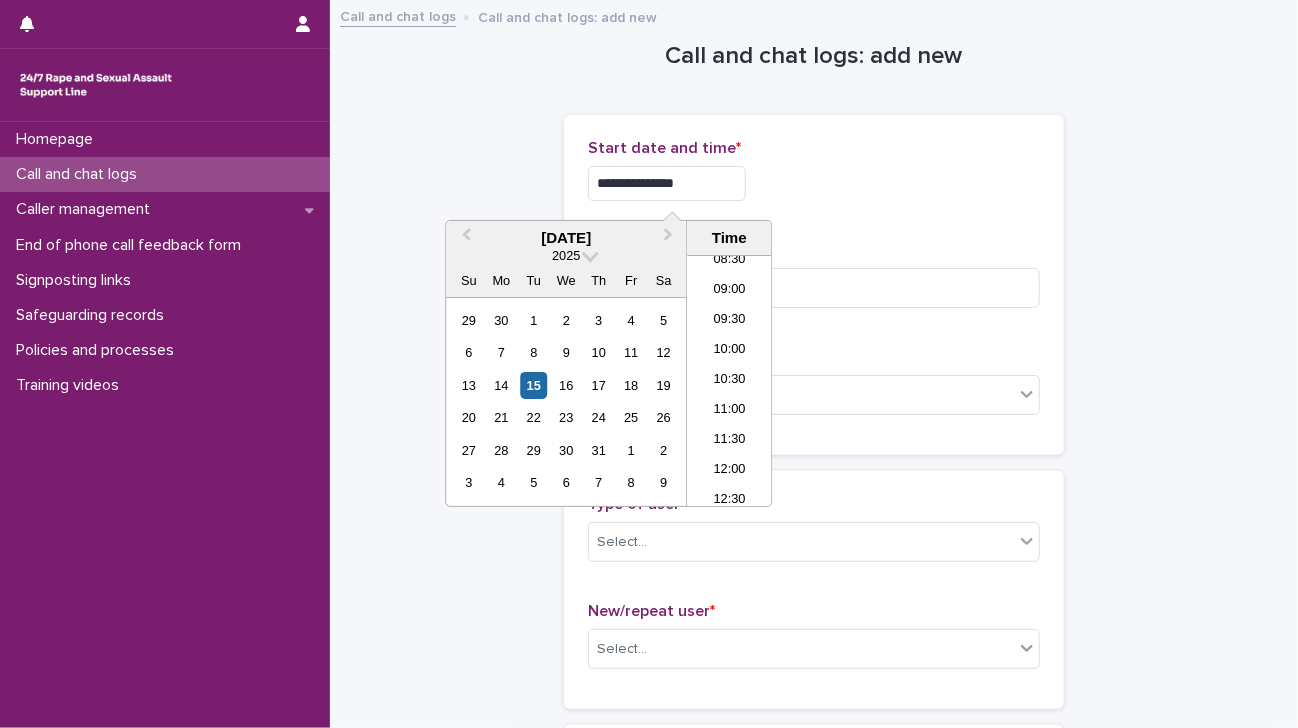 type on "**********" 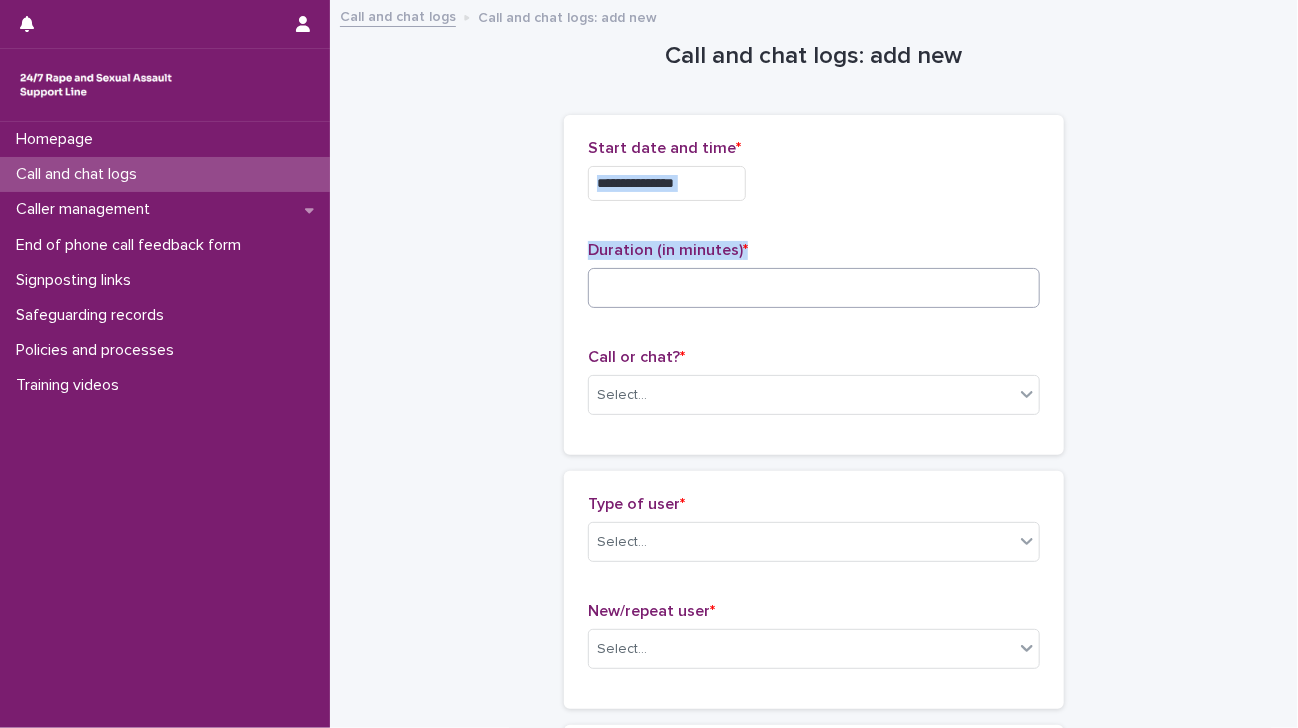 drag, startPoint x: 811, startPoint y: 222, endPoint x: 723, endPoint y: 280, distance: 105.3945 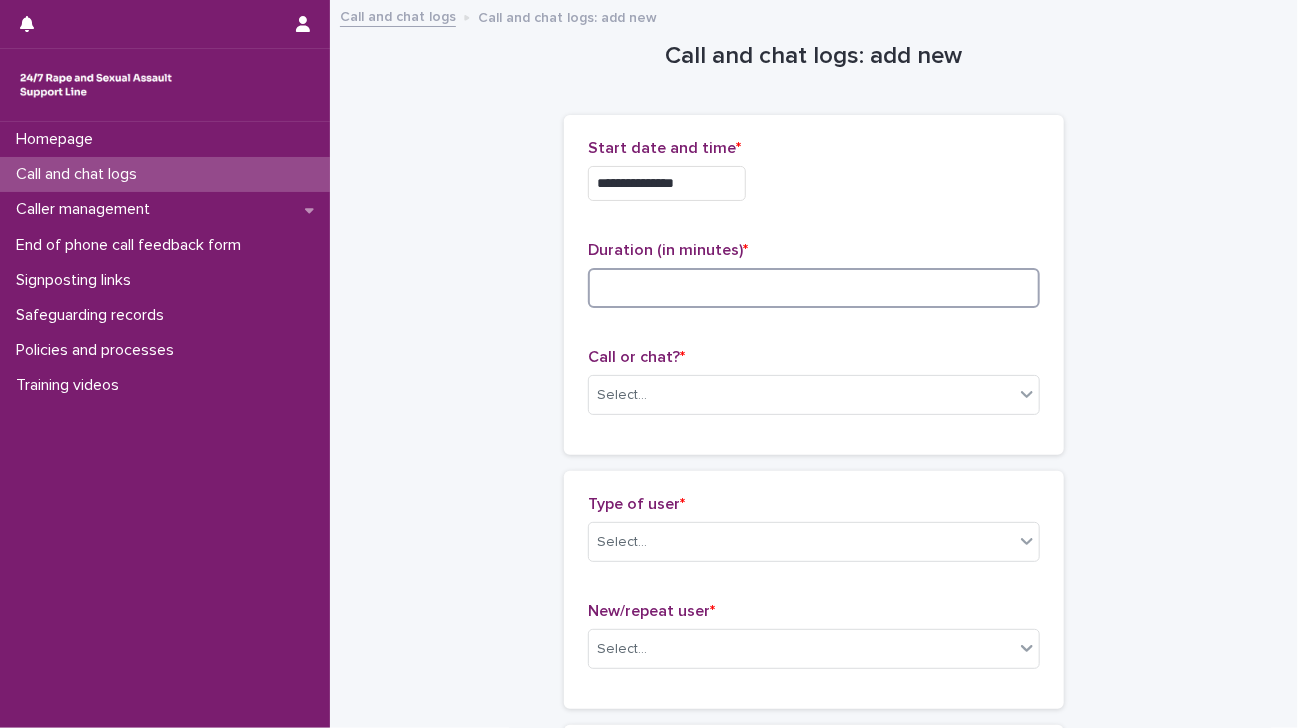 click at bounding box center (814, 288) 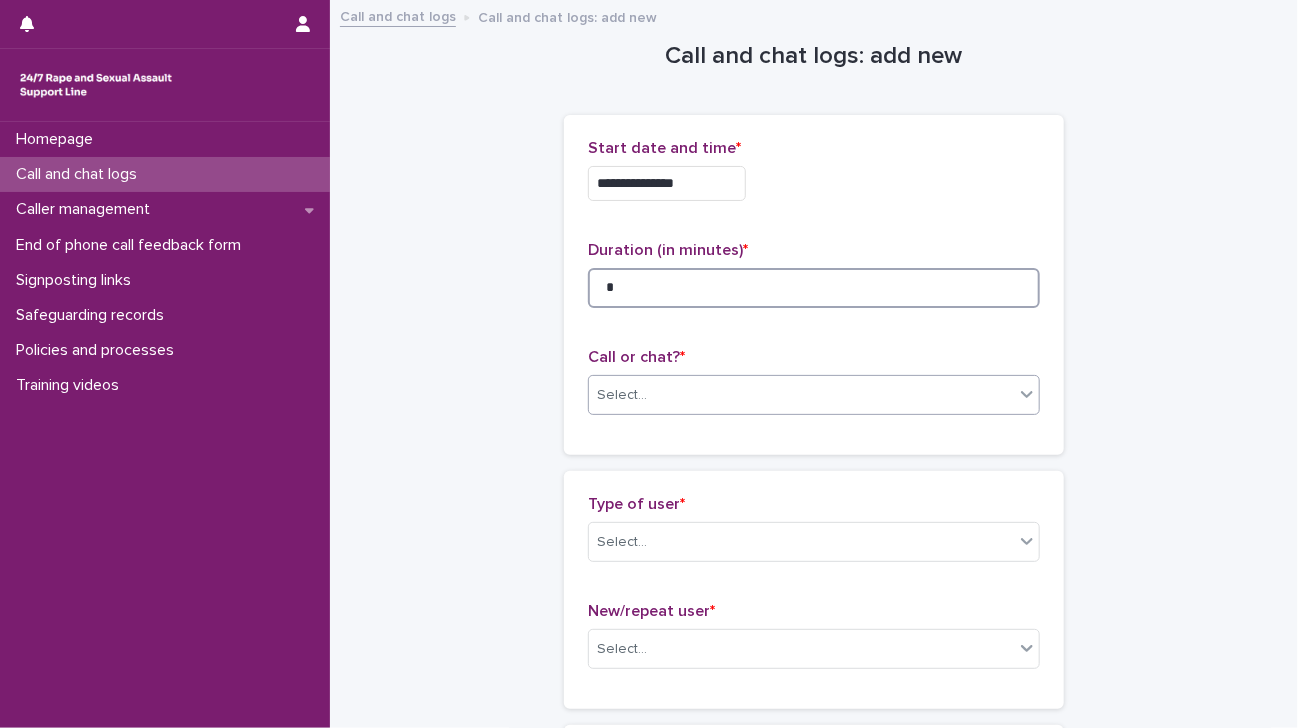 type on "*" 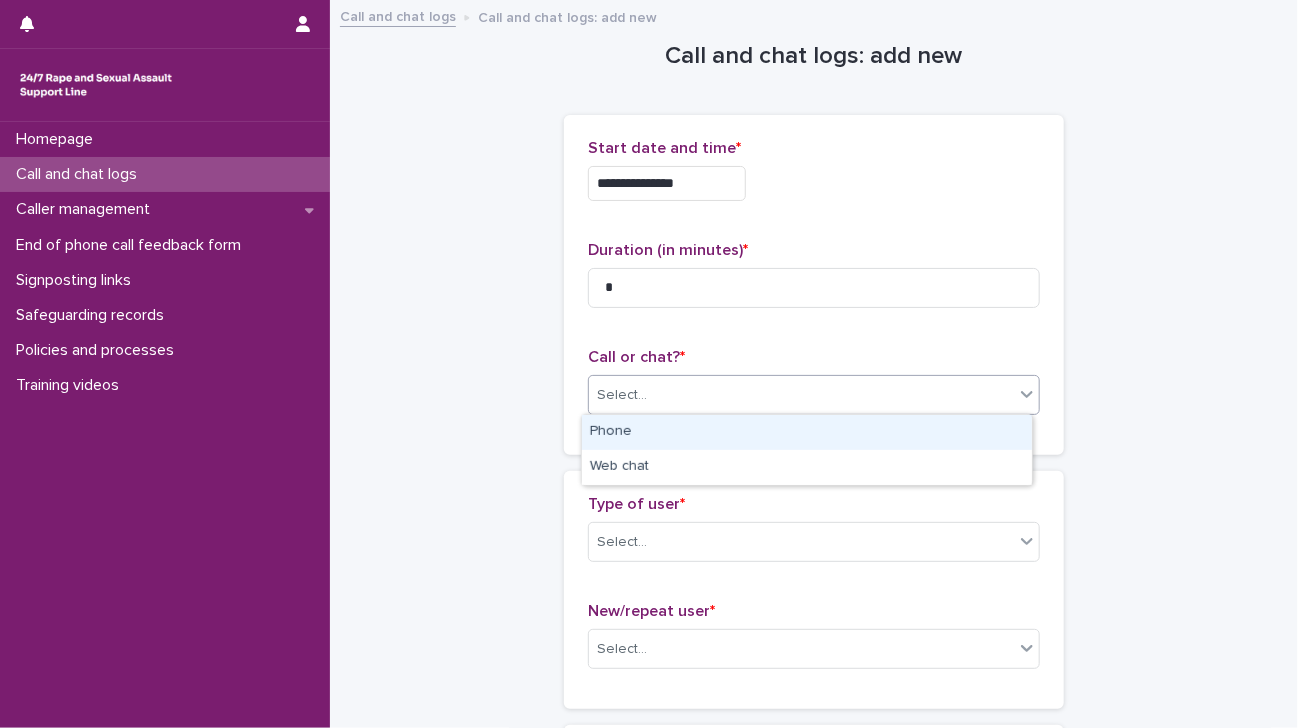 click on "Select..." at bounding box center [801, 395] 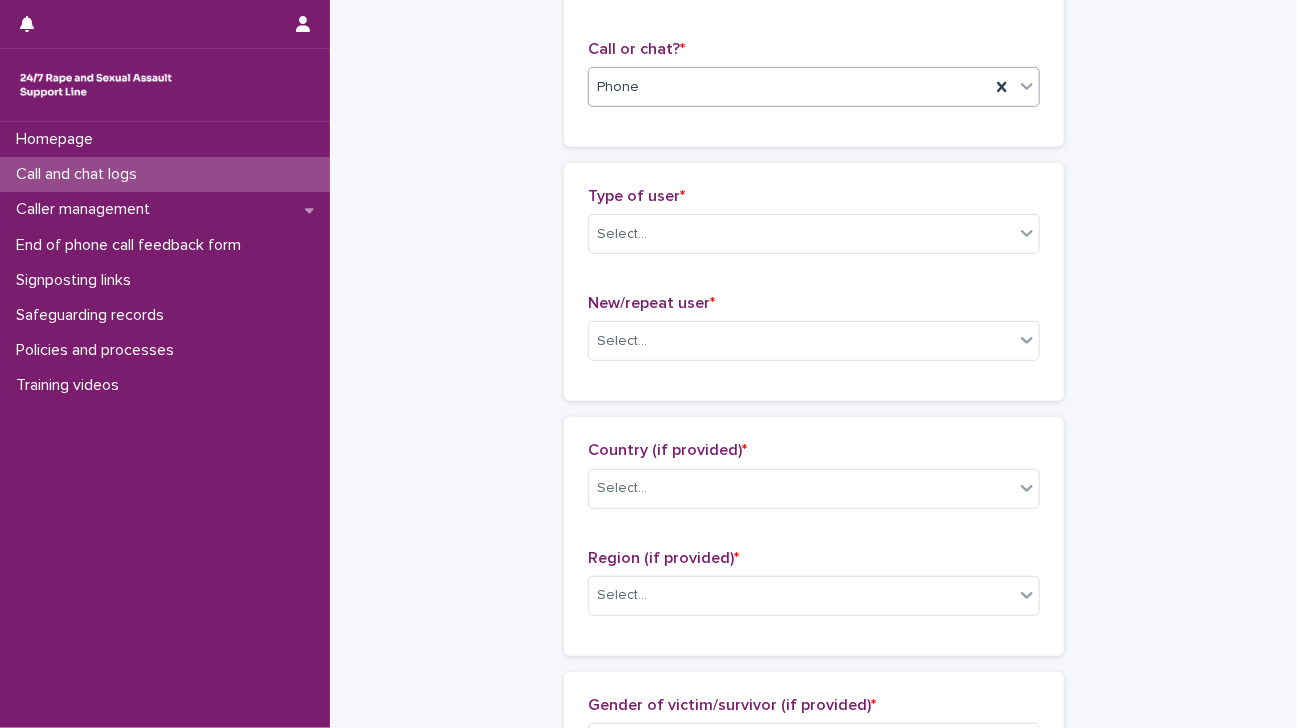 scroll, scrollTop: 310, scrollLeft: 0, axis: vertical 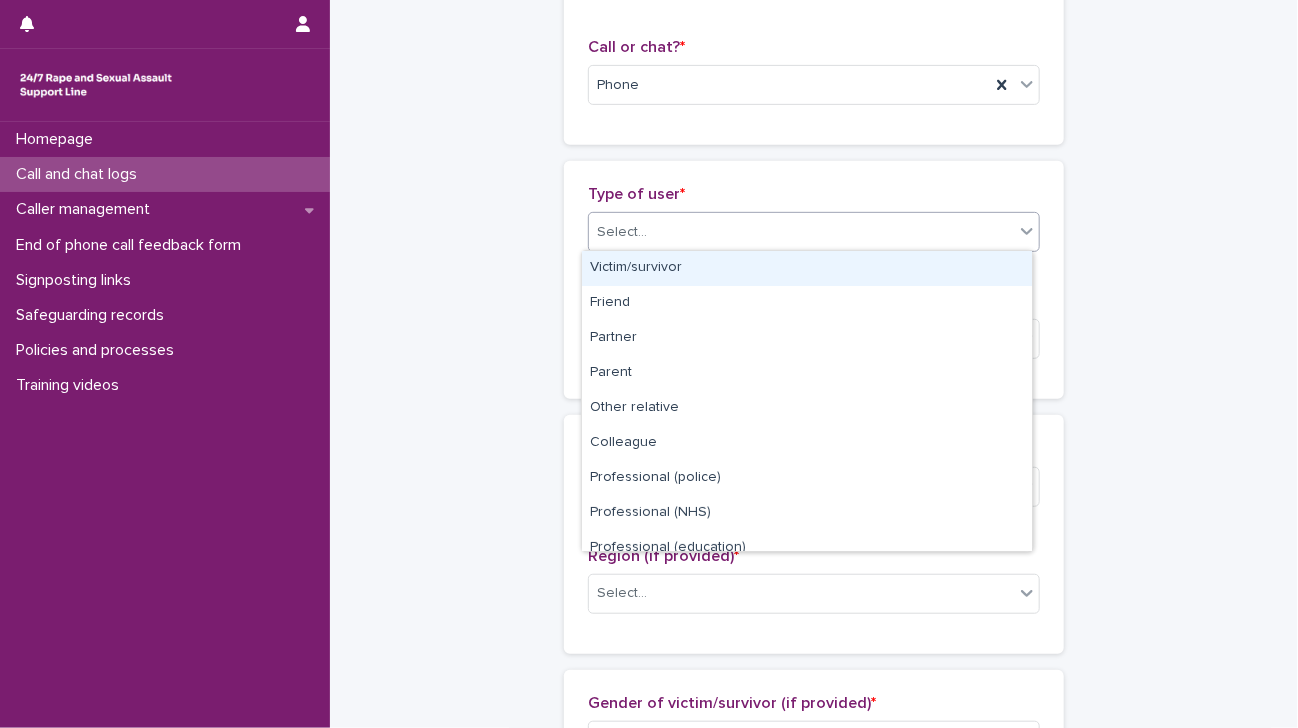 click on "Select..." at bounding box center (801, 232) 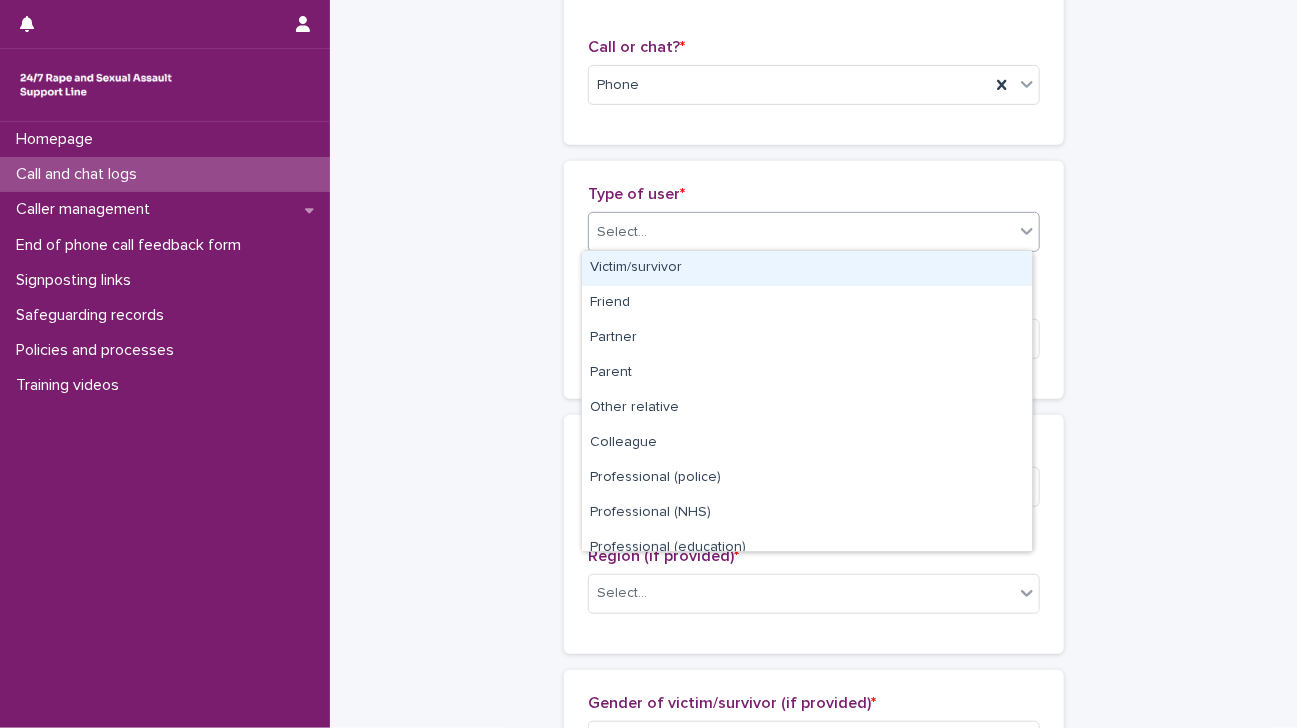 click on "Victim/survivor" at bounding box center [807, 268] 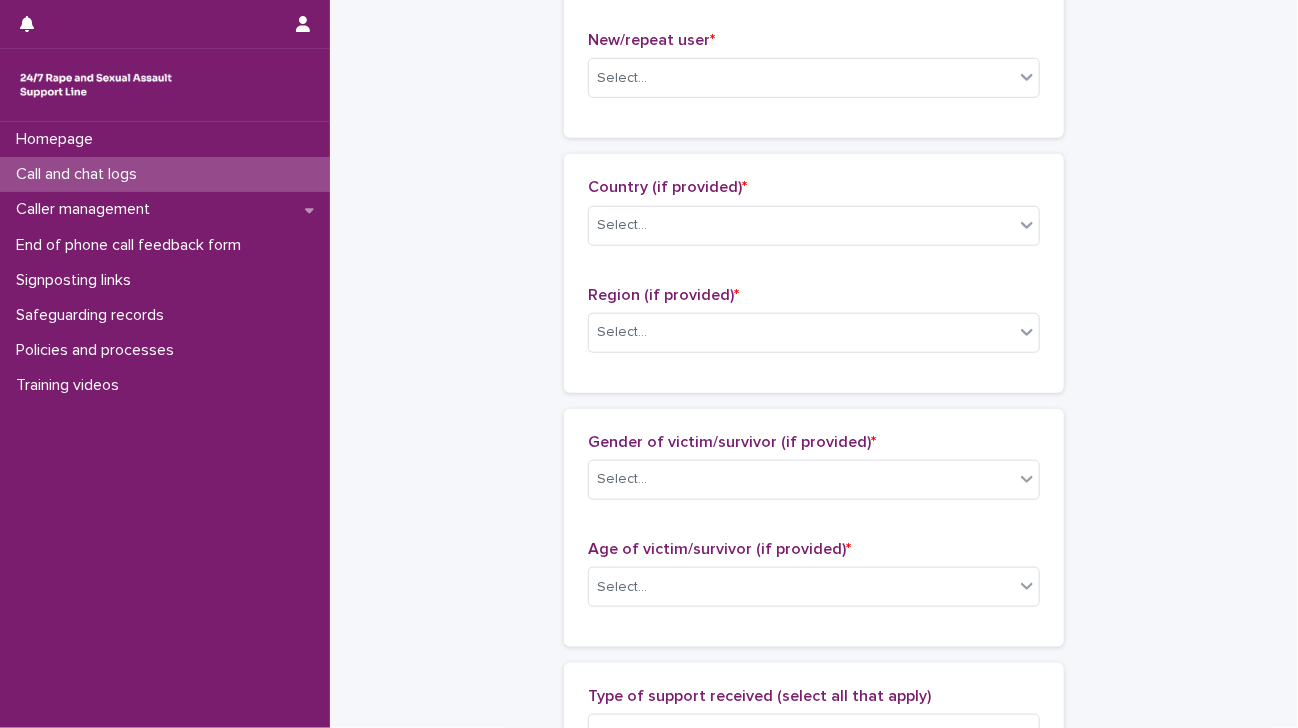 scroll, scrollTop: 546, scrollLeft: 0, axis: vertical 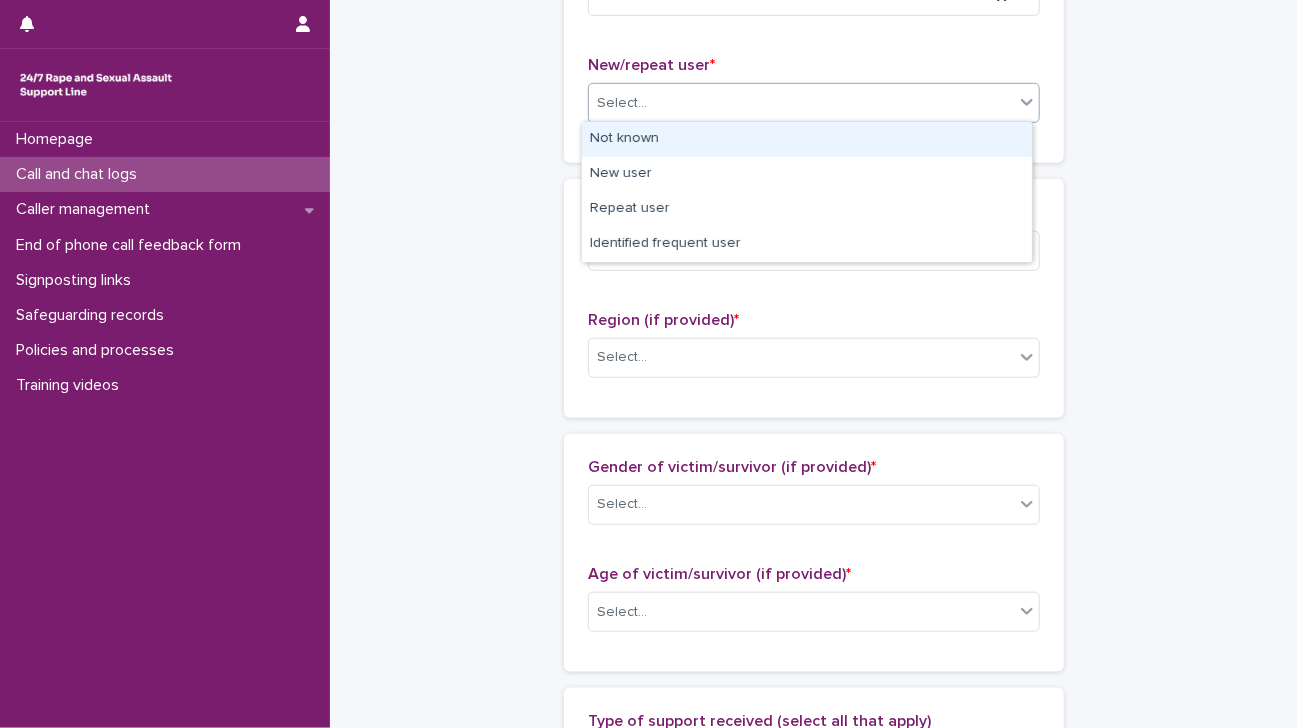 click on "Select..." at bounding box center [801, 103] 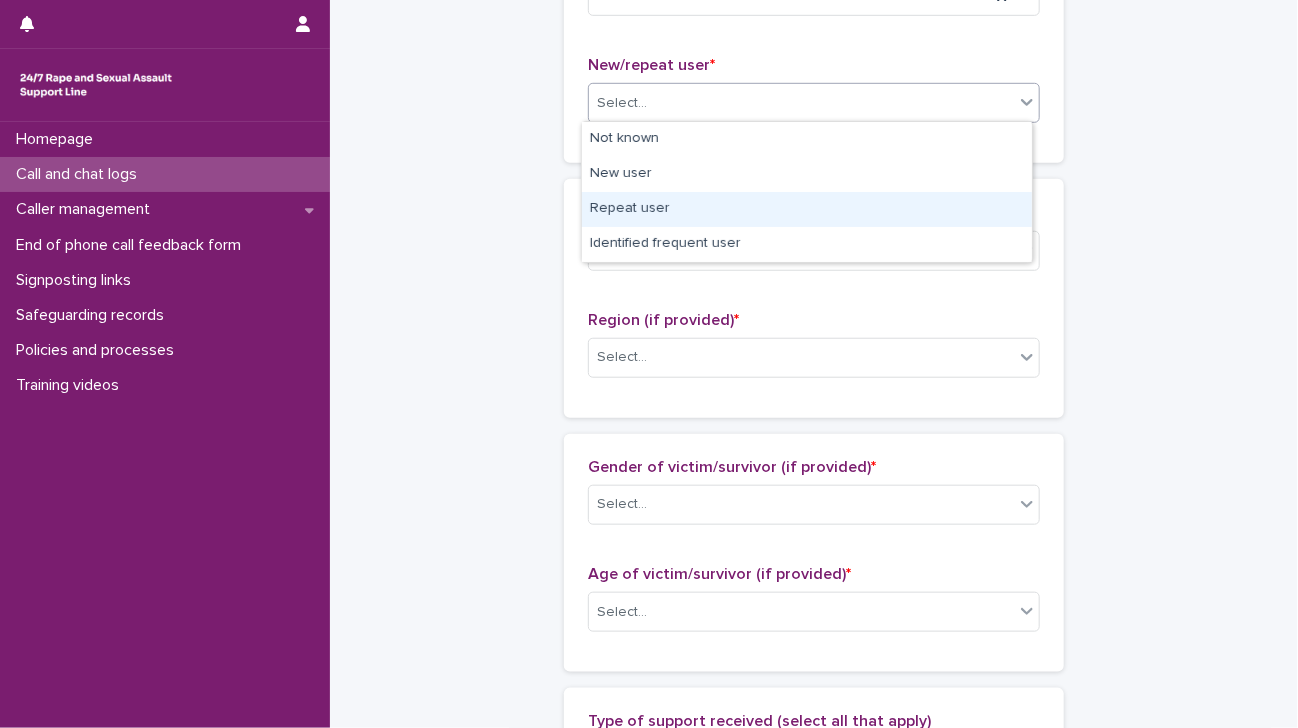 click on "Repeat user" at bounding box center [807, 209] 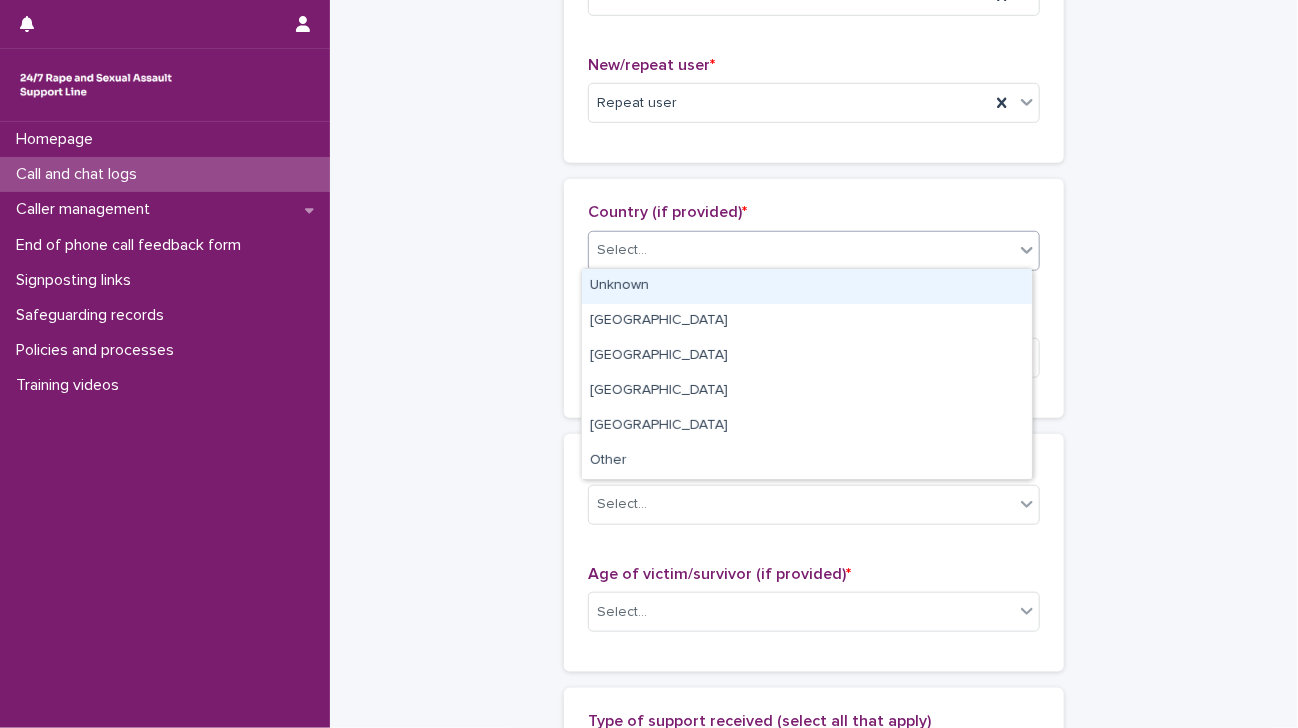 click on "Select..." at bounding box center (801, 250) 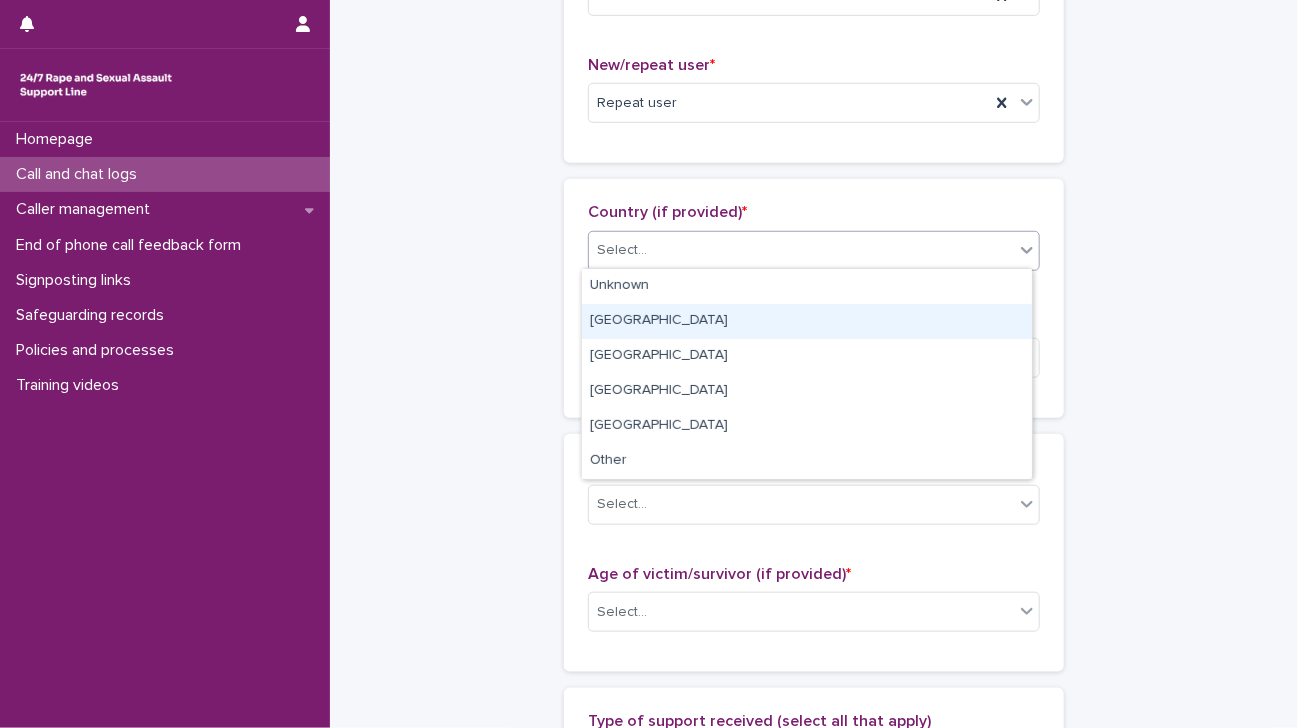 click on "[GEOGRAPHIC_DATA]" at bounding box center (807, 321) 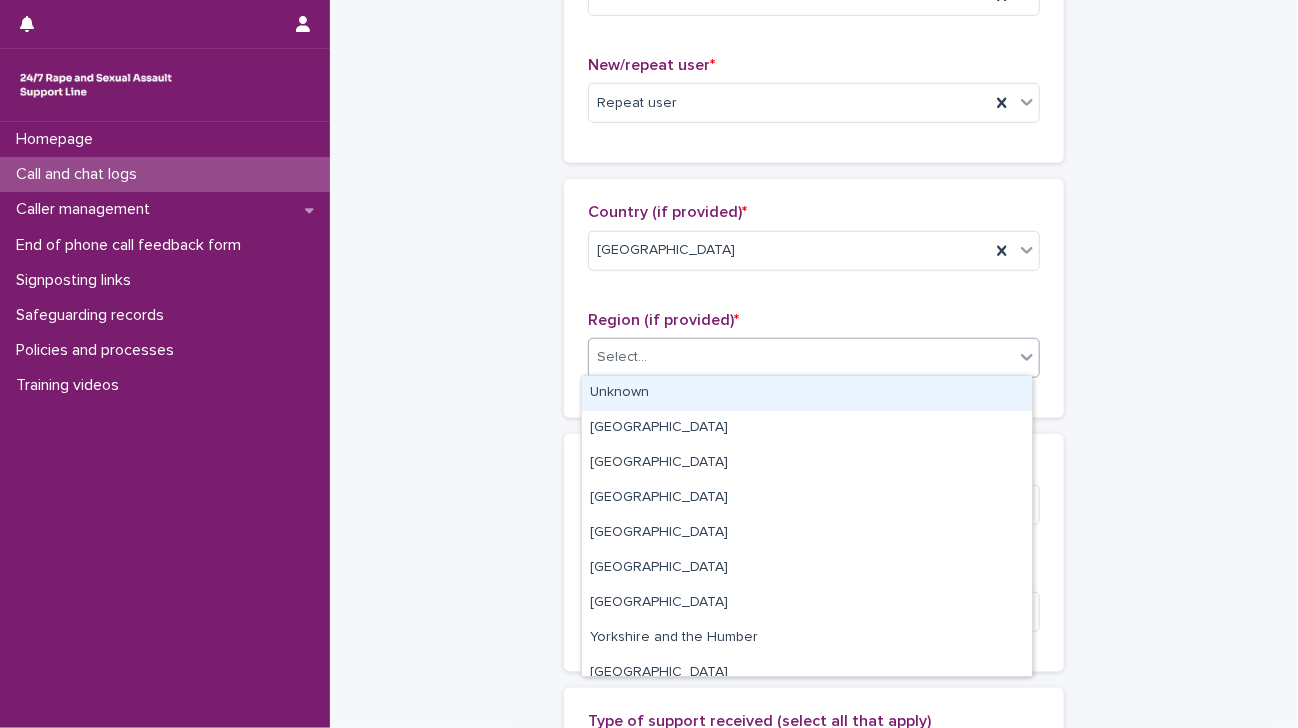 click on "Select..." at bounding box center [801, 357] 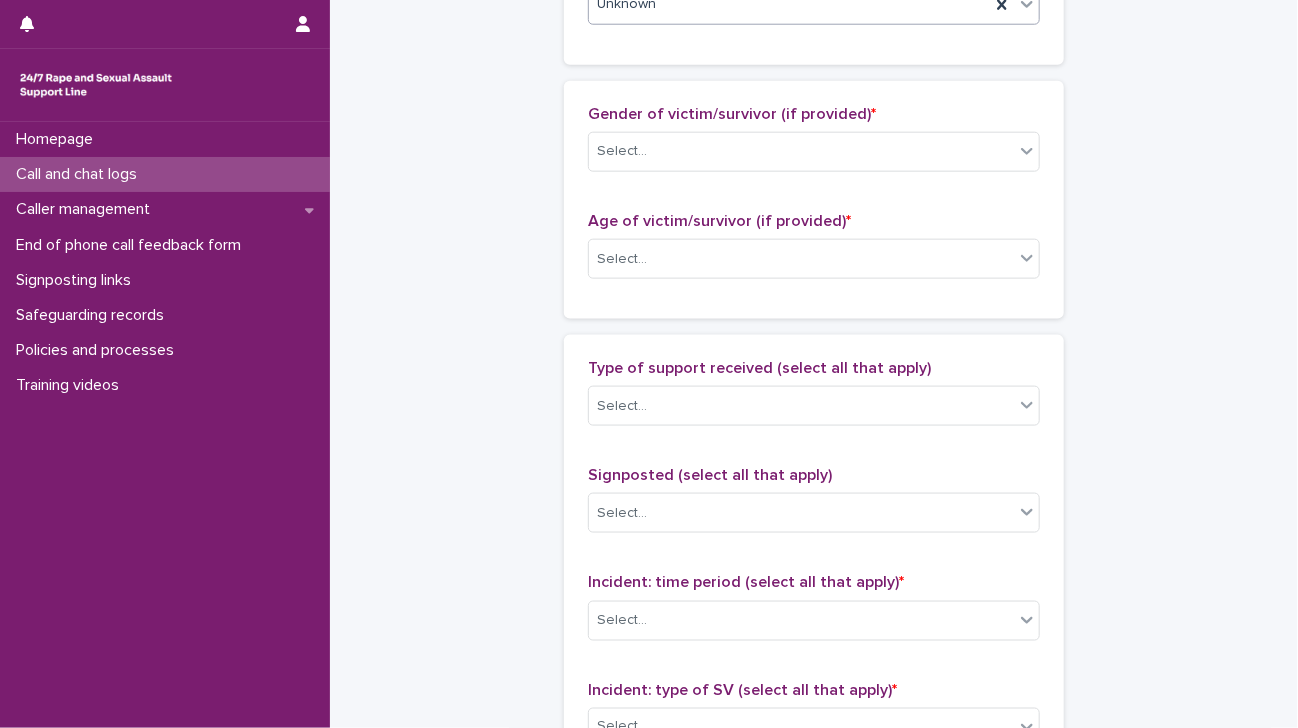 scroll, scrollTop: 900, scrollLeft: 0, axis: vertical 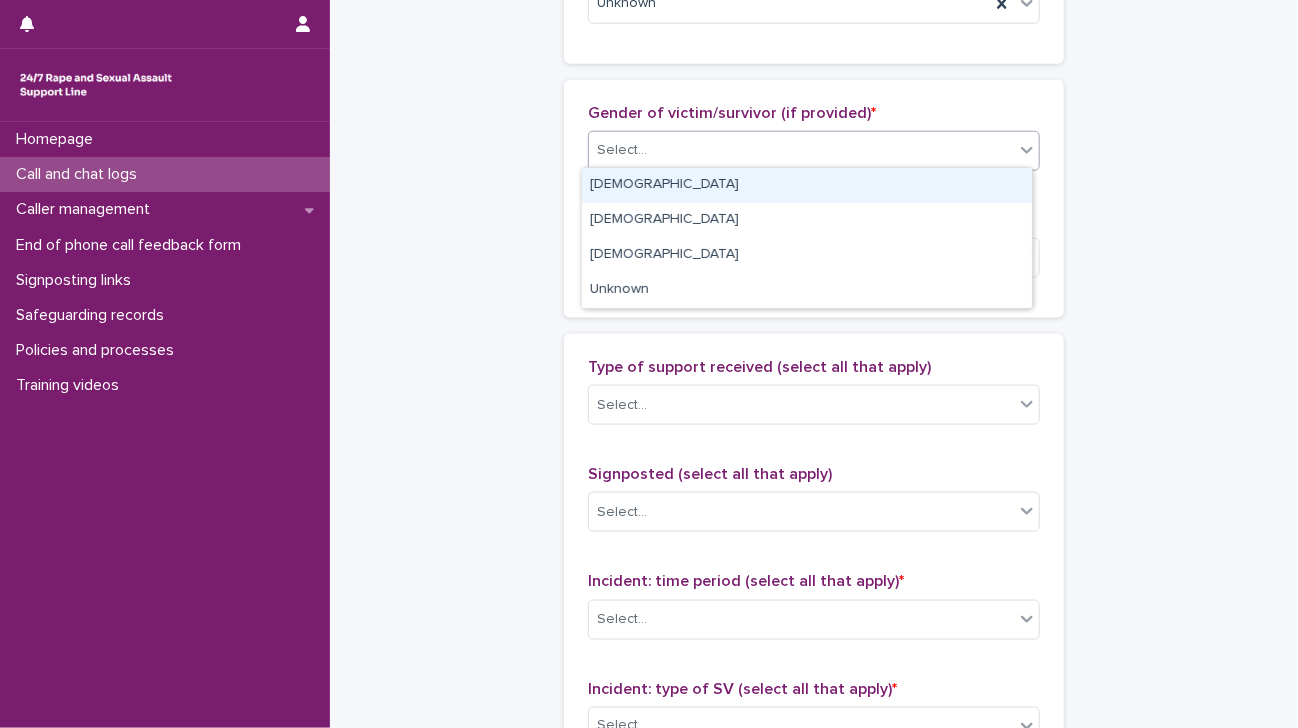 drag, startPoint x: 652, startPoint y: 155, endPoint x: 652, endPoint y: 184, distance: 29 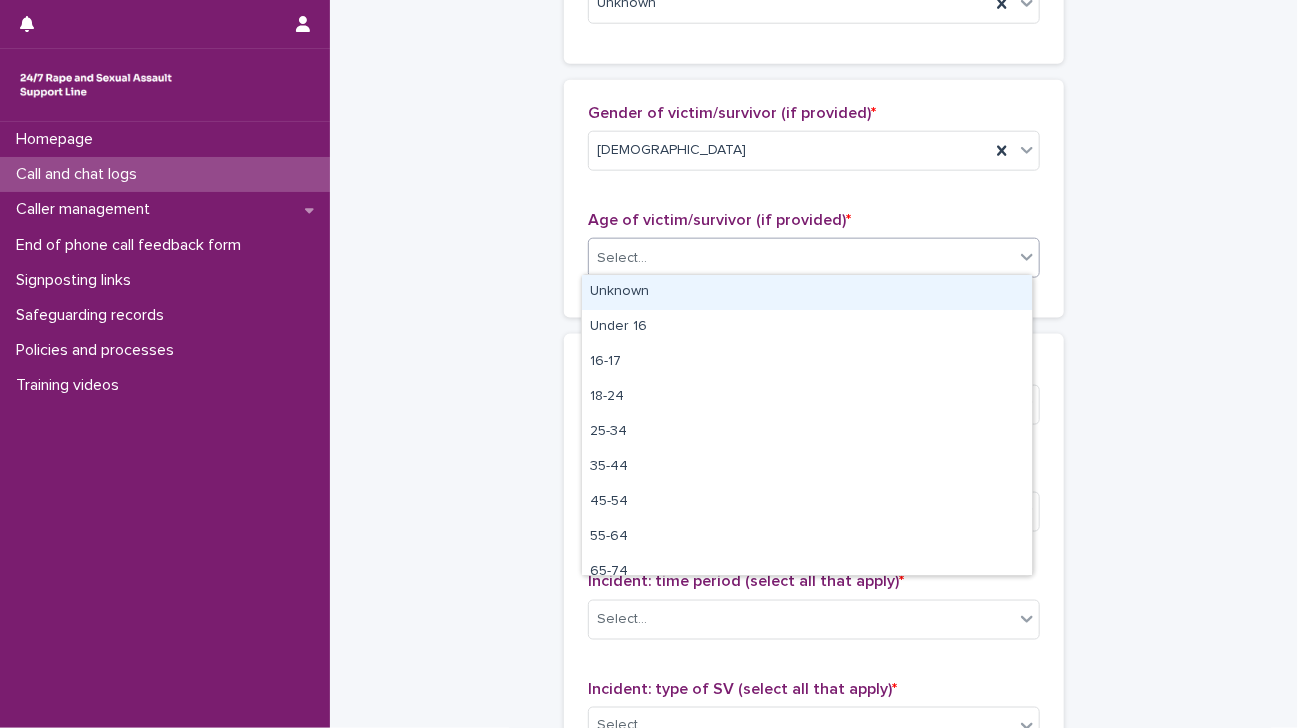 click on "Select..." at bounding box center [801, 258] 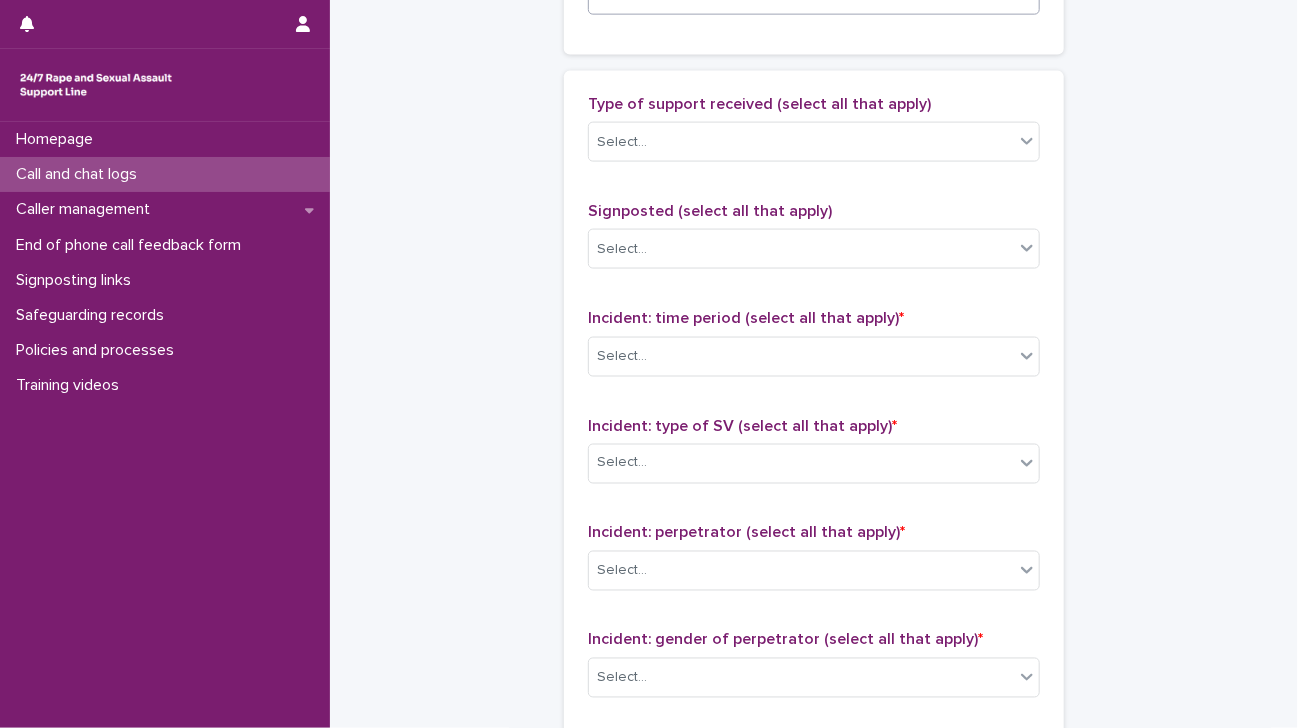 scroll, scrollTop: 1164, scrollLeft: 0, axis: vertical 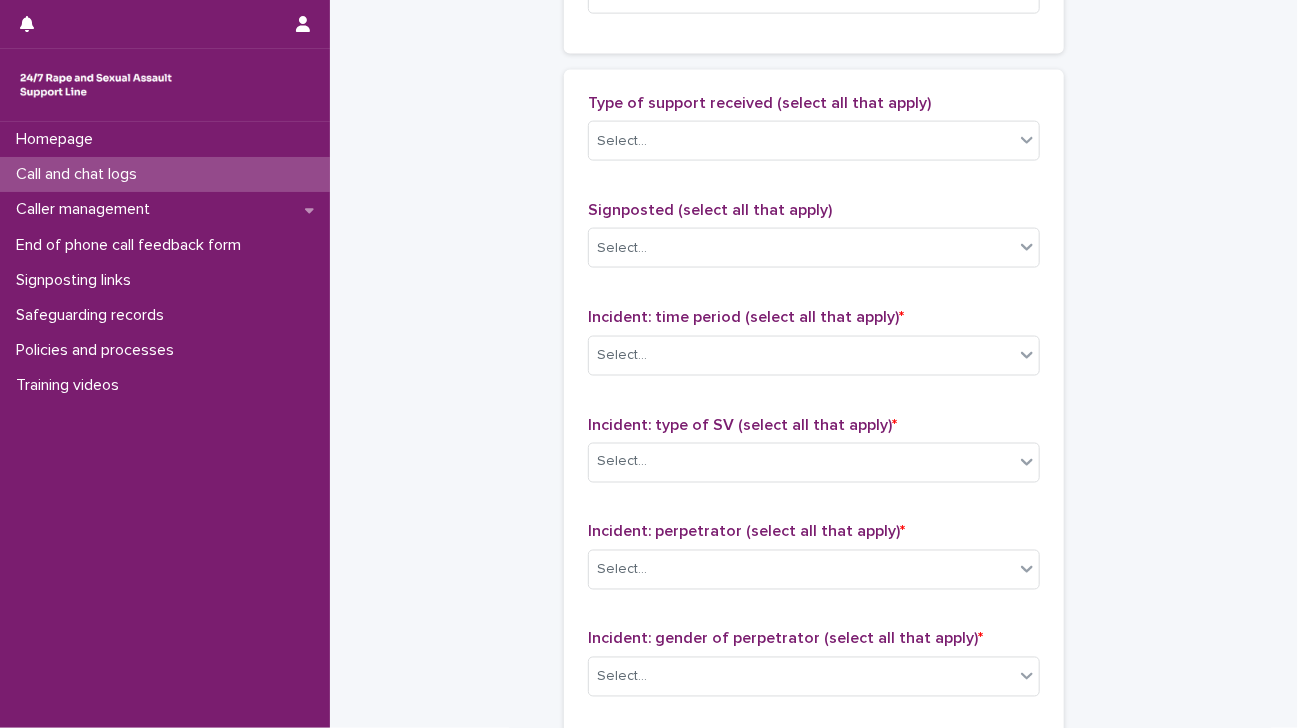 click on "Type of support received (select all that apply) Select... Signposted (select all that apply) Select... Incident: time period (select all that apply) * Select... Incident: type of SV (select all that apply) * Select... Incident: perpetrator (select all that apply) * Select... Incident: gender of perpetrator (select all that apply) * Select... Flags Select... Comments" at bounding box center [814, 512] 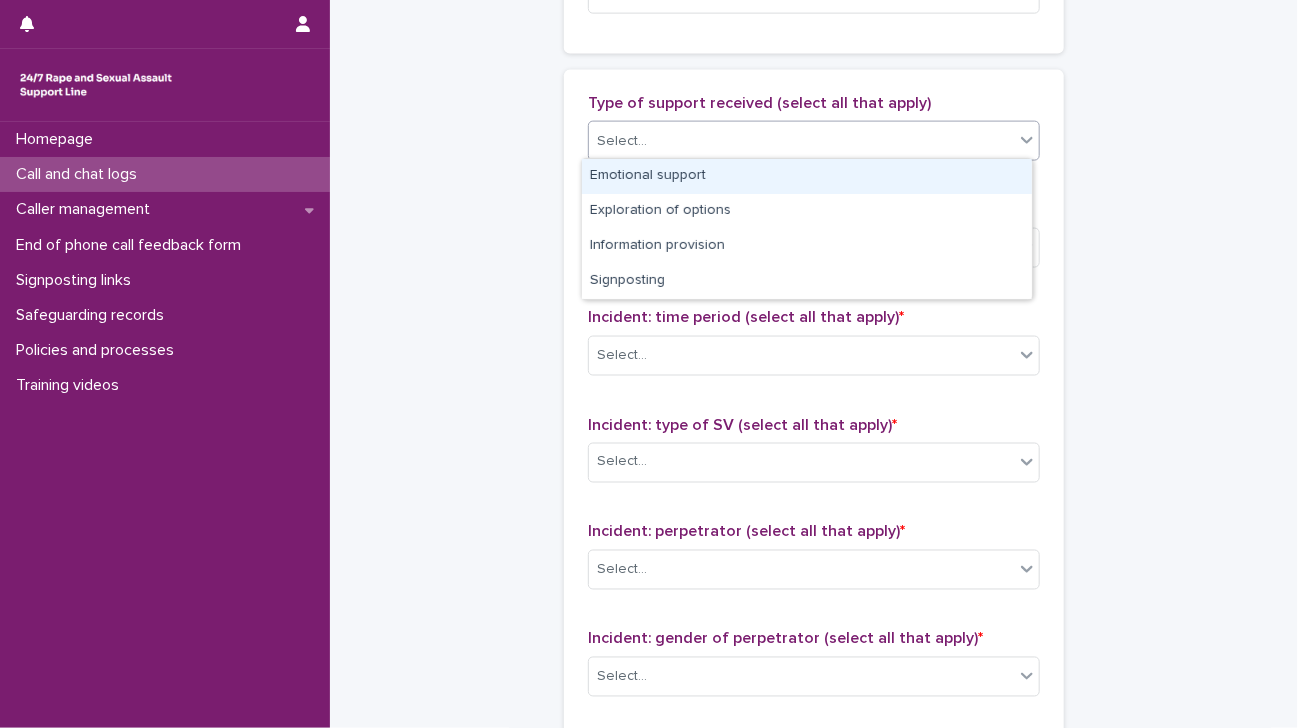 click on "Select..." at bounding box center (801, 141) 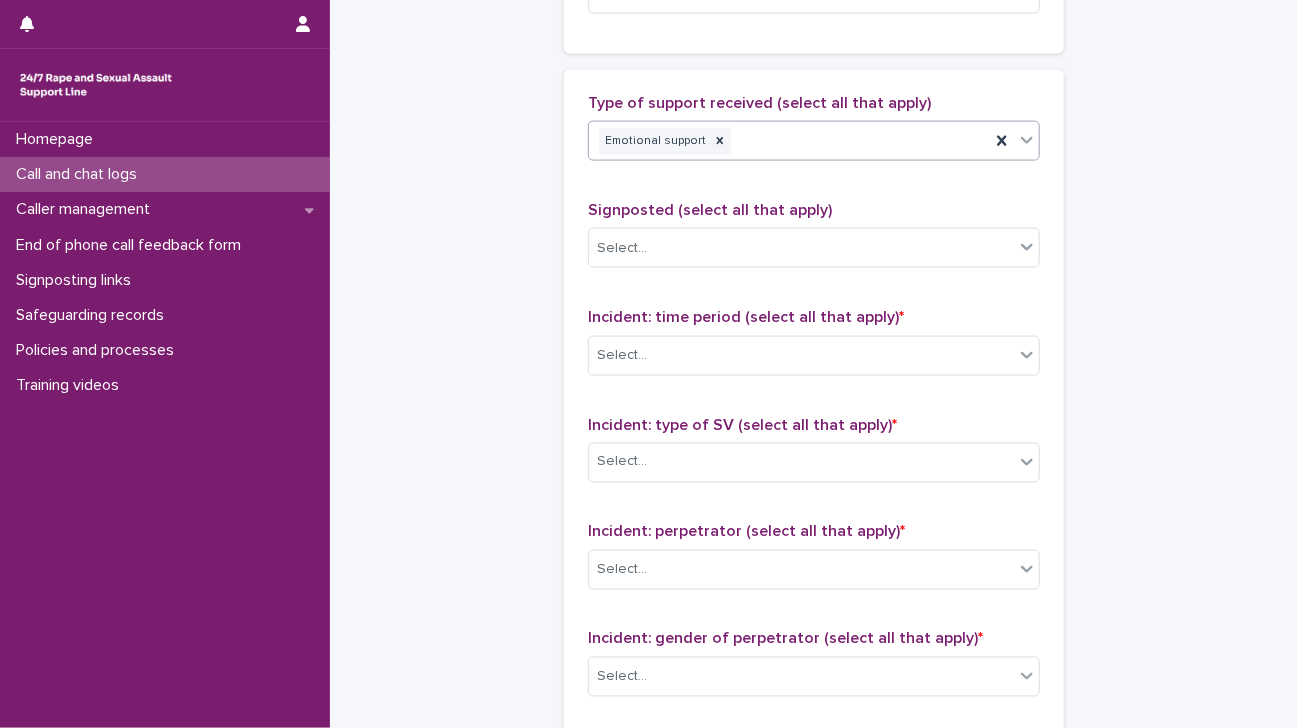 click on "Emotional support" at bounding box center (789, 141) 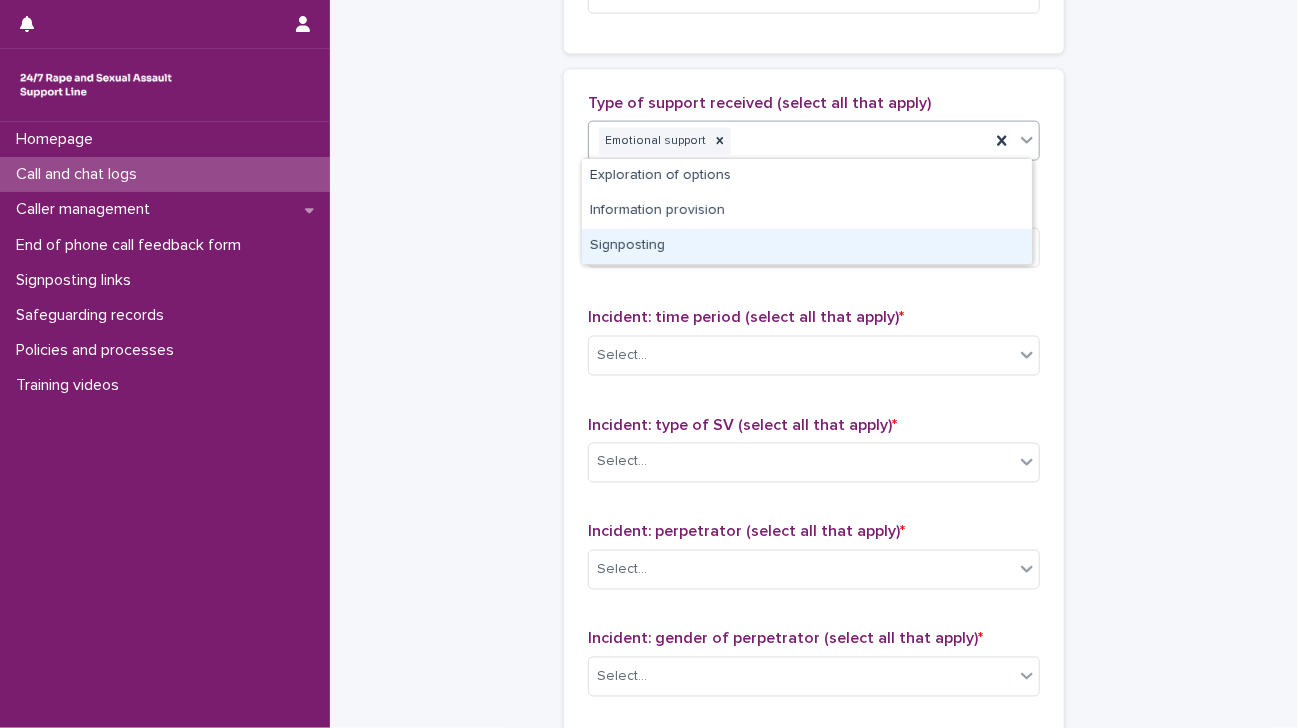 click on "Signposting" at bounding box center (807, 246) 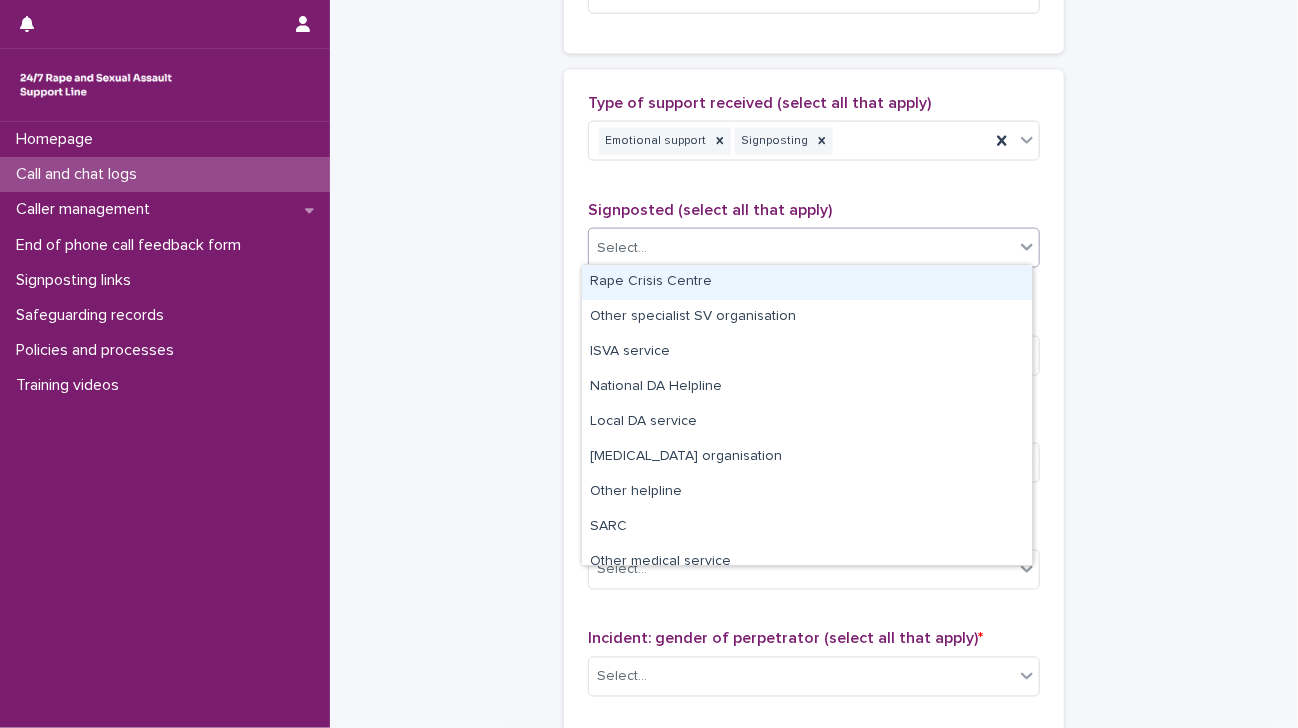 click on "Select..." at bounding box center (801, 248) 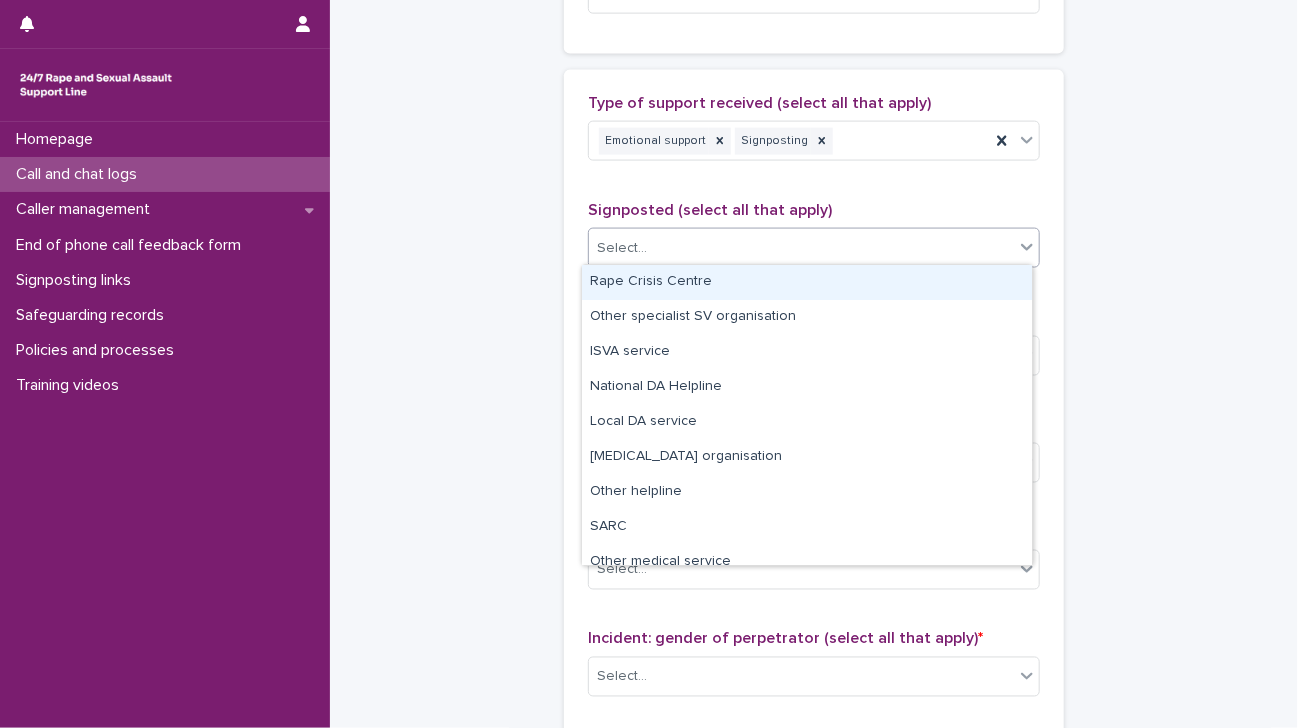click on "Rape Crisis Centre" at bounding box center (807, 282) 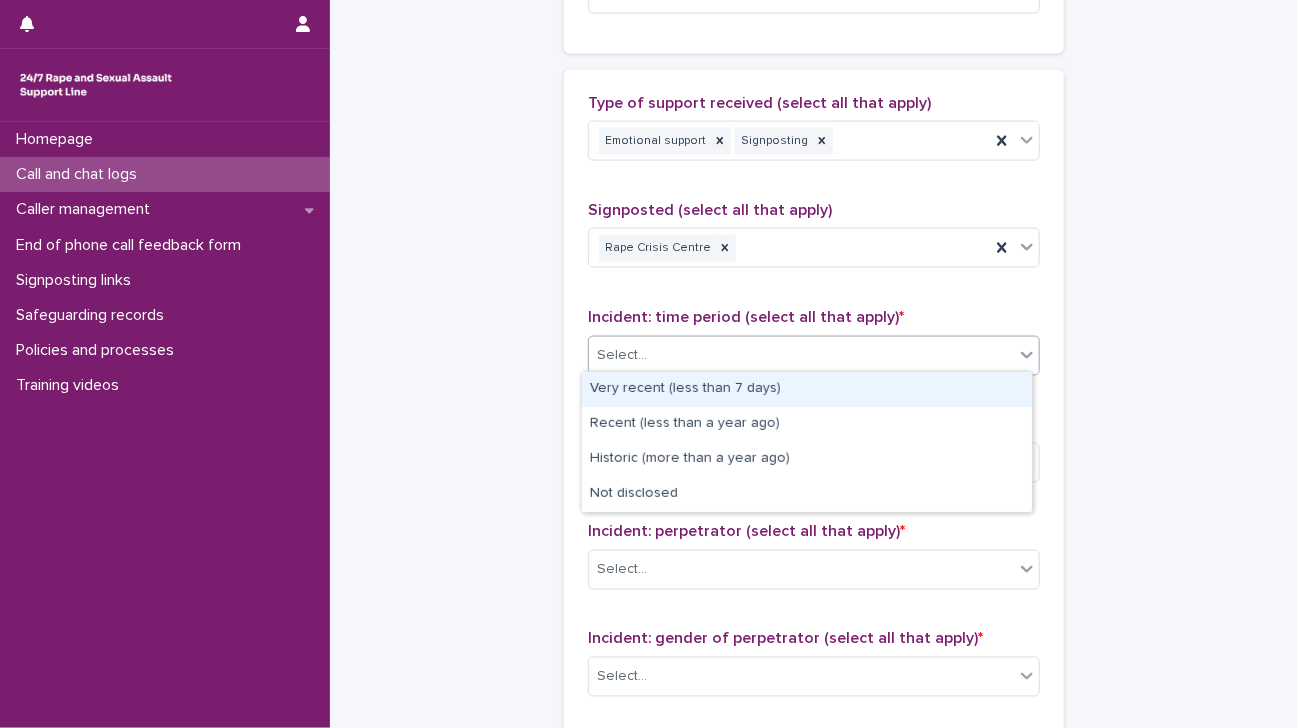 click on "Select..." at bounding box center (801, 355) 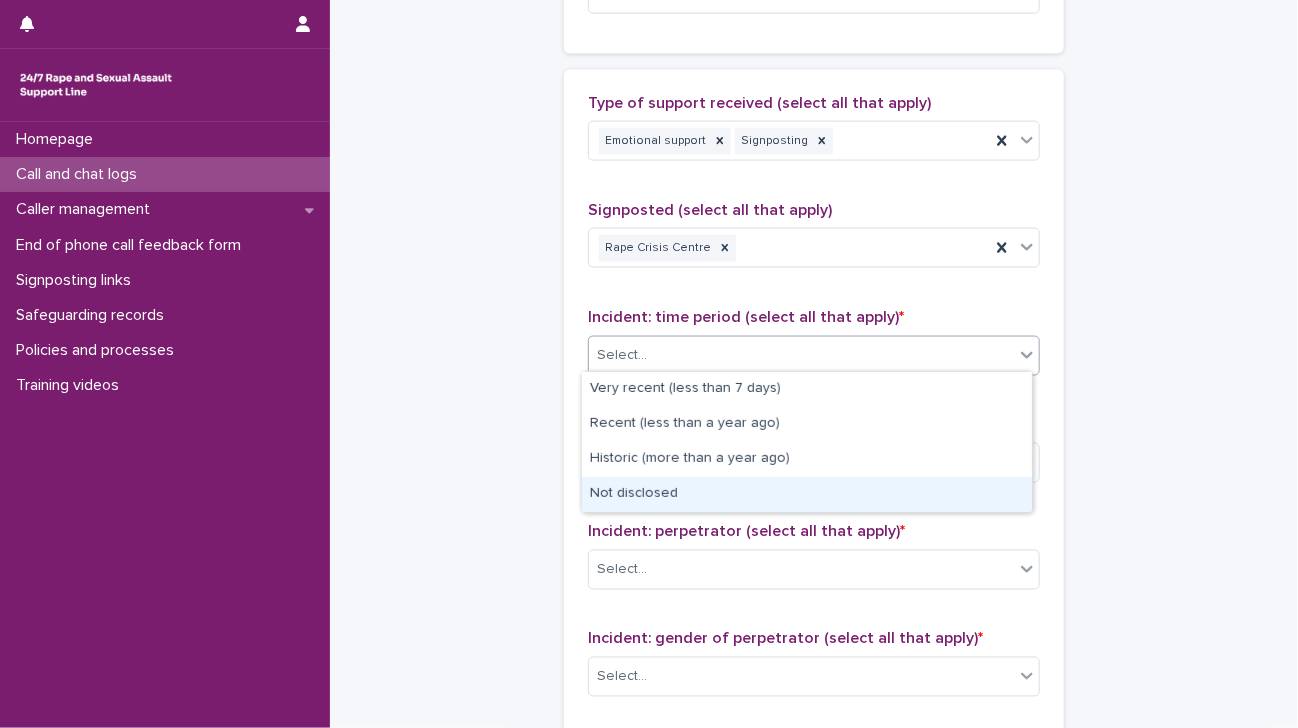 drag, startPoint x: 667, startPoint y: 475, endPoint x: 664, endPoint y: 495, distance: 20.22375 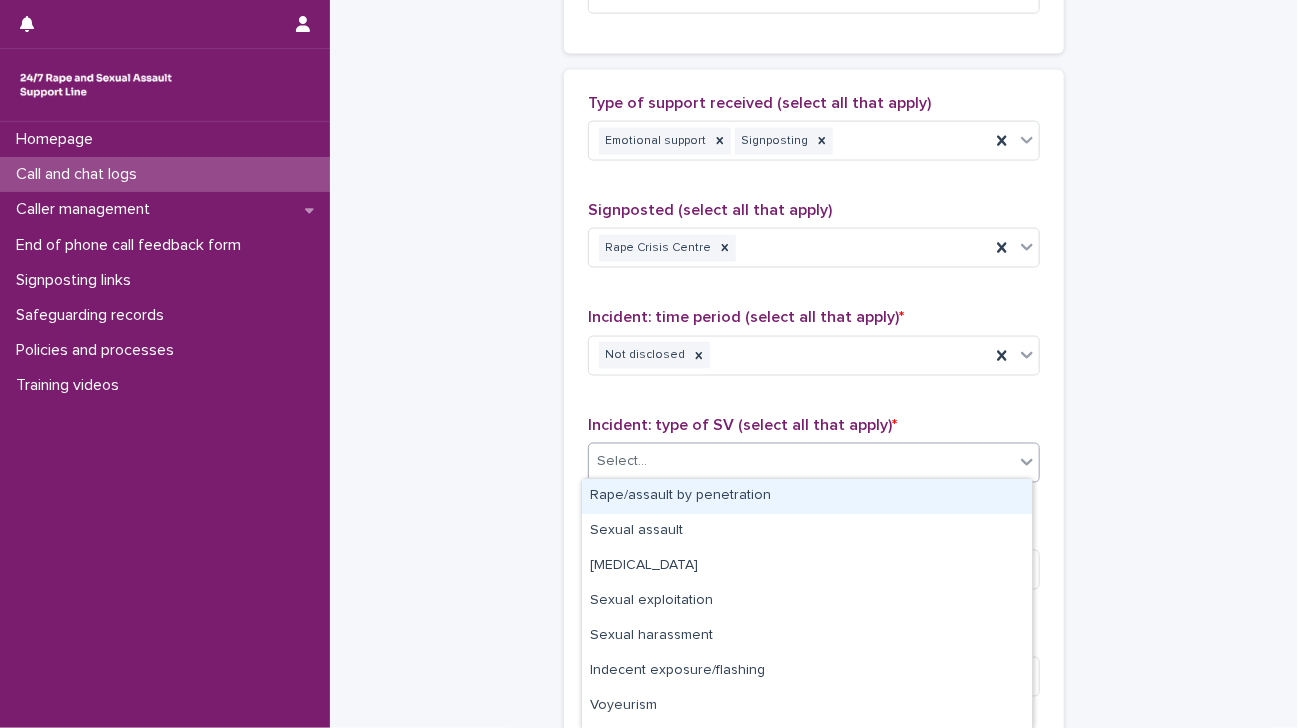 click on "Select..." at bounding box center [801, 462] 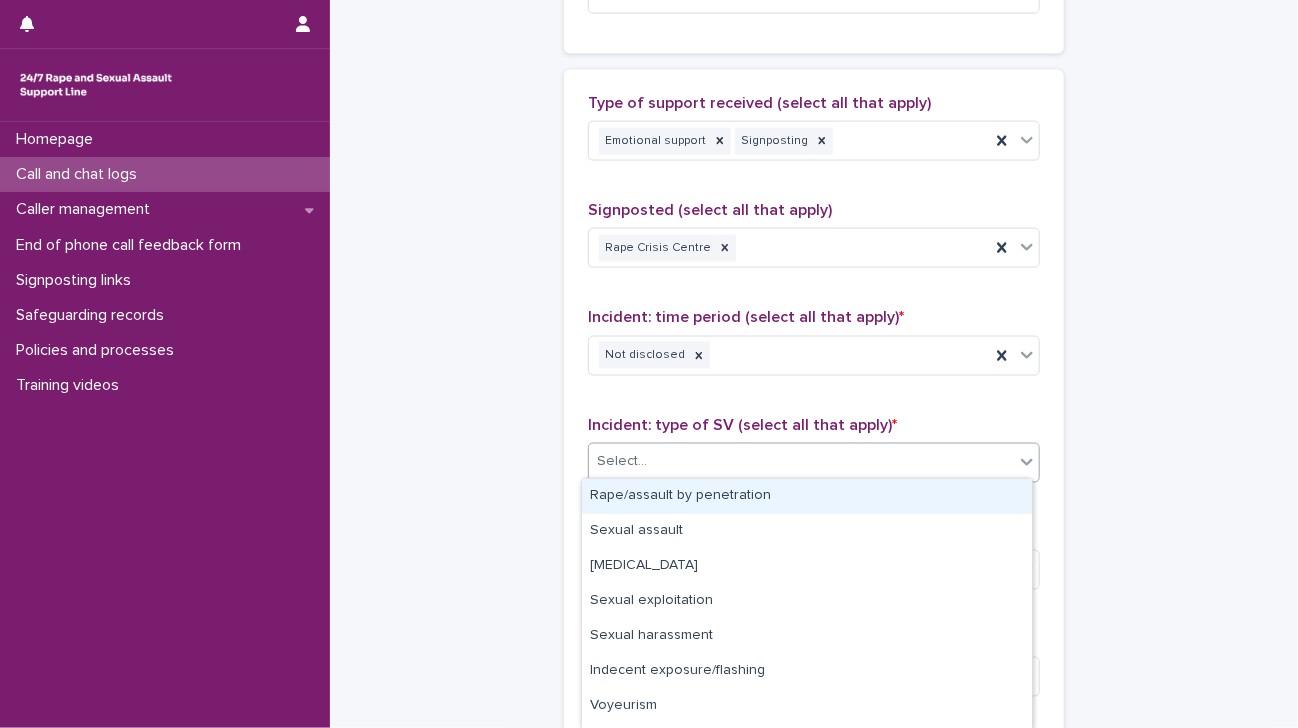 click on "Rape/assault by penetration" at bounding box center [807, 496] 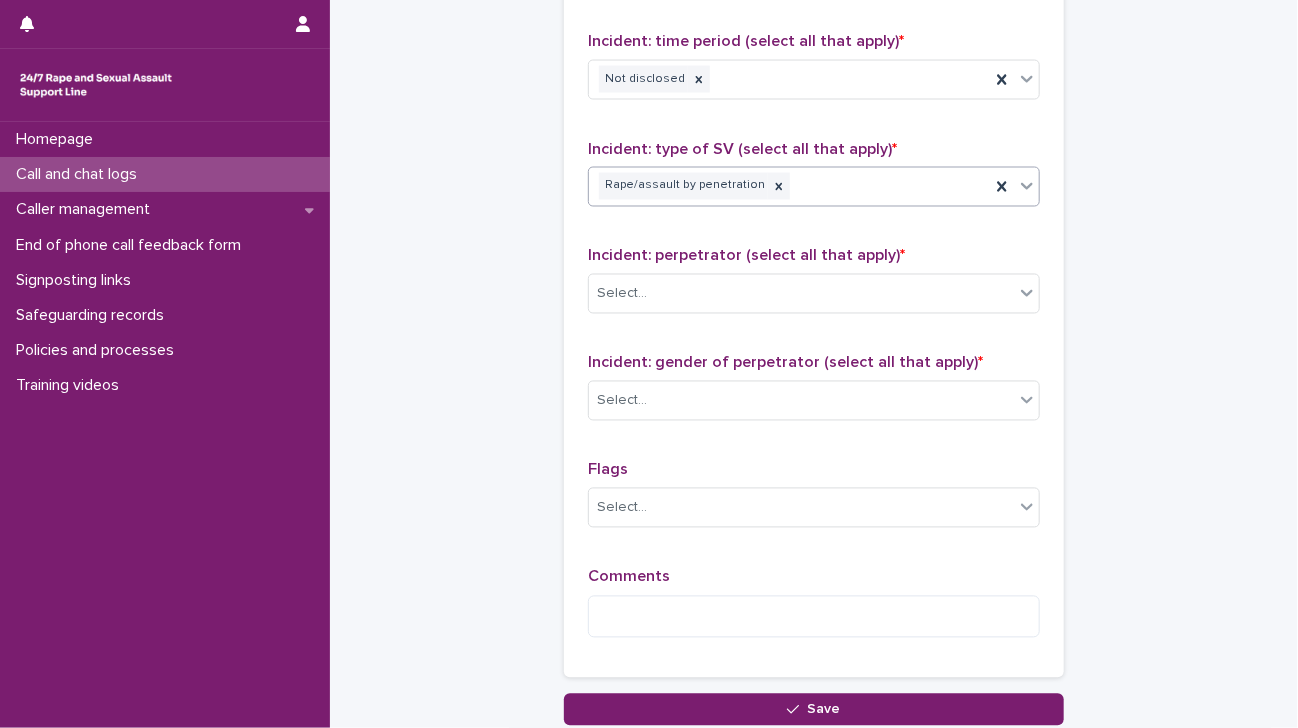 scroll, scrollTop: 1464, scrollLeft: 0, axis: vertical 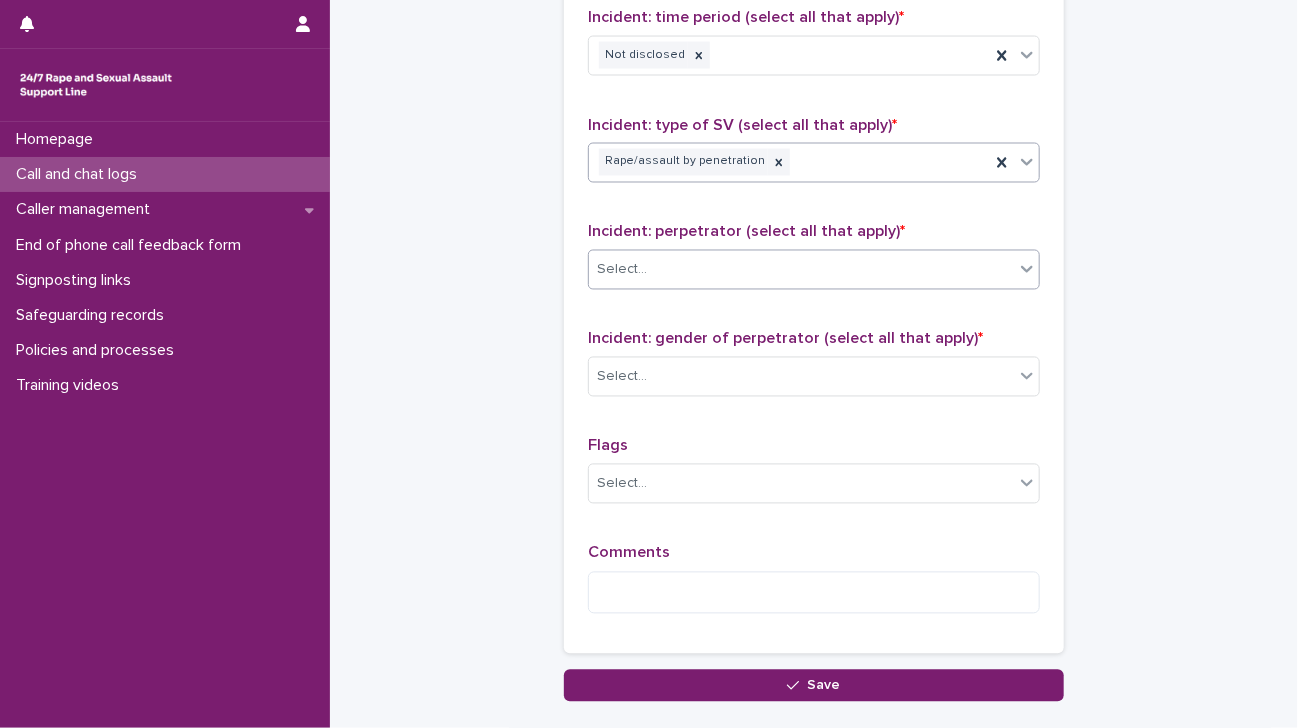 click on "Select..." at bounding box center (801, 270) 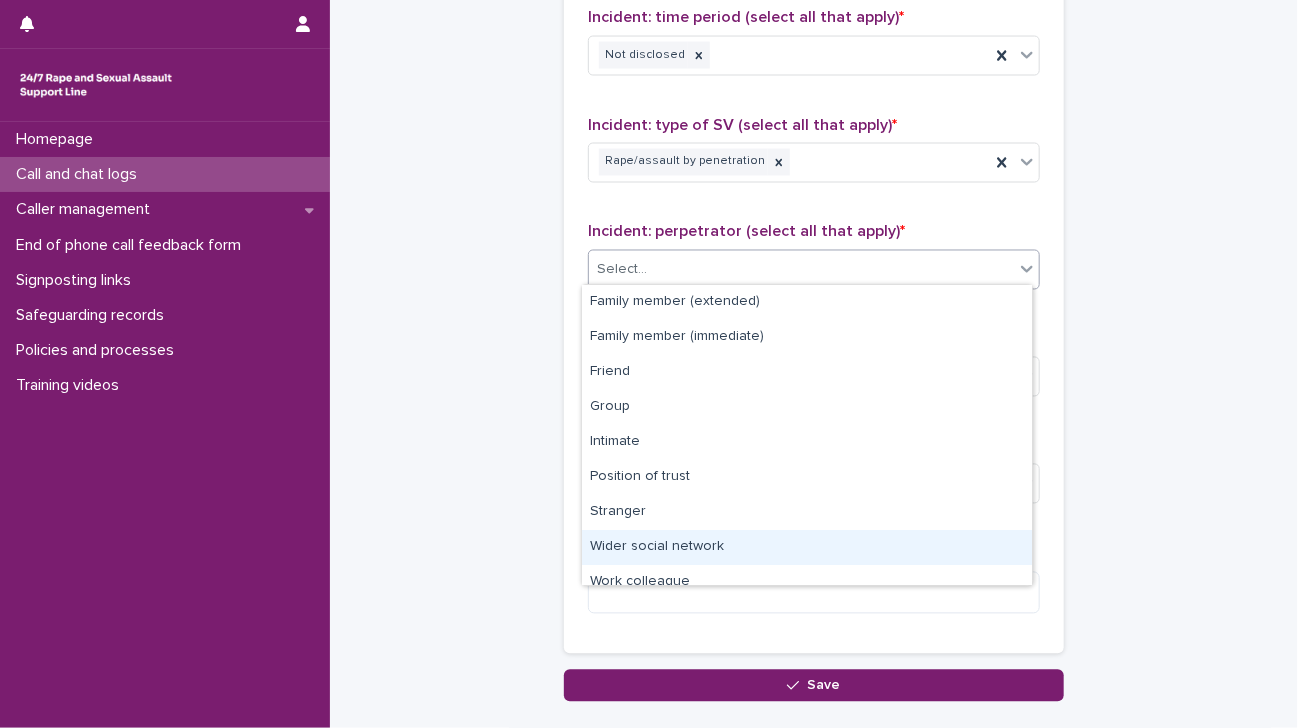 scroll, scrollTop: 84, scrollLeft: 0, axis: vertical 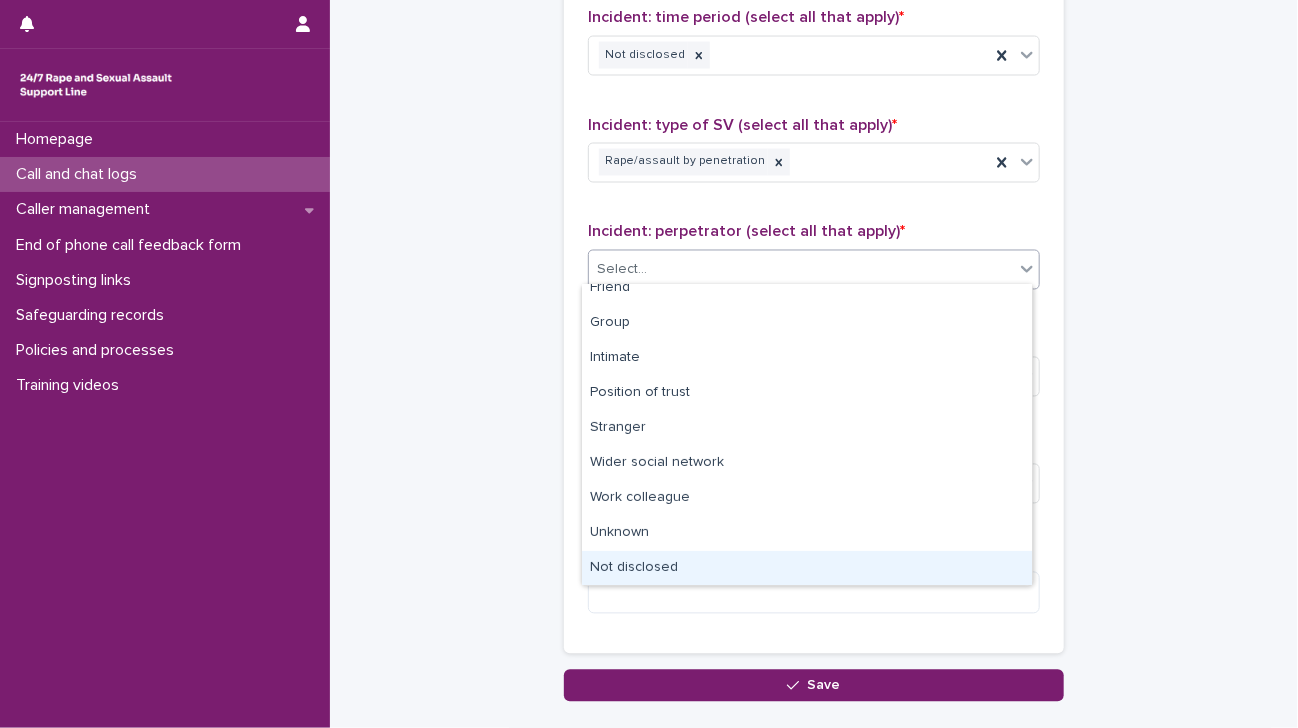 click on "Not disclosed" at bounding box center (807, 568) 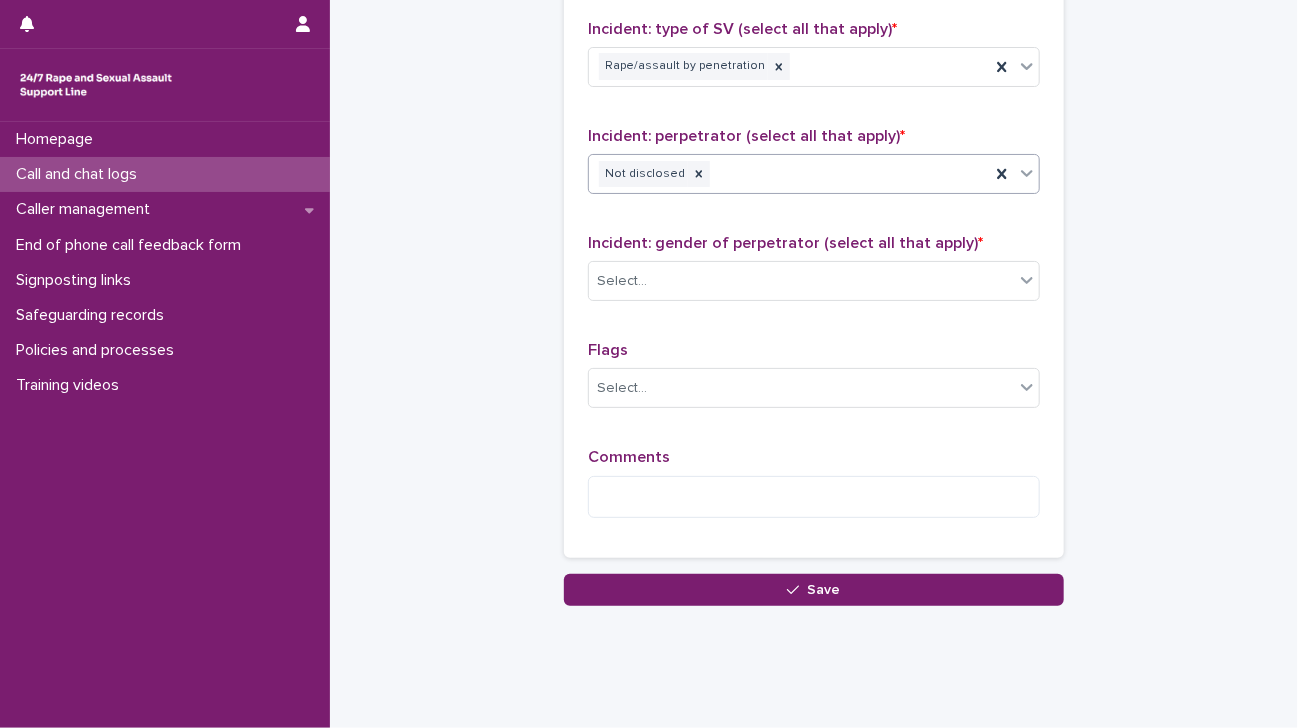 scroll, scrollTop: 1588, scrollLeft: 0, axis: vertical 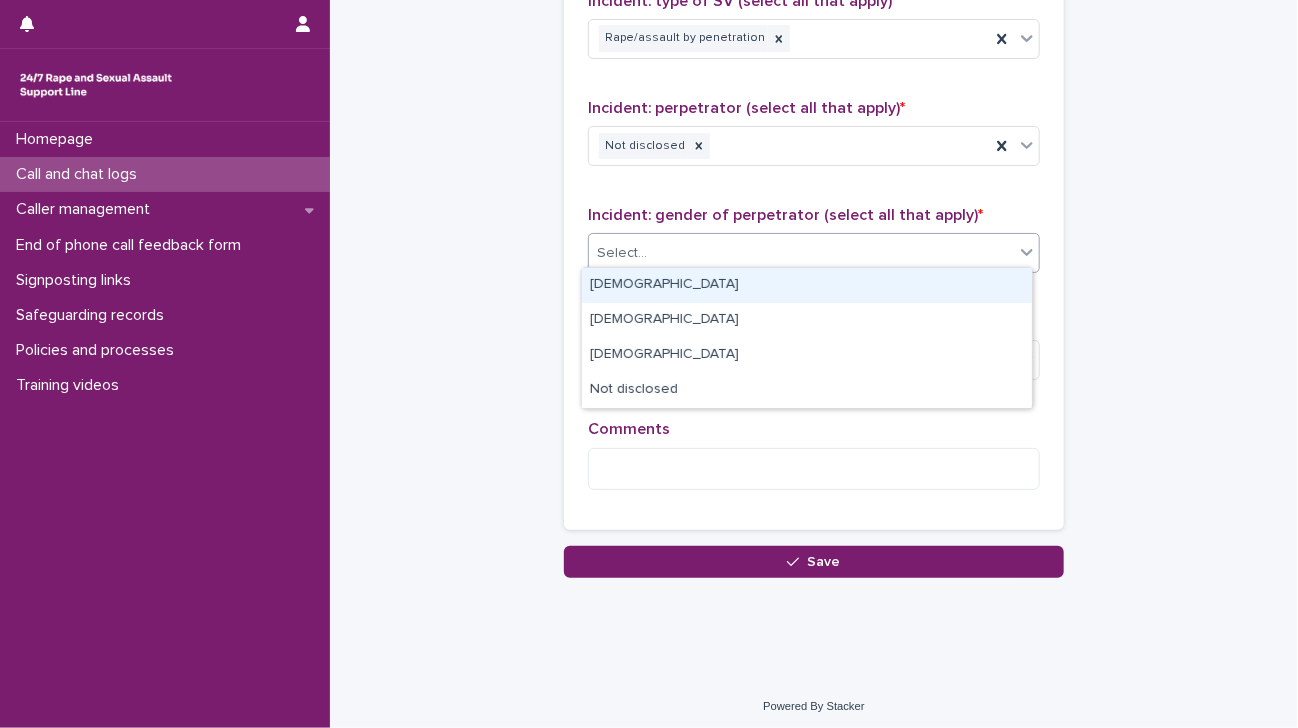 click on "Select..." at bounding box center (801, 253) 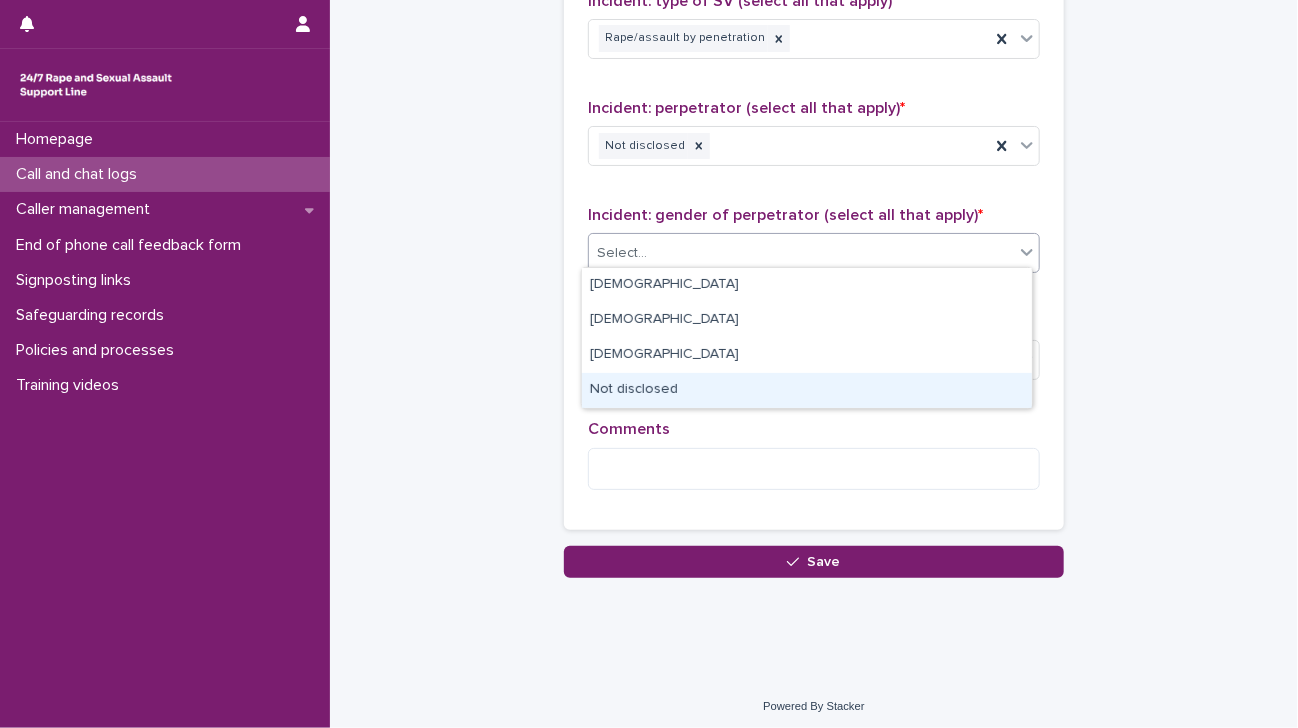 click on "Not disclosed" at bounding box center [807, 390] 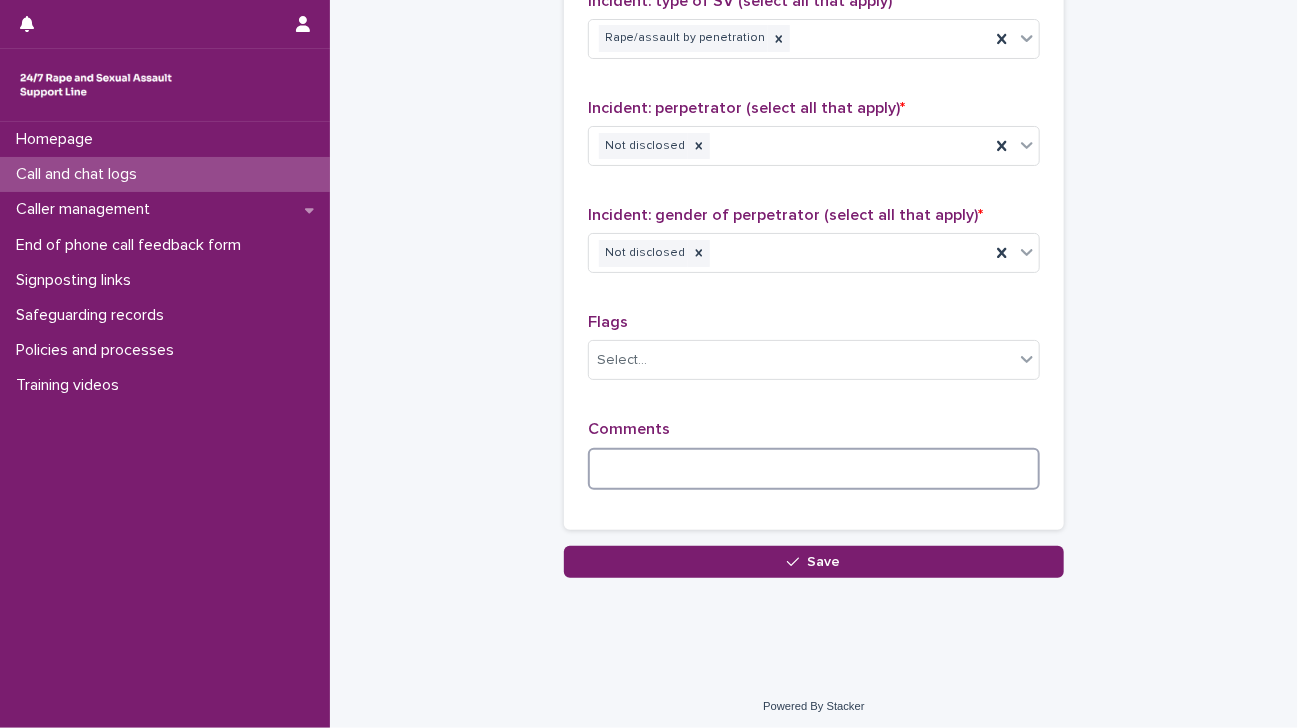 click at bounding box center (814, 469) 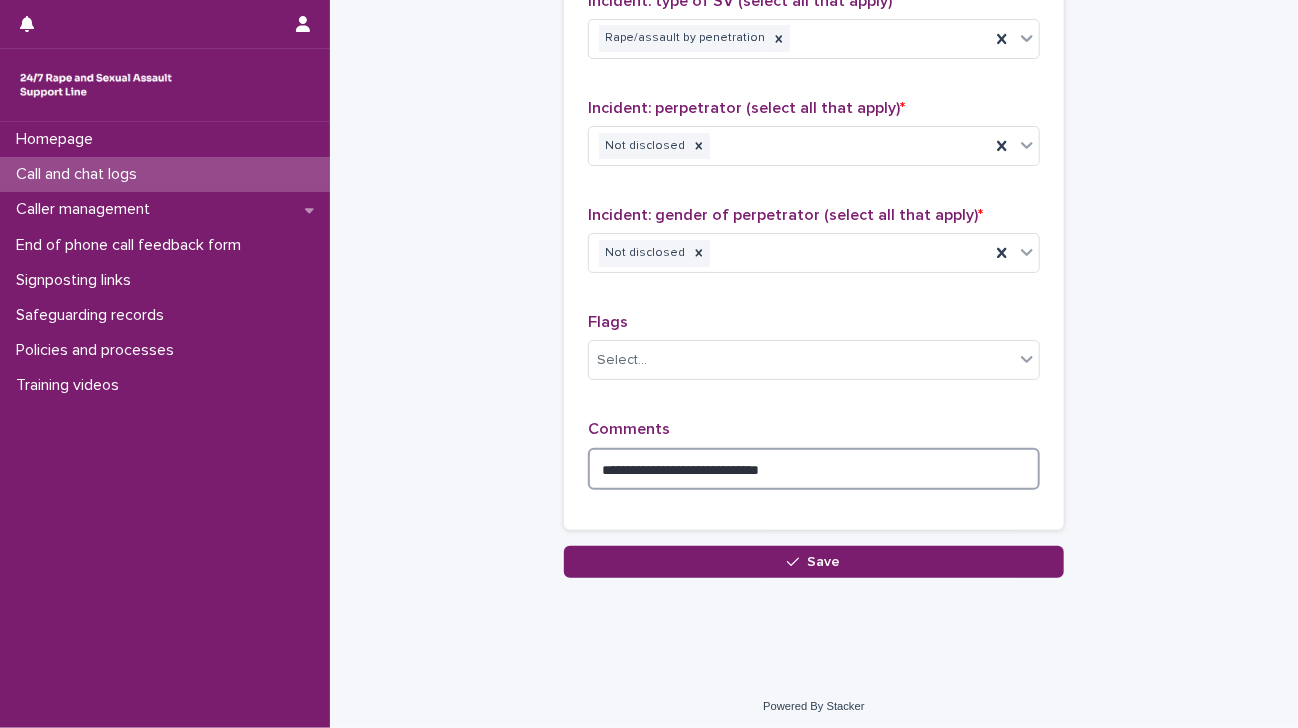 click on "**********" at bounding box center [814, 469] 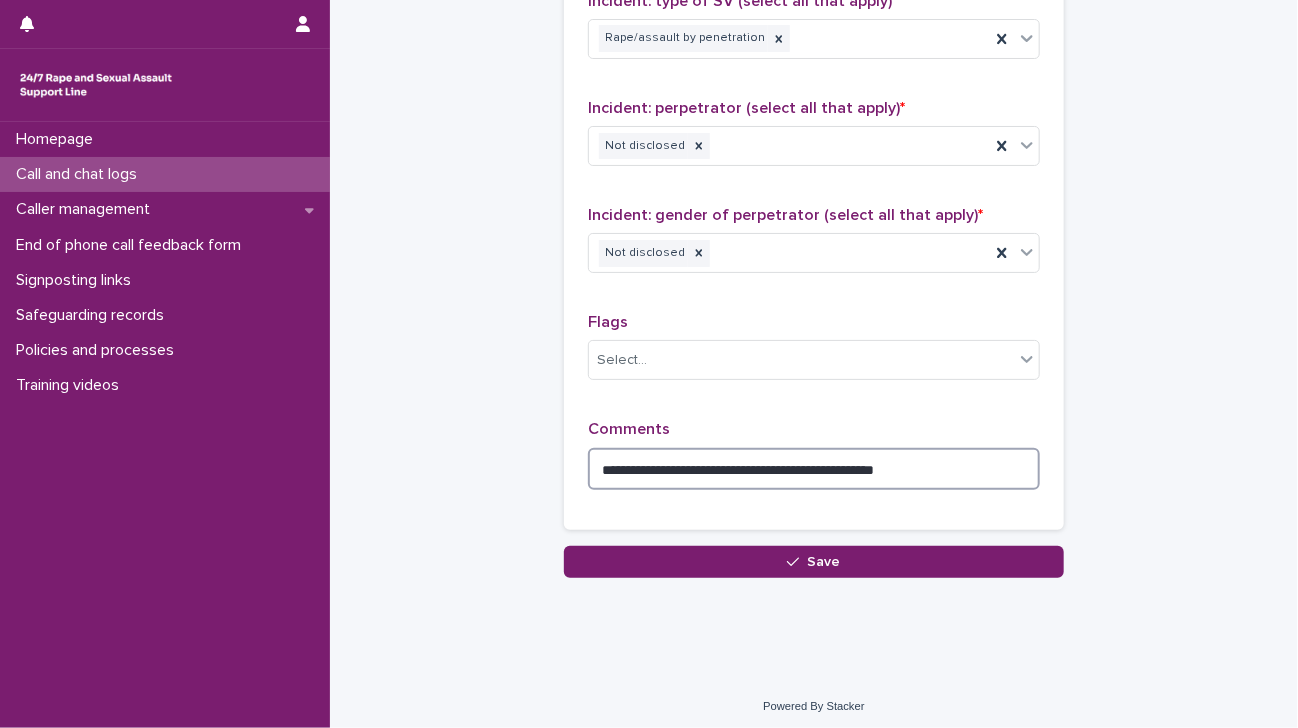 click on "**********" at bounding box center (814, 469) 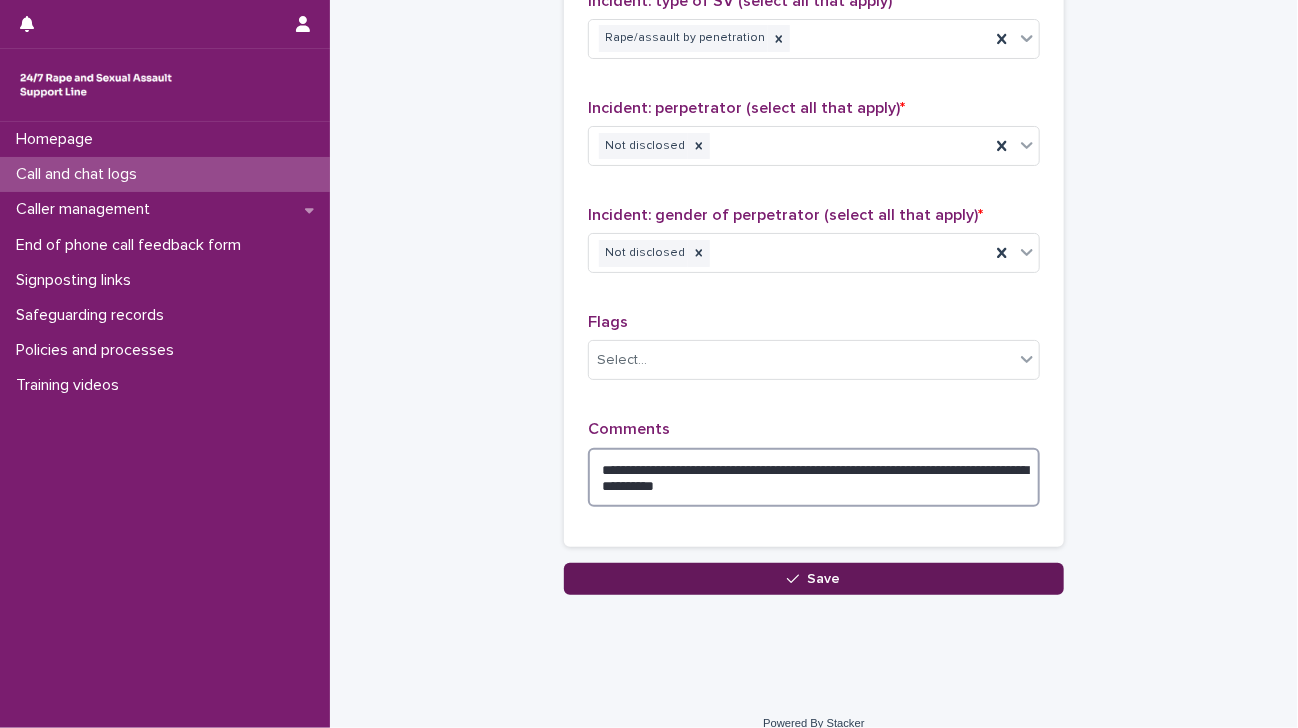 type on "**********" 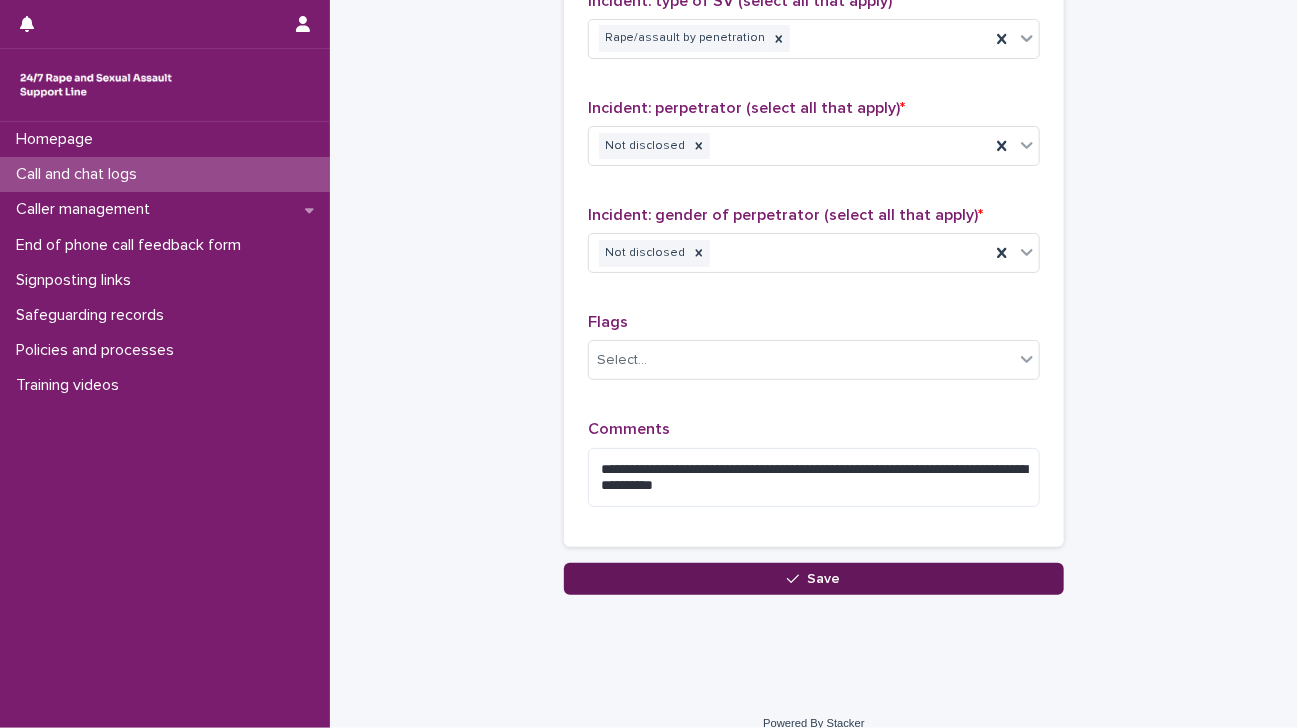 click on "Save" at bounding box center (814, 579) 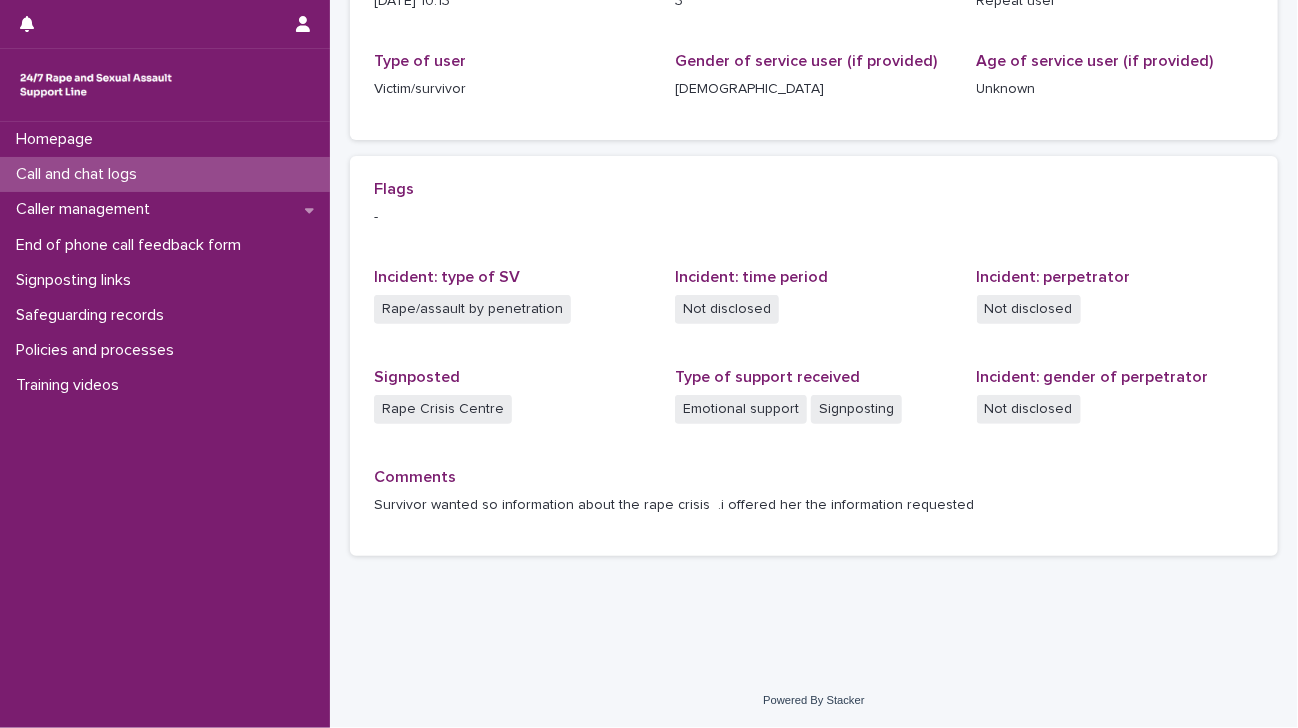 scroll, scrollTop: 0, scrollLeft: 0, axis: both 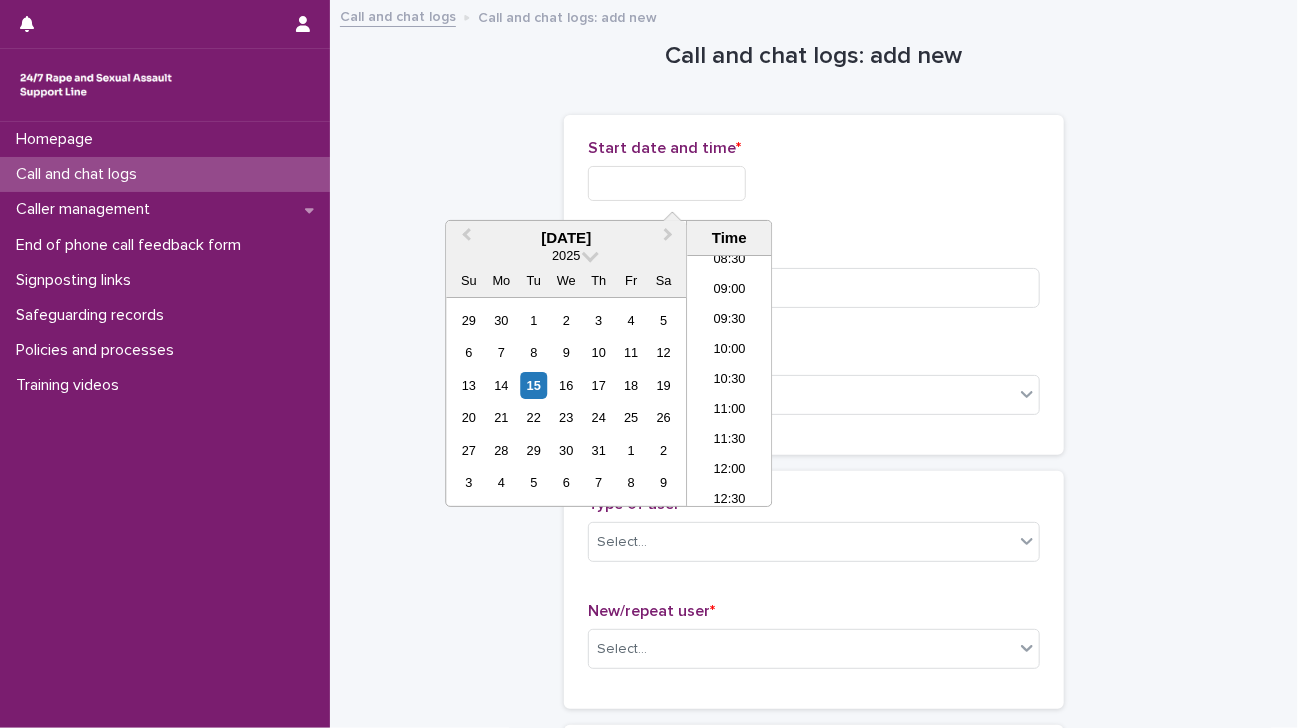 click at bounding box center (667, 183) 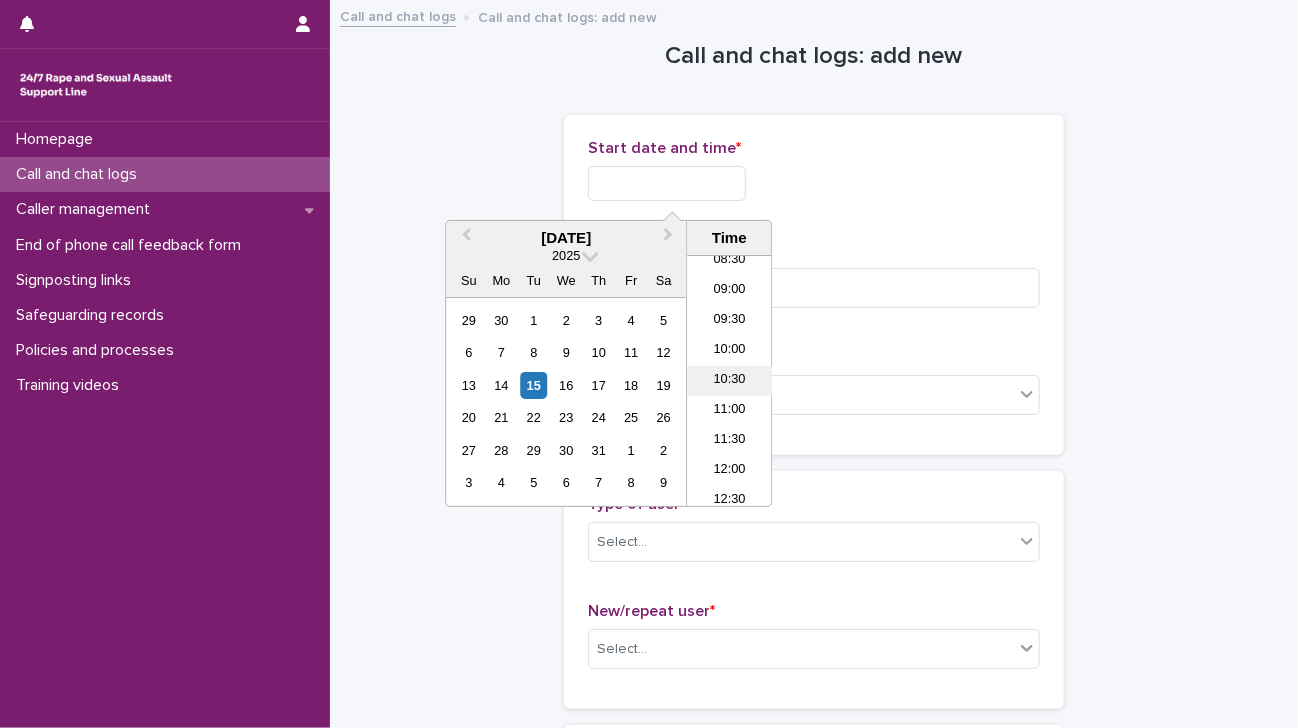 click on "10:30" at bounding box center [729, 381] 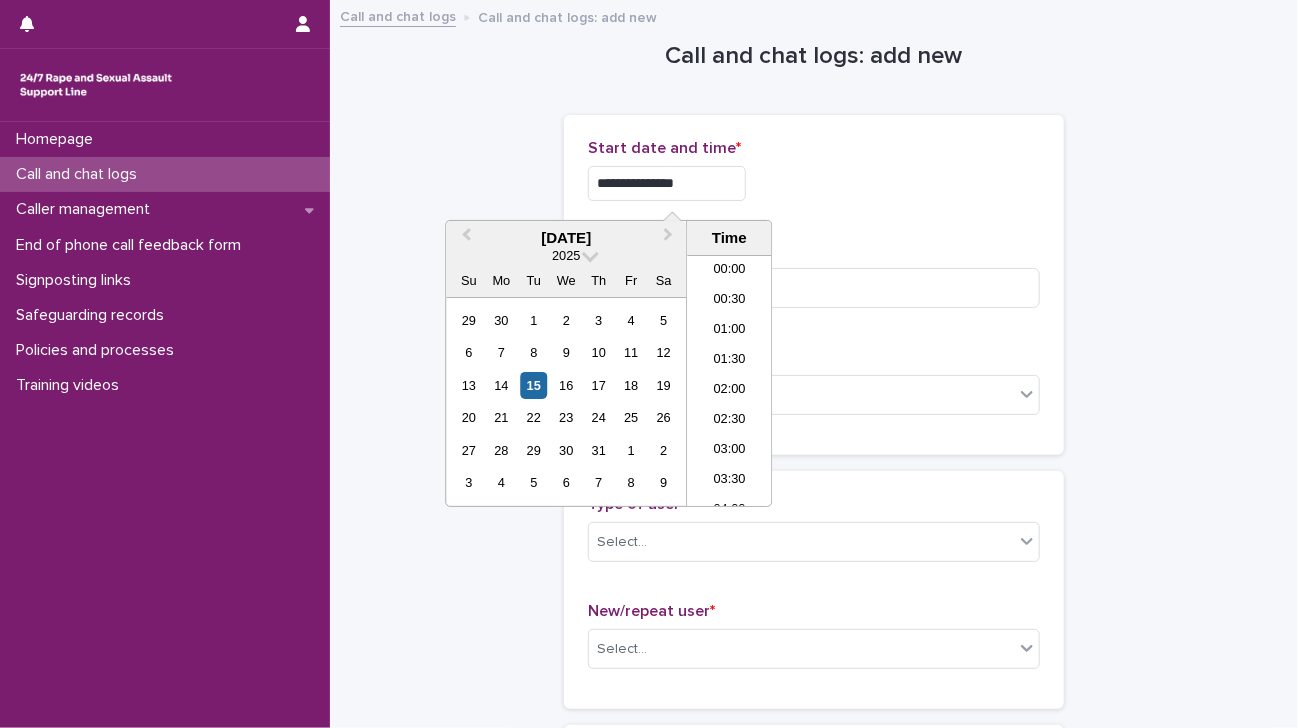 scroll, scrollTop: 520, scrollLeft: 0, axis: vertical 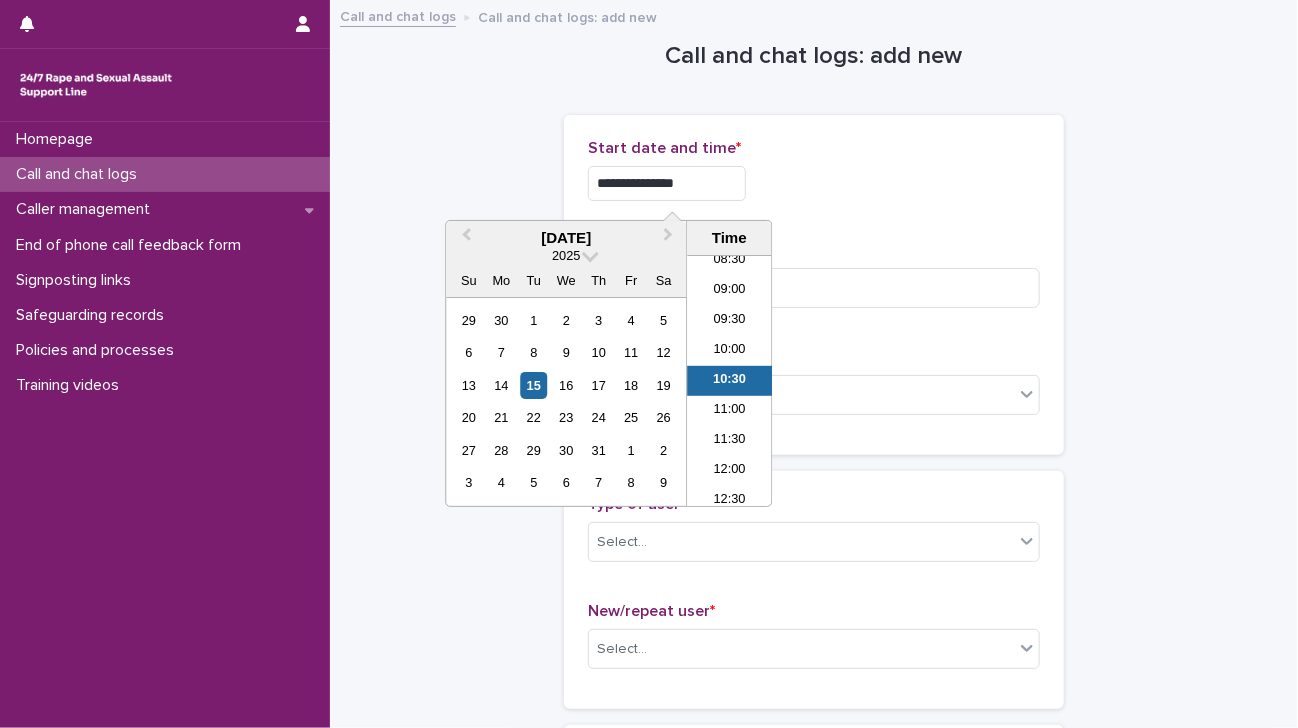 click on "**********" at bounding box center (667, 183) 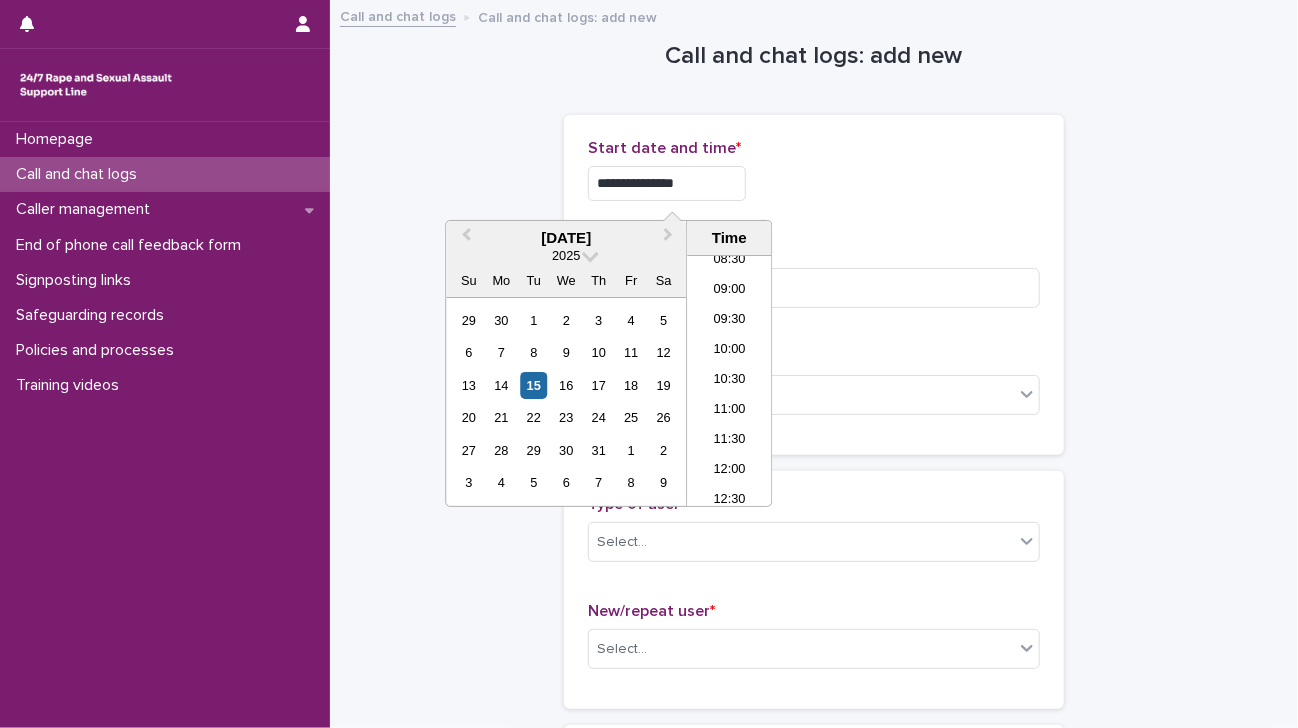 type on "**********" 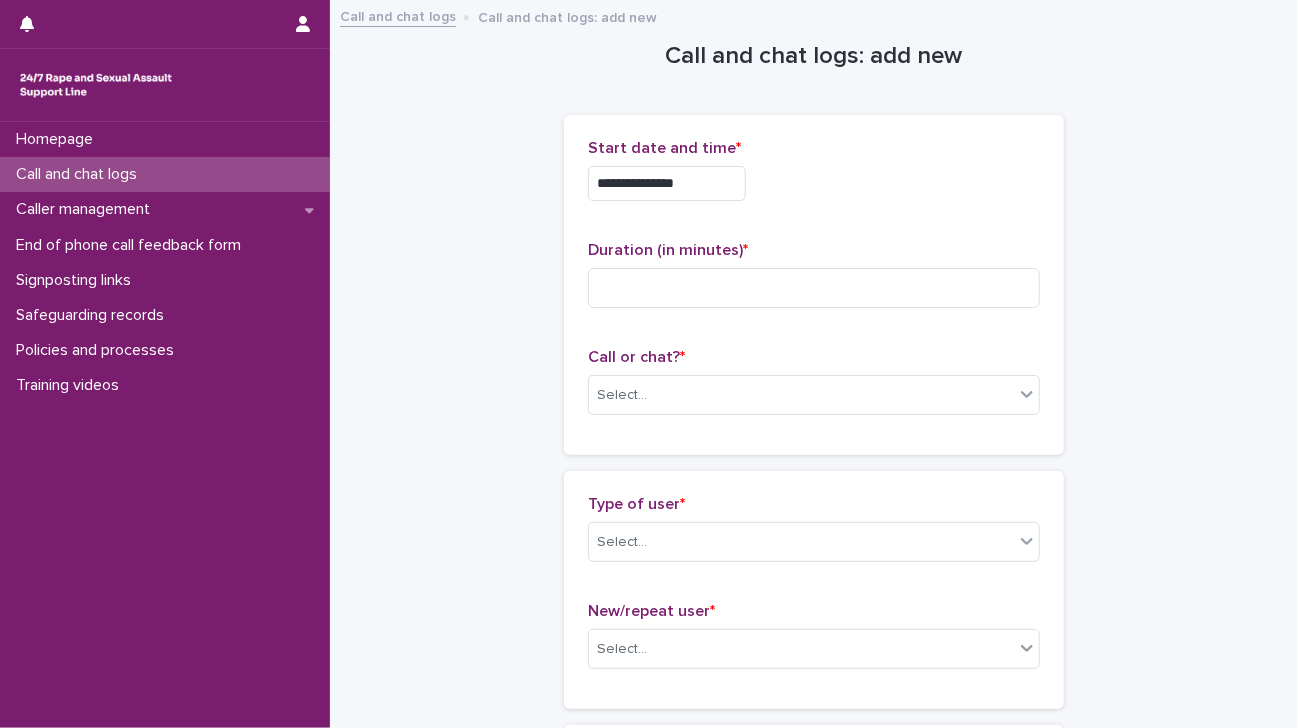 click on "**********" at bounding box center (814, 178) 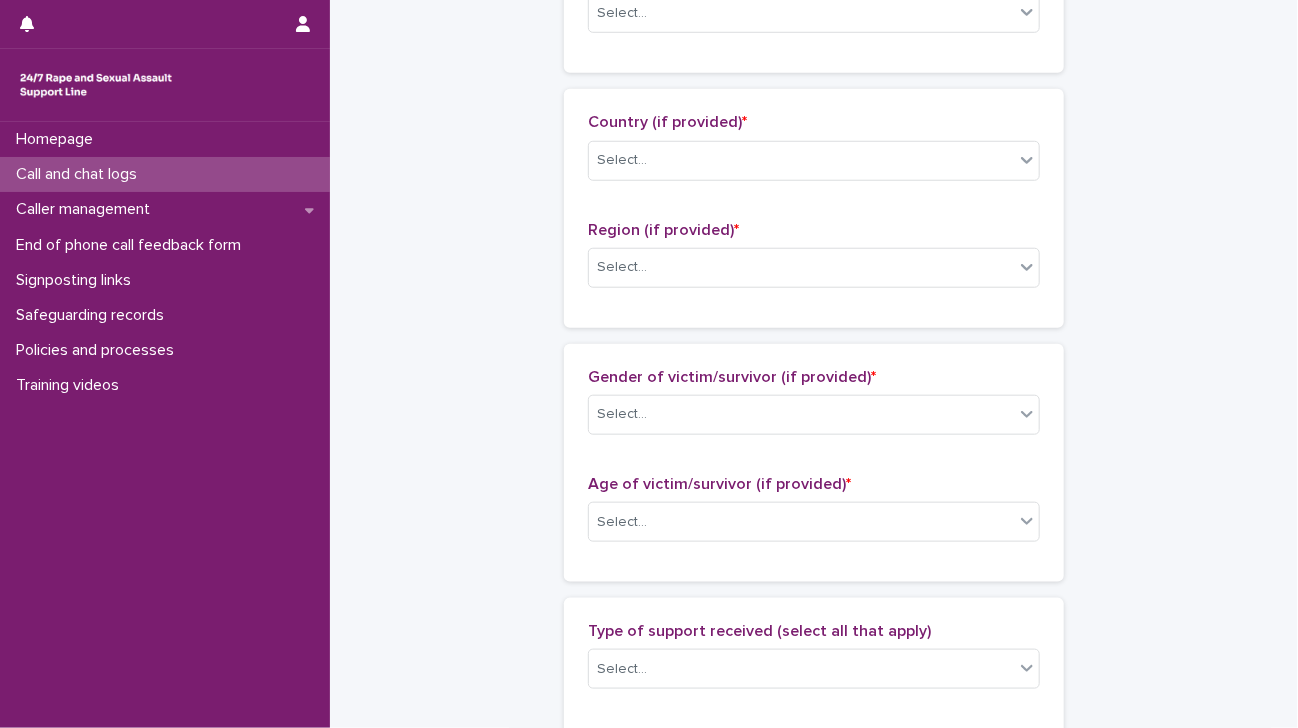 click on "**********" at bounding box center [814, 448] 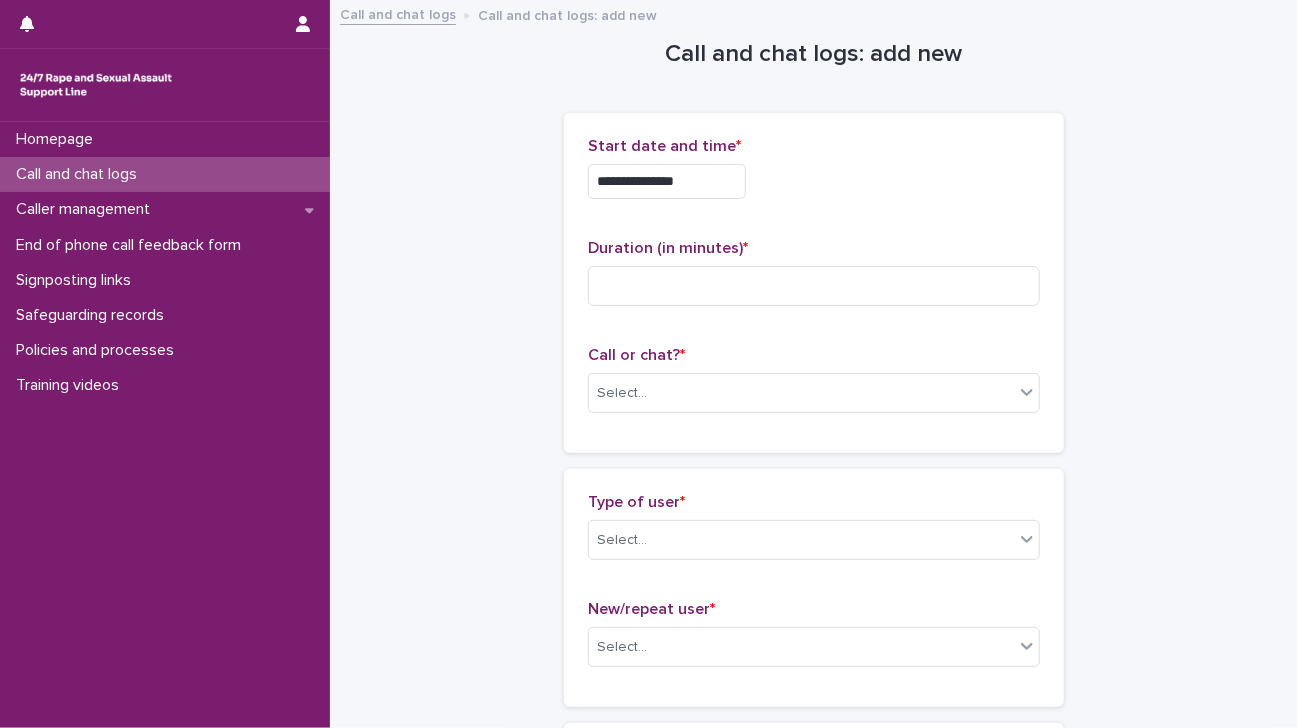 scroll, scrollTop: 0, scrollLeft: 0, axis: both 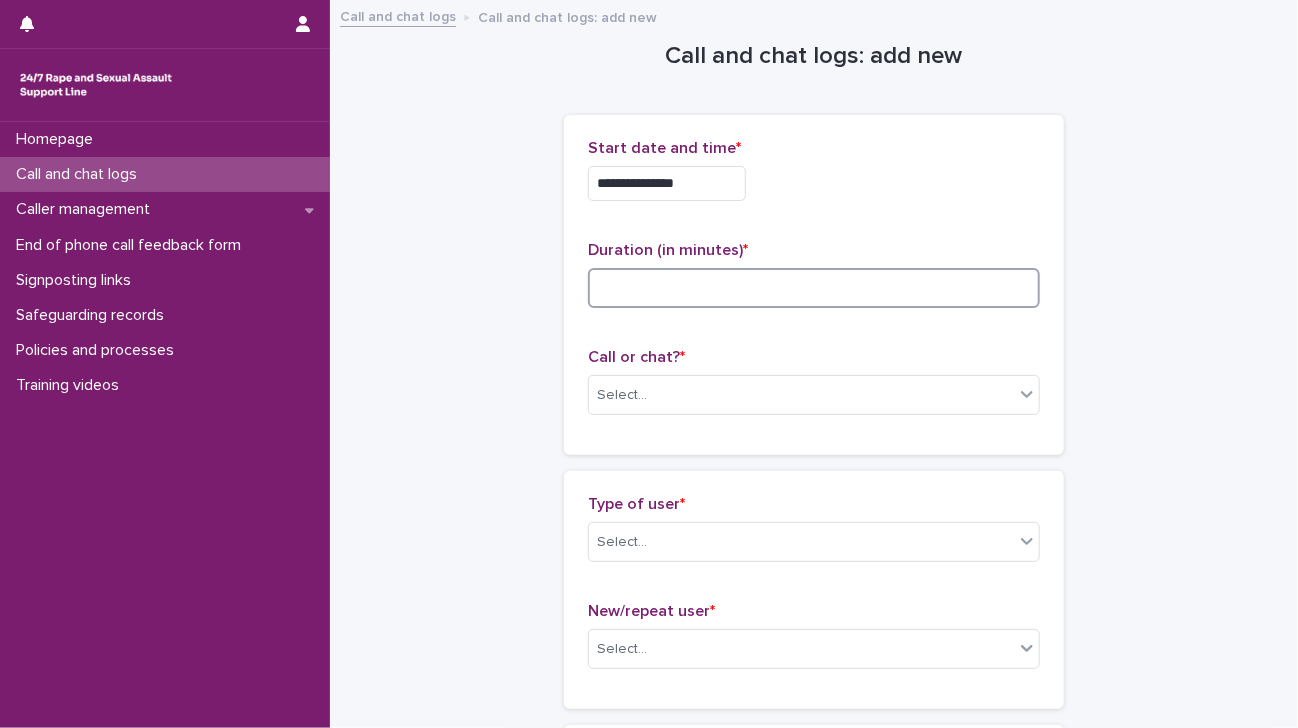 click at bounding box center (814, 288) 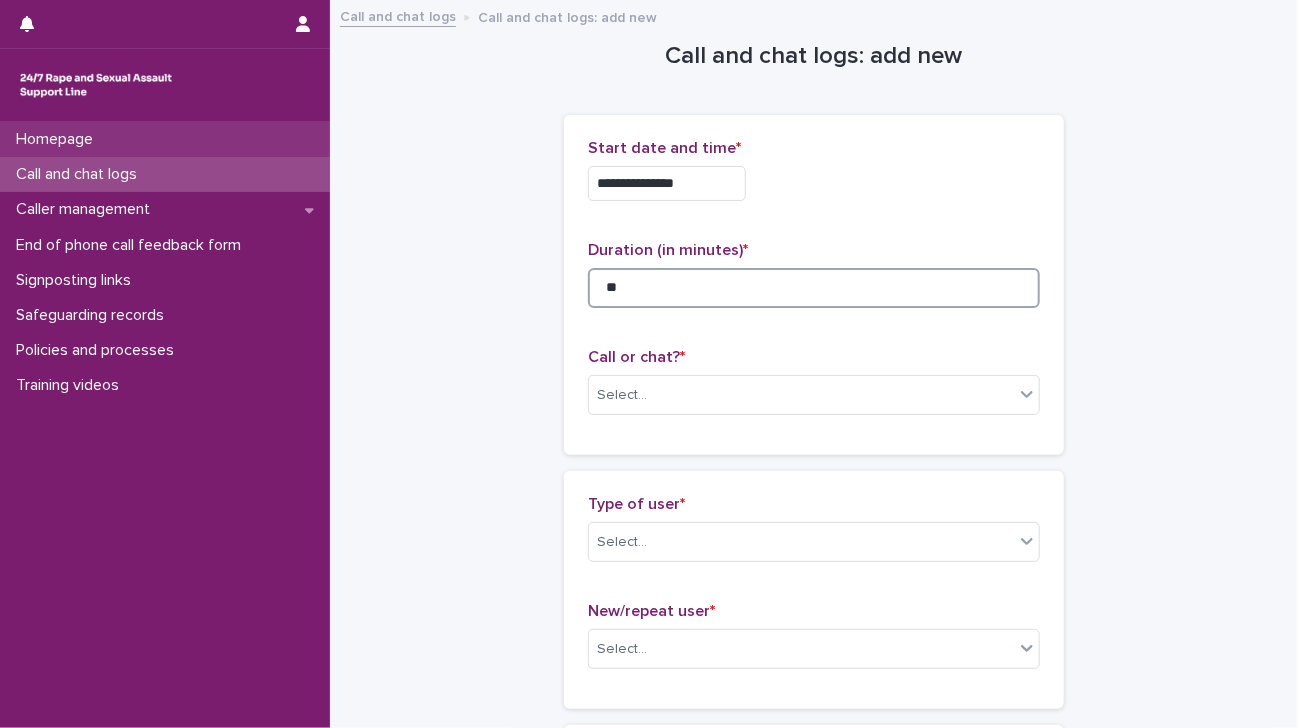 type on "**" 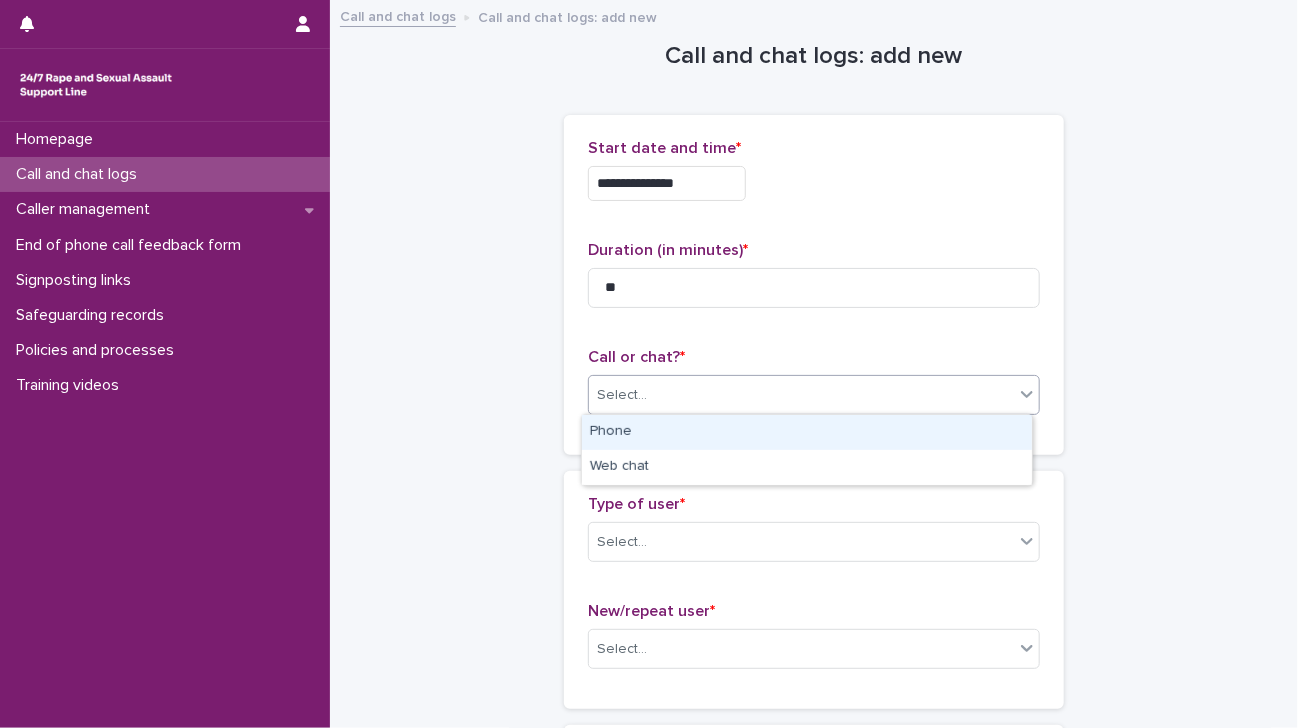 click on "Select..." at bounding box center [622, 395] 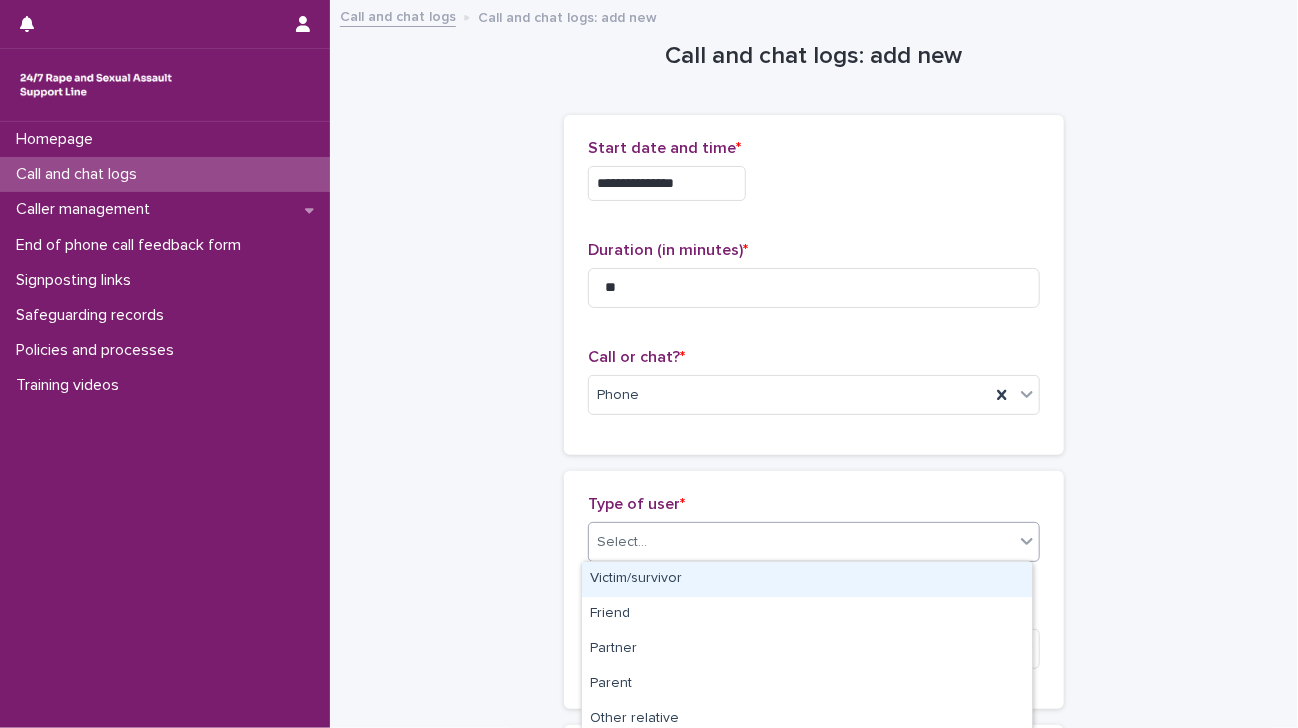 click on "Select..." at bounding box center (801, 542) 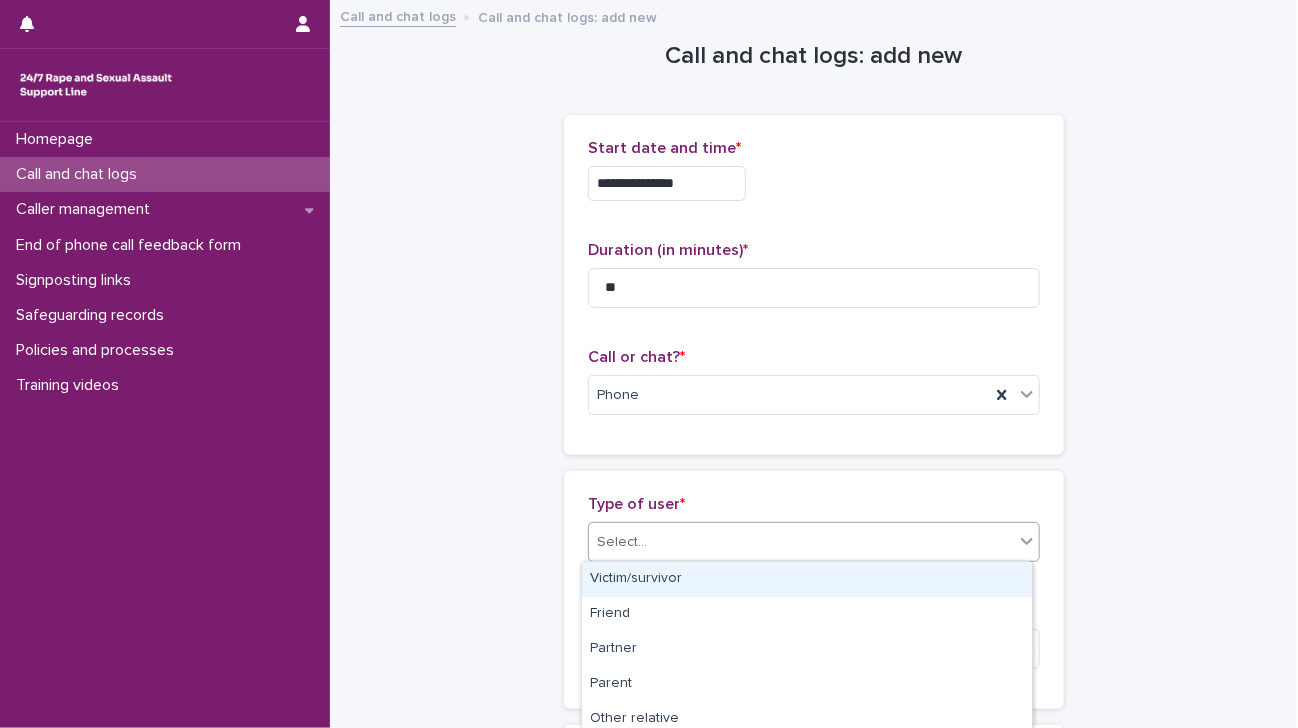 click on "Select..." at bounding box center [801, 542] 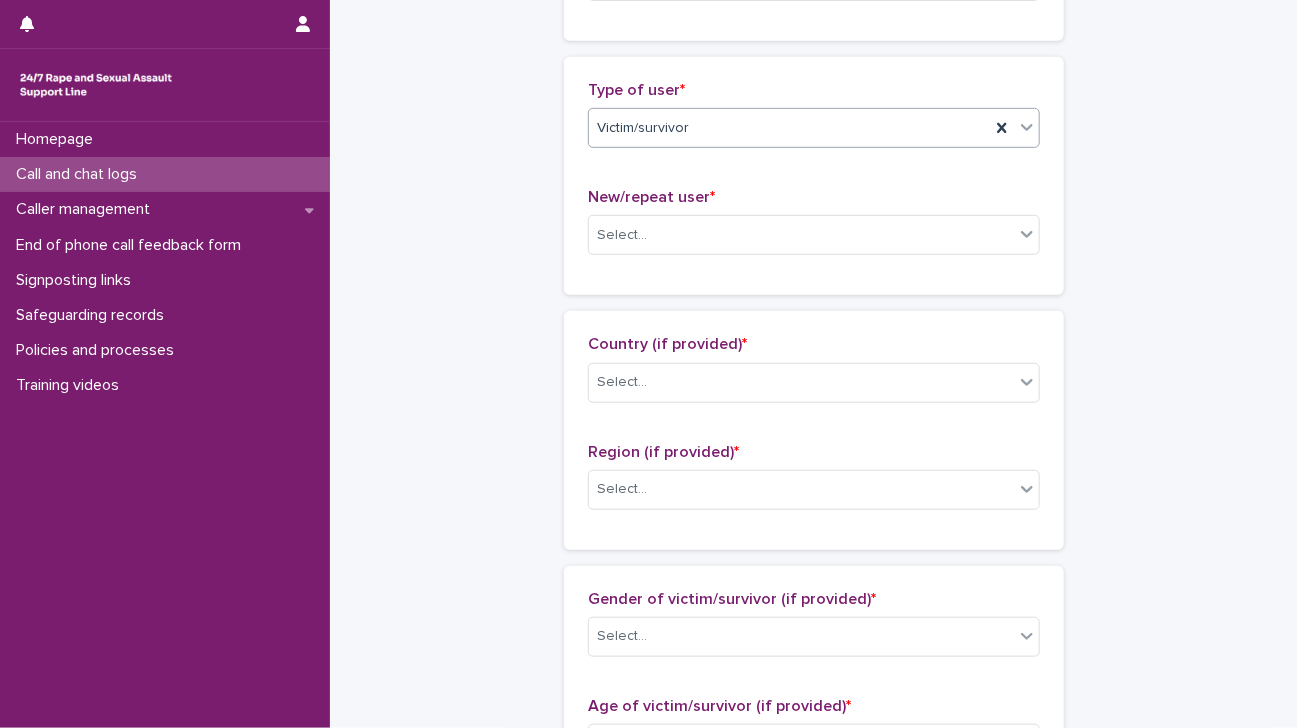 scroll, scrollTop: 415, scrollLeft: 0, axis: vertical 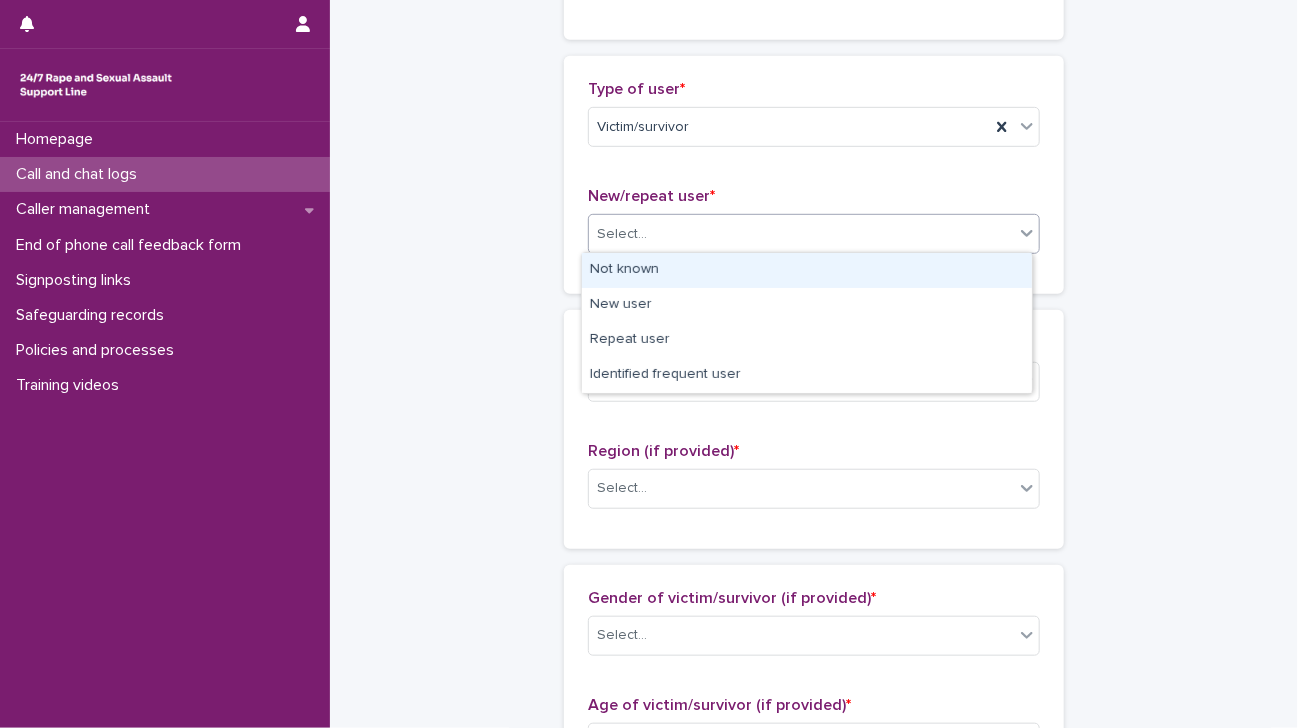 click on "Select..." at bounding box center (814, 234) 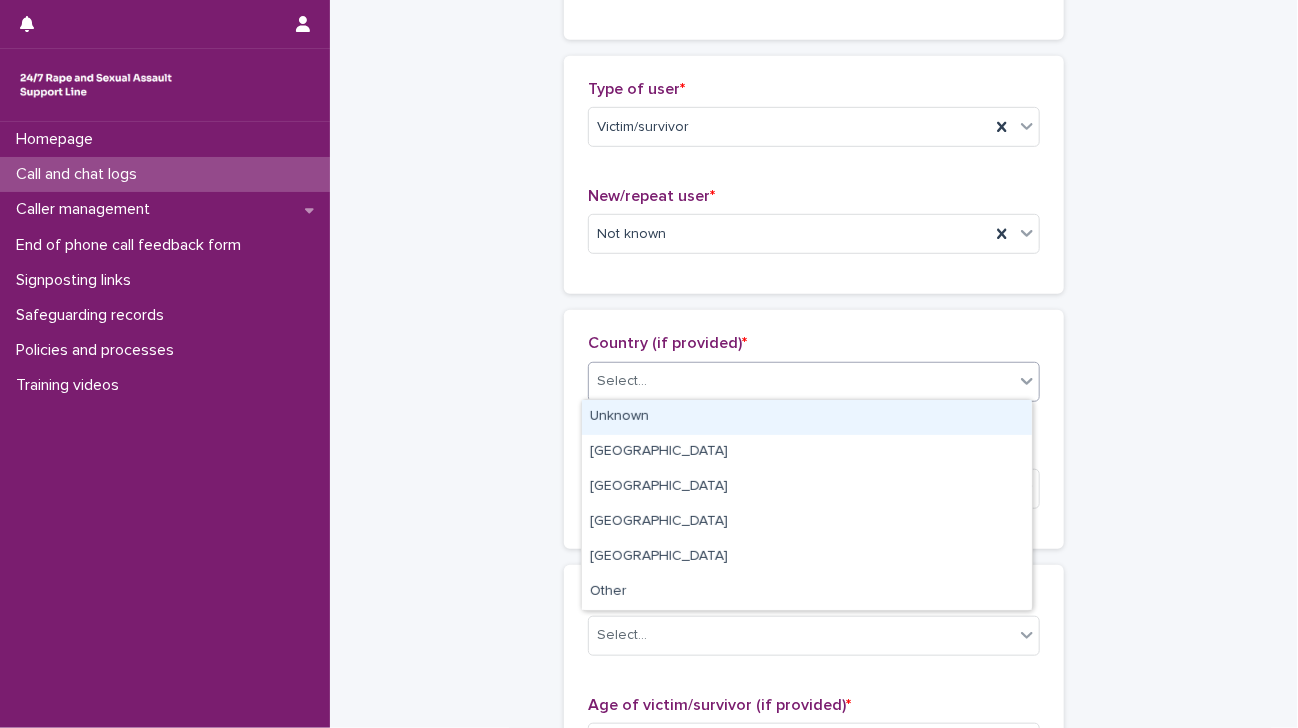 click on "Select..." at bounding box center [801, 381] 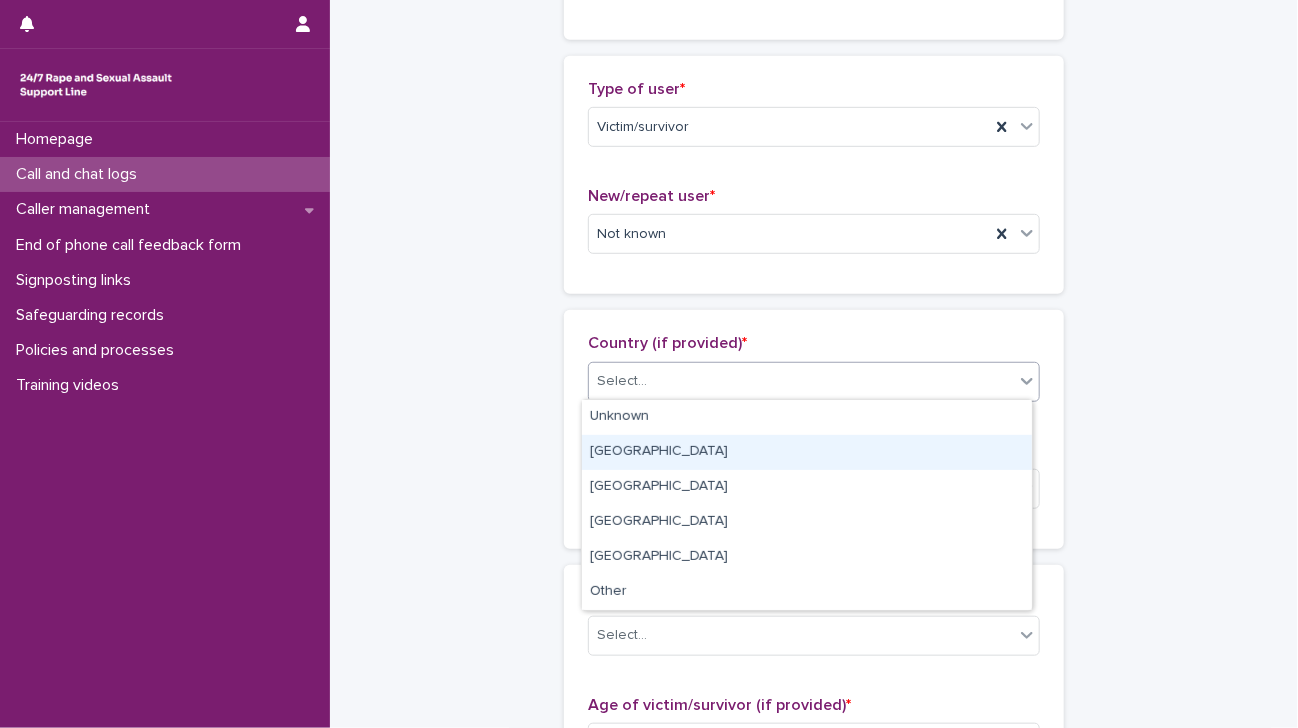 click on "[GEOGRAPHIC_DATA]" at bounding box center [807, 452] 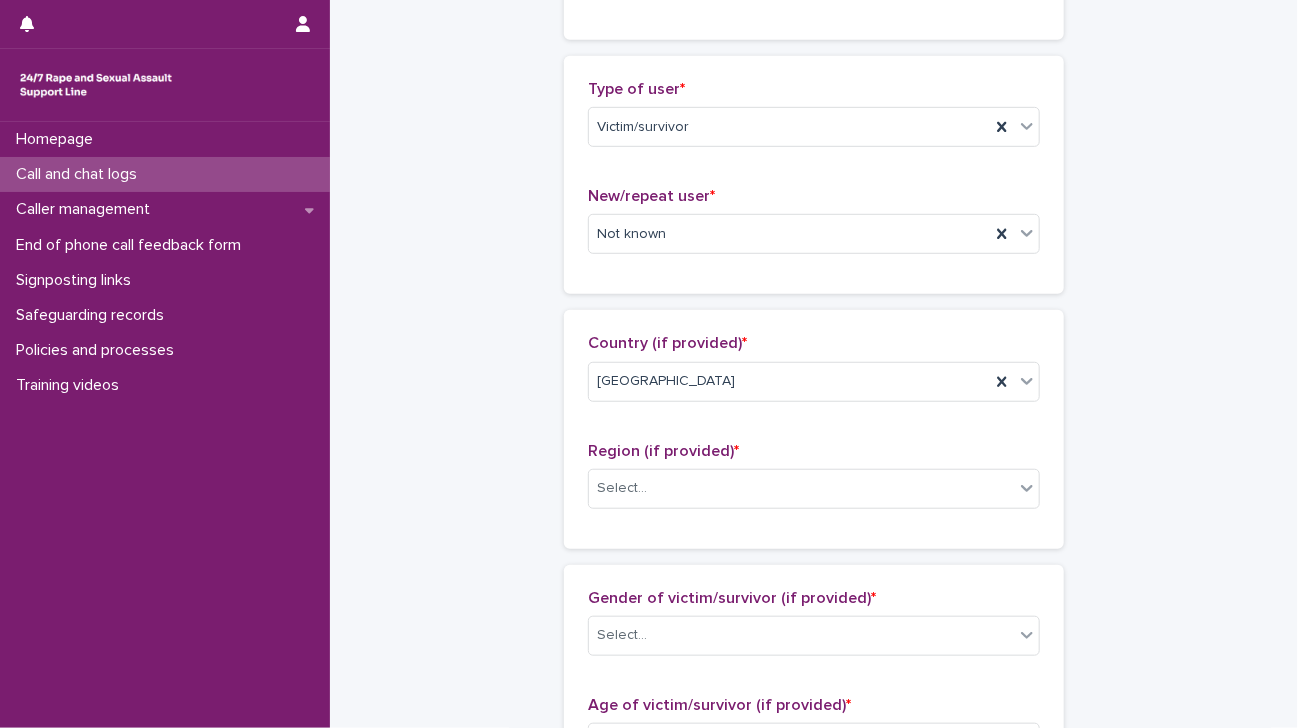 click on "Region (if provided) * Select..." at bounding box center (814, 483) 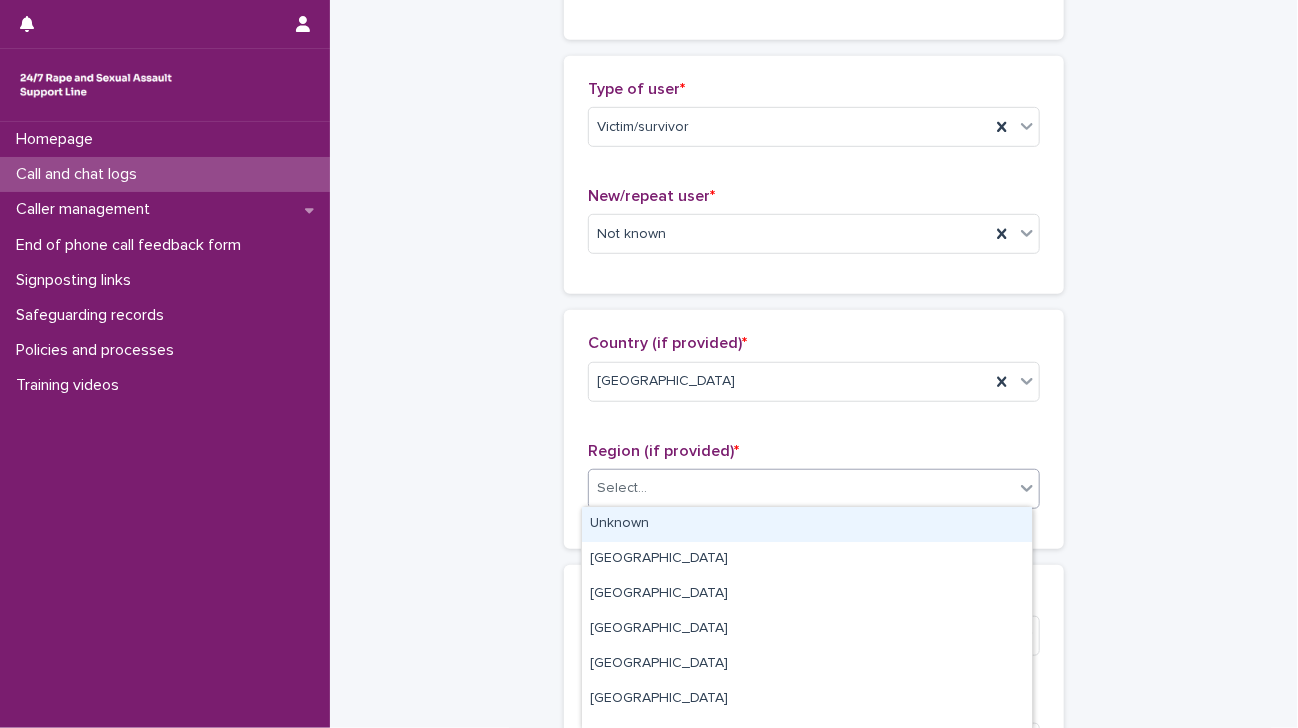 click on "Select..." at bounding box center [801, 488] 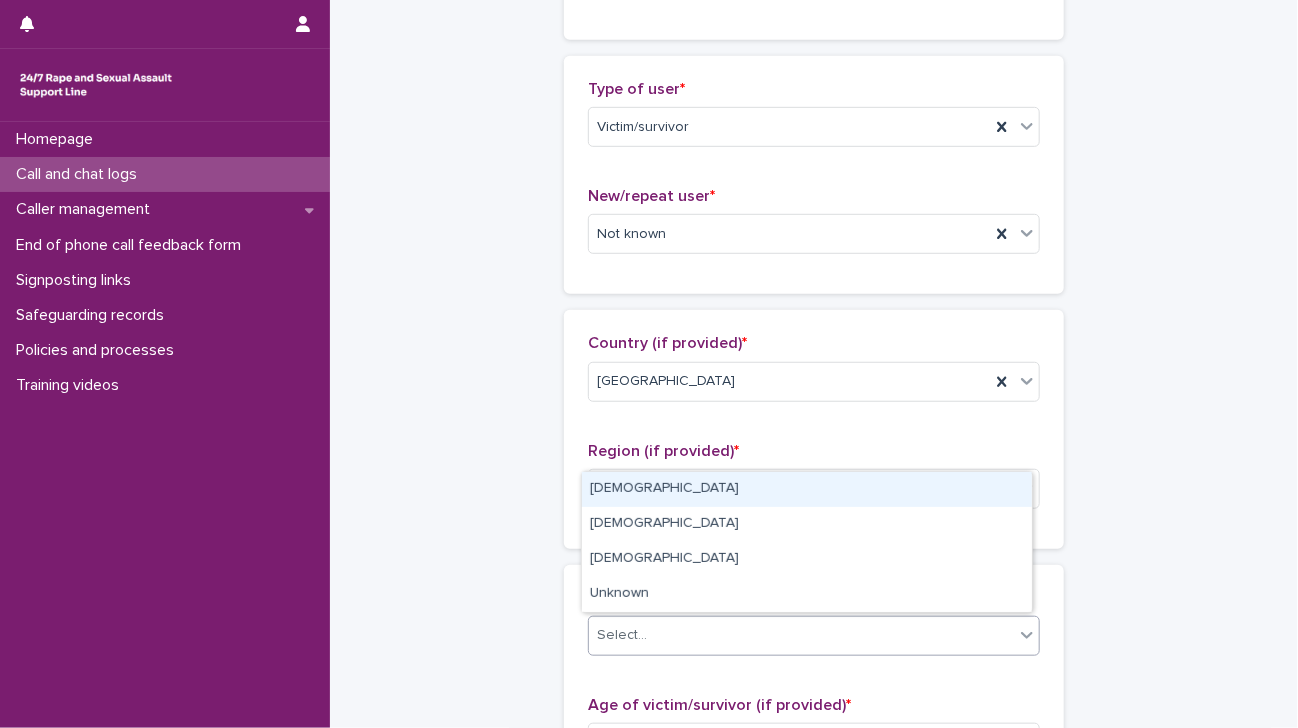 click on "Select..." at bounding box center (801, 635) 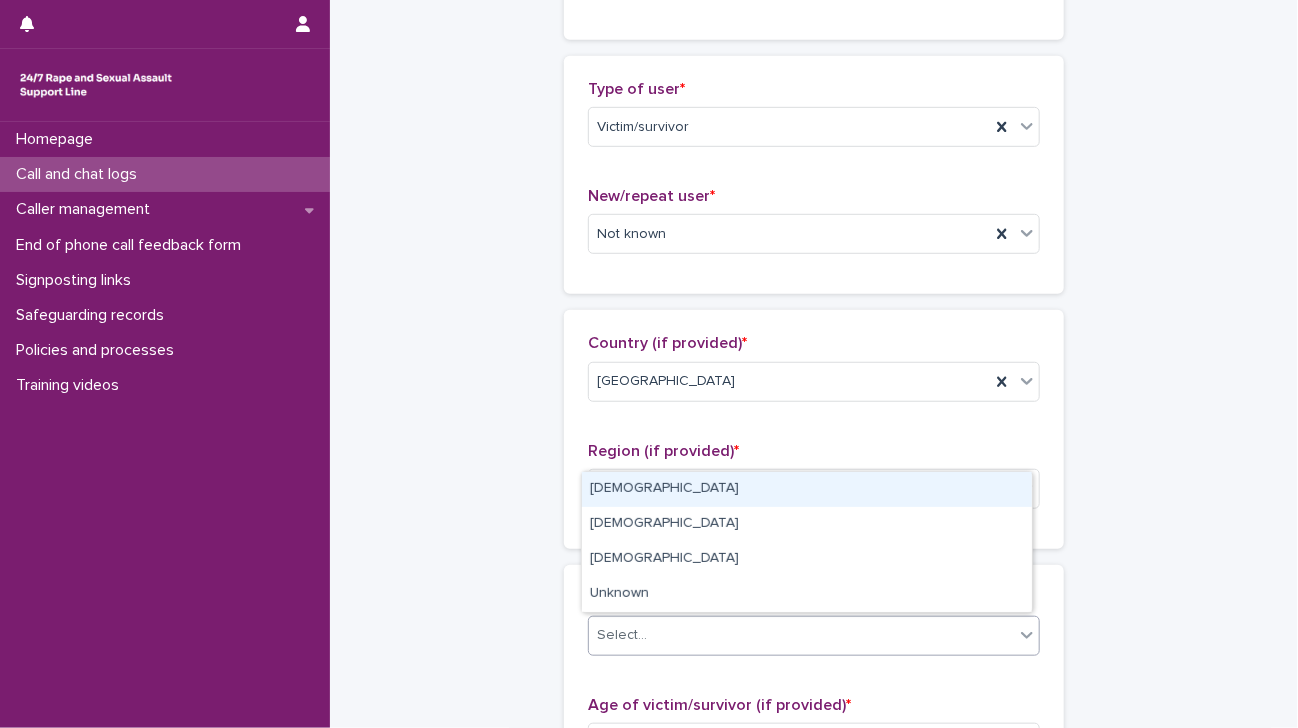 drag, startPoint x: 605, startPoint y: 545, endPoint x: 622, endPoint y: 483, distance: 64.288414 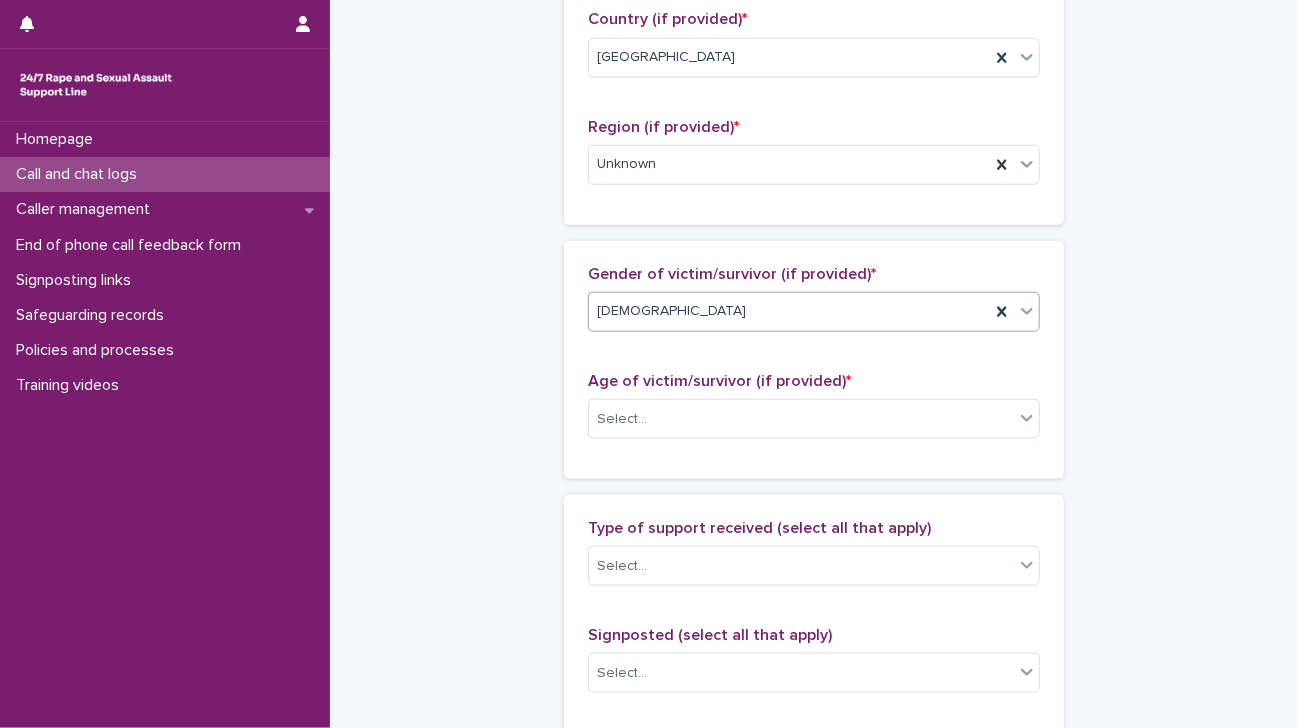 scroll, scrollTop: 746, scrollLeft: 0, axis: vertical 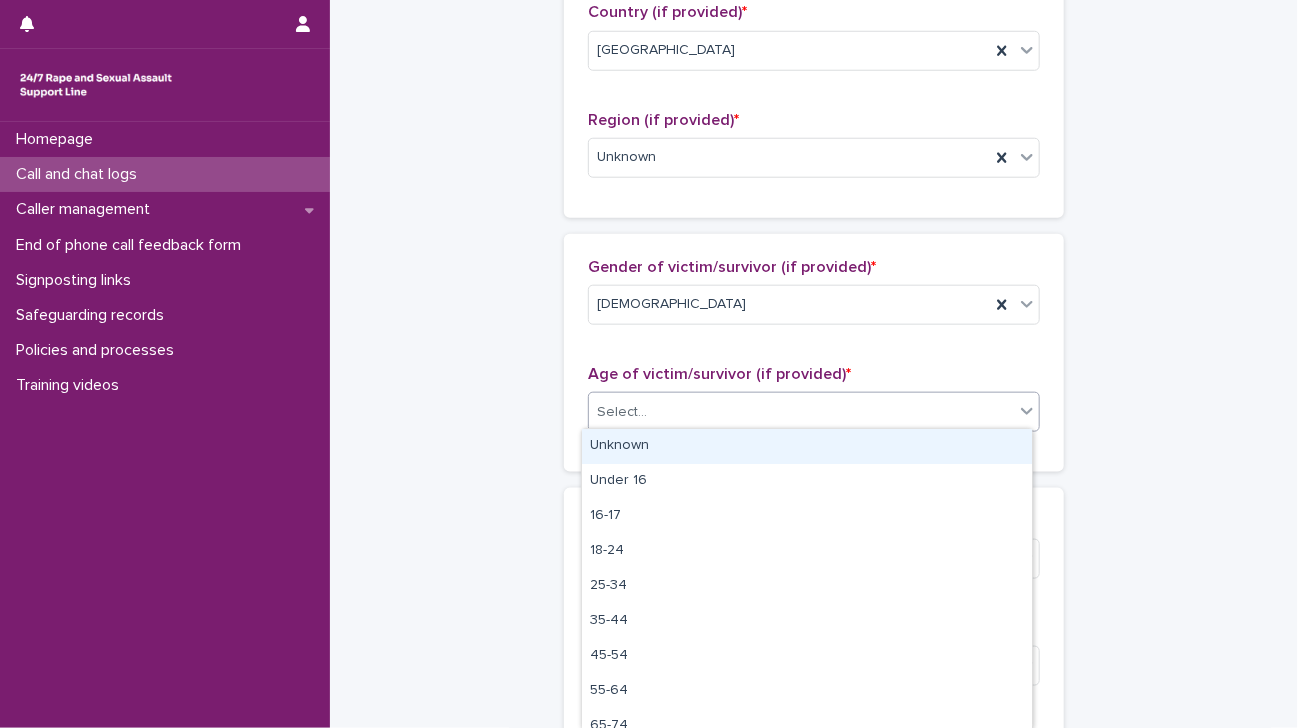 click on "Select..." at bounding box center (801, 412) 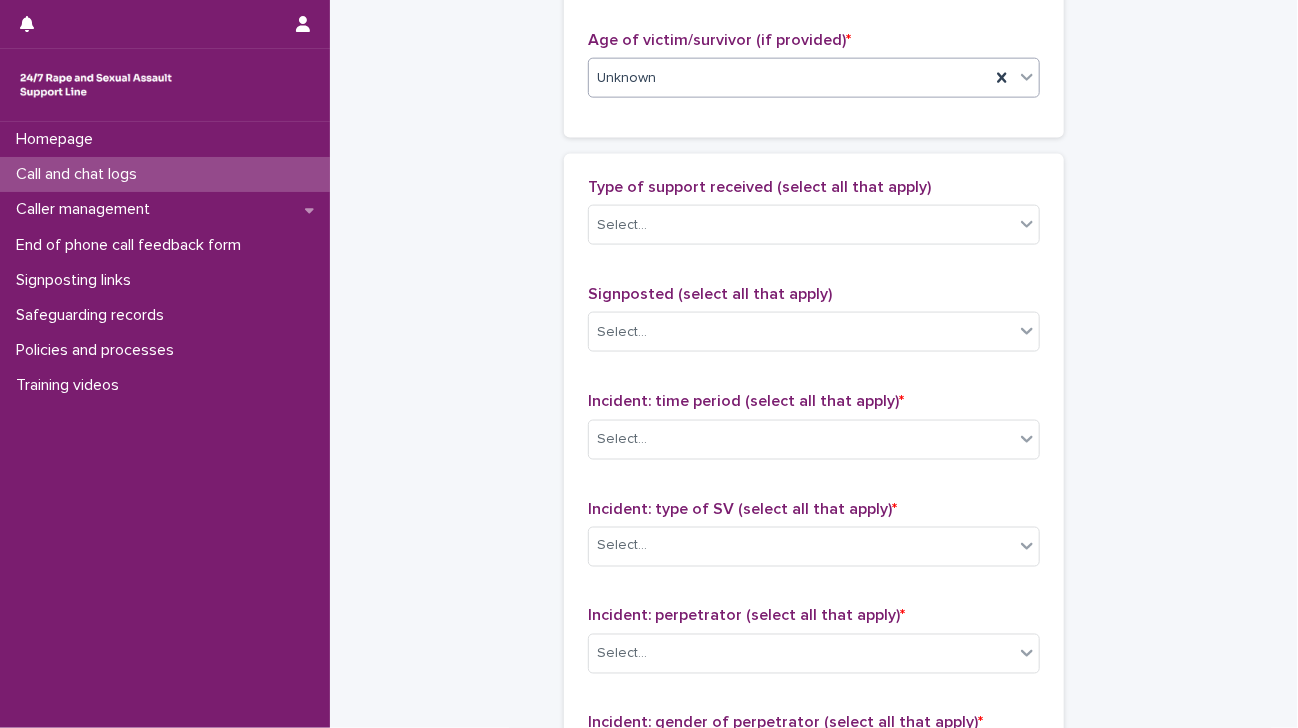 scroll, scrollTop: 1088, scrollLeft: 0, axis: vertical 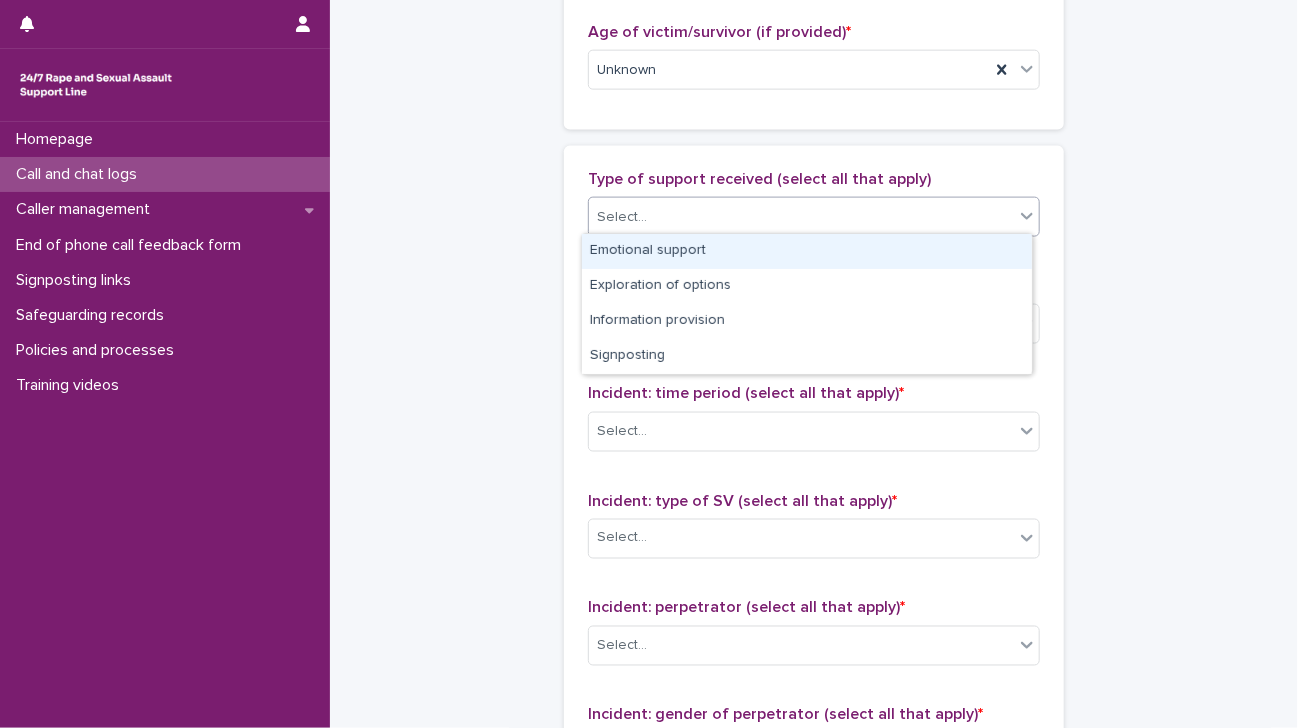 drag, startPoint x: 763, startPoint y: 209, endPoint x: 700, endPoint y: 238, distance: 69.354164 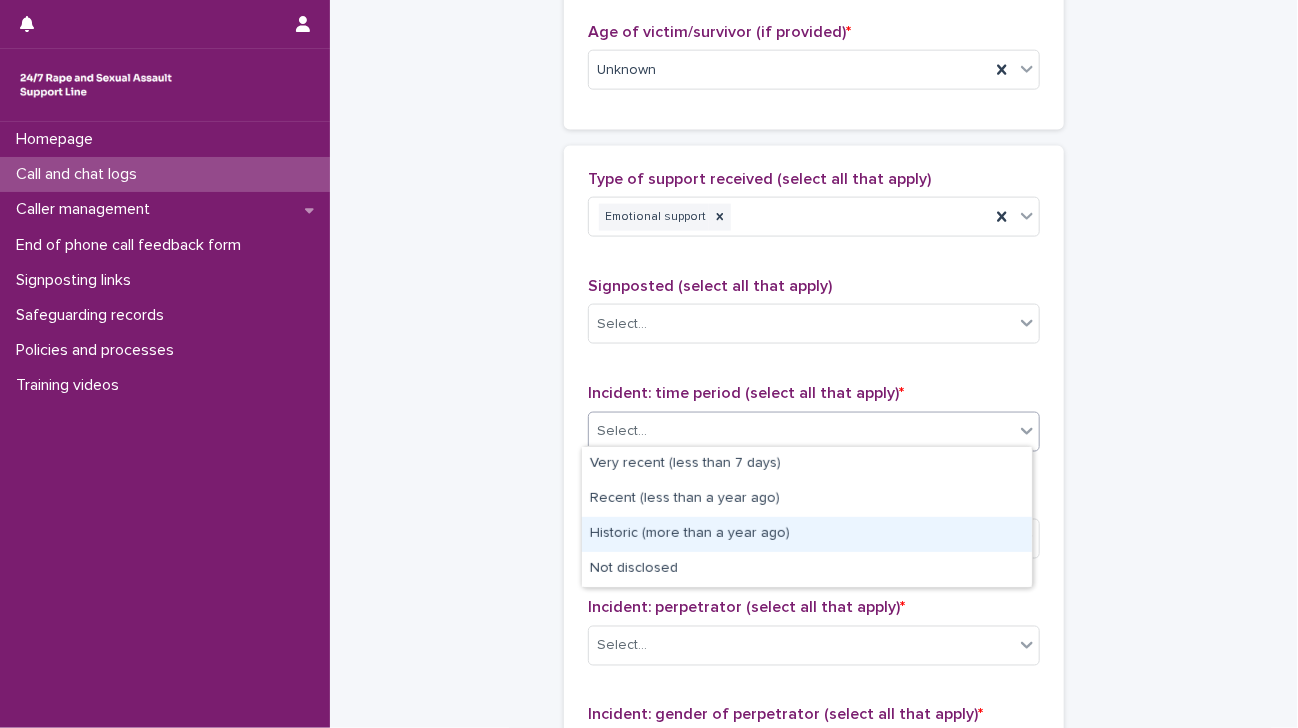 drag, startPoint x: 644, startPoint y: 419, endPoint x: 624, endPoint y: 515, distance: 98.0612 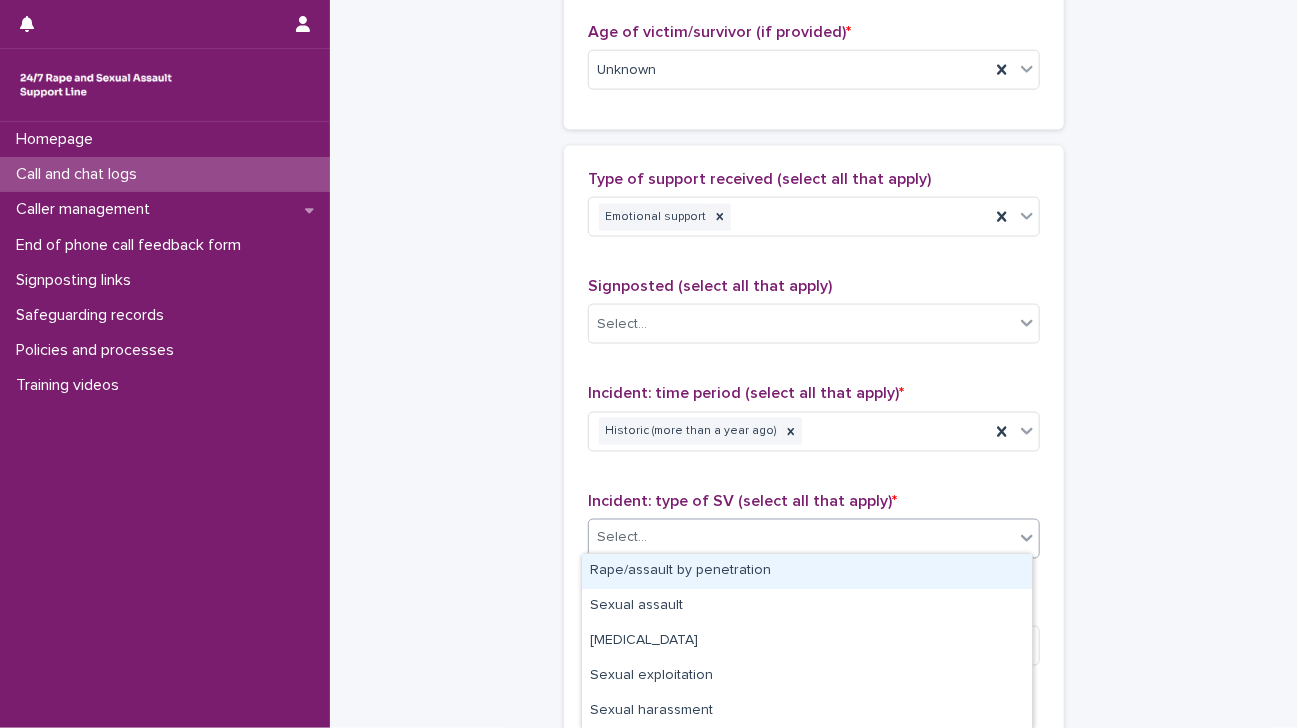 click on "Select..." at bounding box center [801, 538] 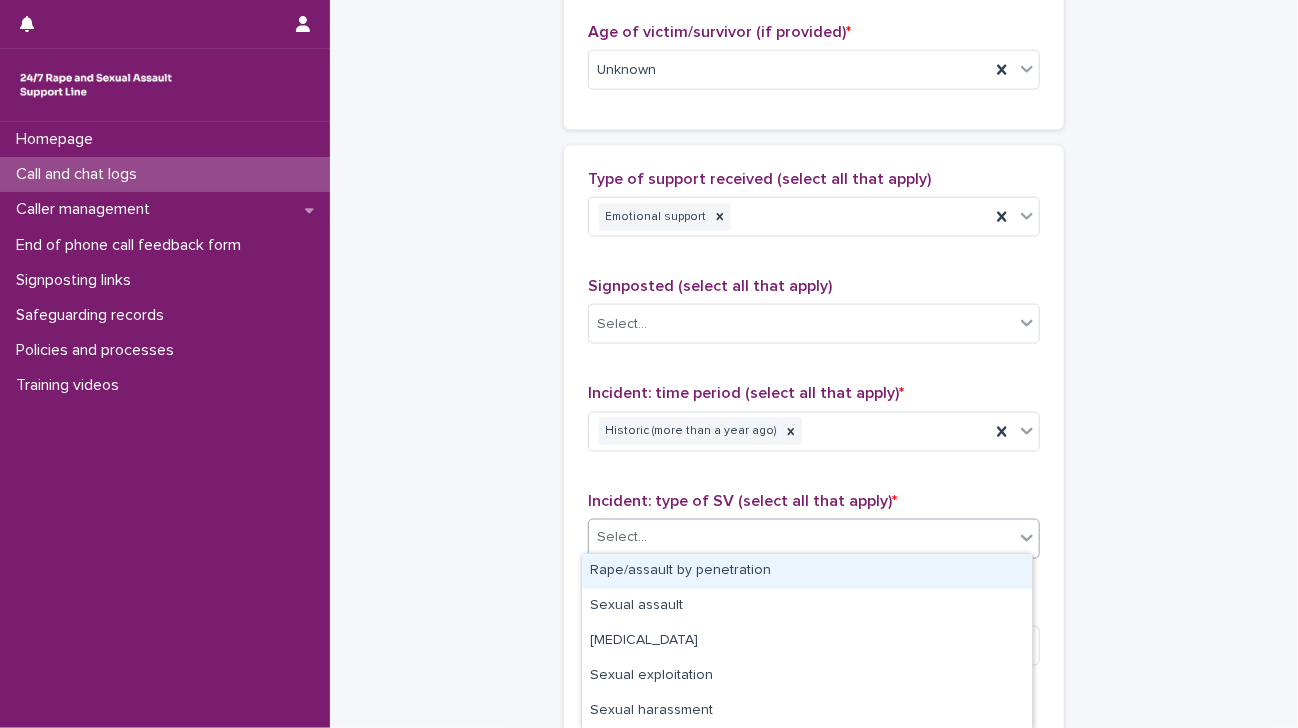 click on "Rape/assault by penetration" at bounding box center (807, 571) 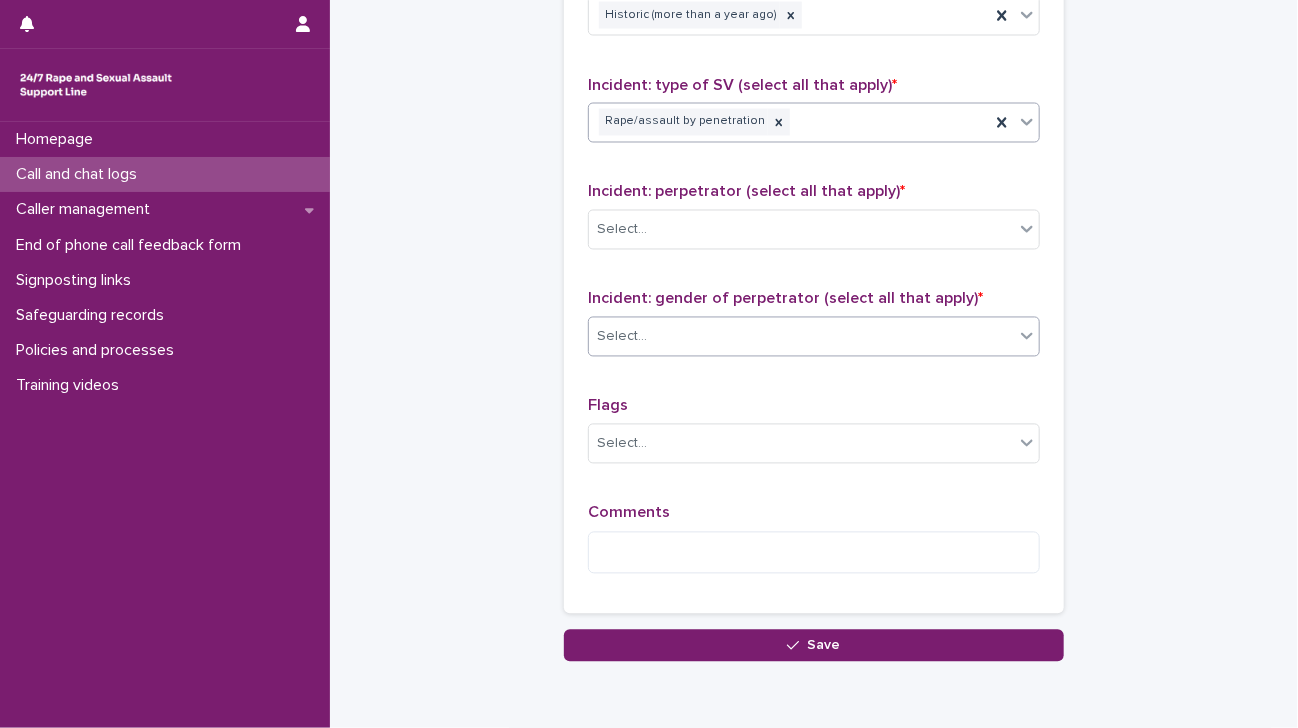 scroll, scrollTop: 1504, scrollLeft: 0, axis: vertical 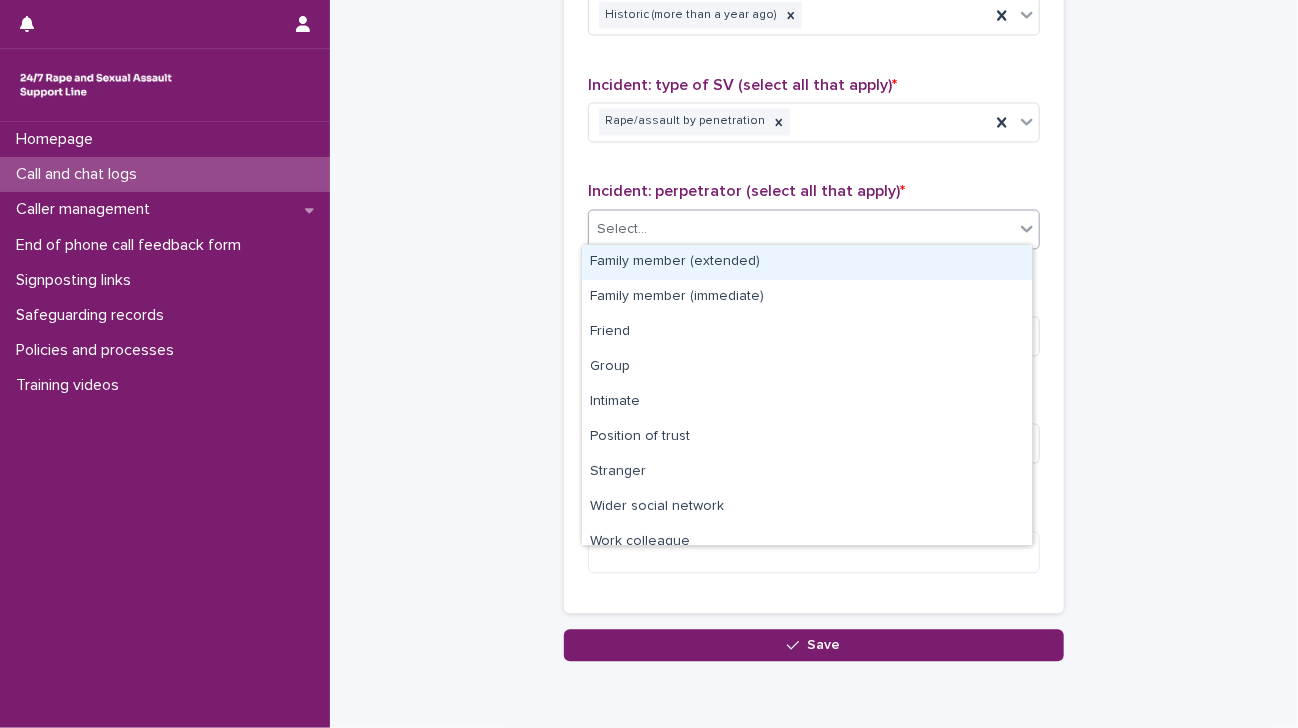 click on "Select..." at bounding box center [801, 230] 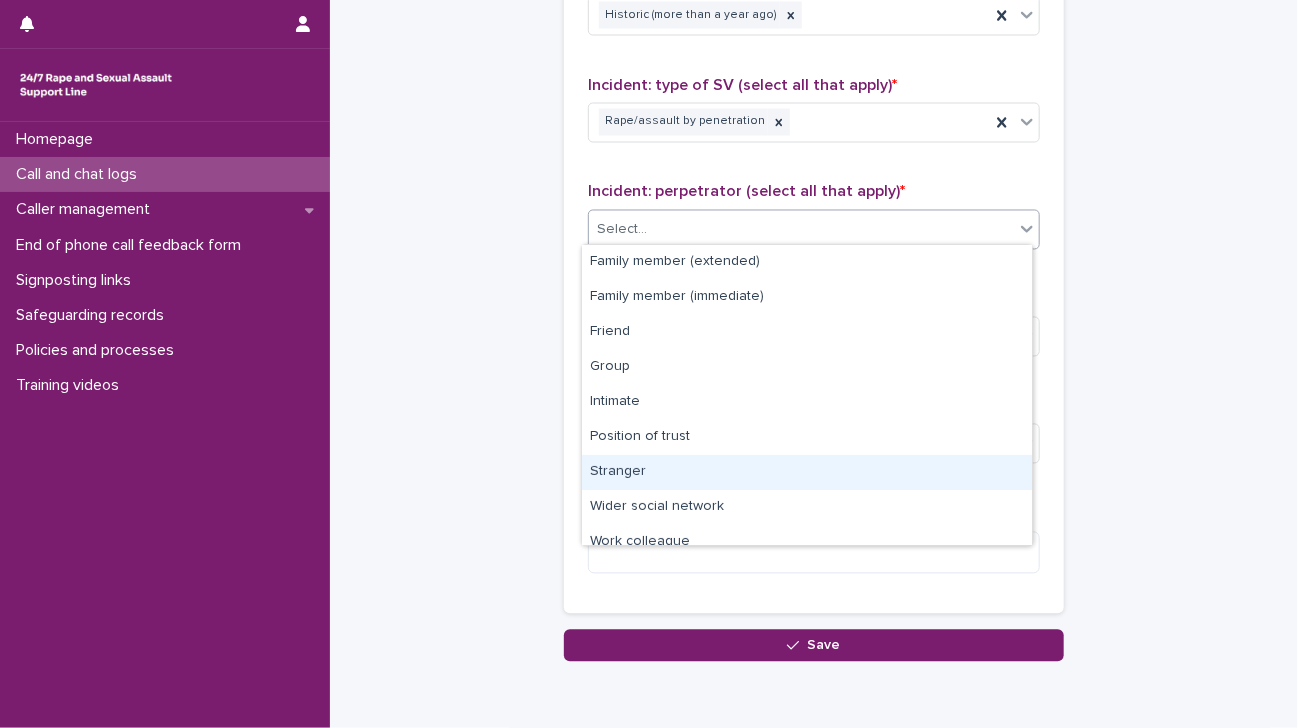 scroll, scrollTop: 84, scrollLeft: 0, axis: vertical 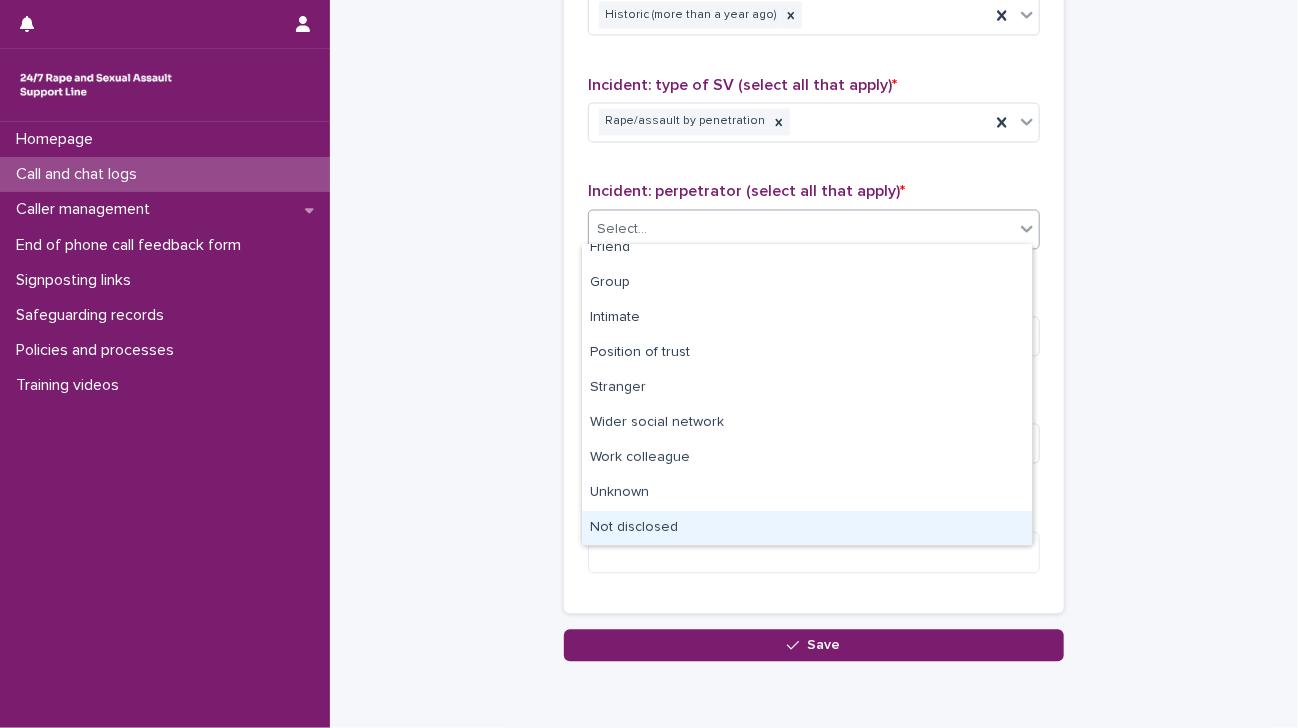 click on "Not disclosed" at bounding box center [807, 528] 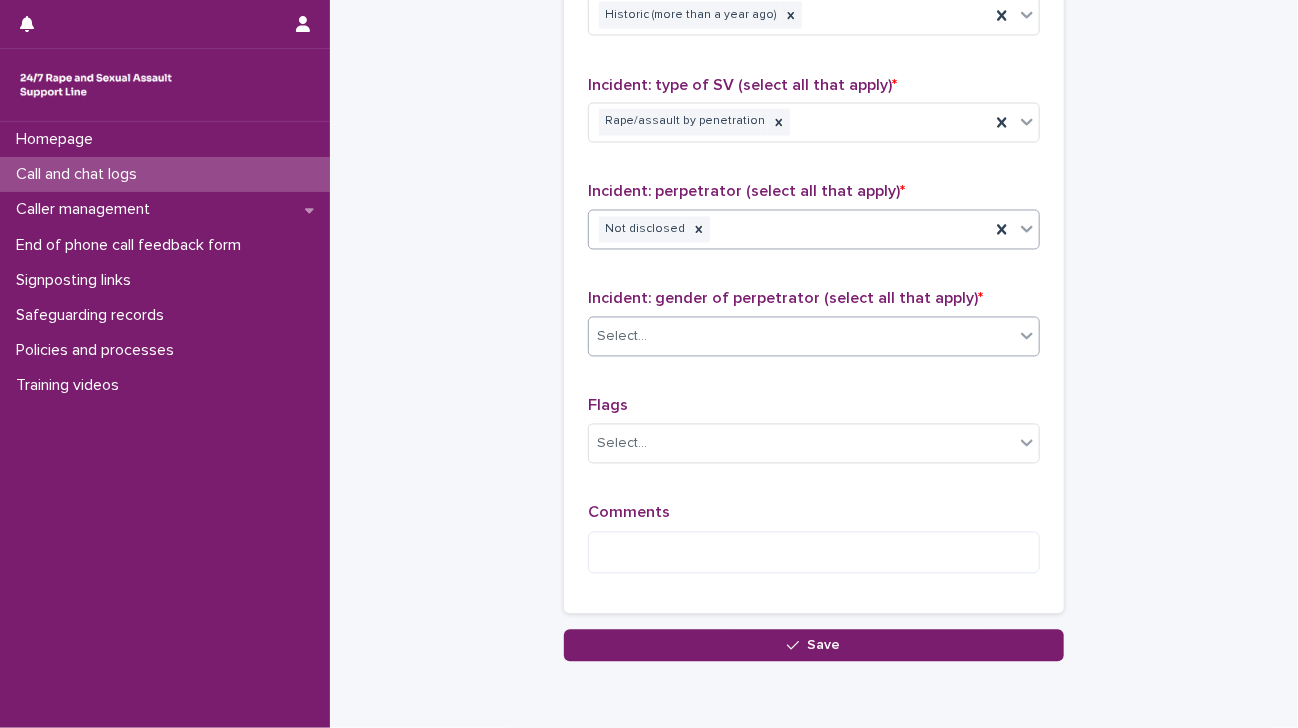 click on "Select..." at bounding box center (801, 337) 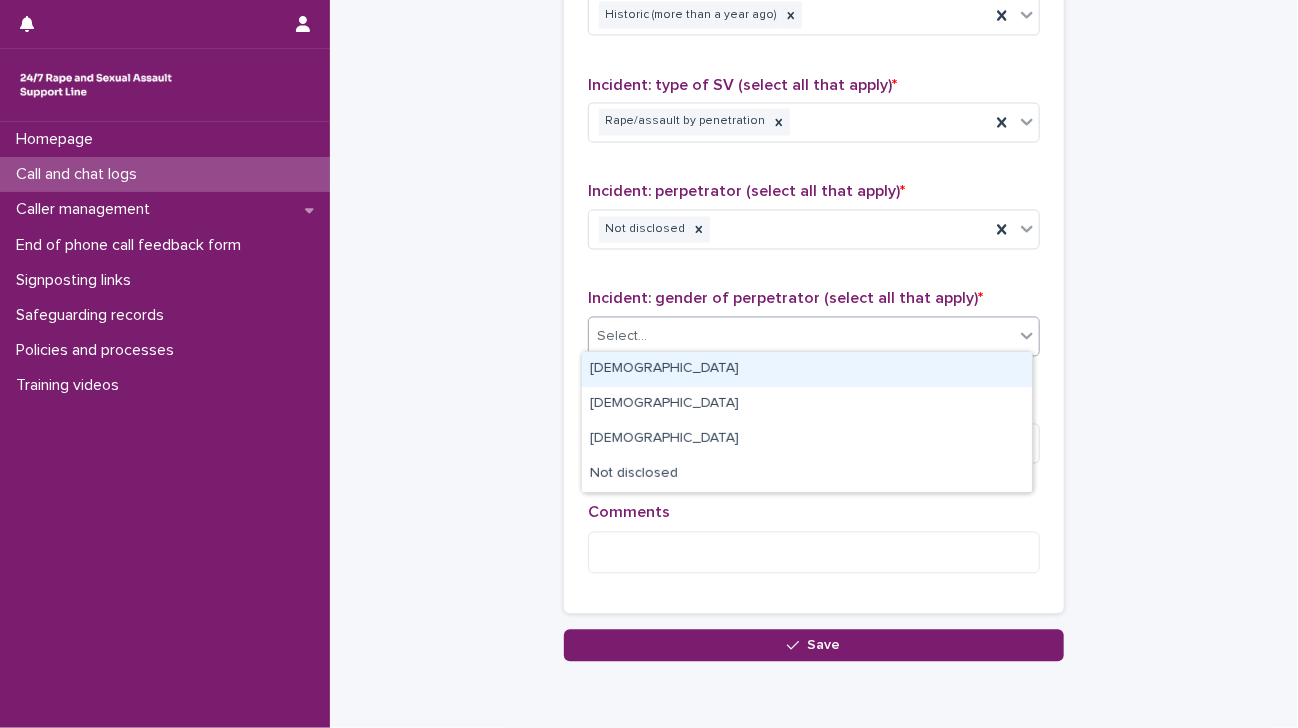 click on "[DEMOGRAPHIC_DATA]" at bounding box center (807, 369) 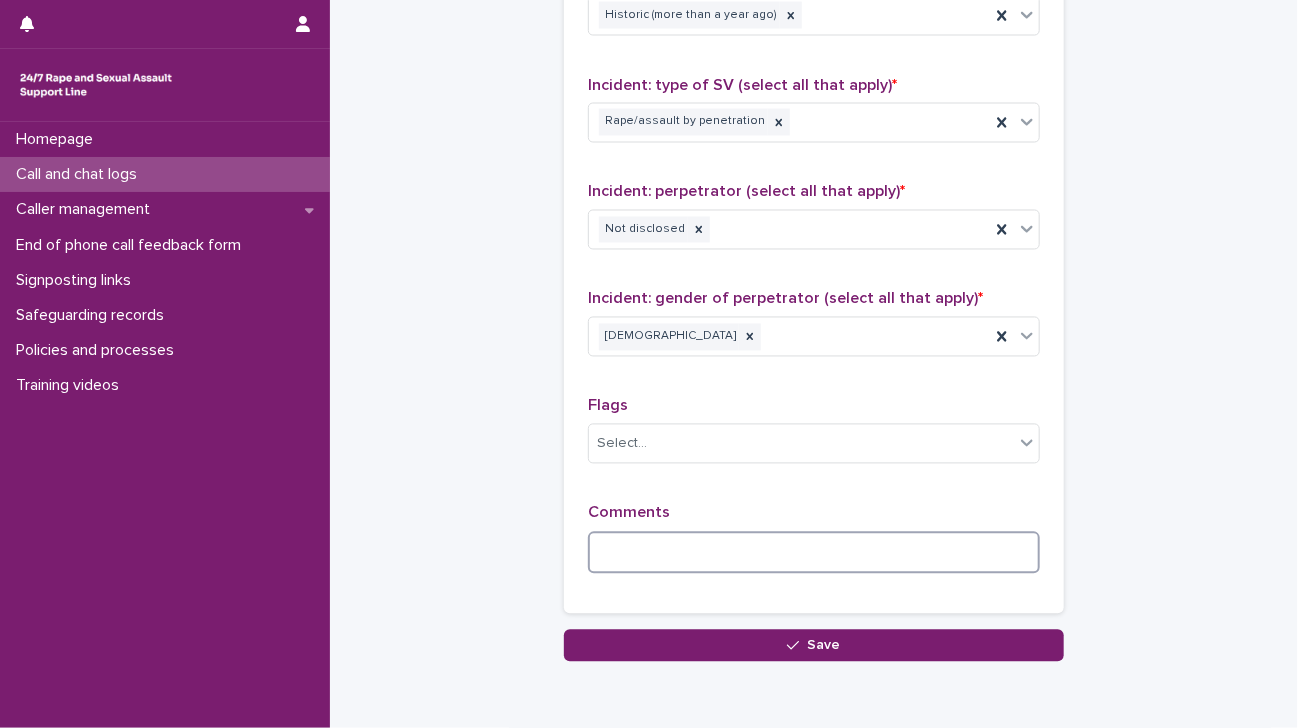 click at bounding box center (814, 553) 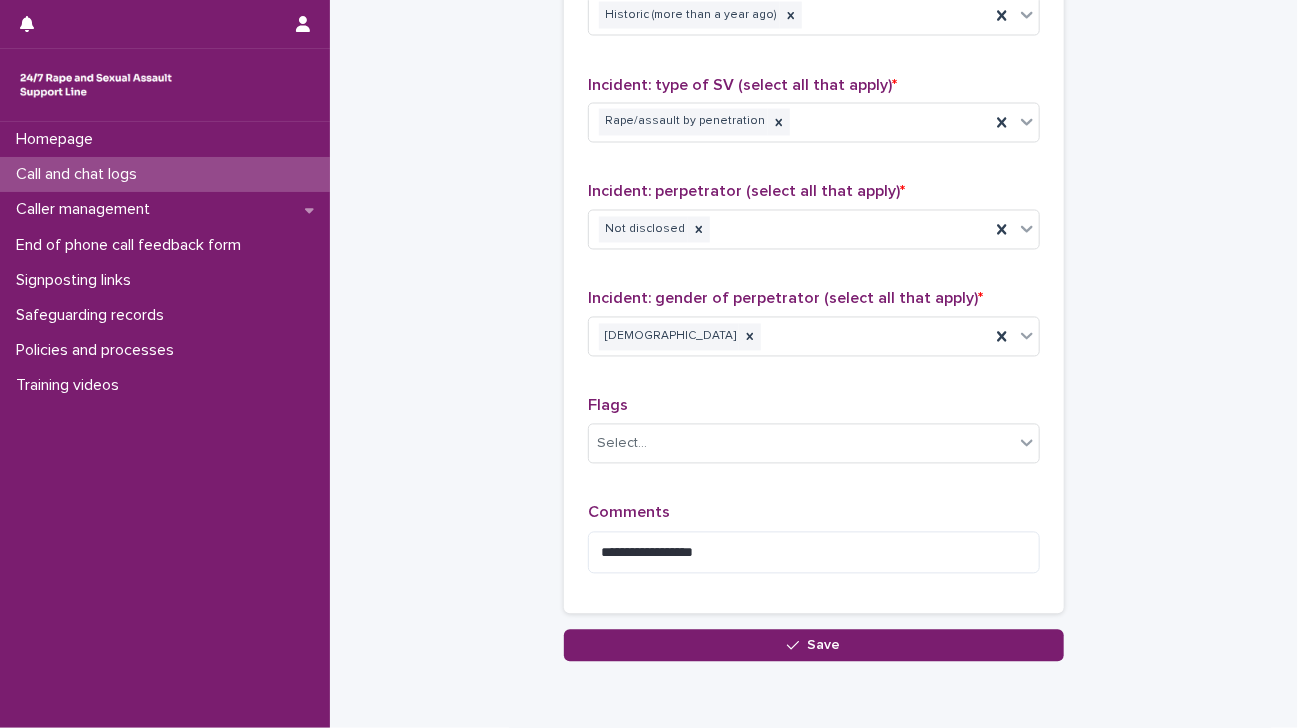 click on "**********" at bounding box center (814, -420) 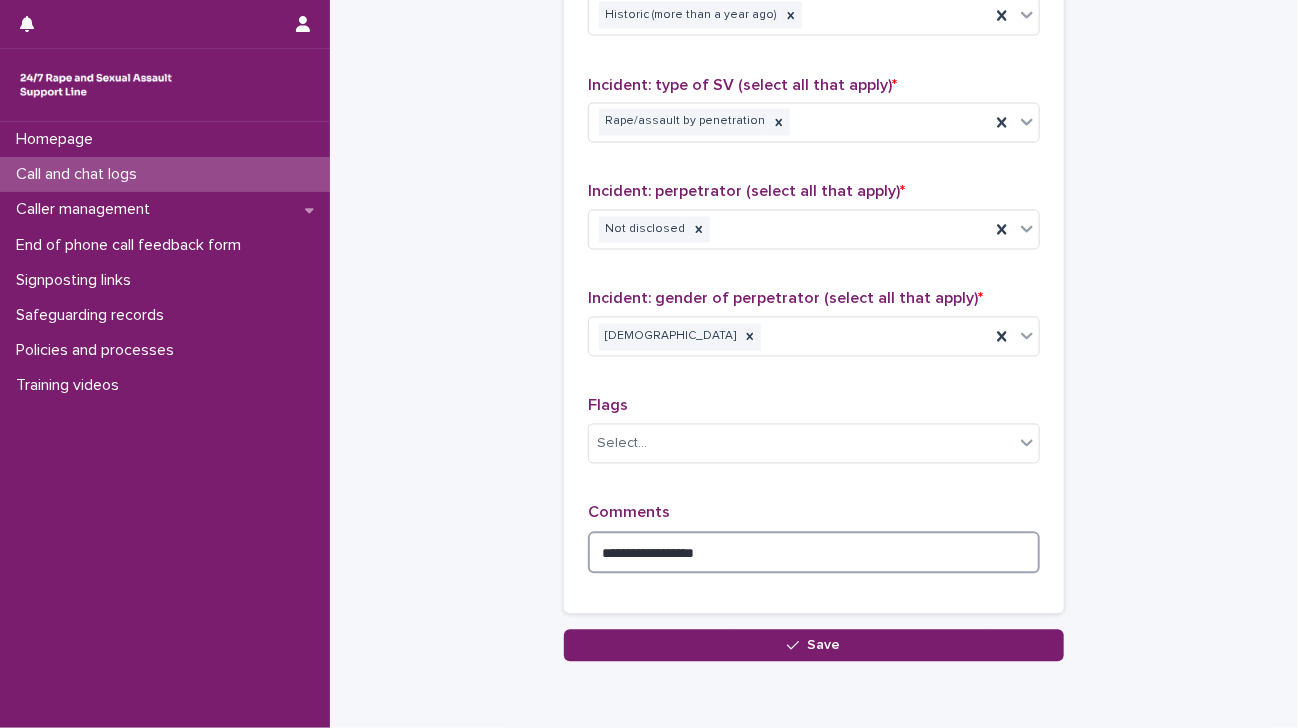 click on "**********" at bounding box center (814, 553) 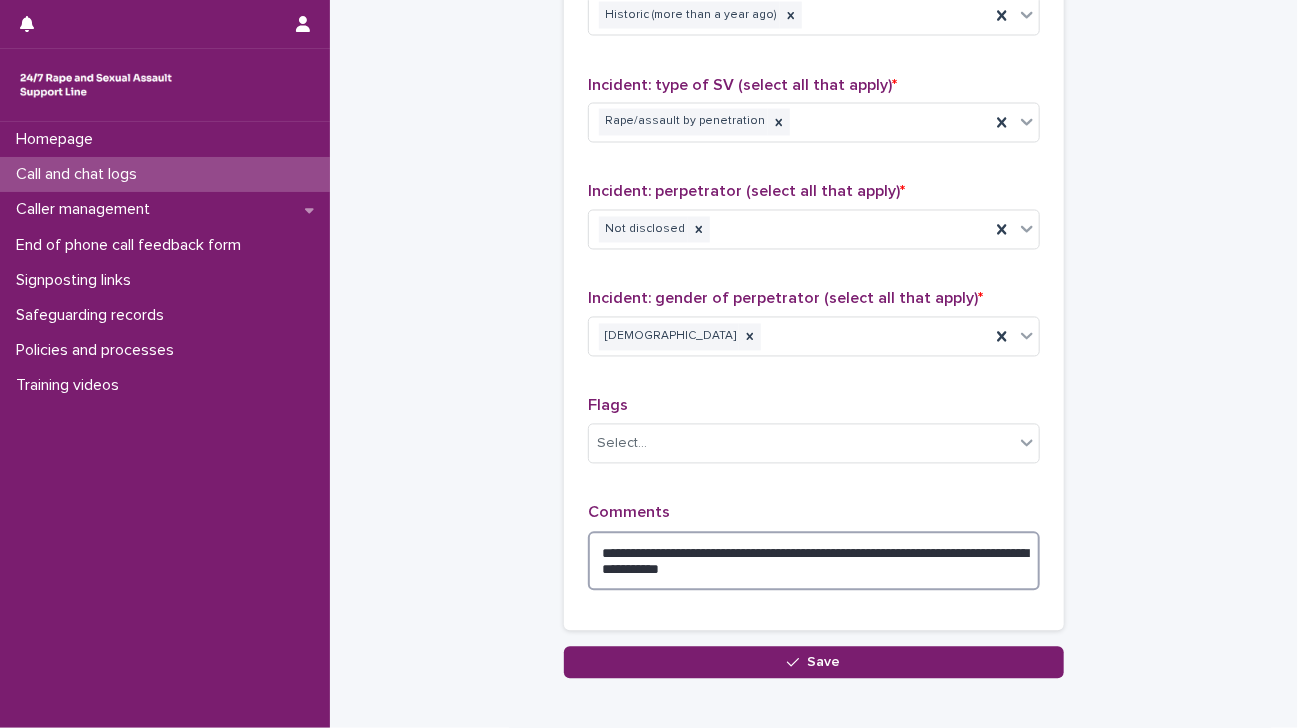 click on "**********" at bounding box center [814, 562] 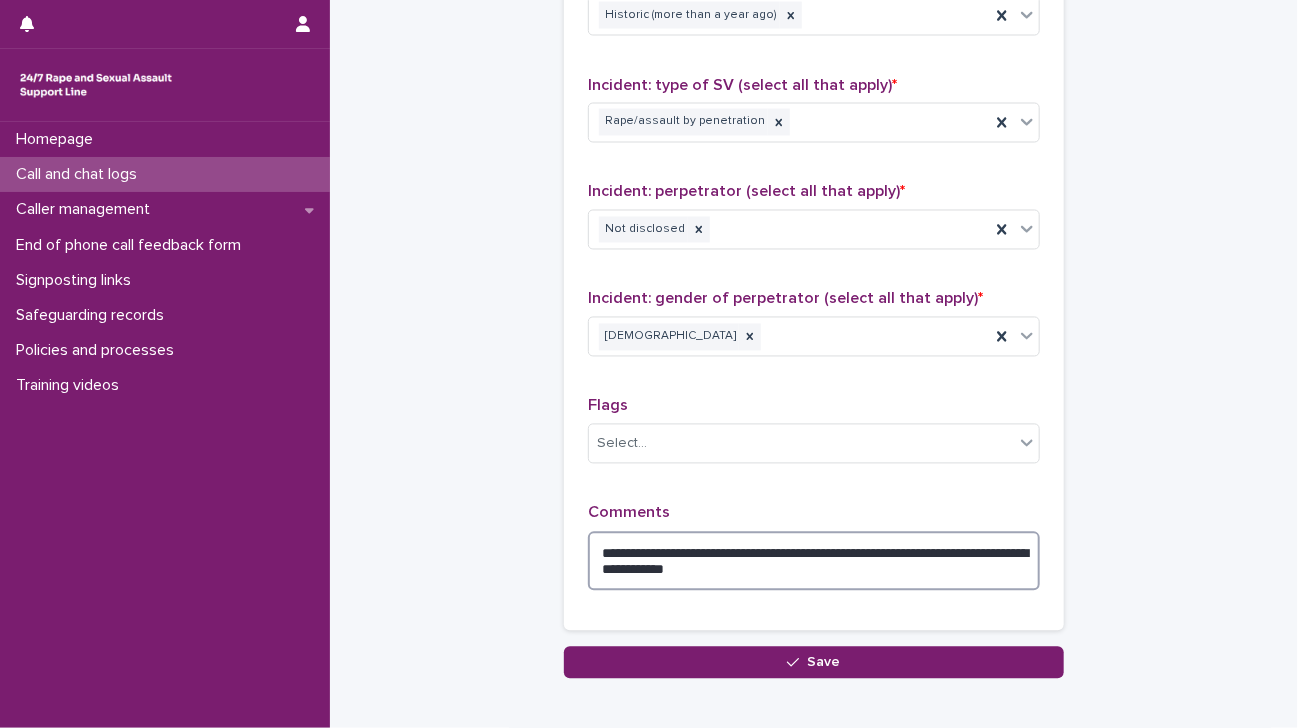 click on "**********" at bounding box center [814, 562] 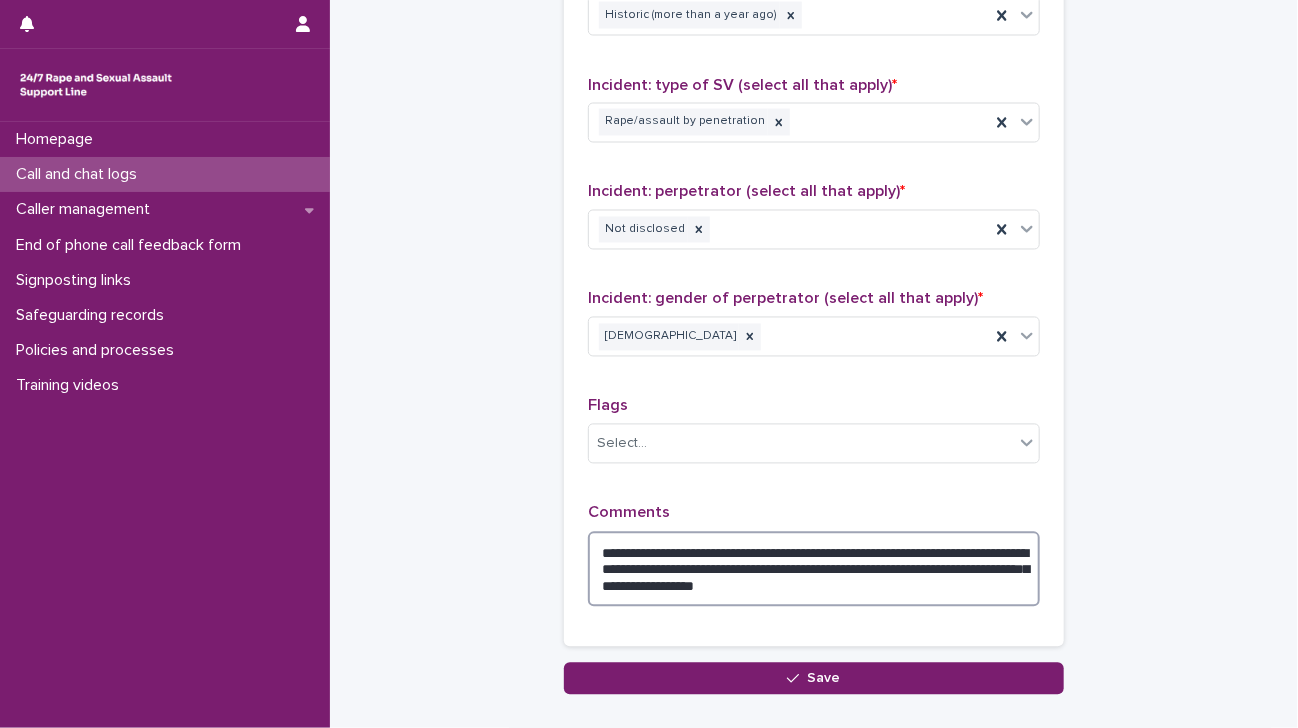 click on "**********" at bounding box center [814, 570] 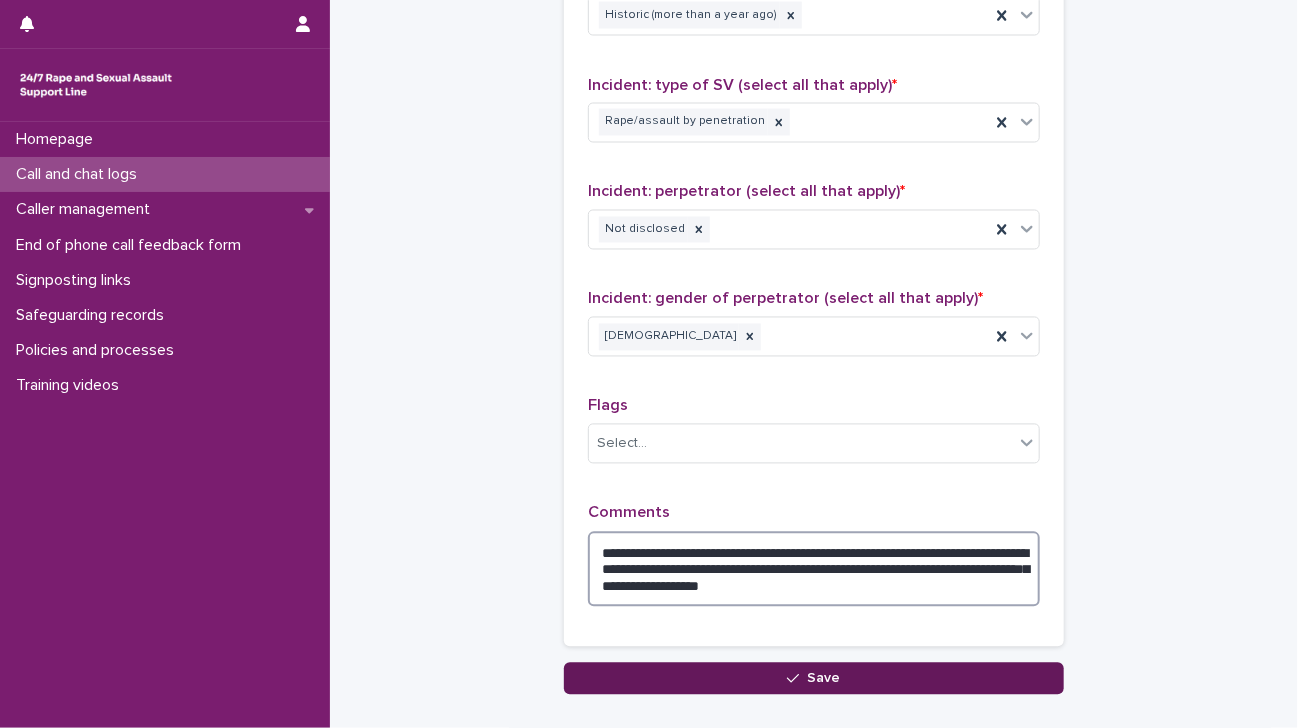 type on "**********" 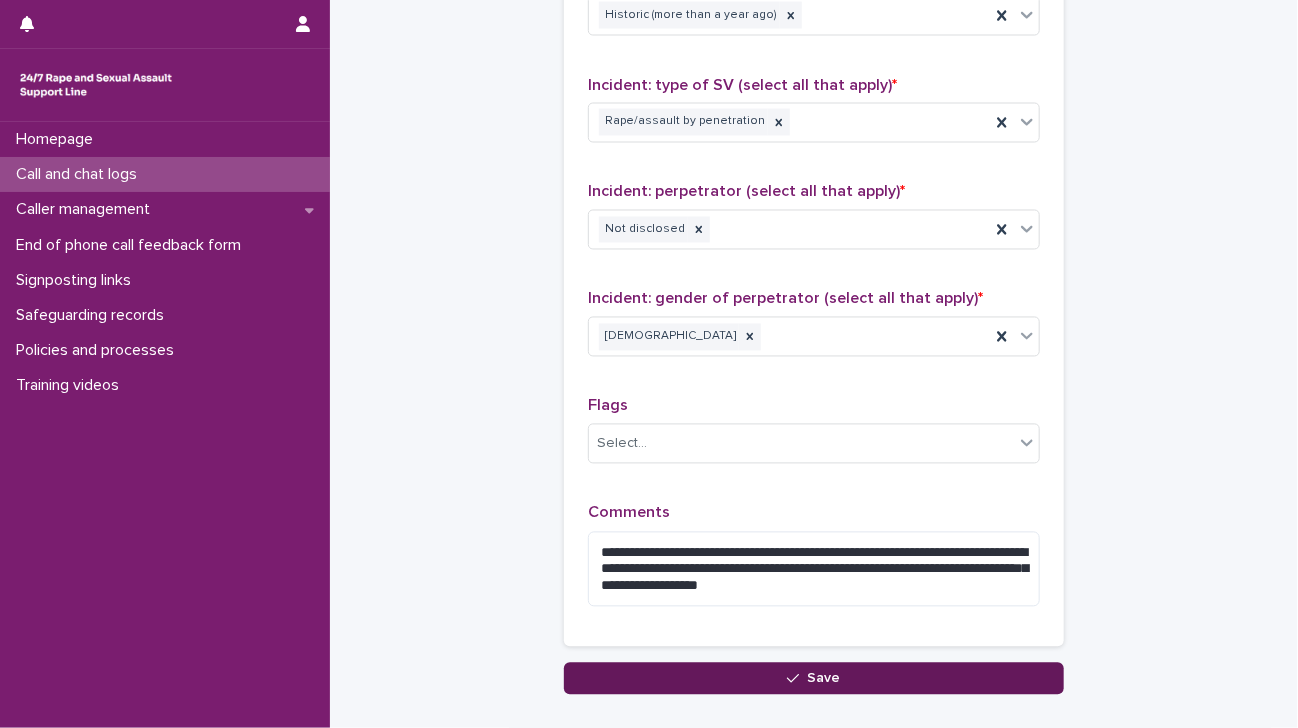 click on "Save" at bounding box center [824, 679] 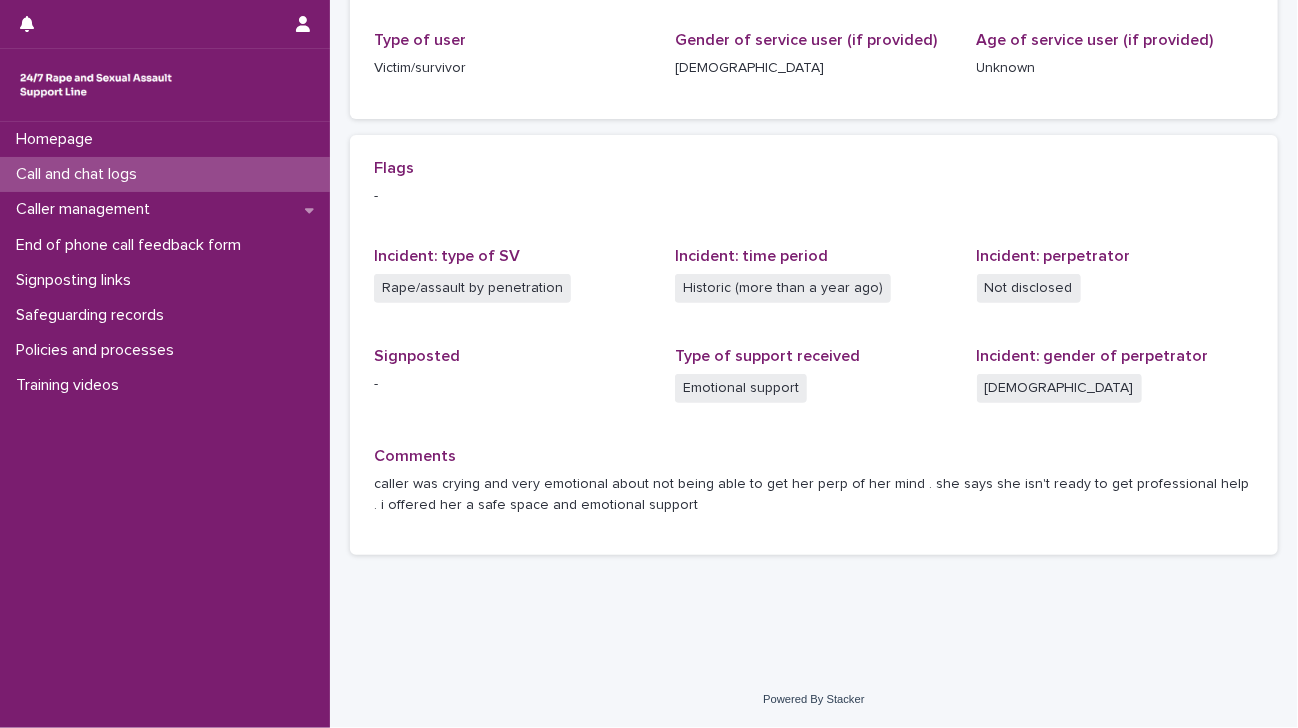 scroll, scrollTop: 0, scrollLeft: 0, axis: both 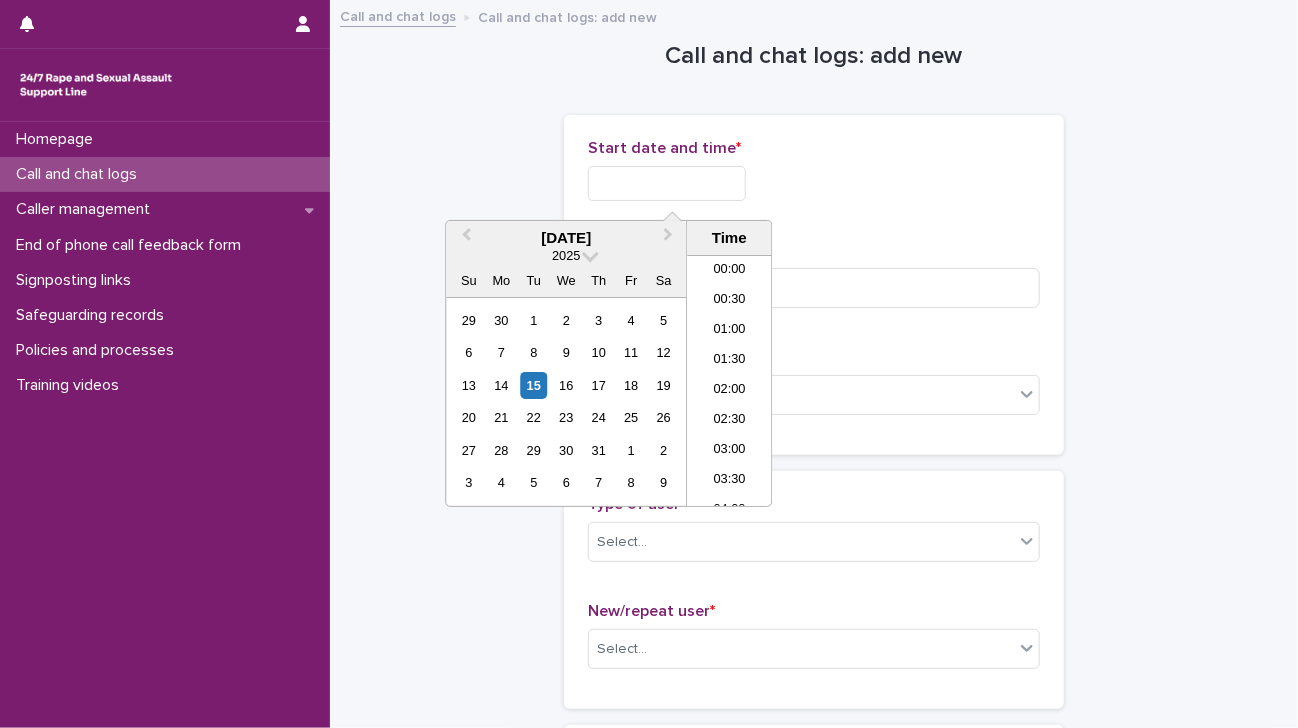 click at bounding box center (667, 183) 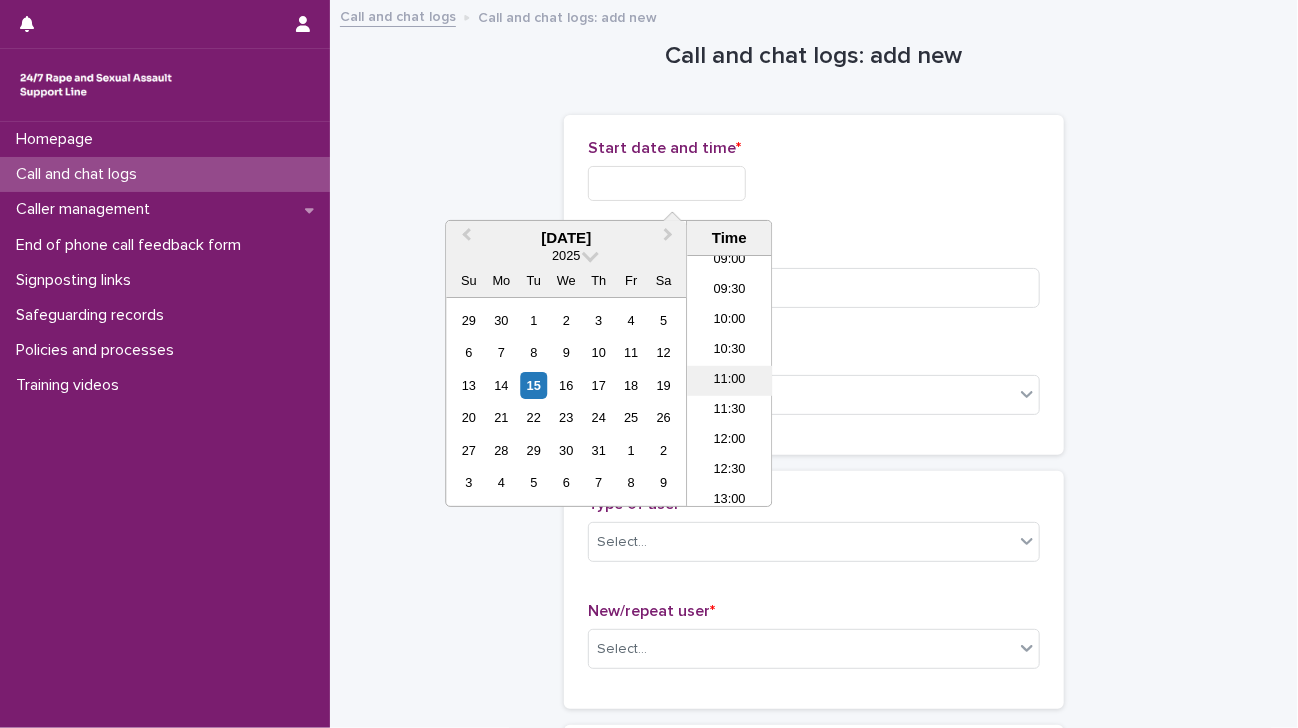 click on "11:00" at bounding box center [729, 381] 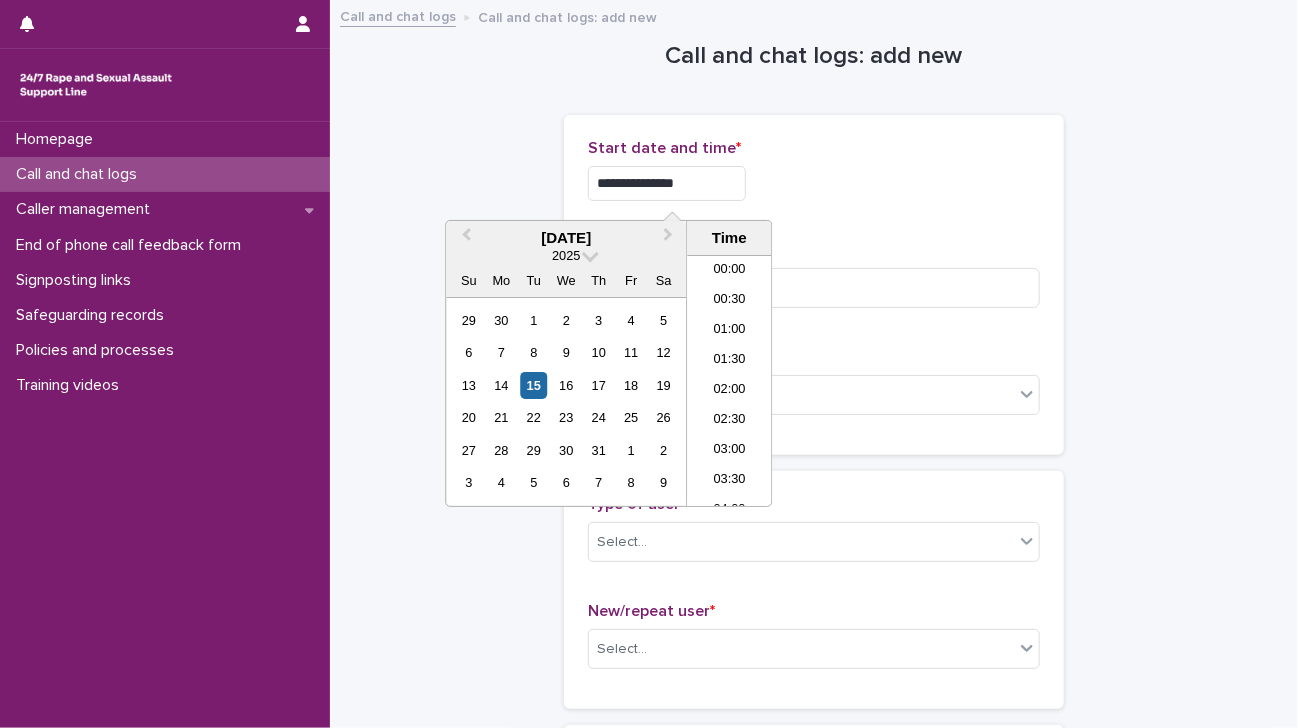 click on "**********" at bounding box center [667, 183] 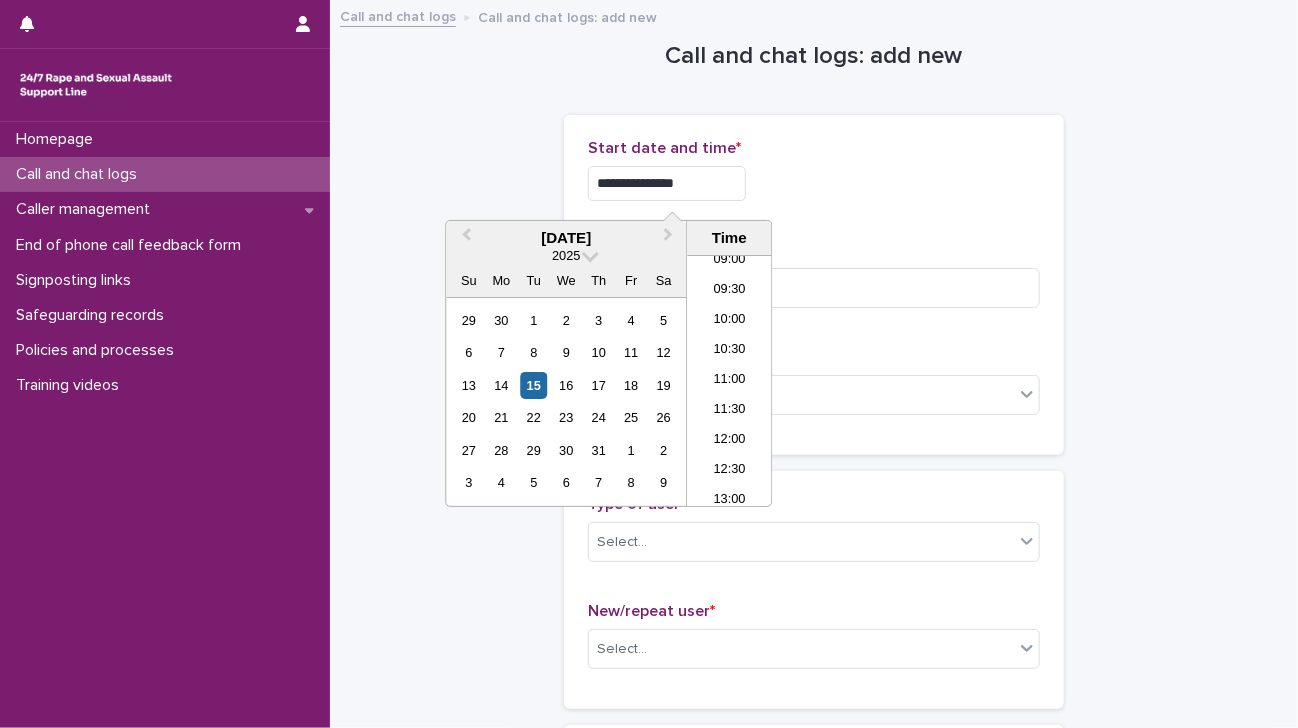 type on "**********" 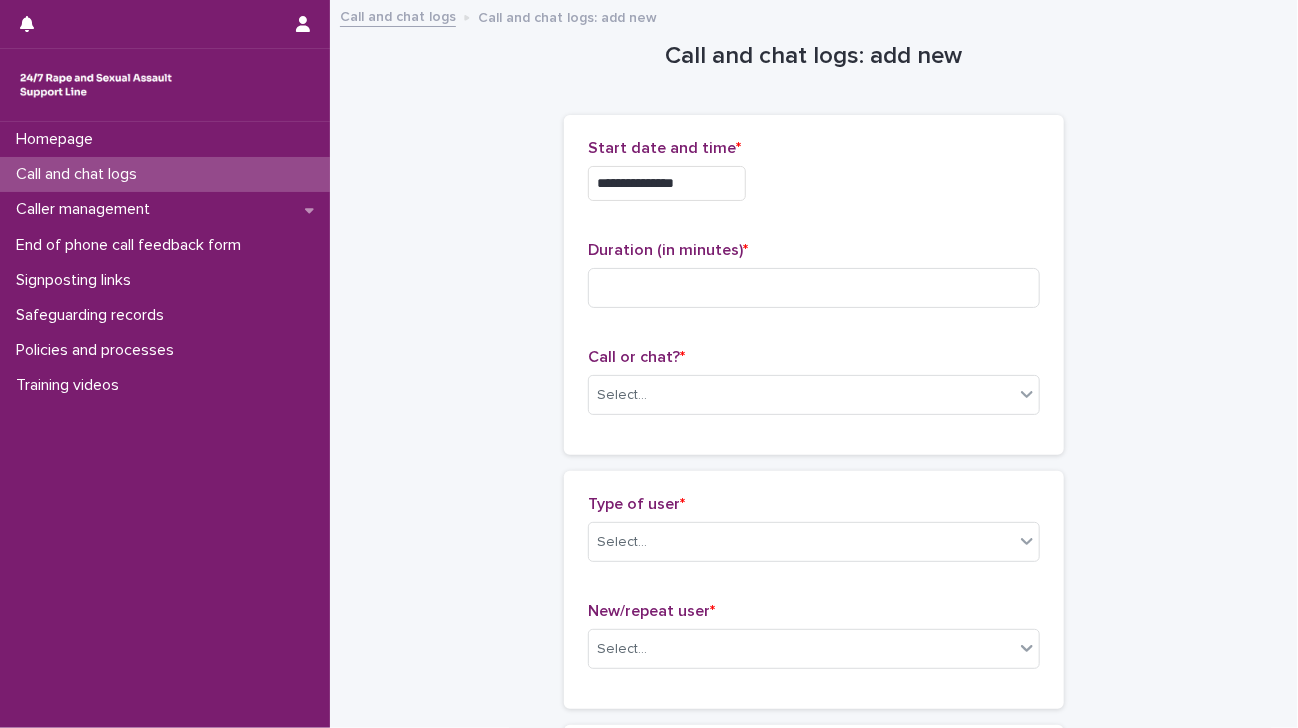 click on "**********" at bounding box center (814, 285) 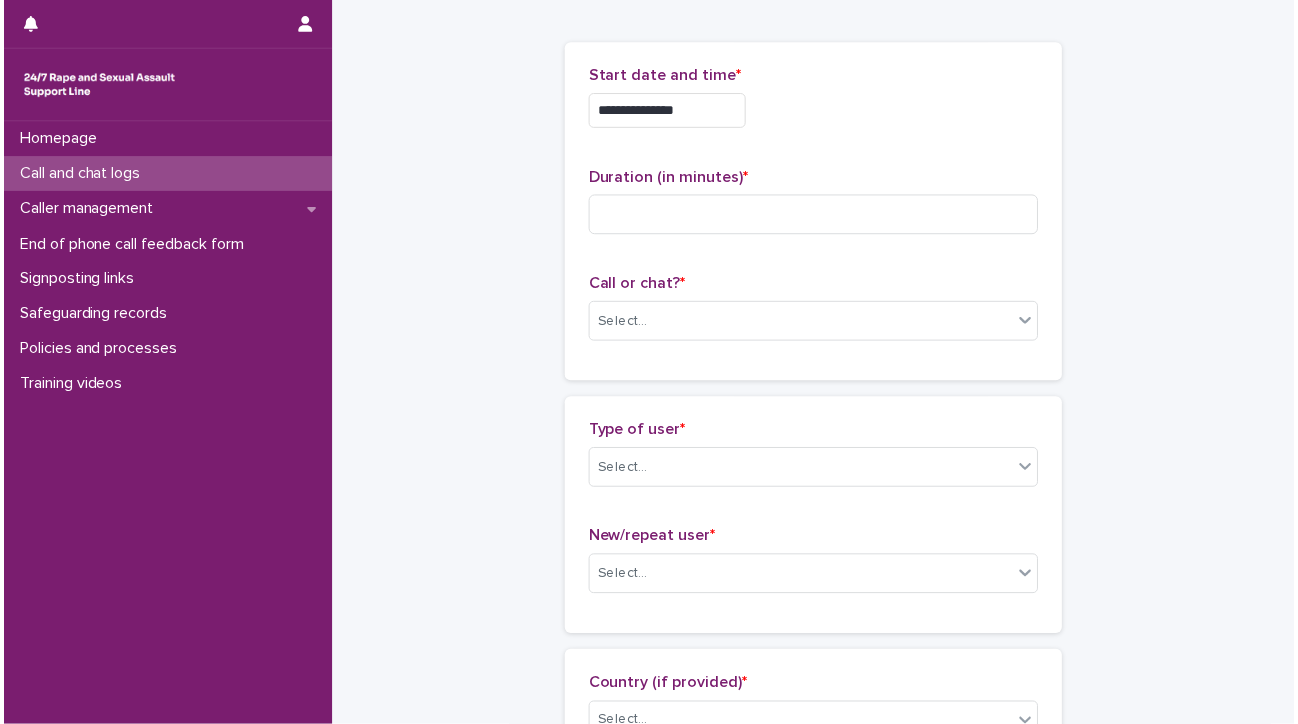 scroll, scrollTop: 0, scrollLeft: 0, axis: both 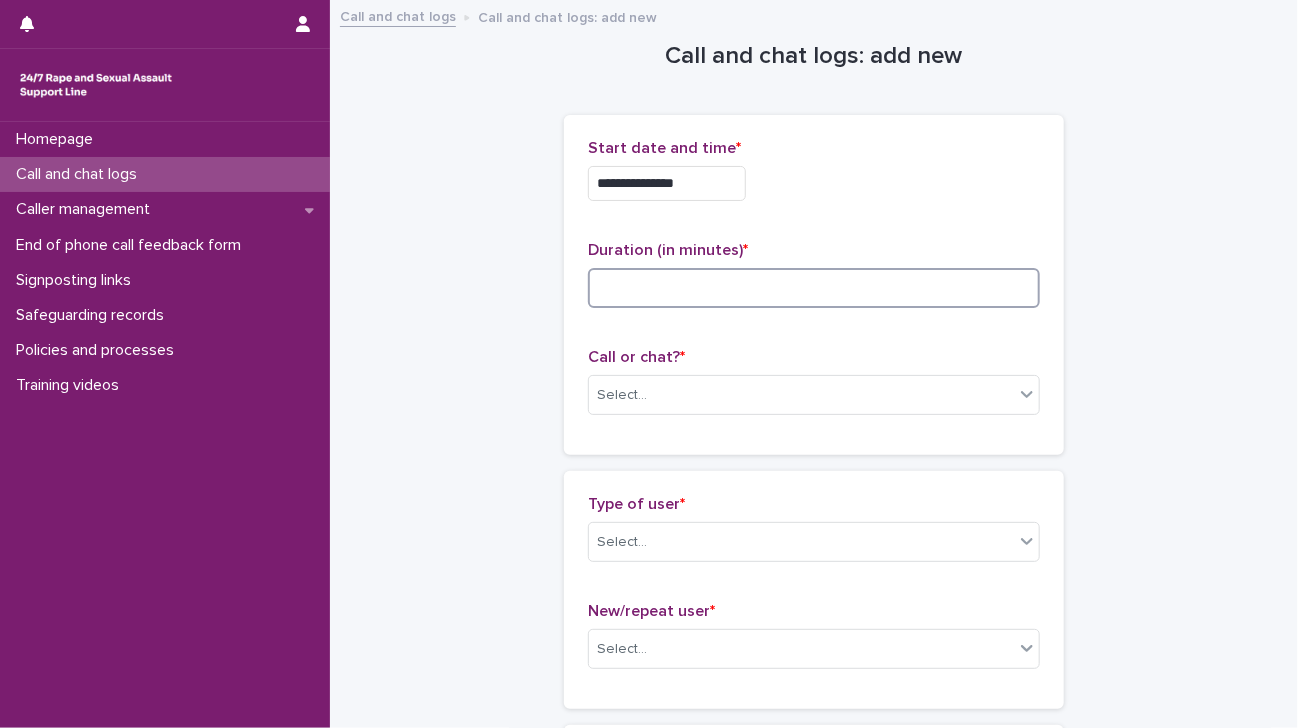 click at bounding box center (814, 288) 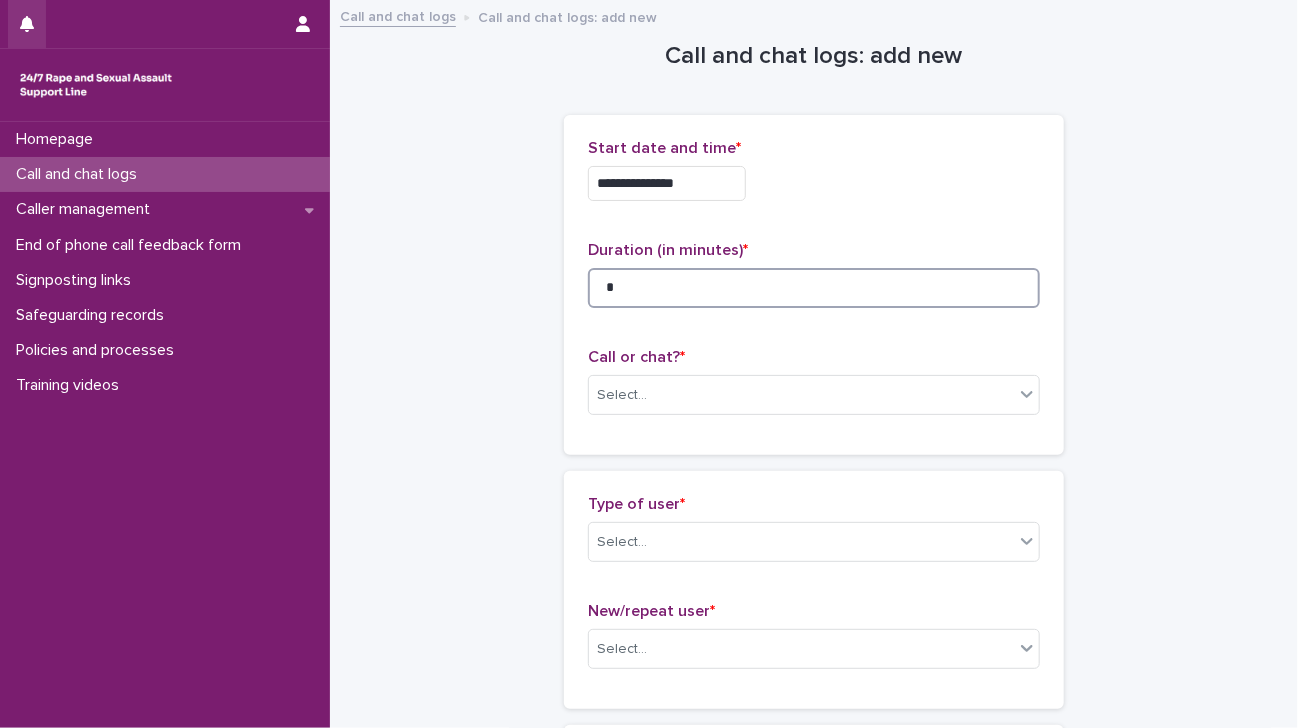 type on "*" 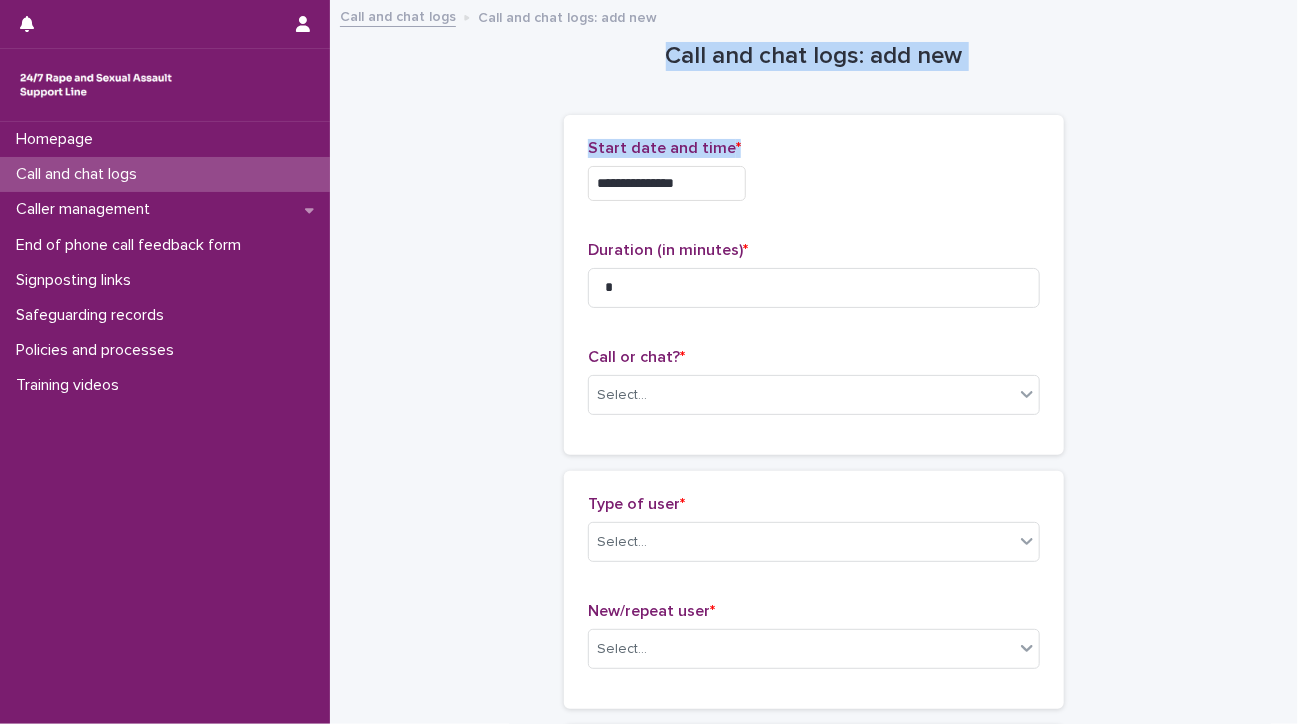 drag, startPoint x: 1084, startPoint y: 167, endPoint x: 1082, endPoint y: -81, distance: 248.00807 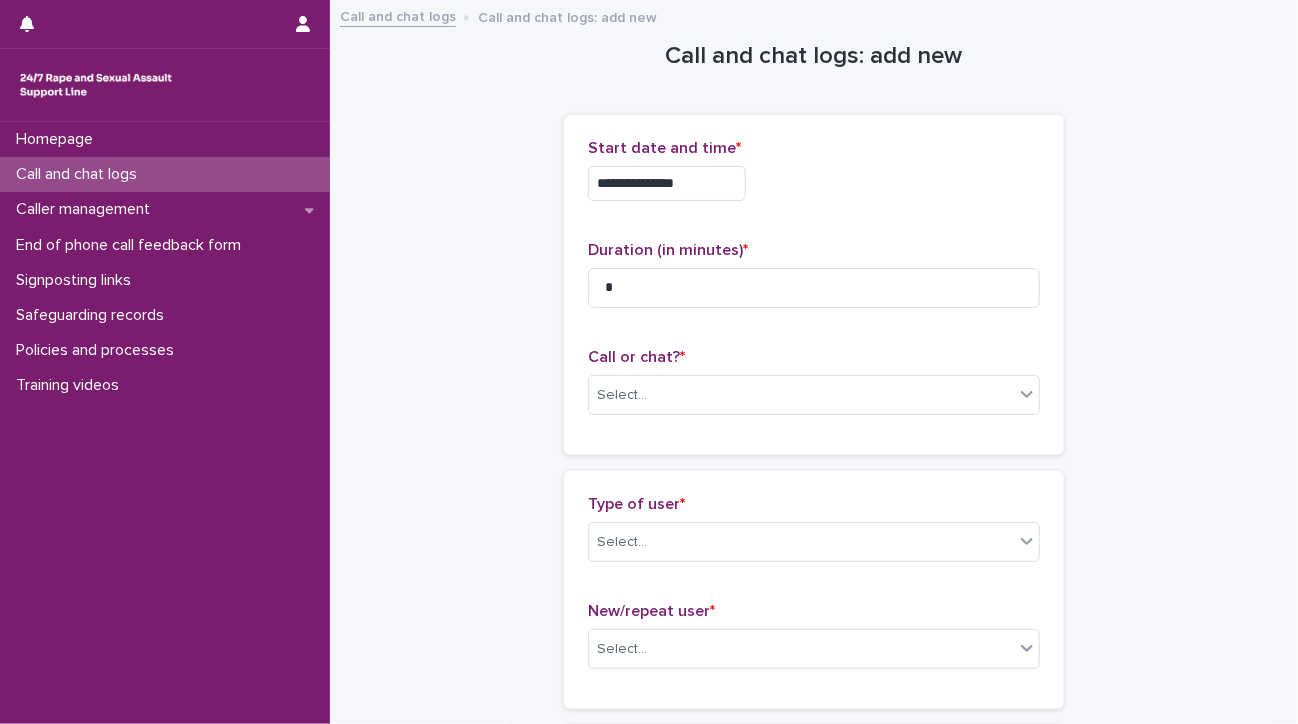 click on "**********" at bounding box center (814, 285) 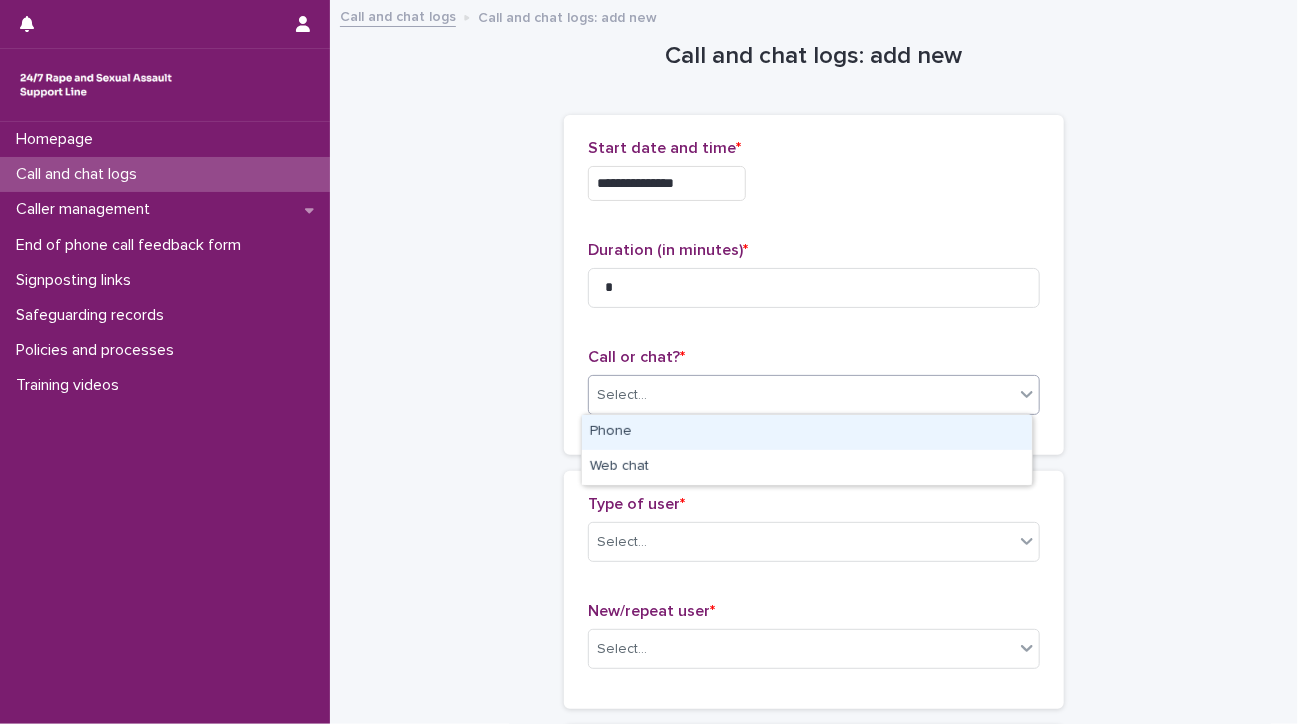 click on "Select..." at bounding box center [801, 395] 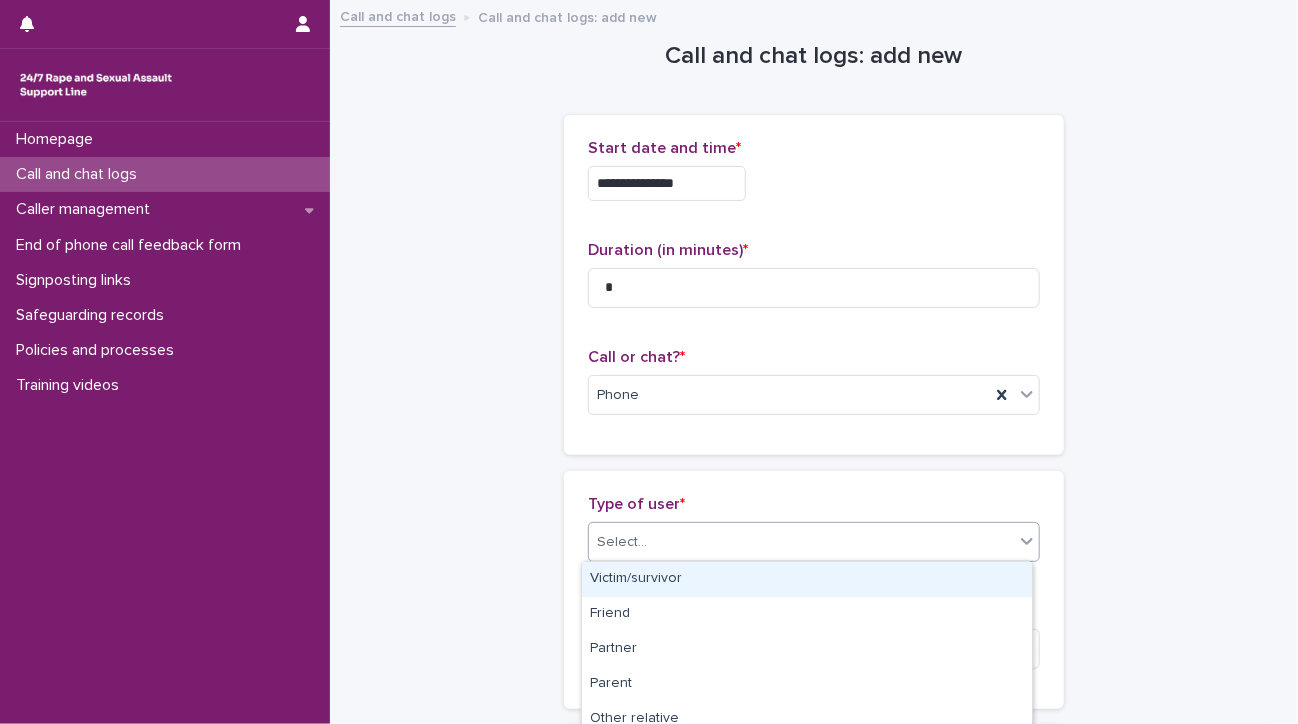click on "Select..." at bounding box center [801, 542] 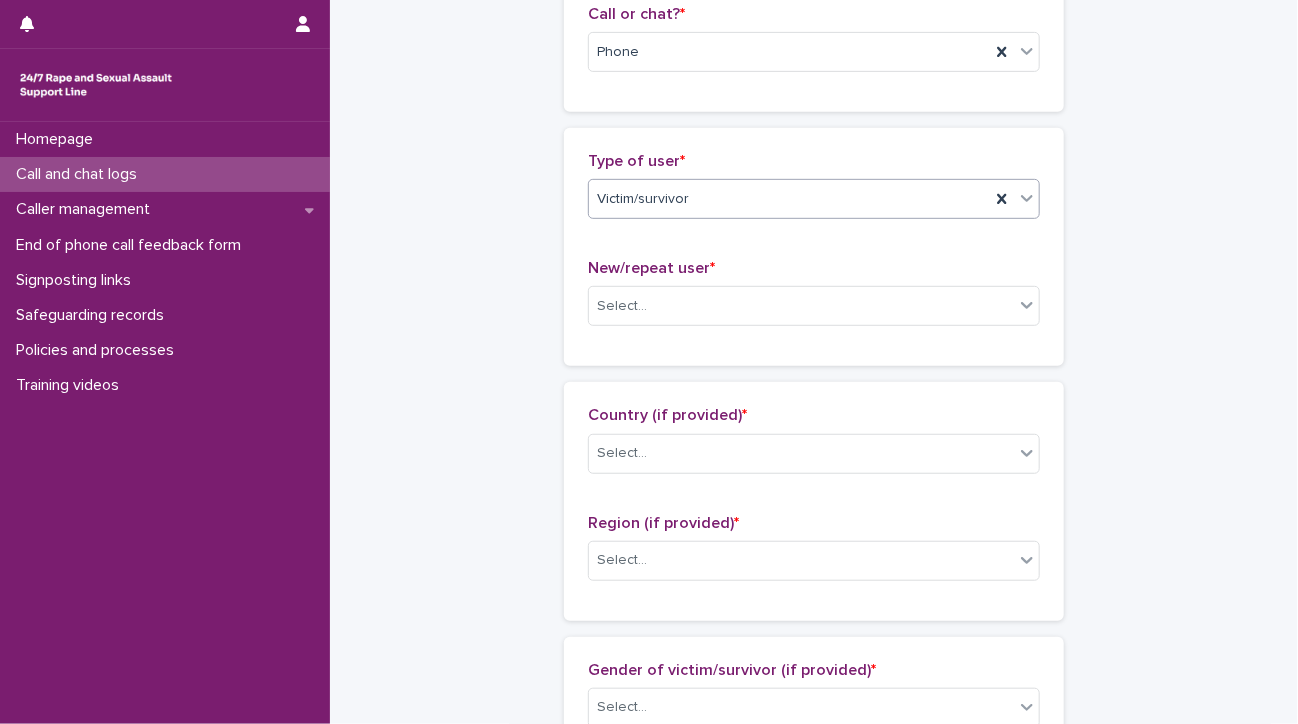 scroll, scrollTop: 352, scrollLeft: 0, axis: vertical 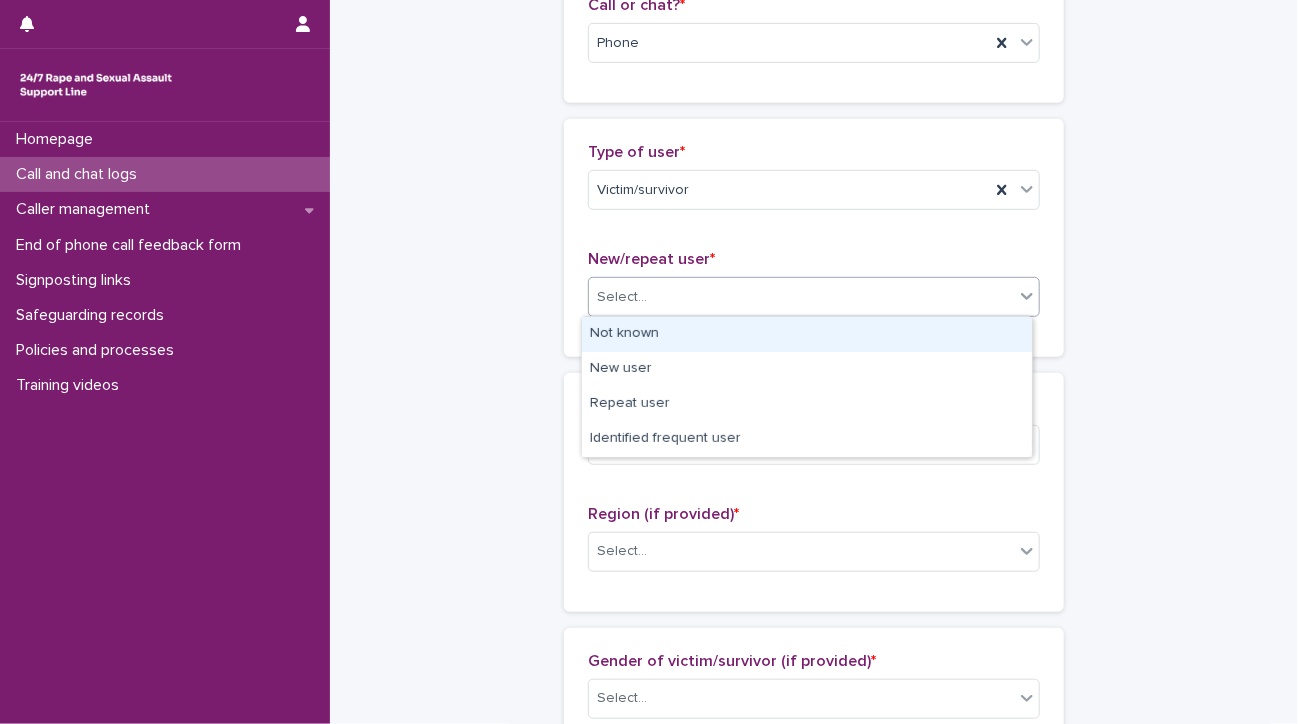 click on "Select..." at bounding box center (801, 297) 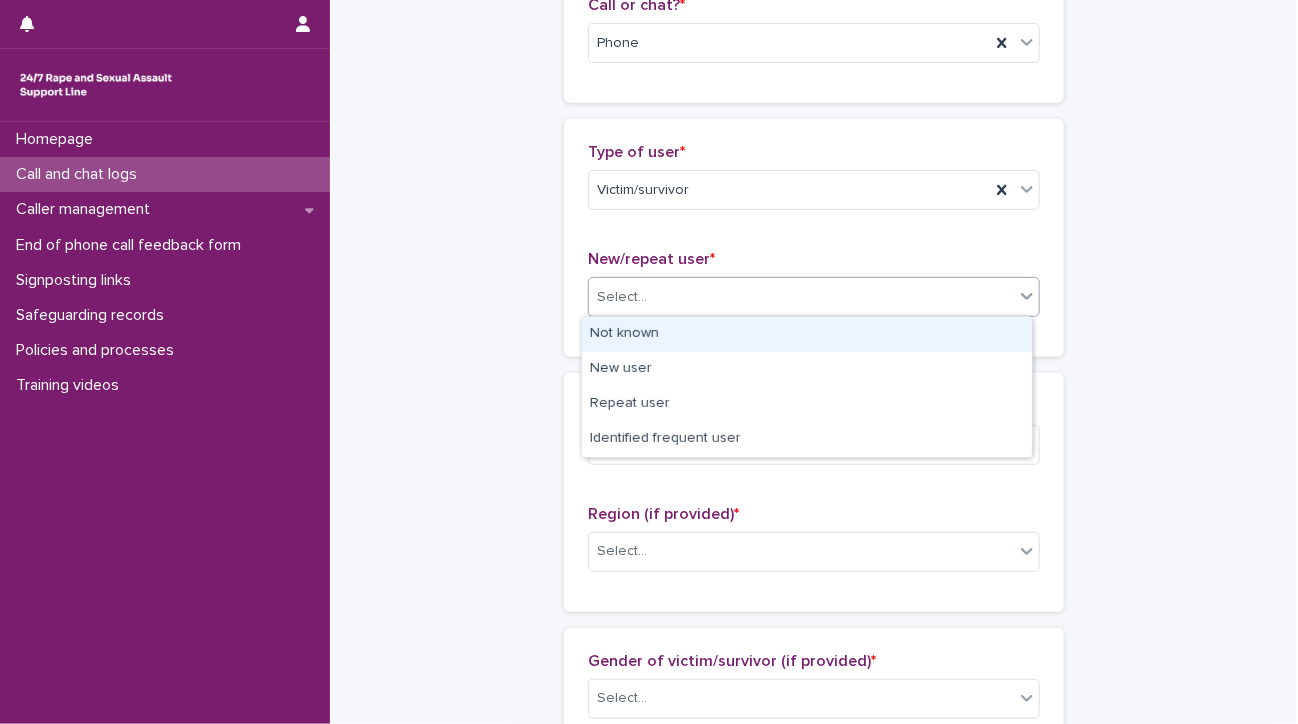 click on "Not known" at bounding box center [807, 334] 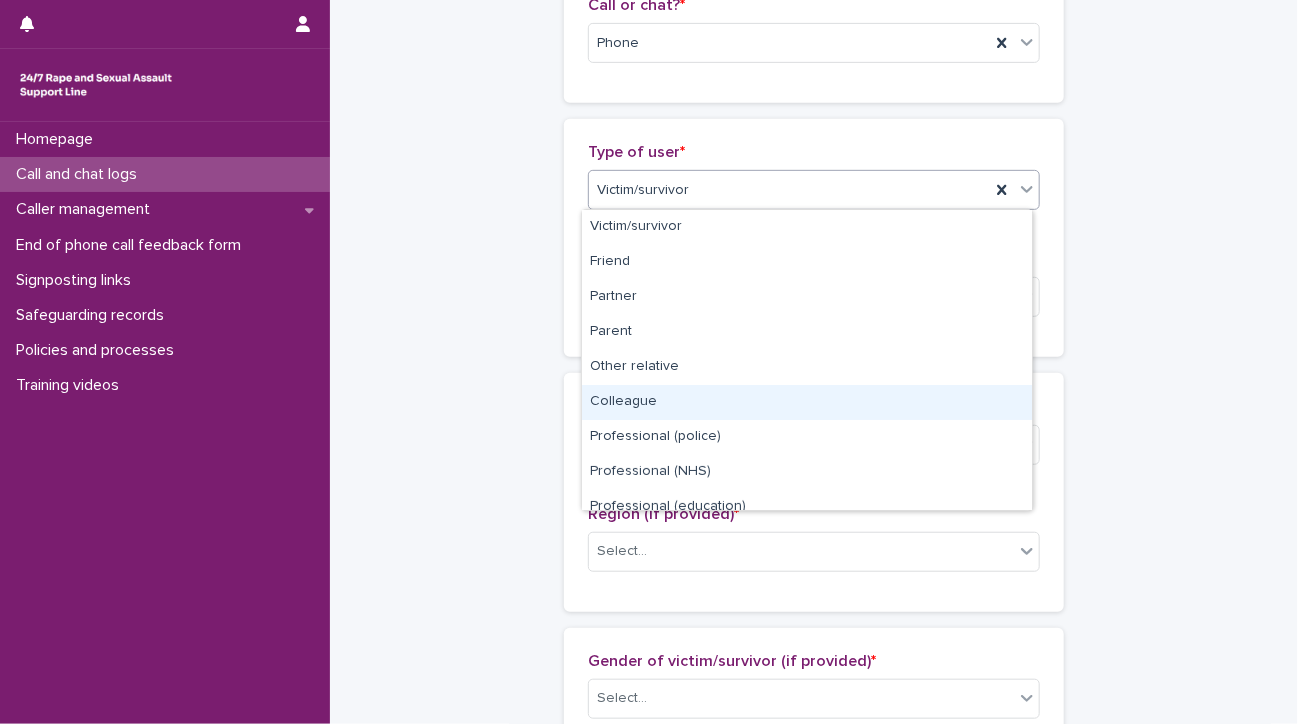 scroll, scrollTop: 224, scrollLeft: 0, axis: vertical 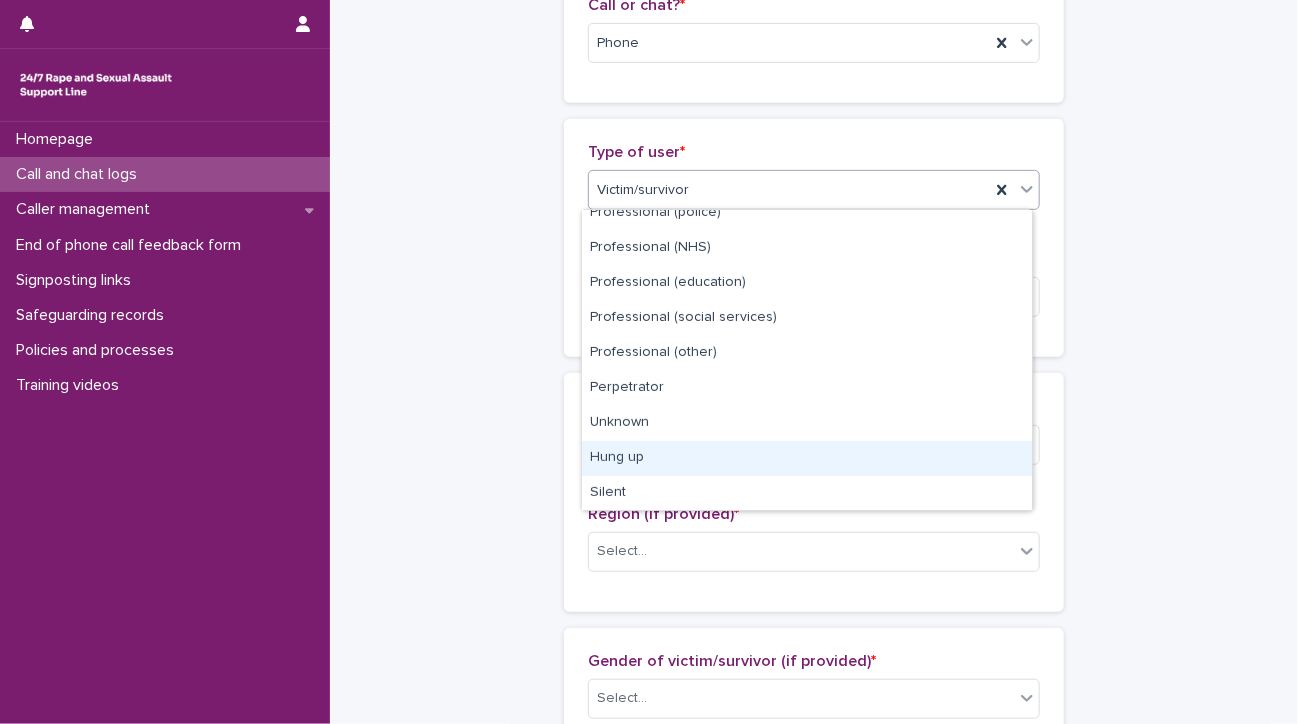 click on "Hung up" at bounding box center [807, 458] 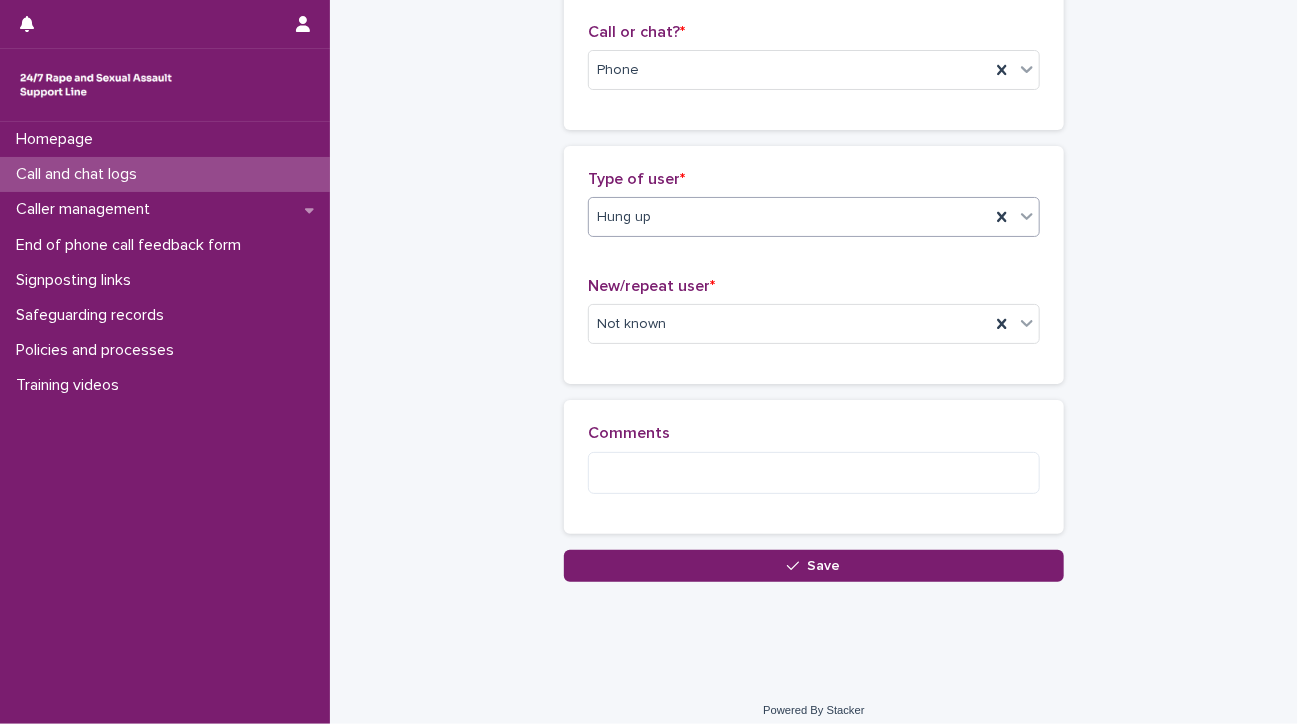 scroll, scrollTop: 338, scrollLeft: 0, axis: vertical 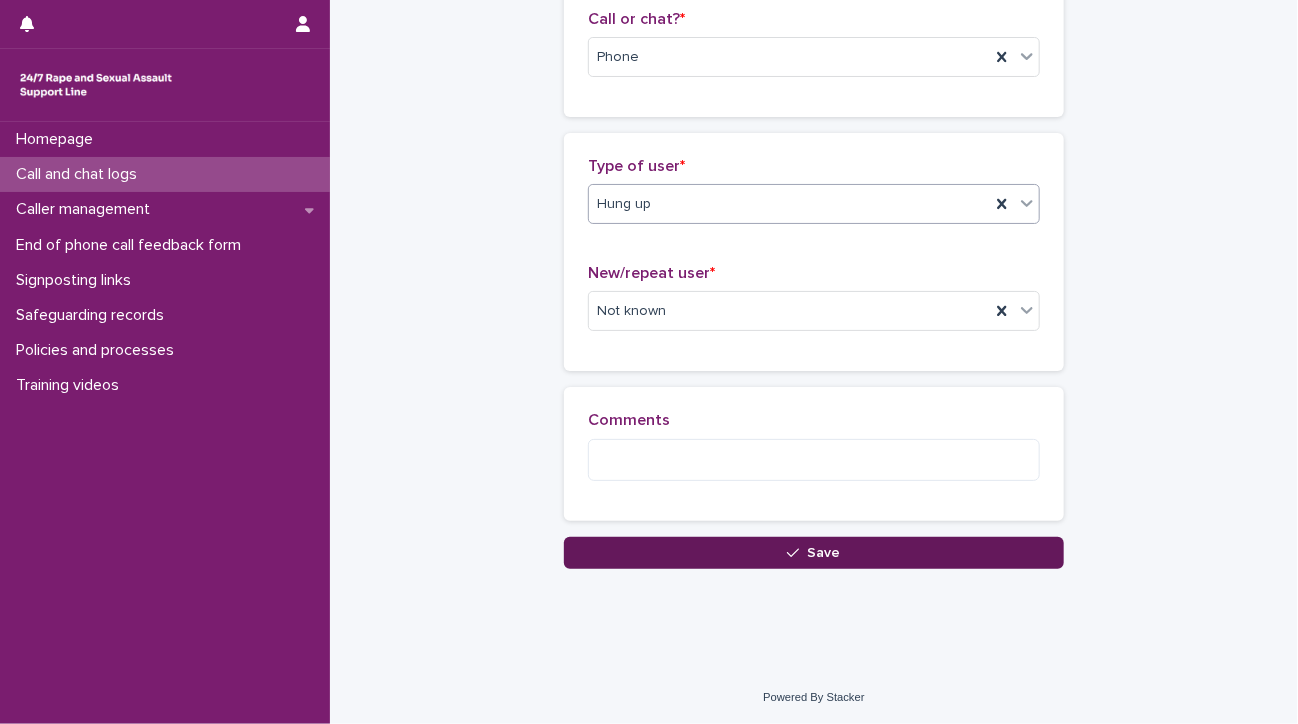 click 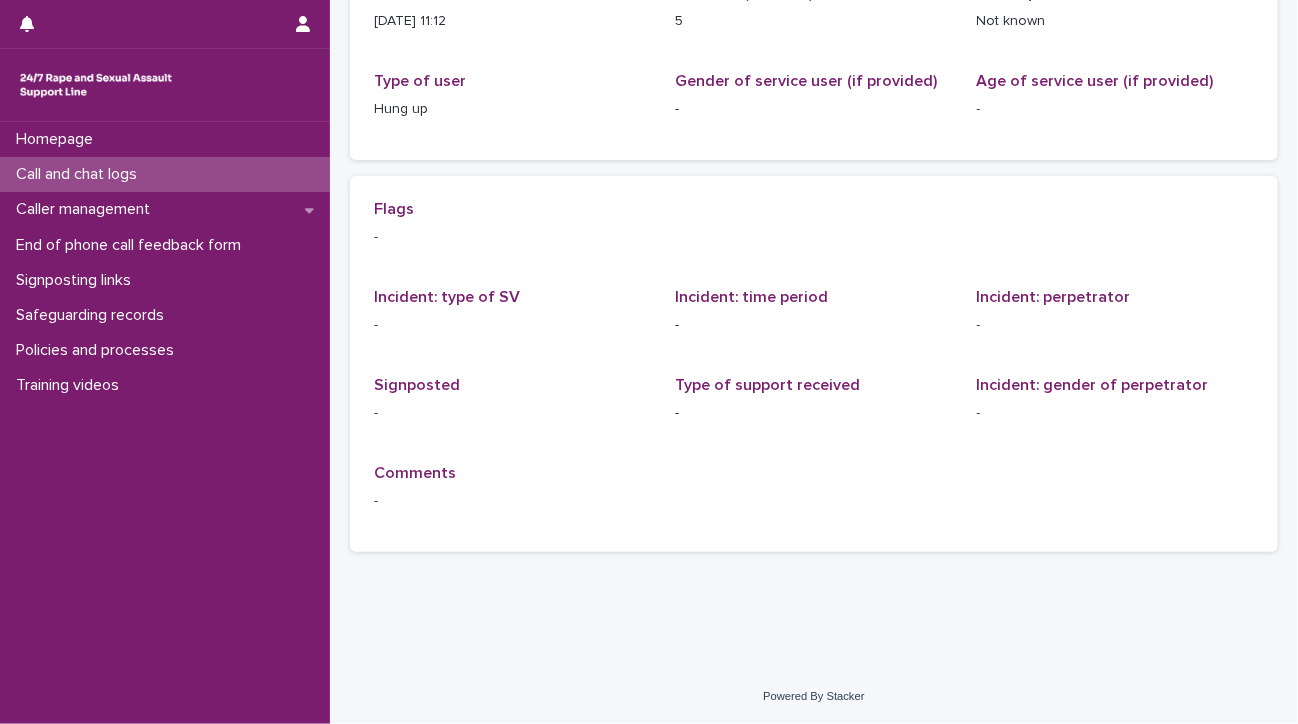 scroll, scrollTop: 0, scrollLeft: 0, axis: both 